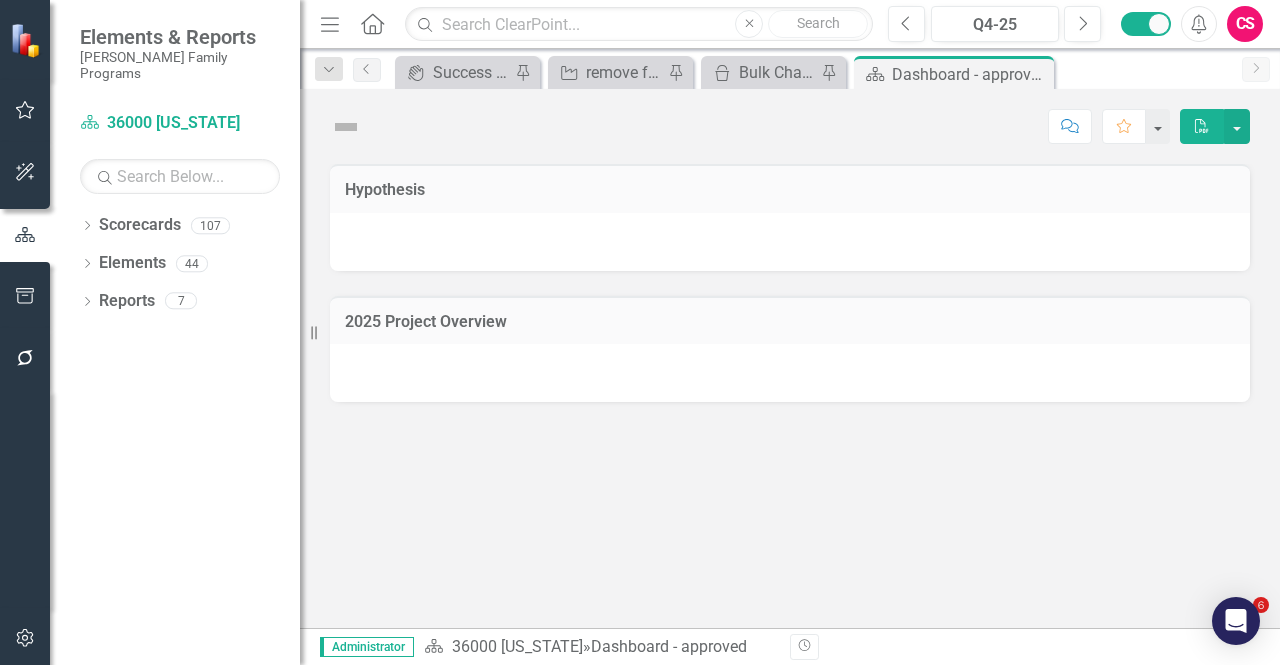 scroll, scrollTop: 0, scrollLeft: 0, axis: both 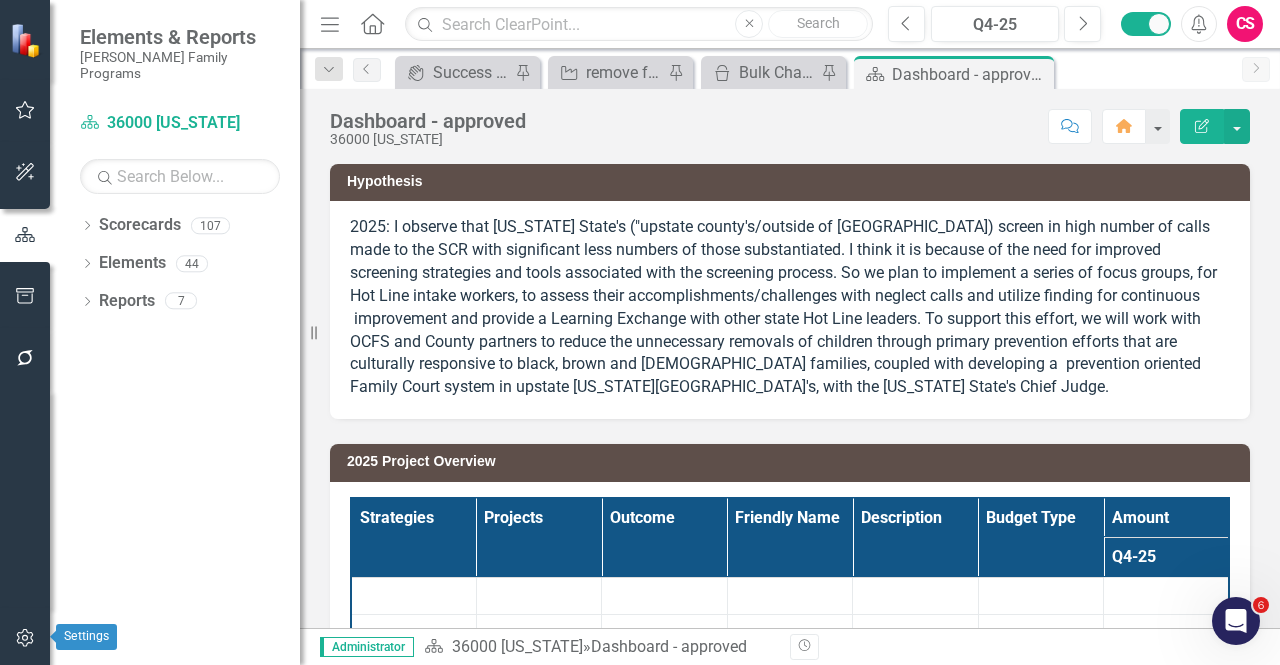 click at bounding box center (25, 639) 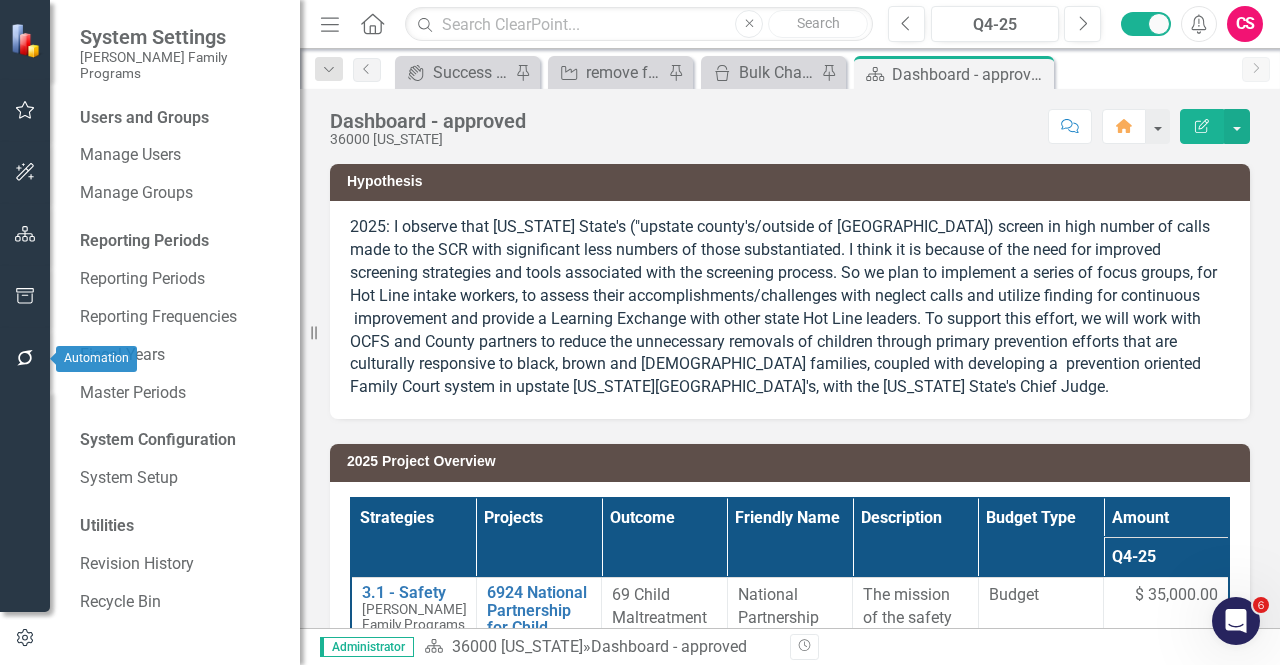 click at bounding box center (25, 359) 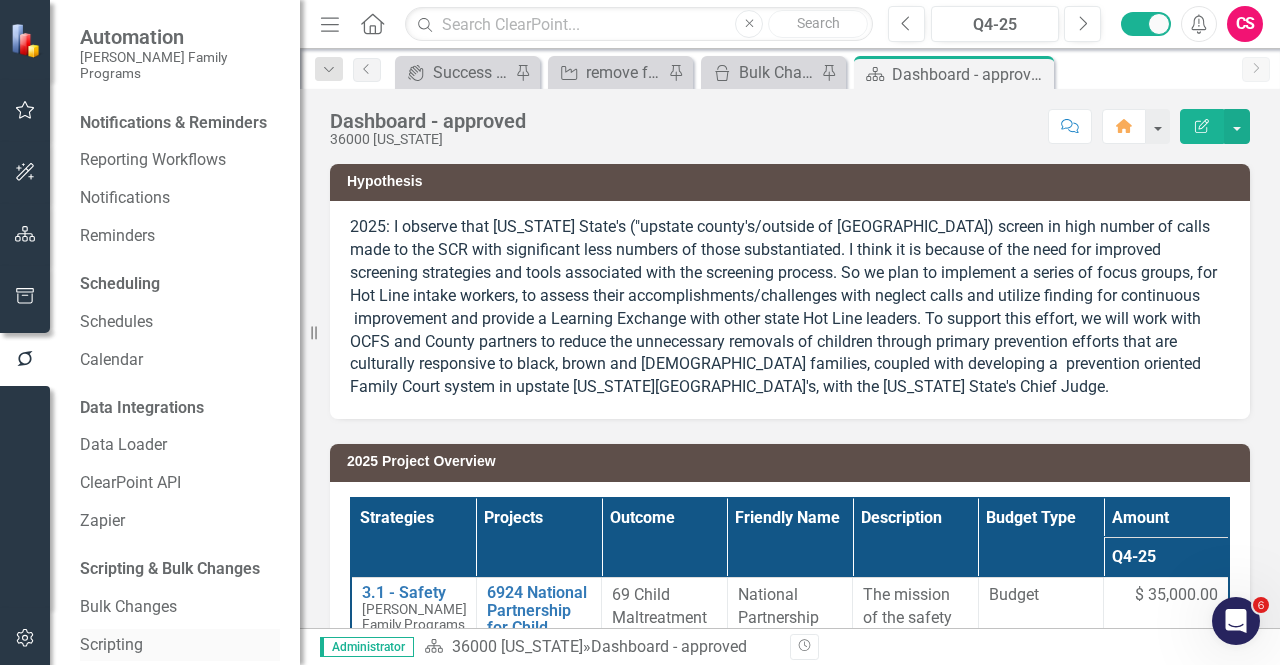 click on "Scripting" at bounding box center (180, 645) 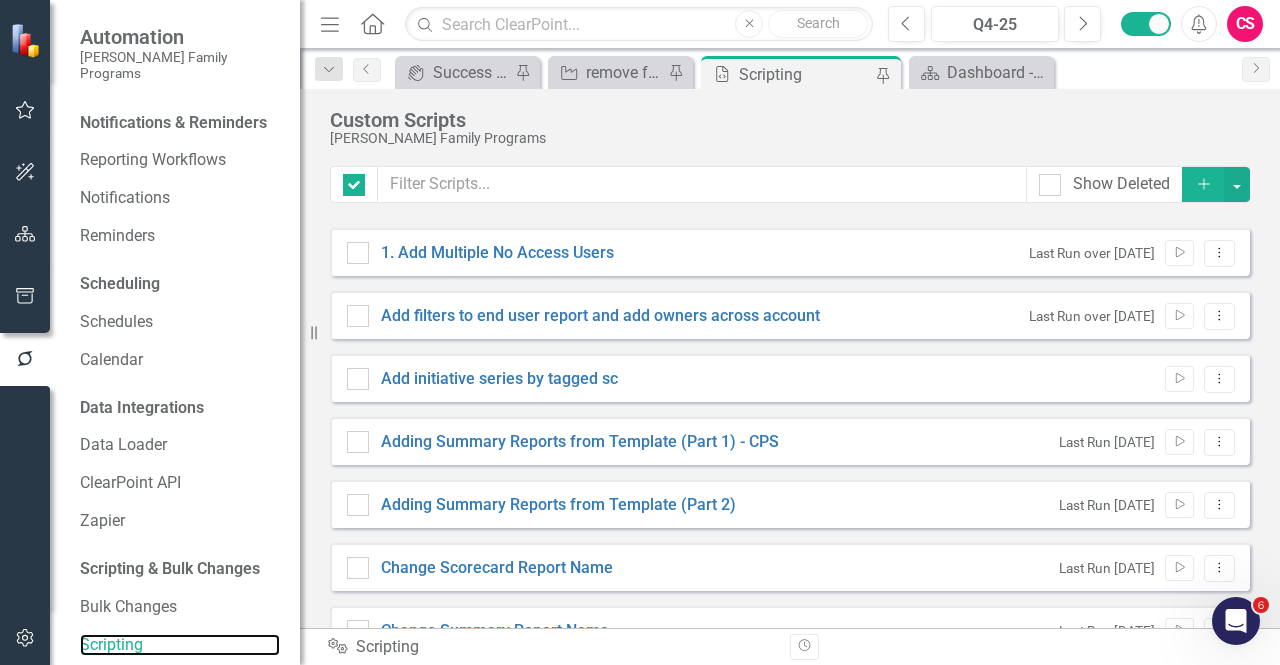 checkbox on "false" 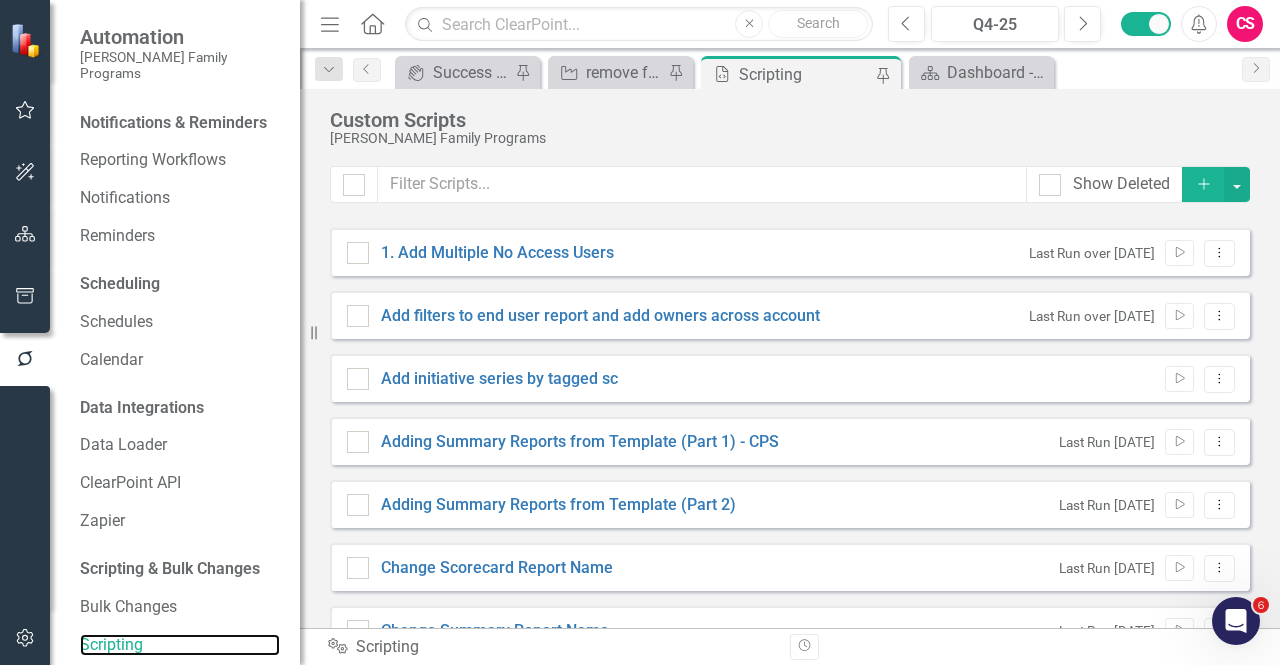 scroll, scrollTop: 0, scrollLeft: 0, axis: both 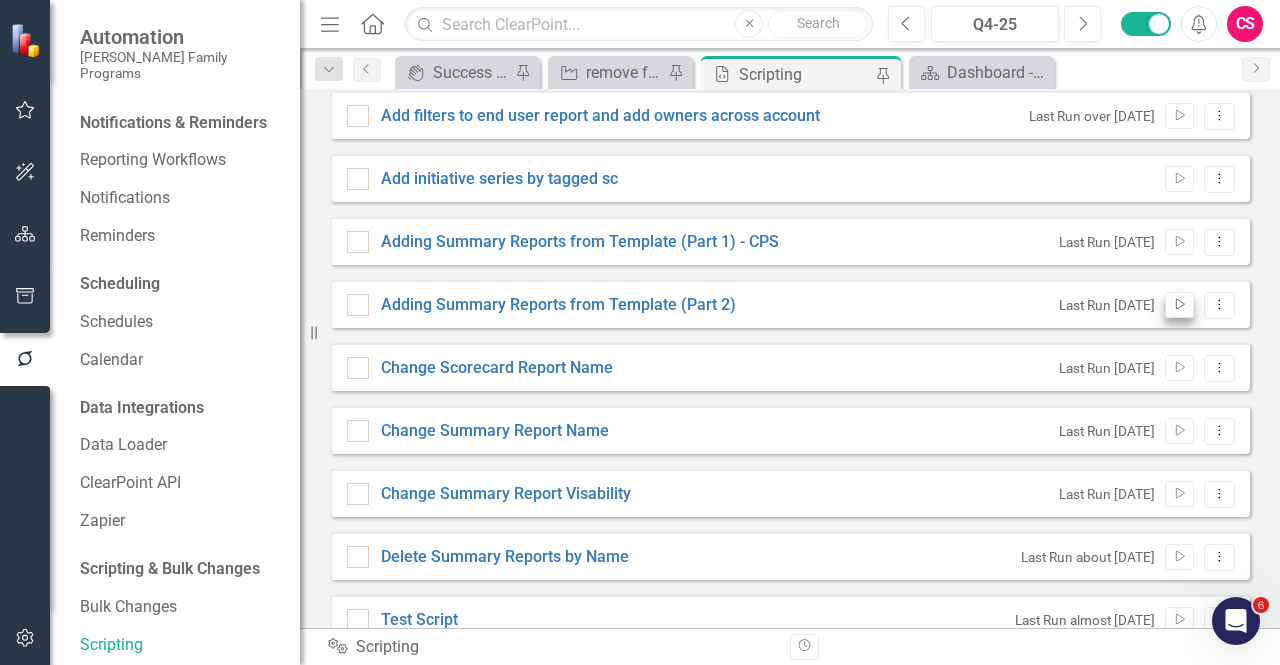 drag, startPoint x: 1278, startPoint y: 258, endPoint x: 1165, endPoint y: 309, distance: 123.97581 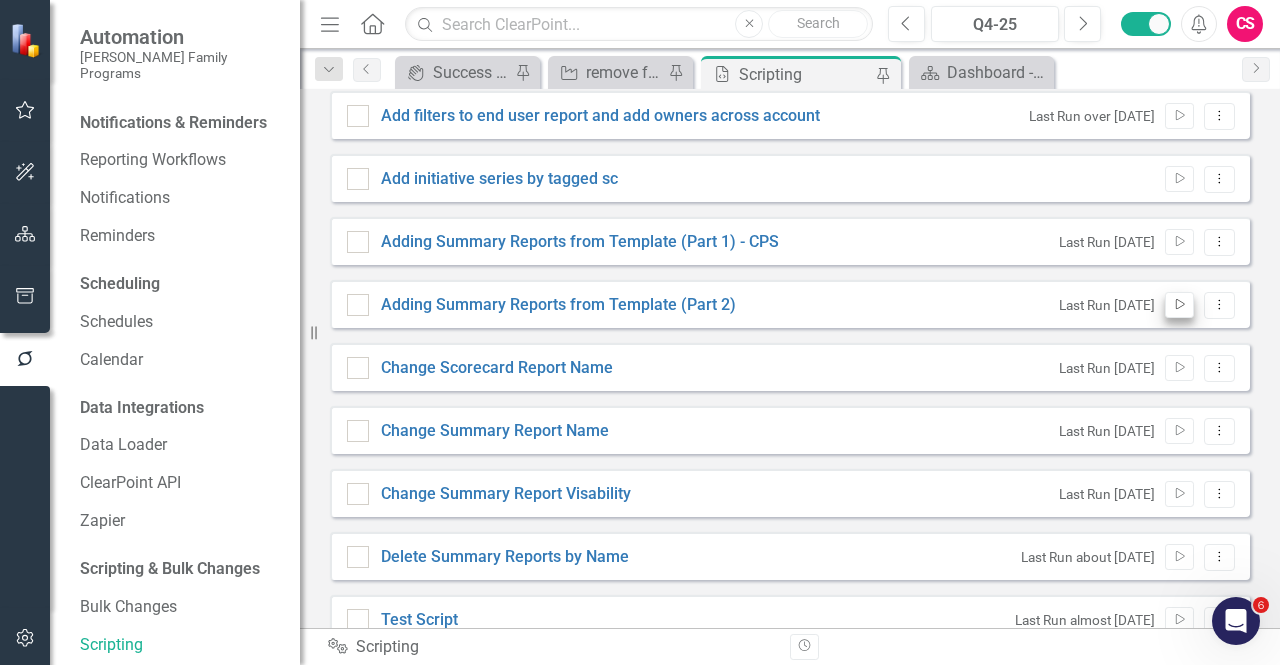click on "Show Deleted Add 1. Add Multiple No Access Users Last Run   over 4 years ago Run Script Dropdown Menu Add filters to end user report and add owners across account Last Run   over 4 years ago Run Script Dropdown Menu Add initiative series by tagged sc Run Script Dropdown Menu Adding Summary Reports from Template (Part 1) - CPS Last Run   21 days ago Run Script Dropdown Menu Adding Summary Reports from Template (Part 2) Last Run   21 days ago Run Script Dropdown Menu Change Scorecard Report Name Last Run   5 months ago Run Script Dropdown Menu Change Summary Report Name Last Run   5 months ago Run Script Dropdown Menu Change Summary Report Visability Last Run   8 days ago Run Script Dropdown Menu Delete Summary Reports by Name Last Run   about 2 years ago Run Script Dropdown Menu Test Script Last Run   almost 3 years ago Run Script Dropdown Menu Looks like you don't have any custom scripts set up yet. Why don't you add a script or learn more about scripts." at bounding box center [790, 312] 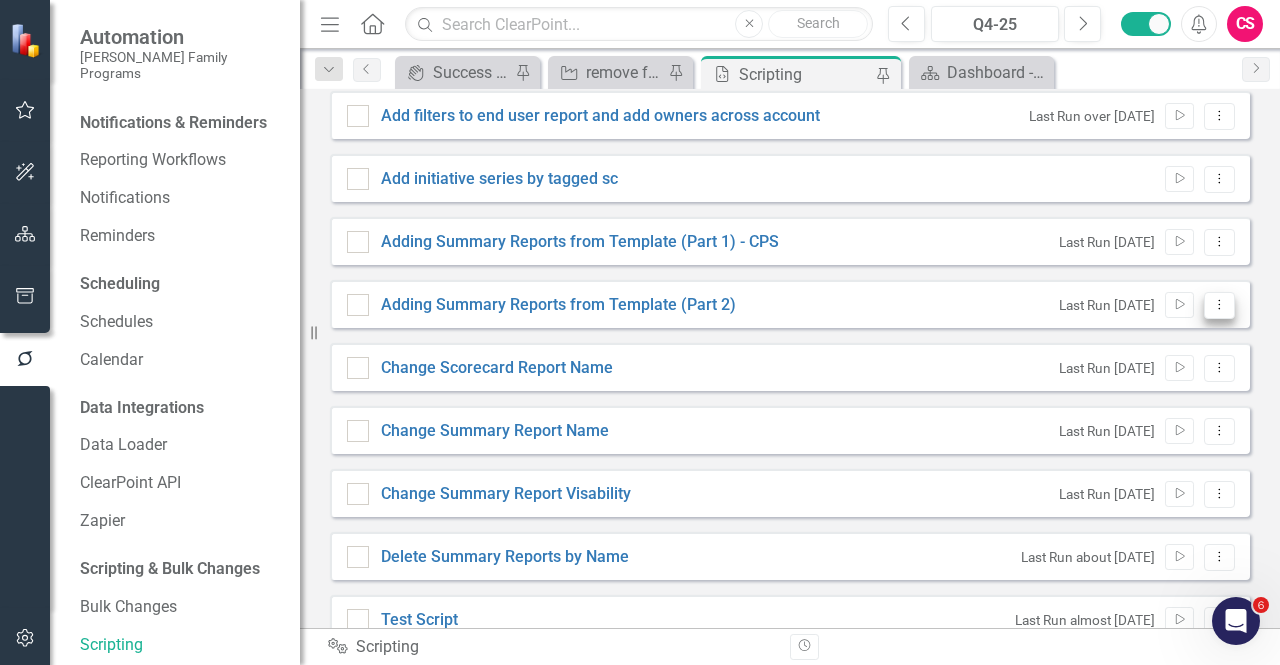 click on "Dropdown Menu" 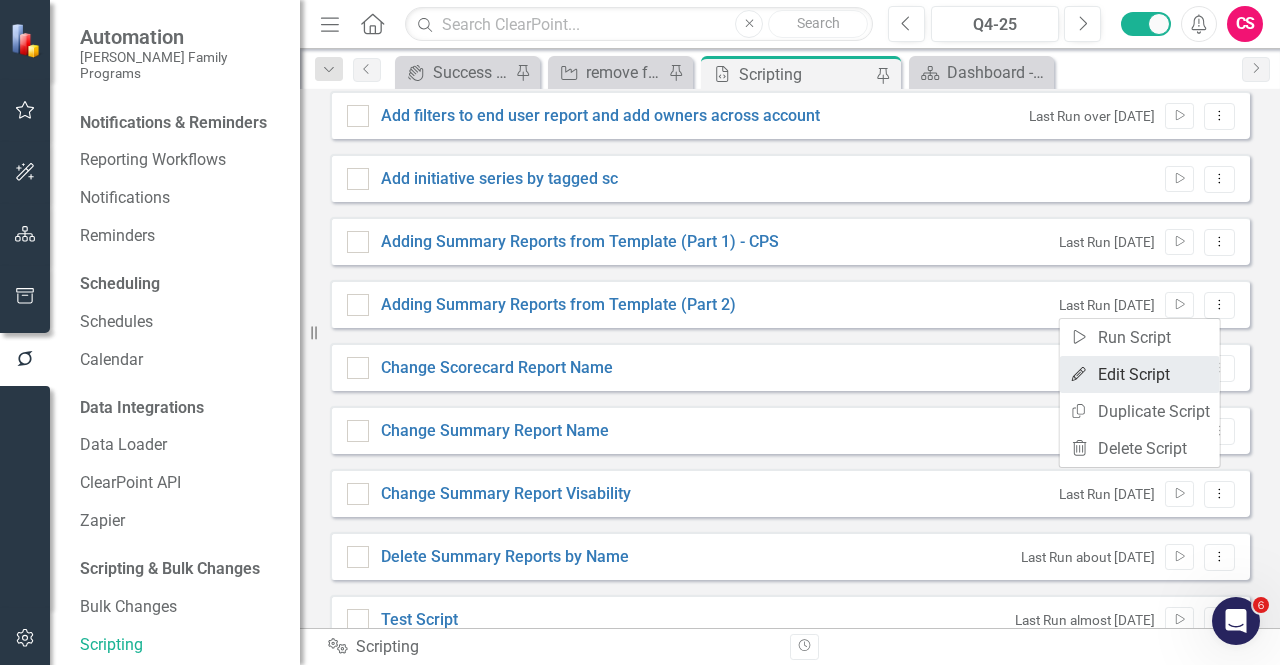 click on "Edit Edit Script" at bounding box center (1140, 374) 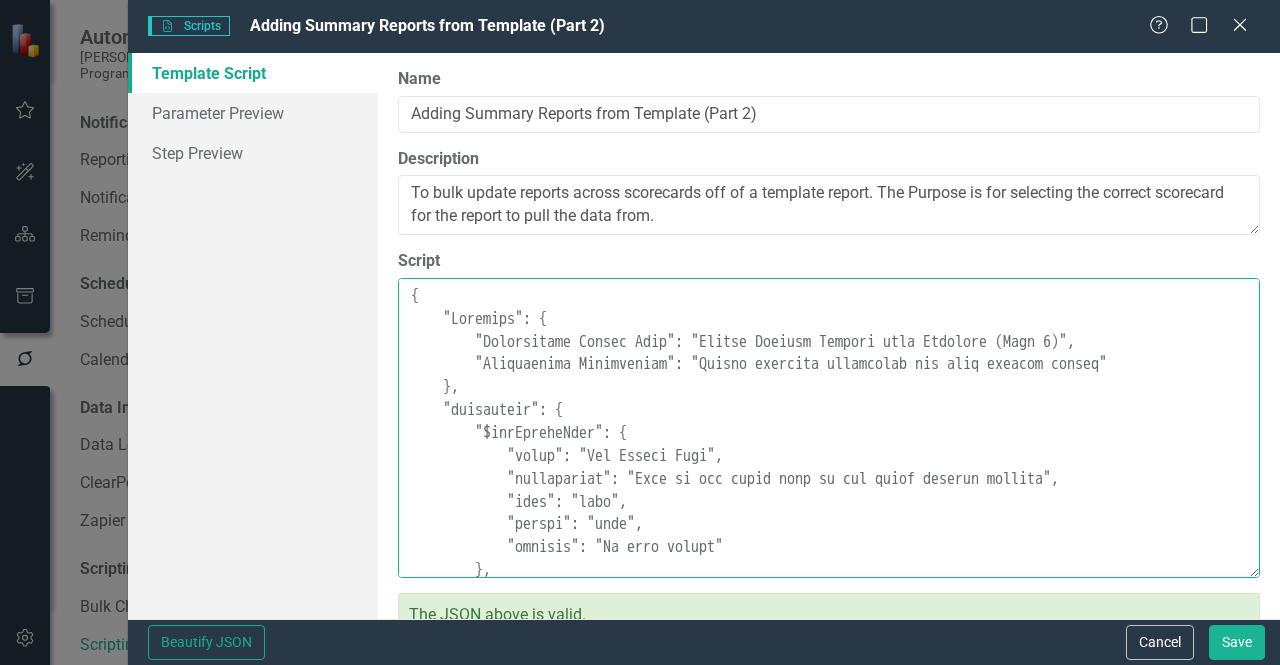 drag, startPoint x: 509, startPoint y: 329, endPoint x: 776, endPoint y: 382, distance: 272.20947 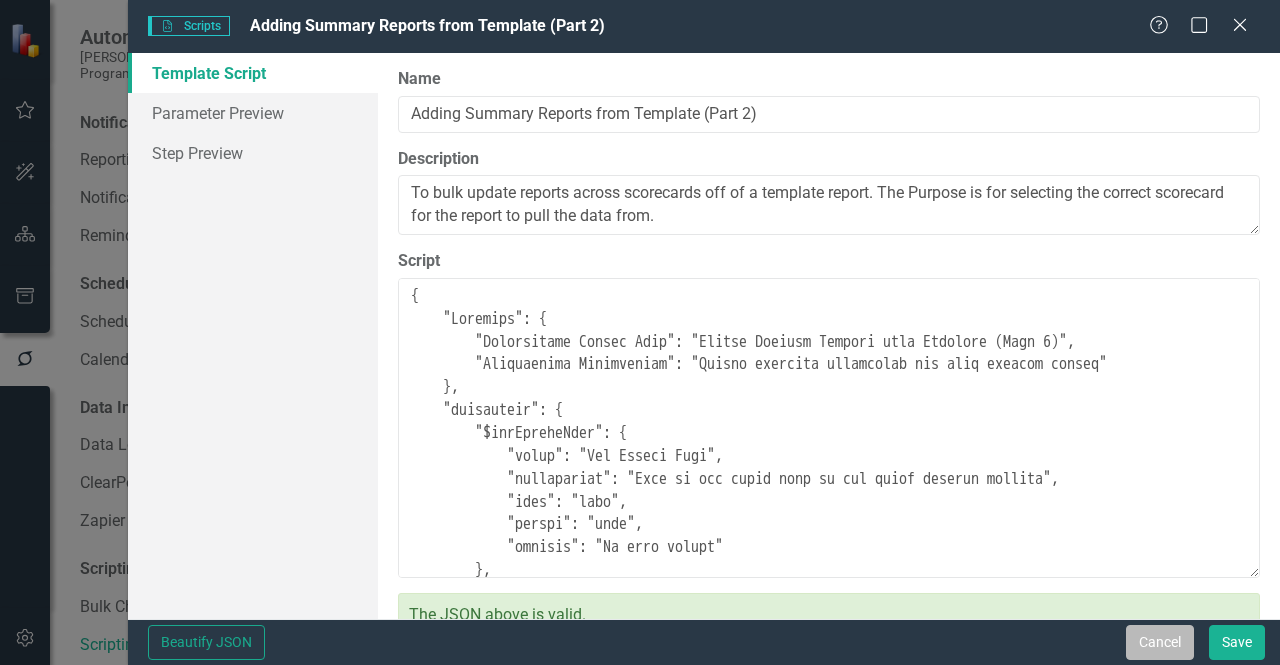 click on "Cancel" at bounding box center (1160, 642) 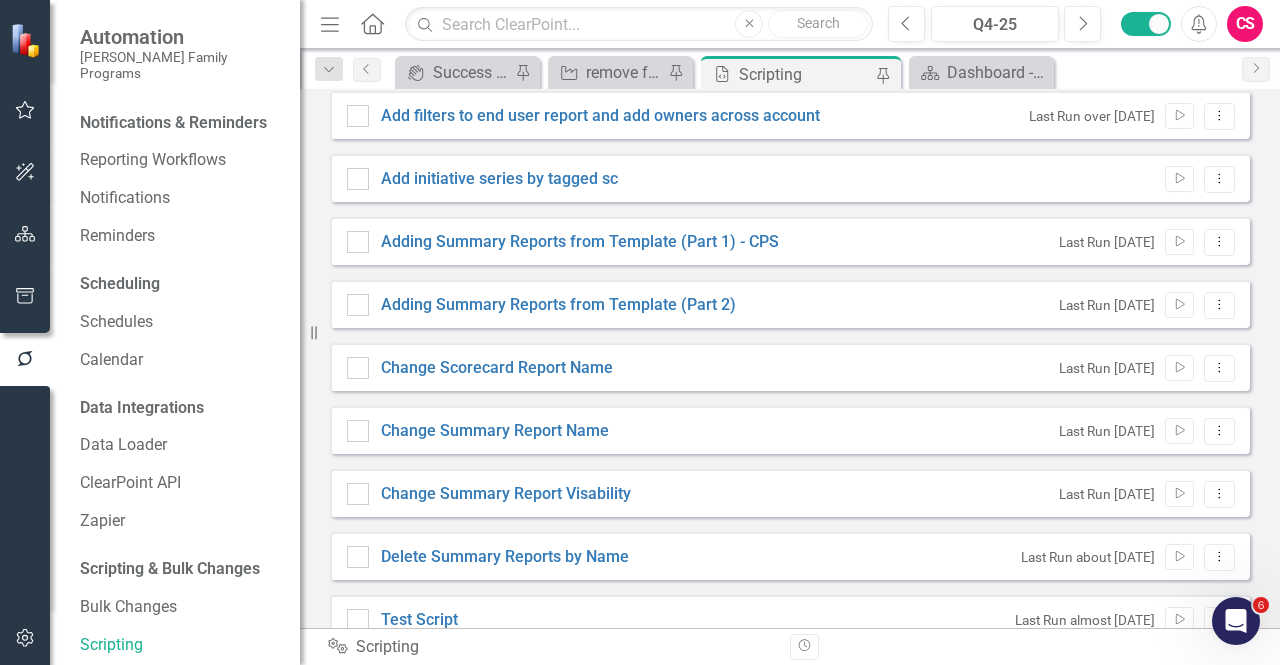 click on "Adding Summary Reports from Template (Part 1) - CPS Last Run   21 days ago Run Script Dropdown Menu" at bounding box center (790, 241) 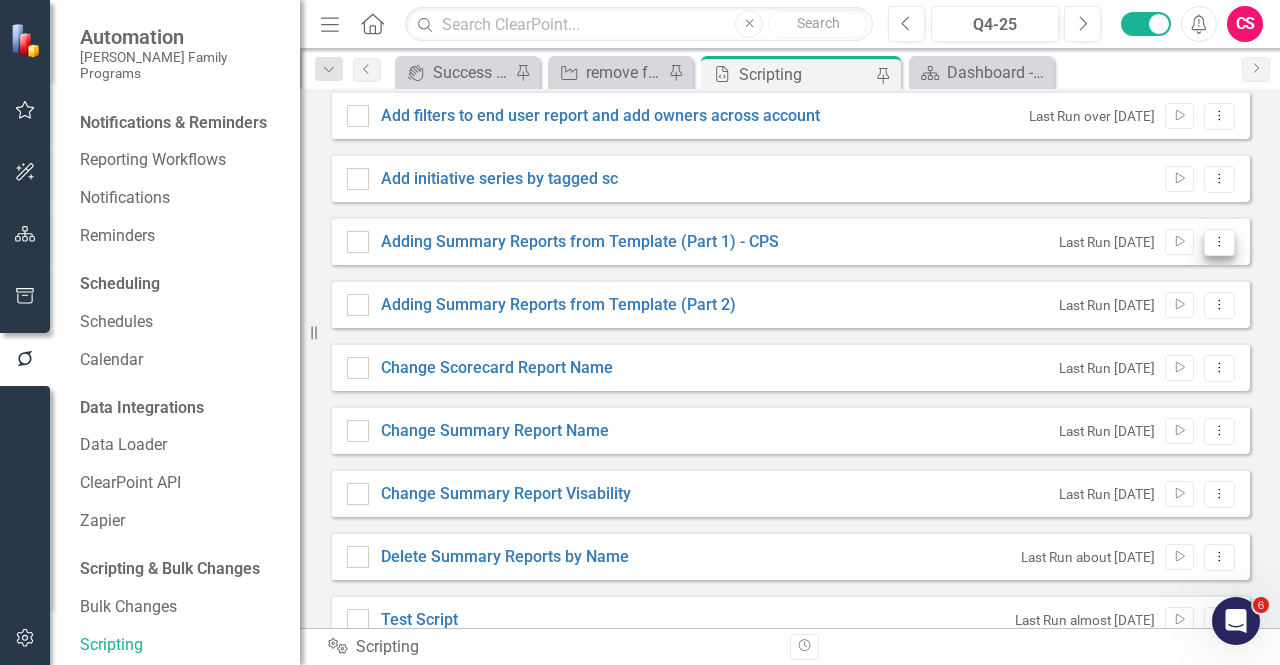 click on "Dropdown Menu" 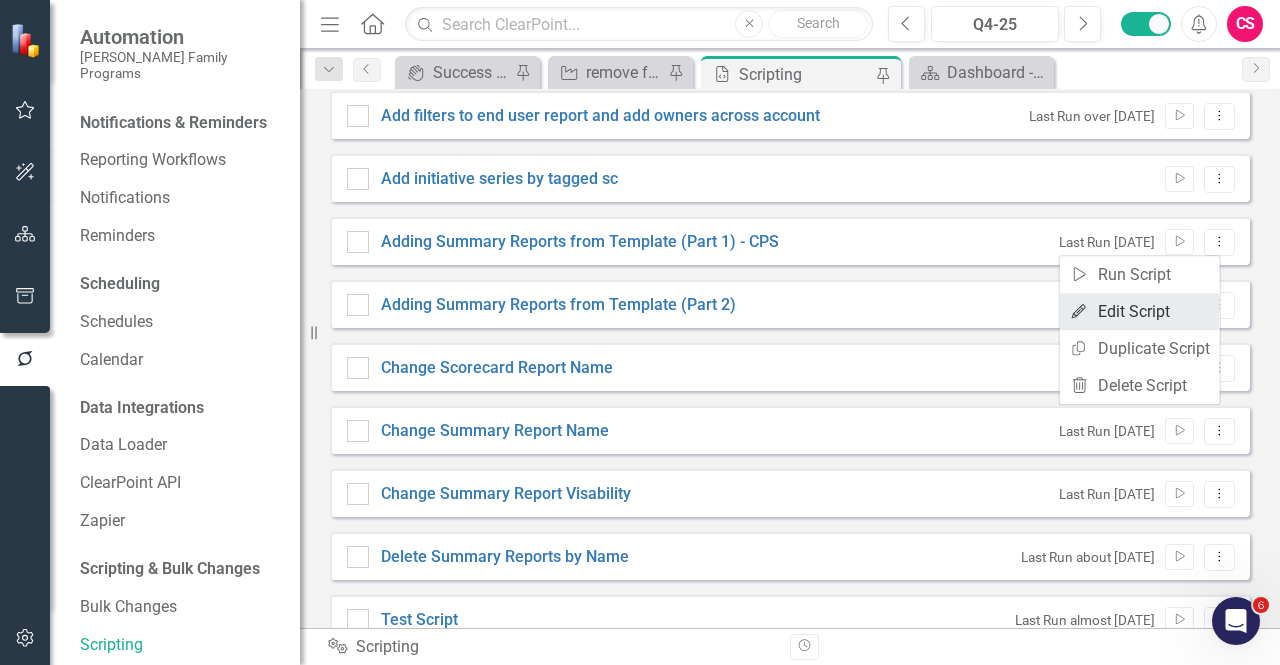 click on "Edit Edit Script" at bounding box center (1140, 311) 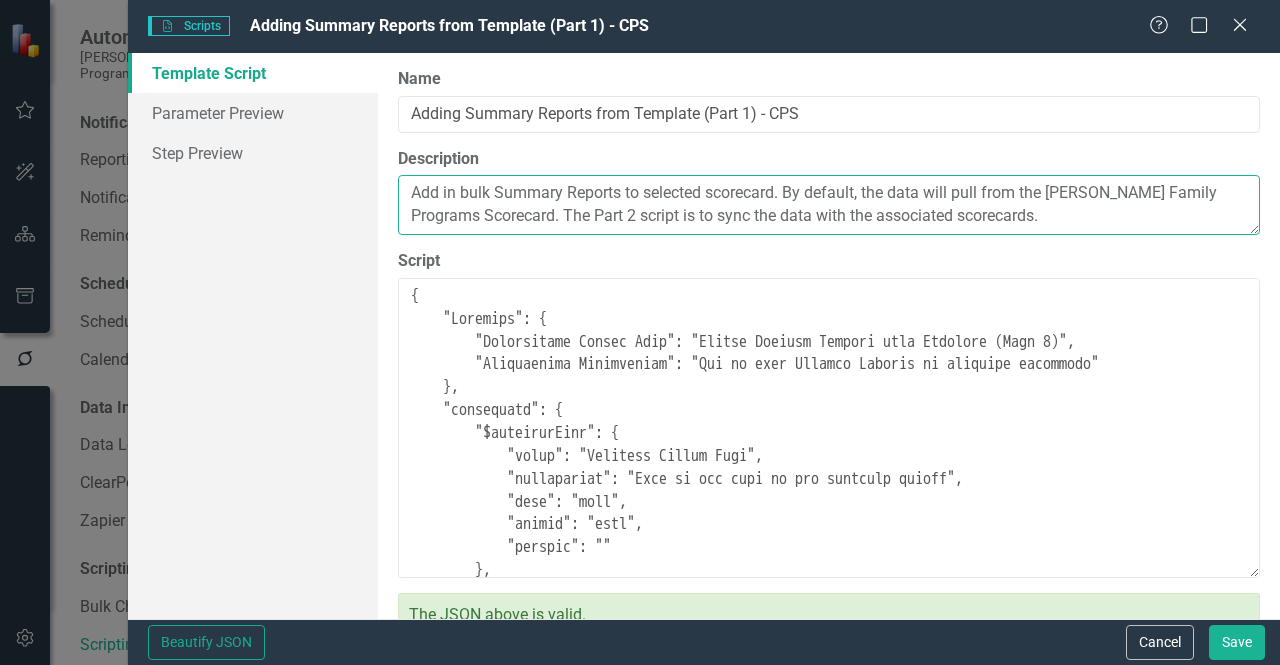 drag, startPoint x: 630, startPoint y: 194, endPoint x: 1016, endPoint y: 219, distance: 386.80875 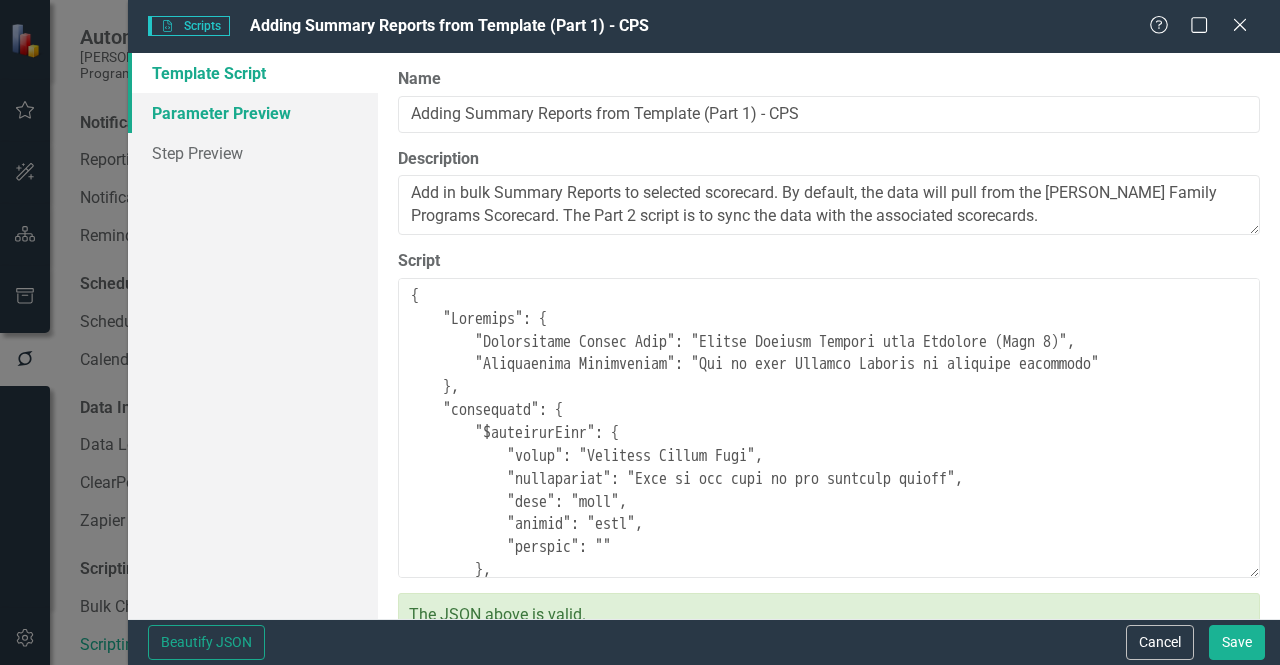 click on "Parameter Preview" at bounding box center (253, 113) 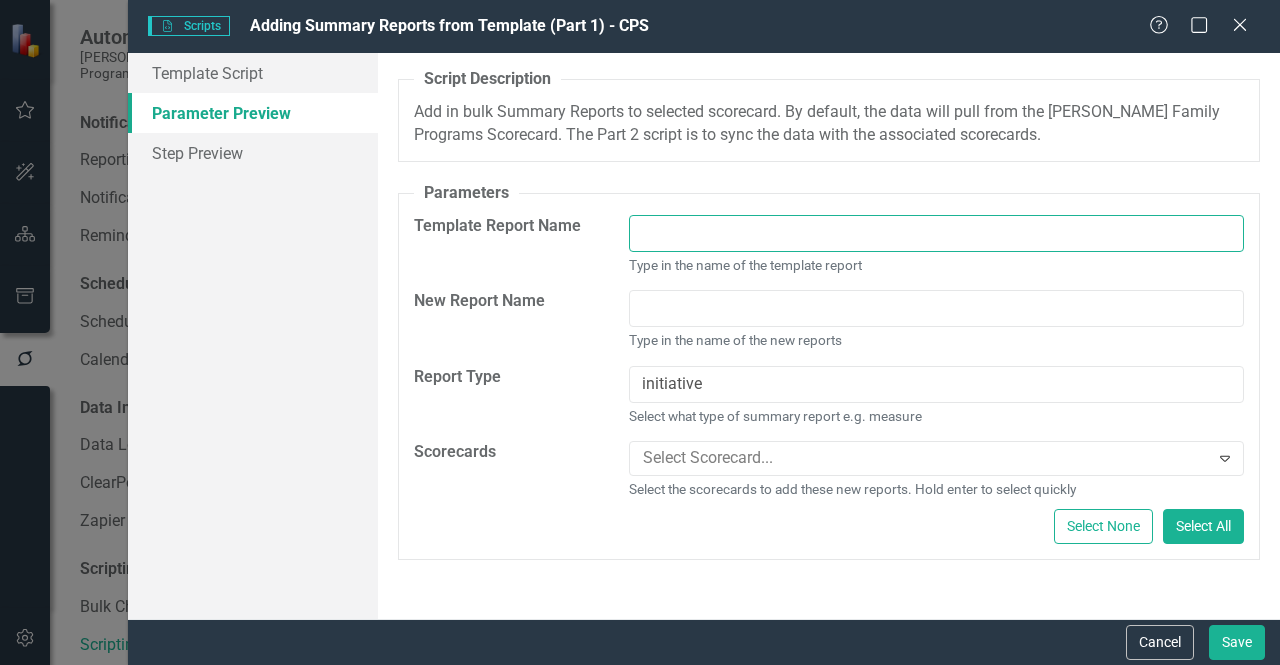 click on "Template Report Name" at bounding box center [936, 233] 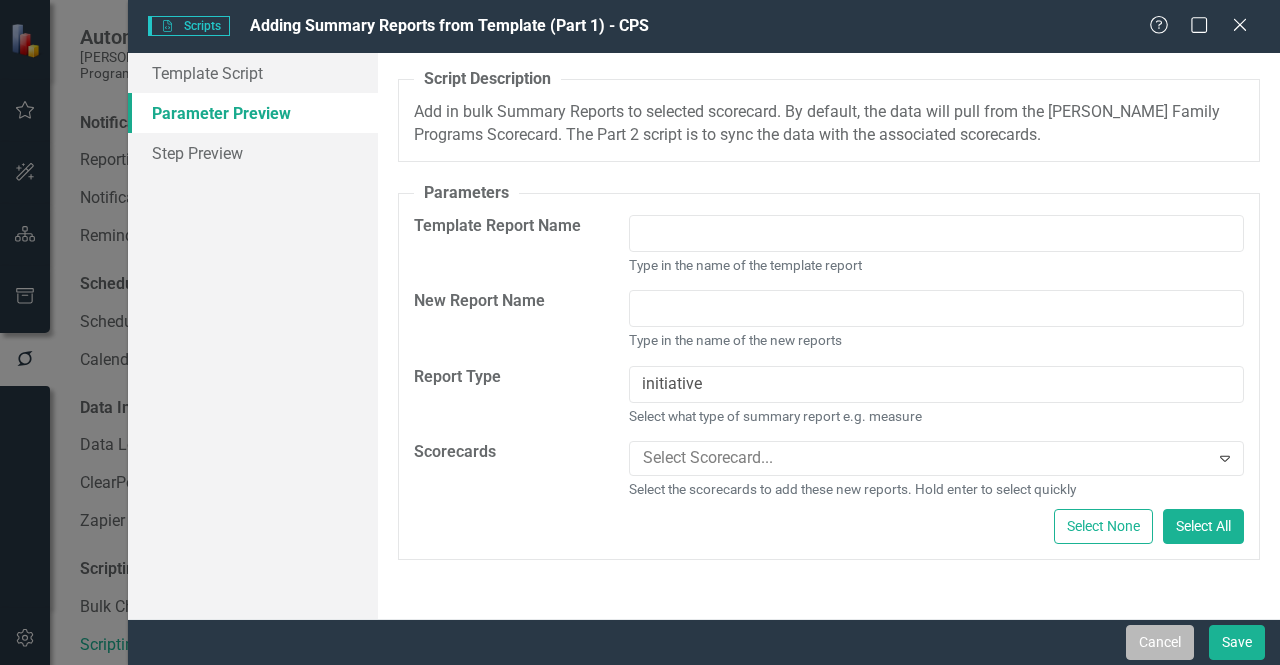 click on "Cancel" at bounding box center (1160, 642) 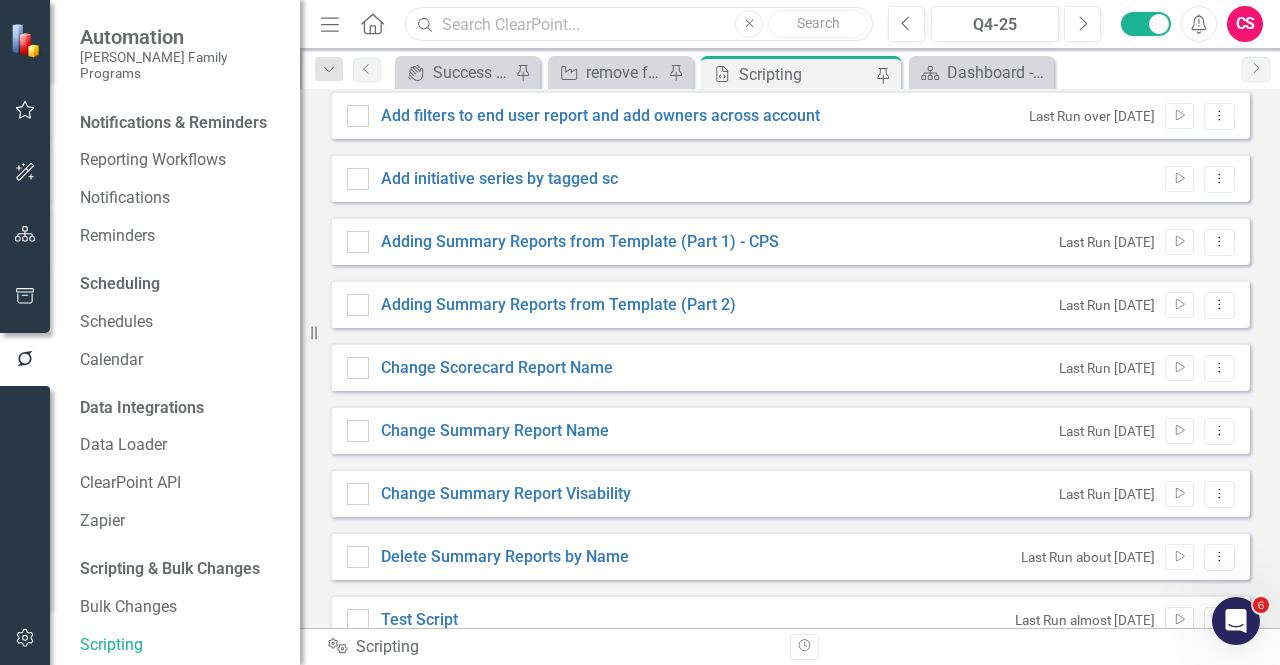 click at bounding box center (639, 24) 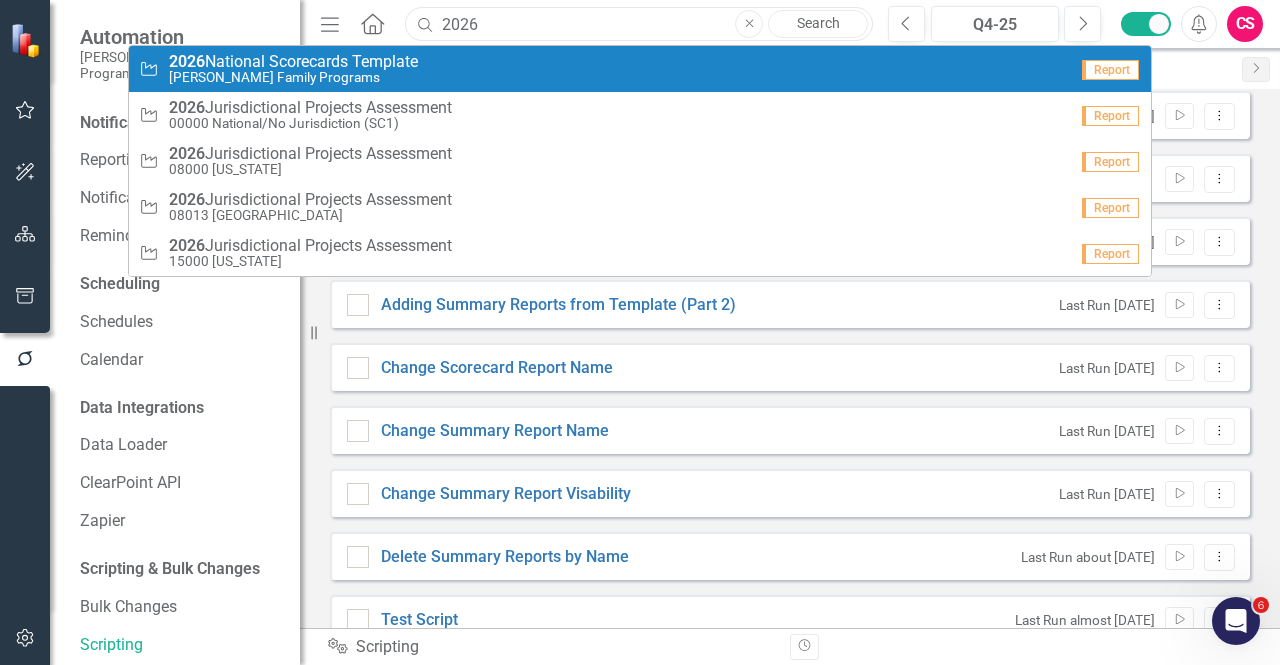 click on "2026" at bounding box center [639, 24] 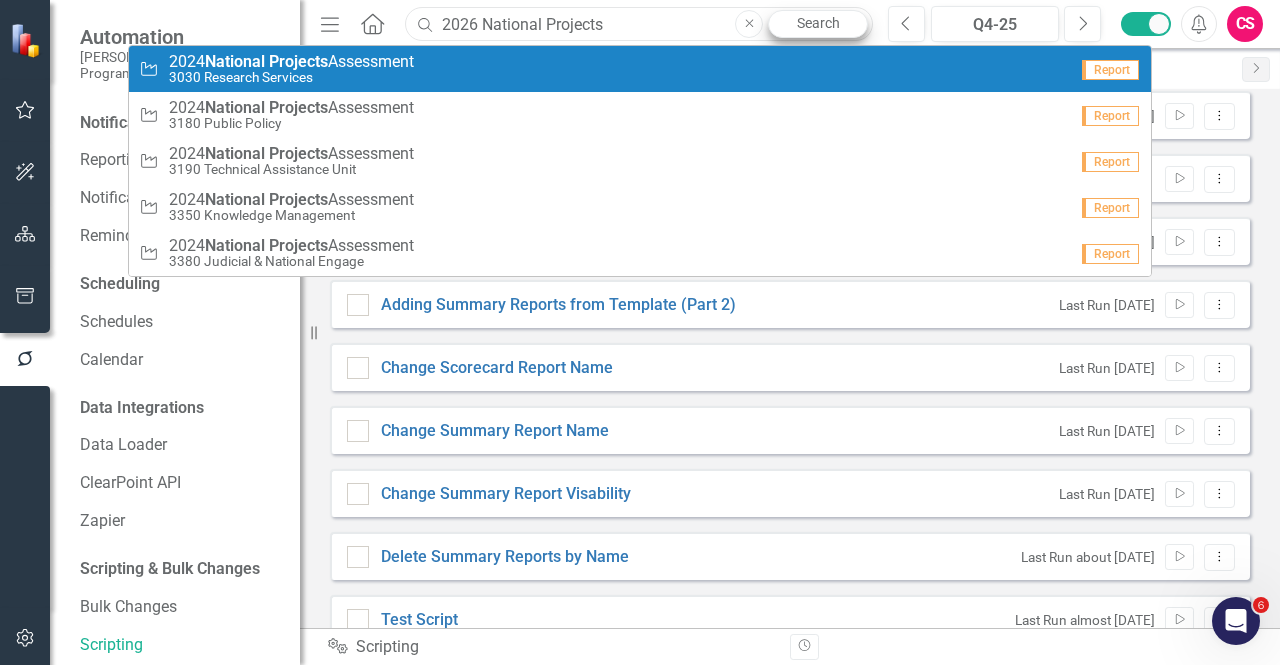 type on "2026 National Projects" 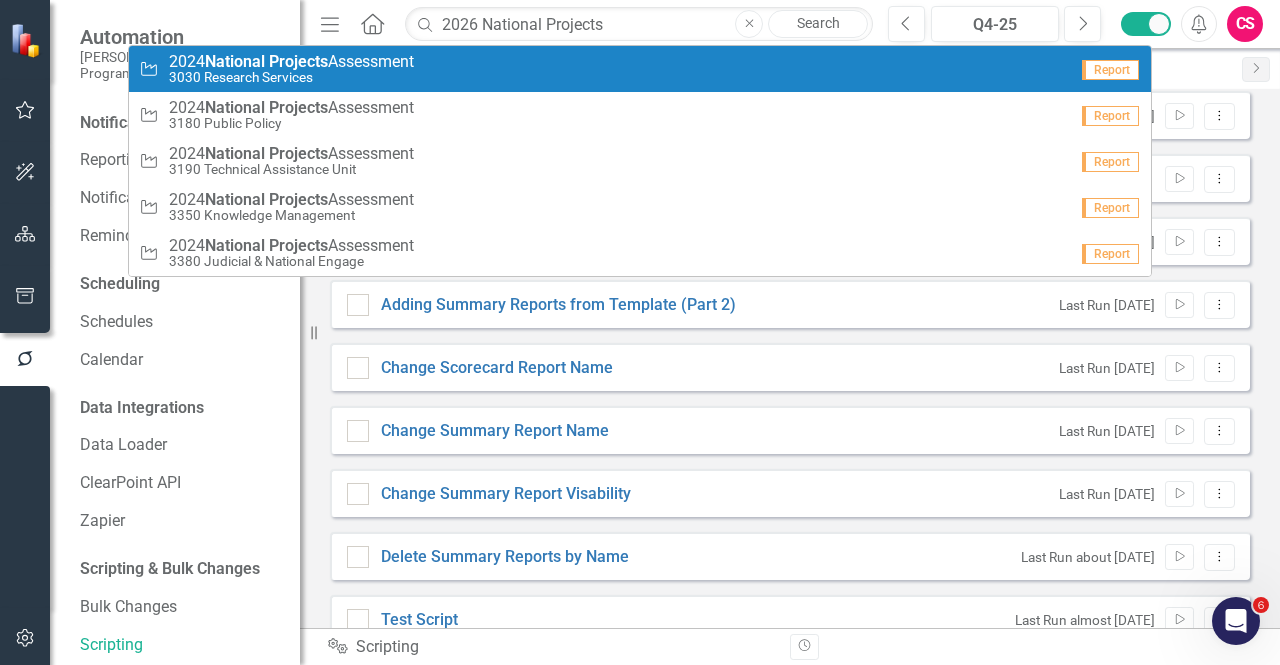 click on "Search" at bounding box center (818, 24) 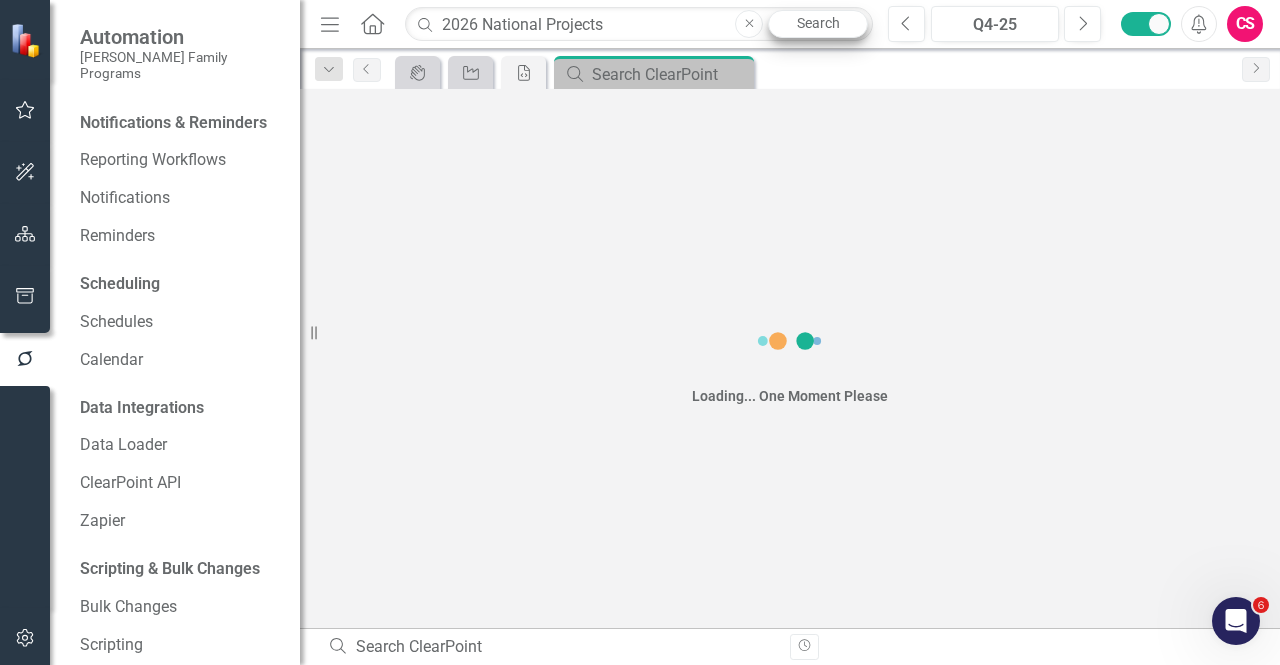 scroll, scrollTop: 0, scrollLeft: 0, axis: both 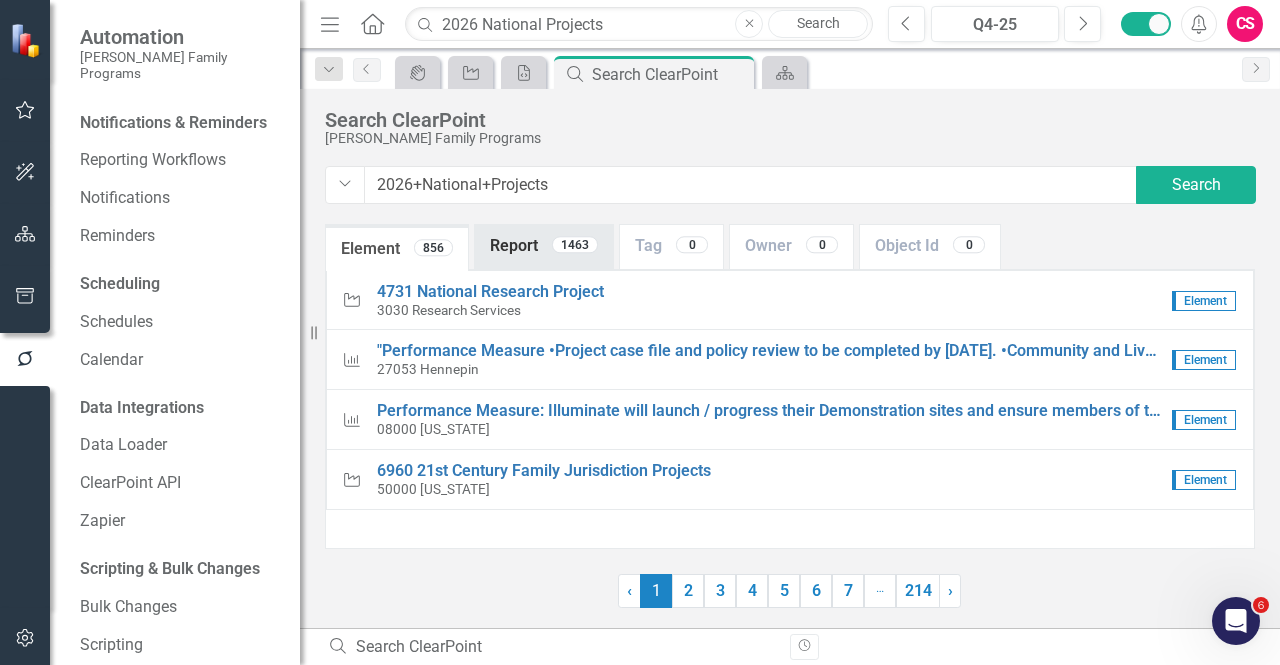 click on "Report   1463" at bounding box center (544, 246) 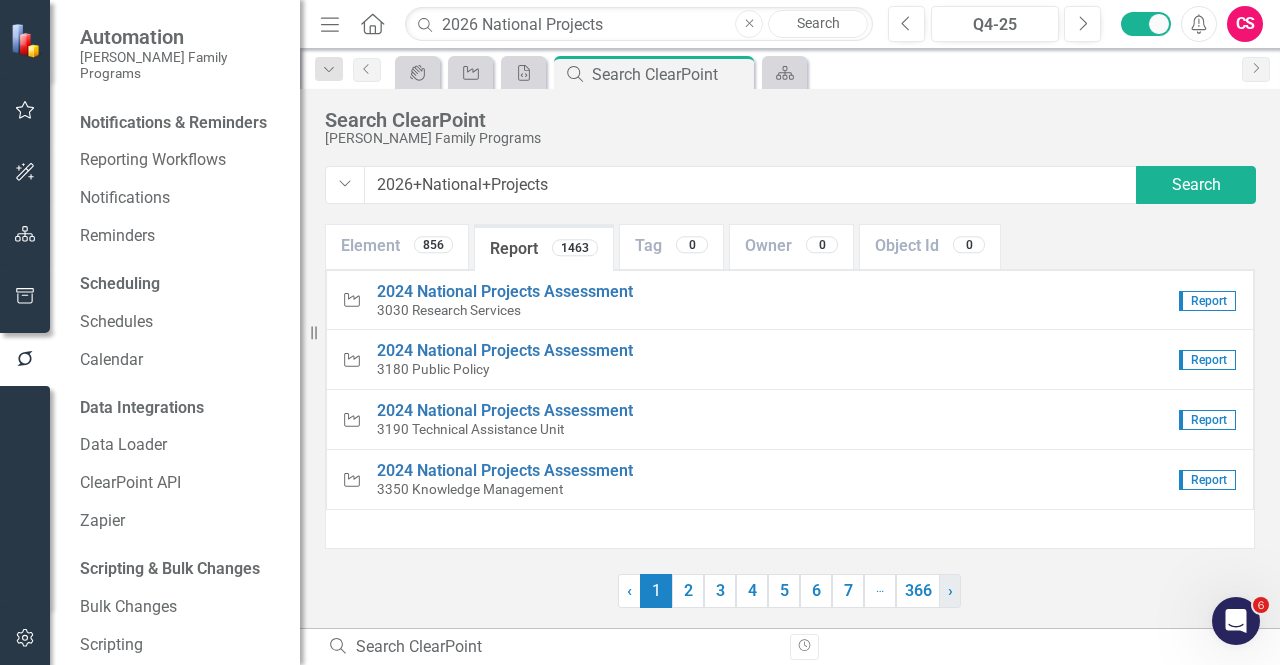 click on "› Next" at bounding box center [950, 591] 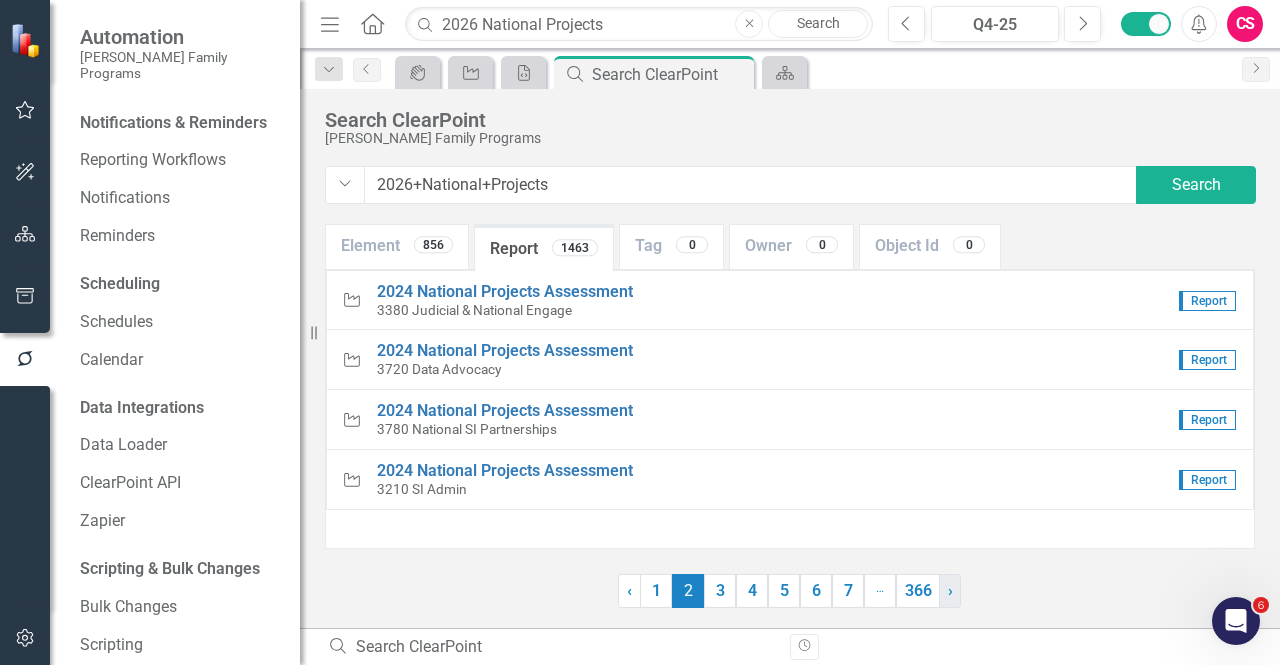 click on "› Next" at bounding box center [950, 591] 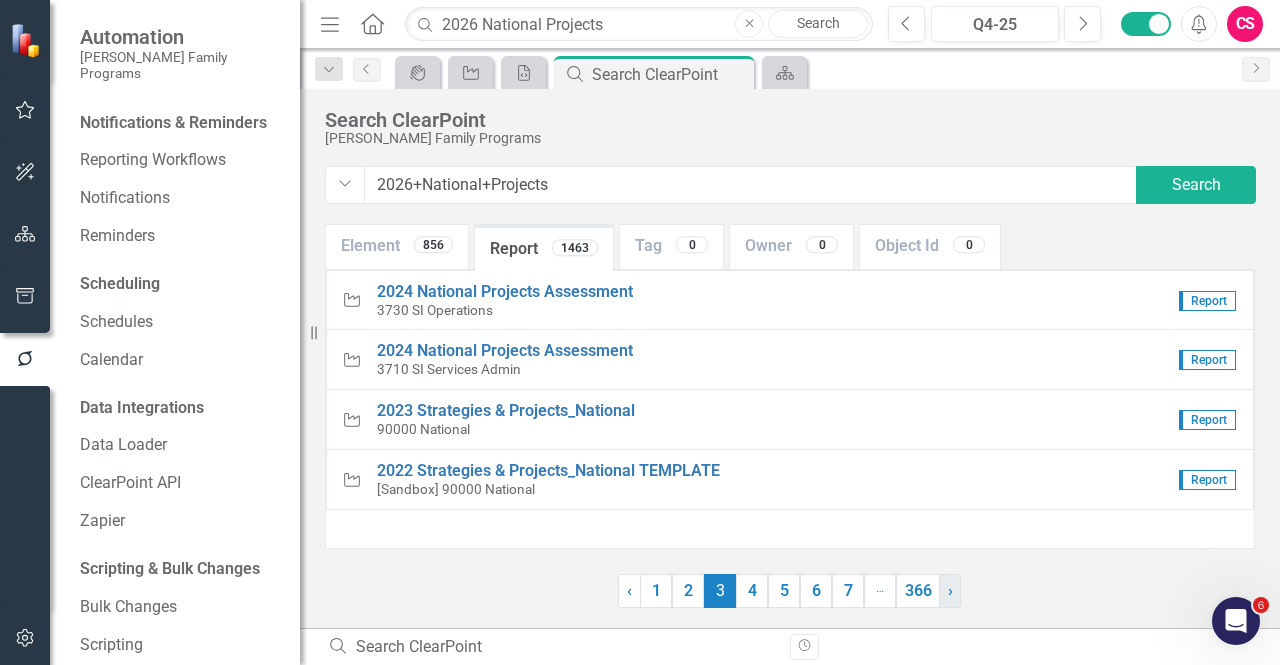 click on "› Next" at bounding box center (950, 591) 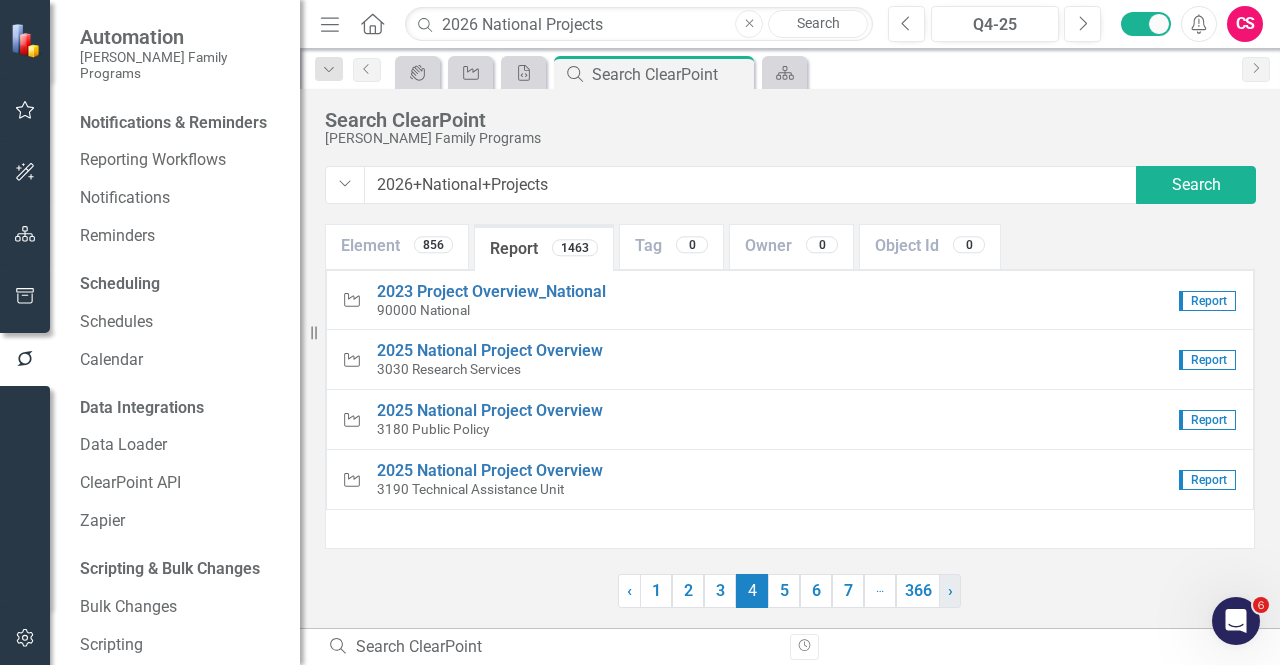 click on "› Next" at bounding box center (950, 591) 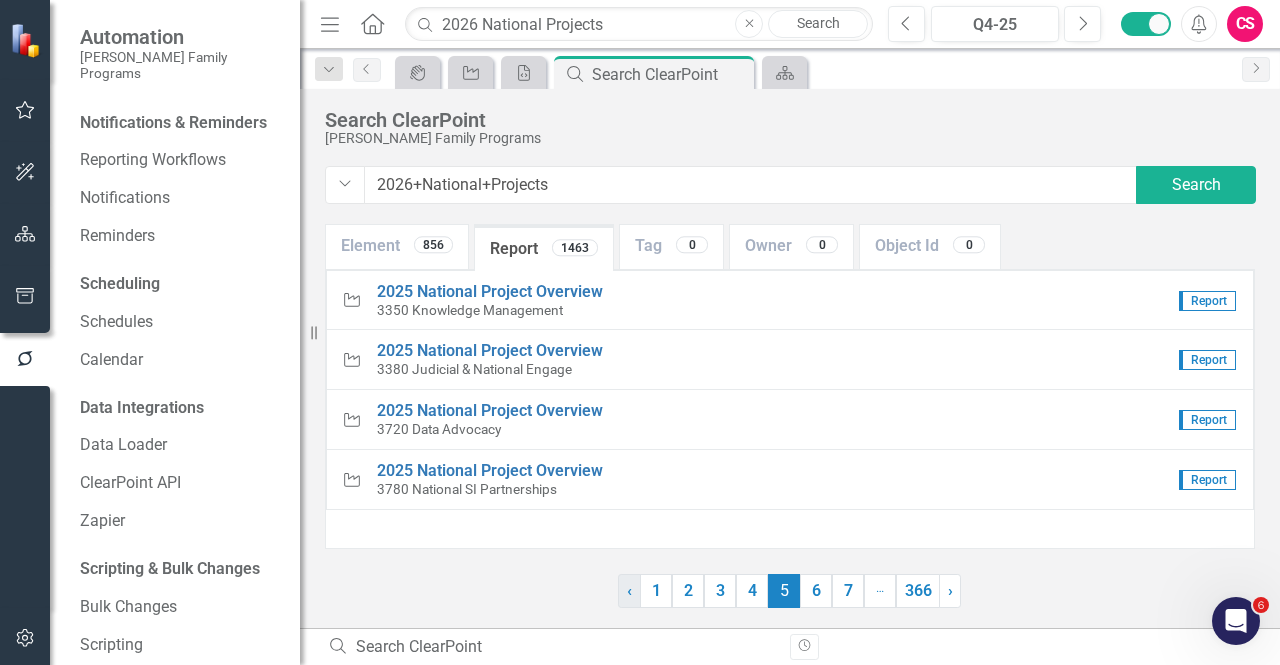 click on "‹" at bounding box center [629, 590] 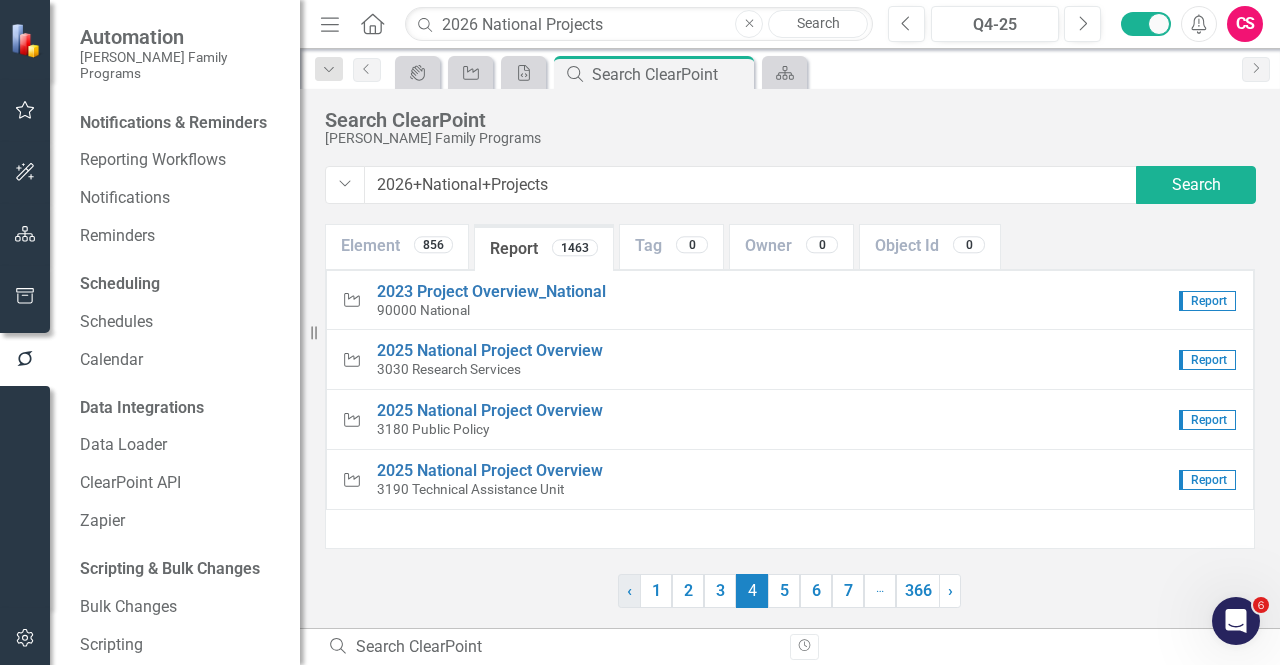 click on "‹" at bounding box center [629, 590] 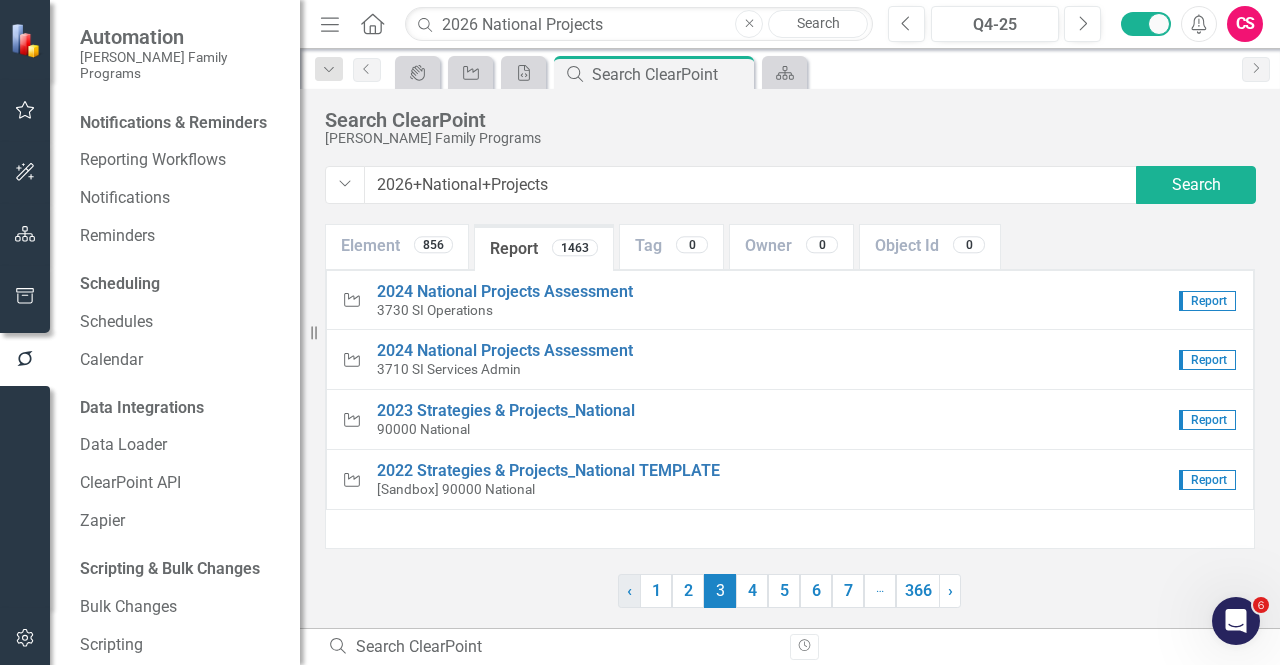 click on "‹ Previous" at bounding box center [629, 591] 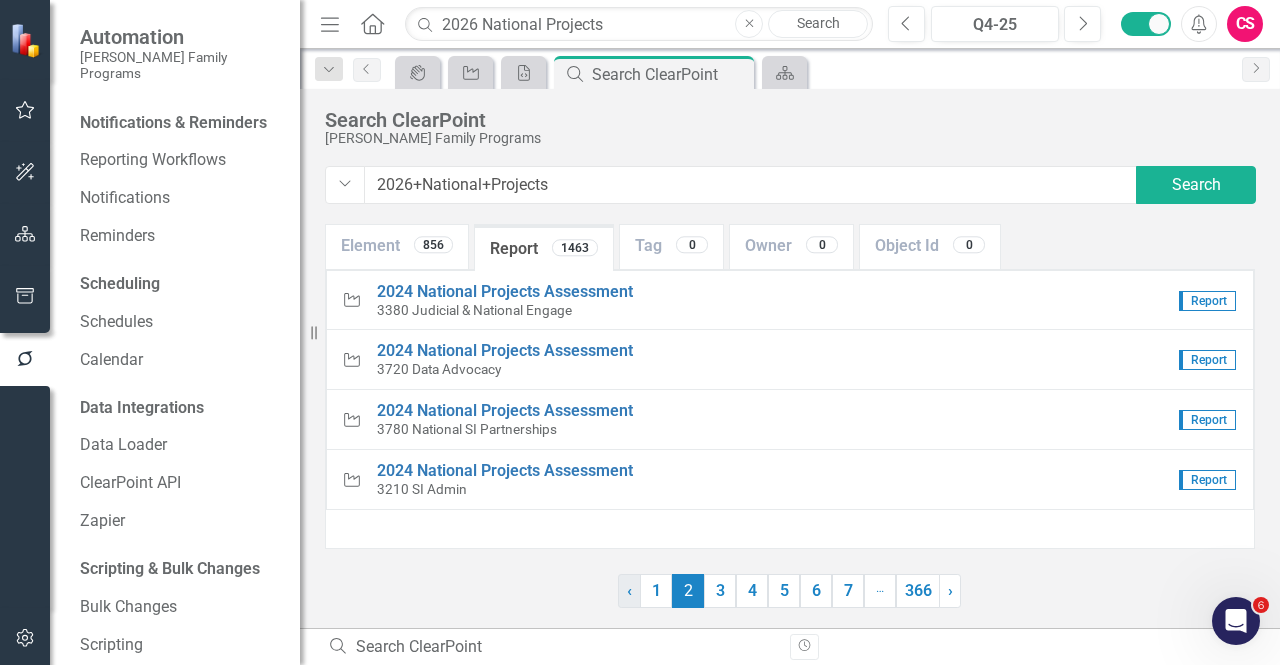 click on "‹ Previous" at bounding box center [629, 591] 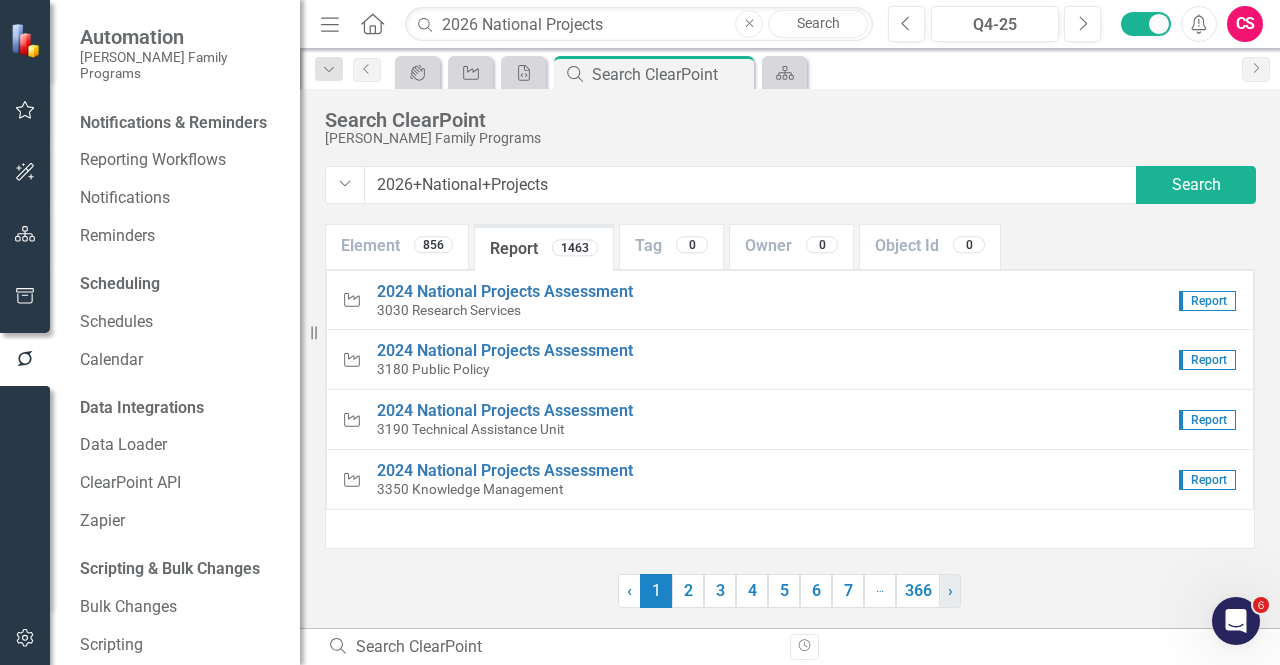 click on "› Next" at bounding box center (950, 591) 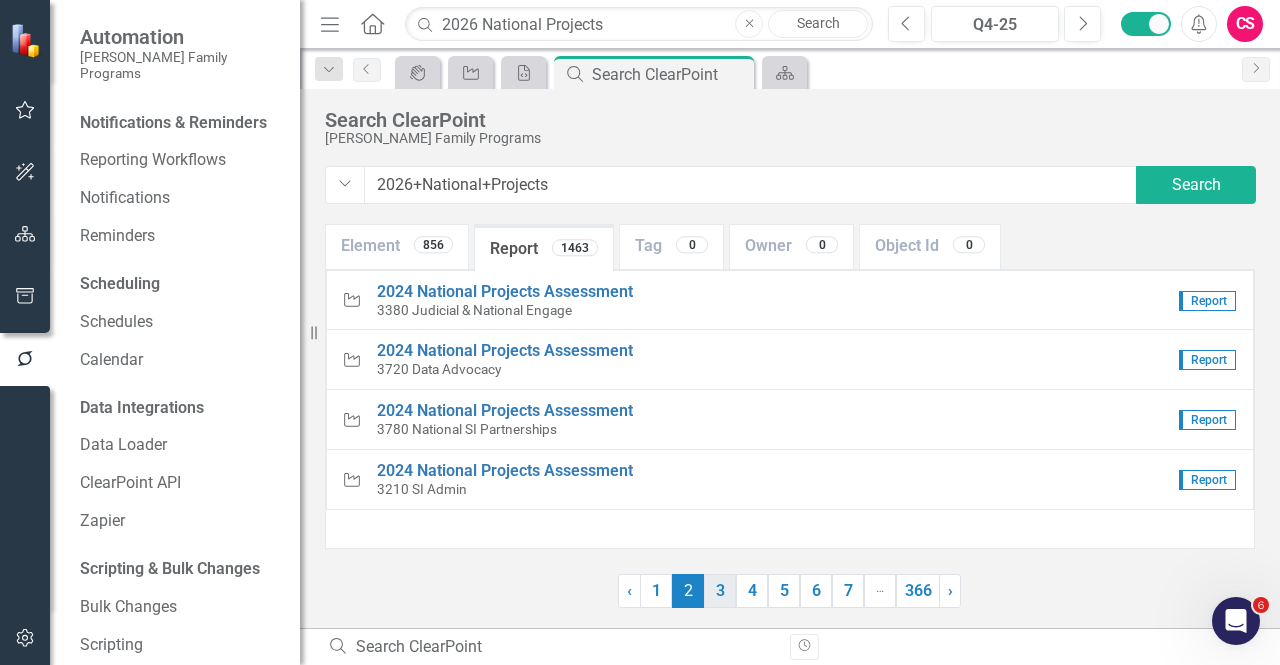 click on "3" at bounding box center (720, 591) 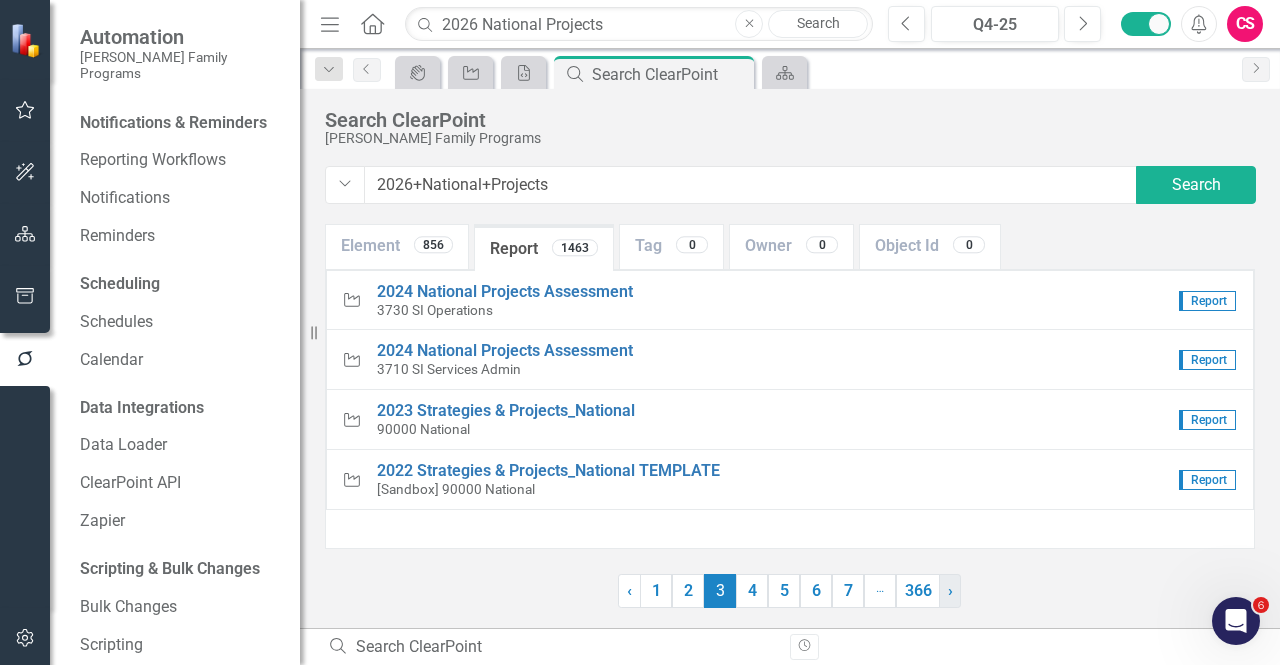 click on "›" at bounding box center [950, 590] 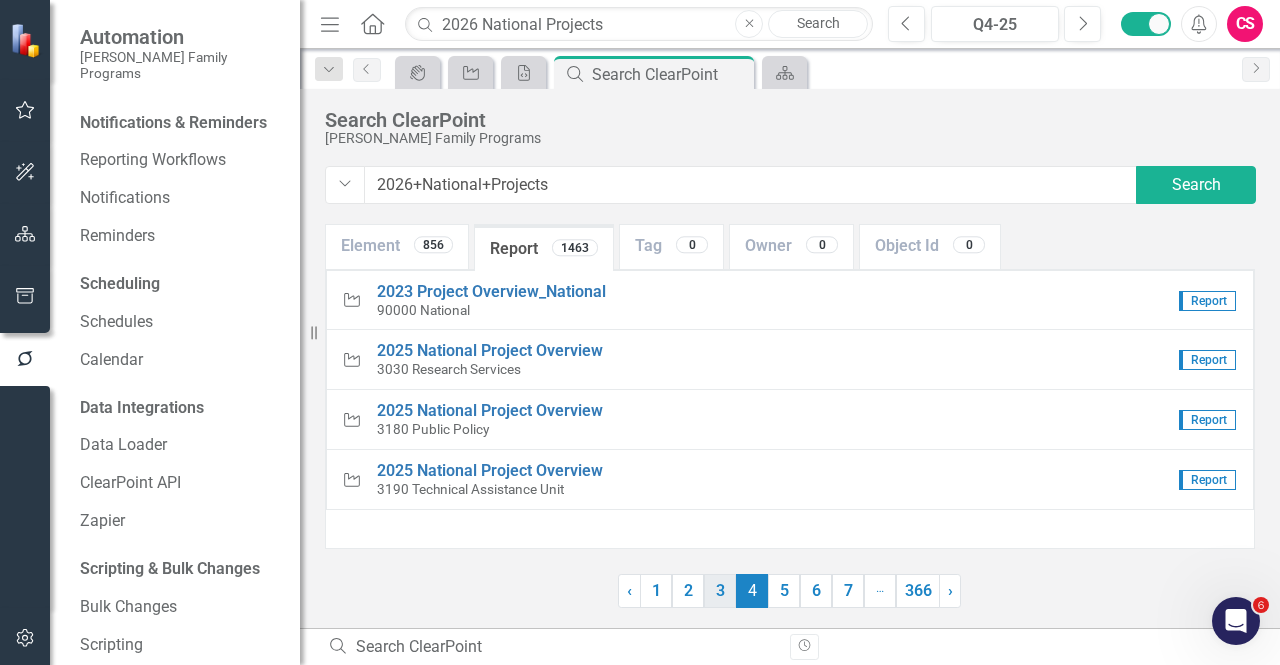 click on "3" at bounding box center (720, 591) 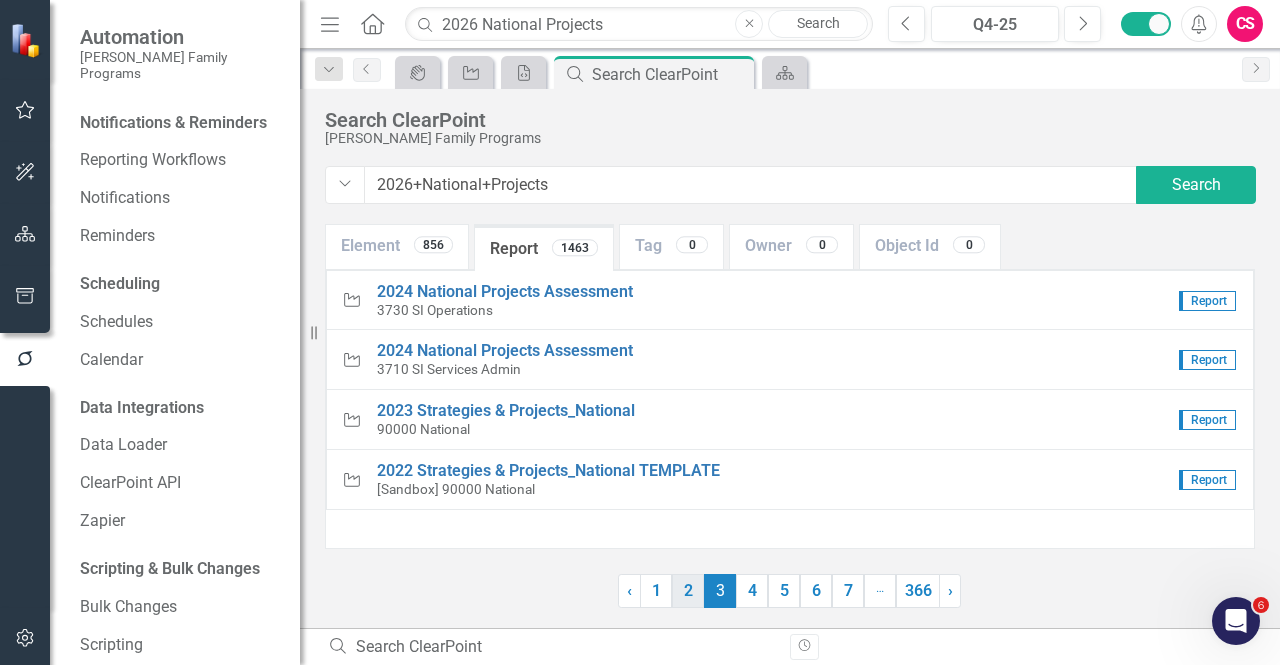 click on "2" at bounding box center [688, 591] 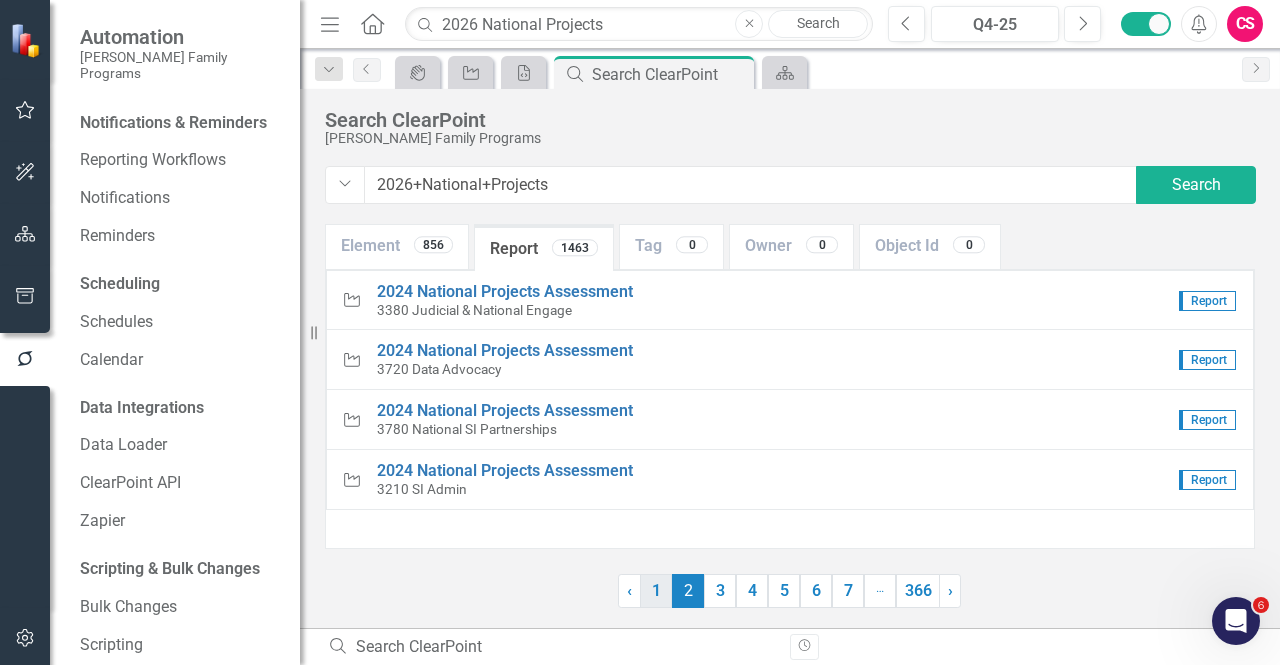 click on "1" at bounding box center (656, 591) 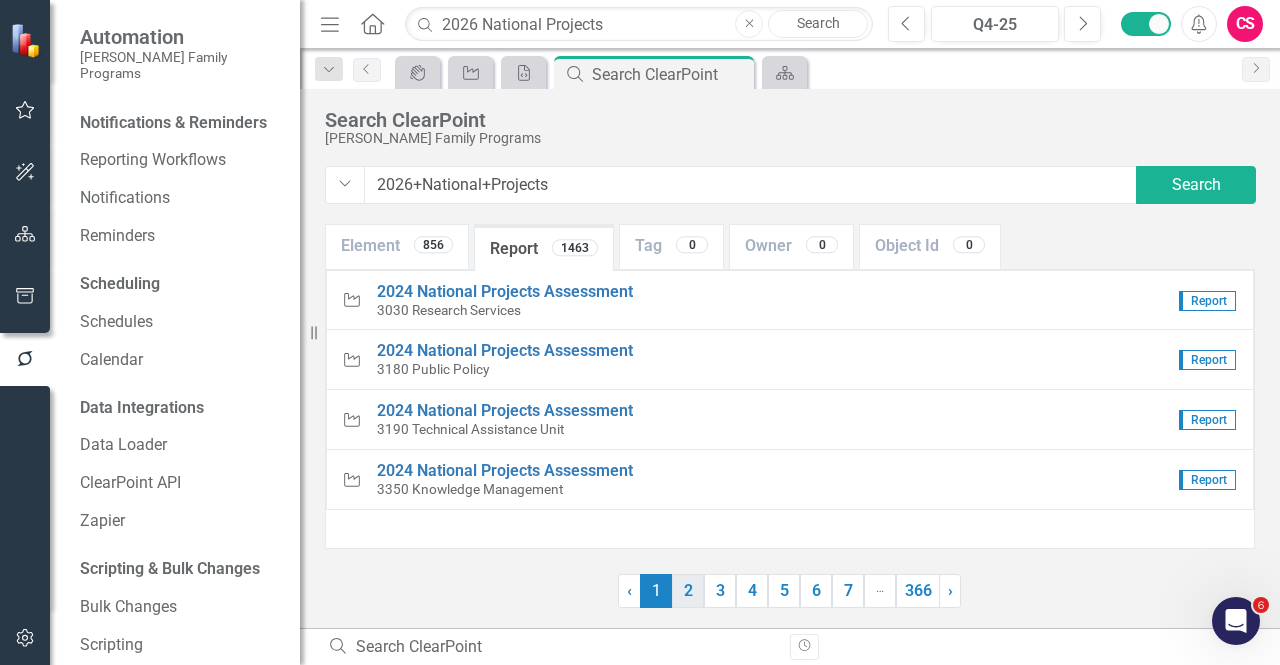 click on "2" at bounding box center (688, 591) 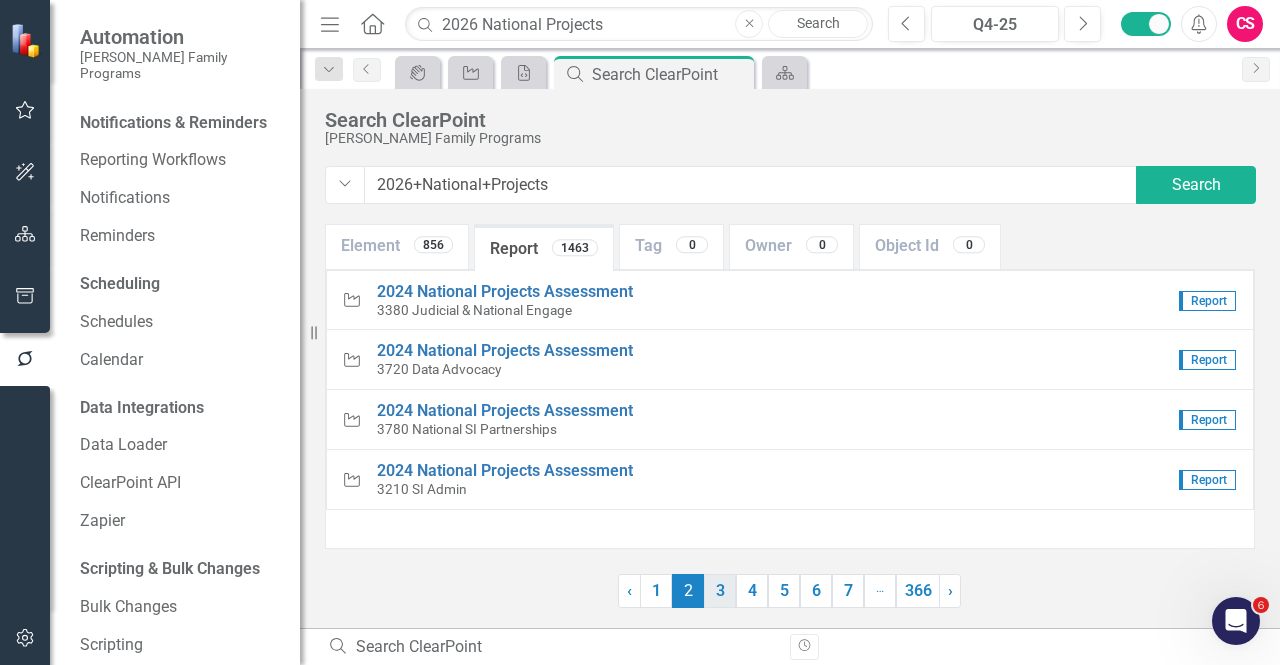 click on "3" at bounding box center (720, 591) 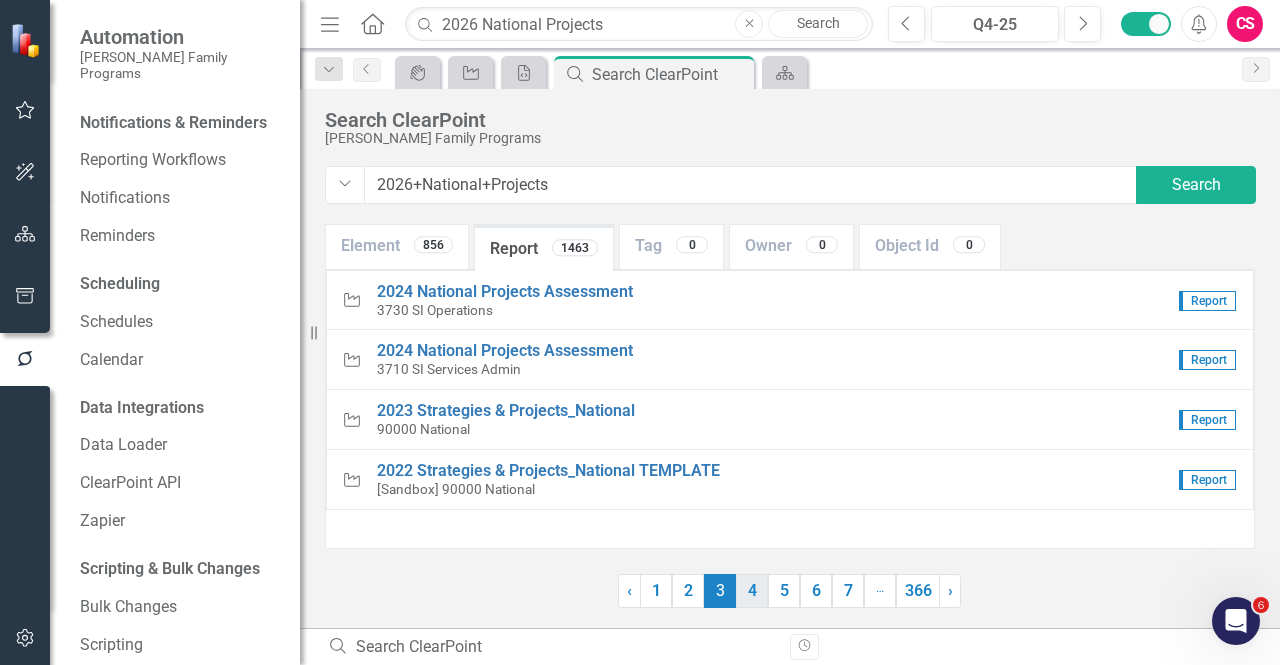 click on "4" at bounding box center (752, 591) 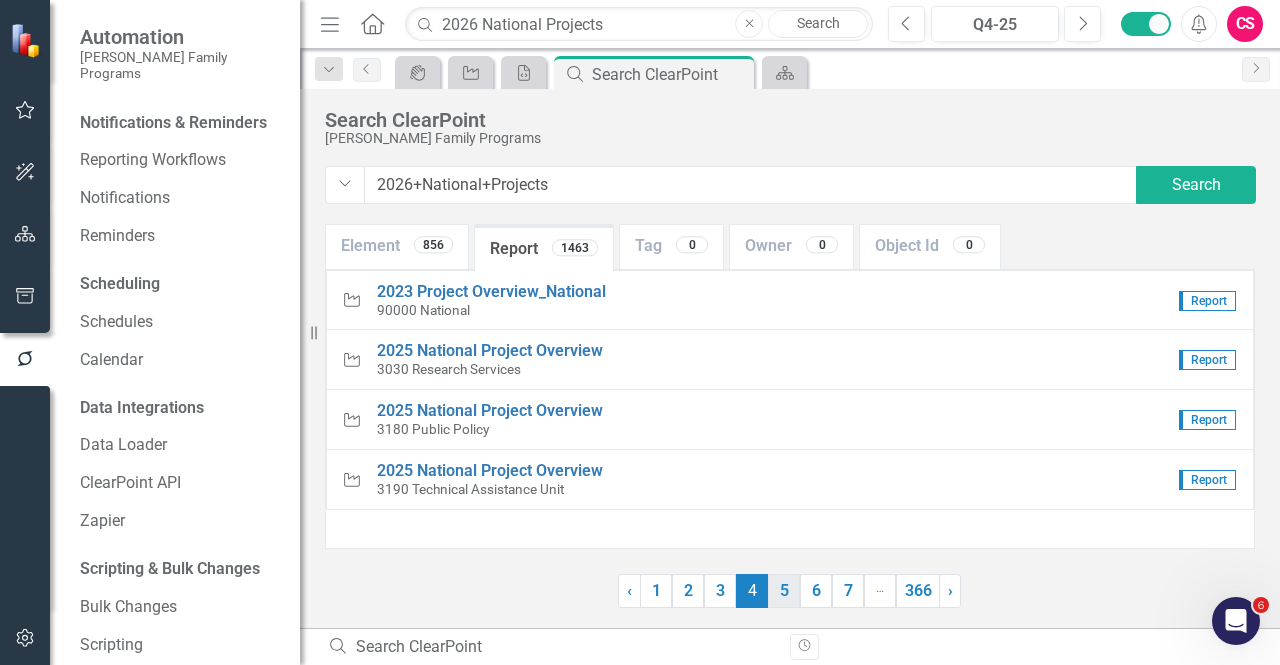 click on "5" at bounding box center (784, 591) 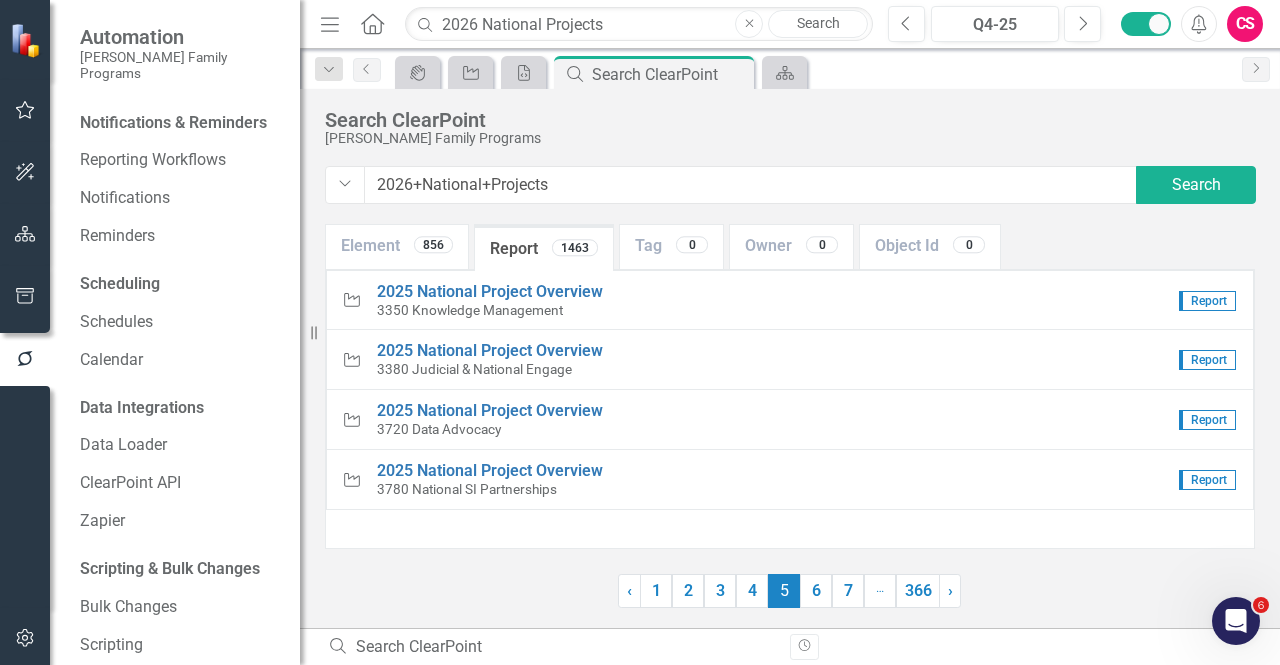 click on "5 (current)" at bounding box center (784, 591) 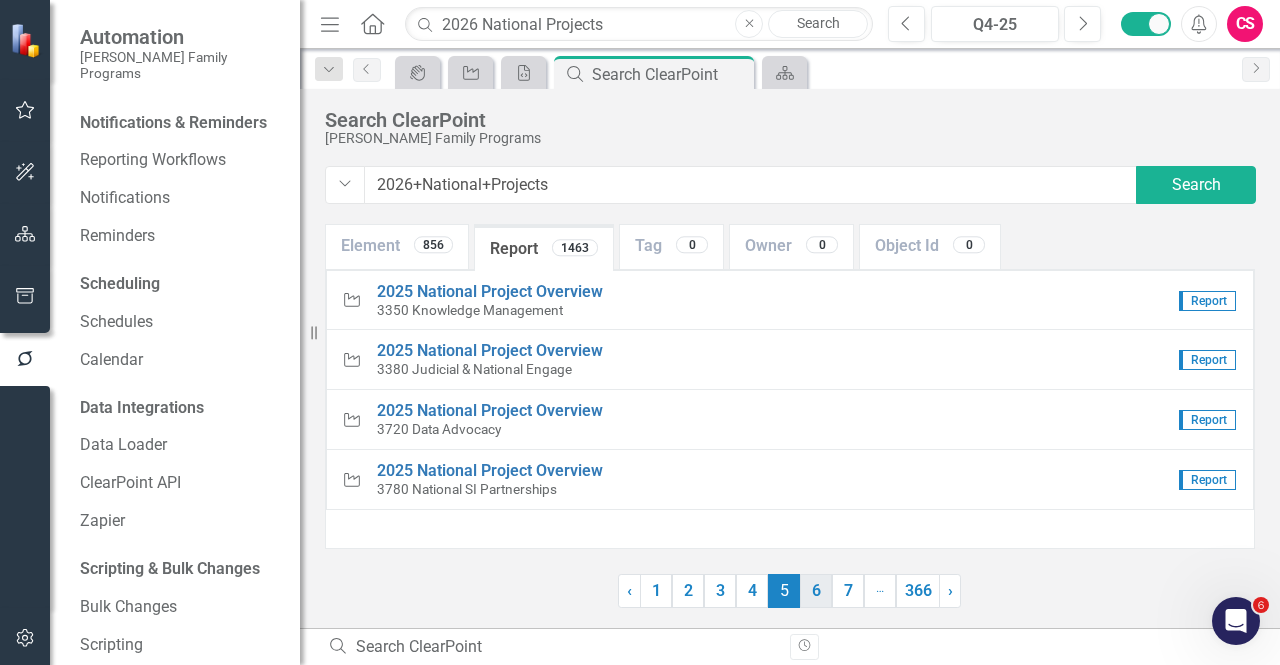 click on "6" at bounding box center [816, 591] 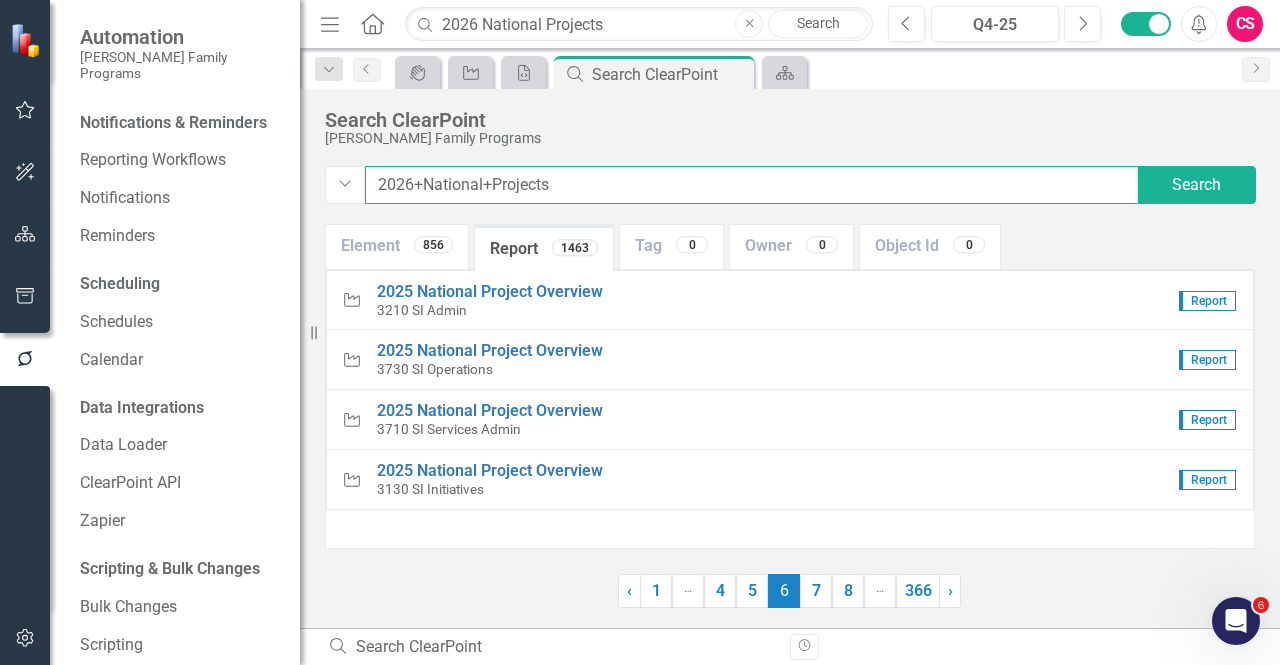 drag, startPoint x: 577, startPoint y: 193, endPoint x: 484, endPoint y: 194, distance: 93.00538 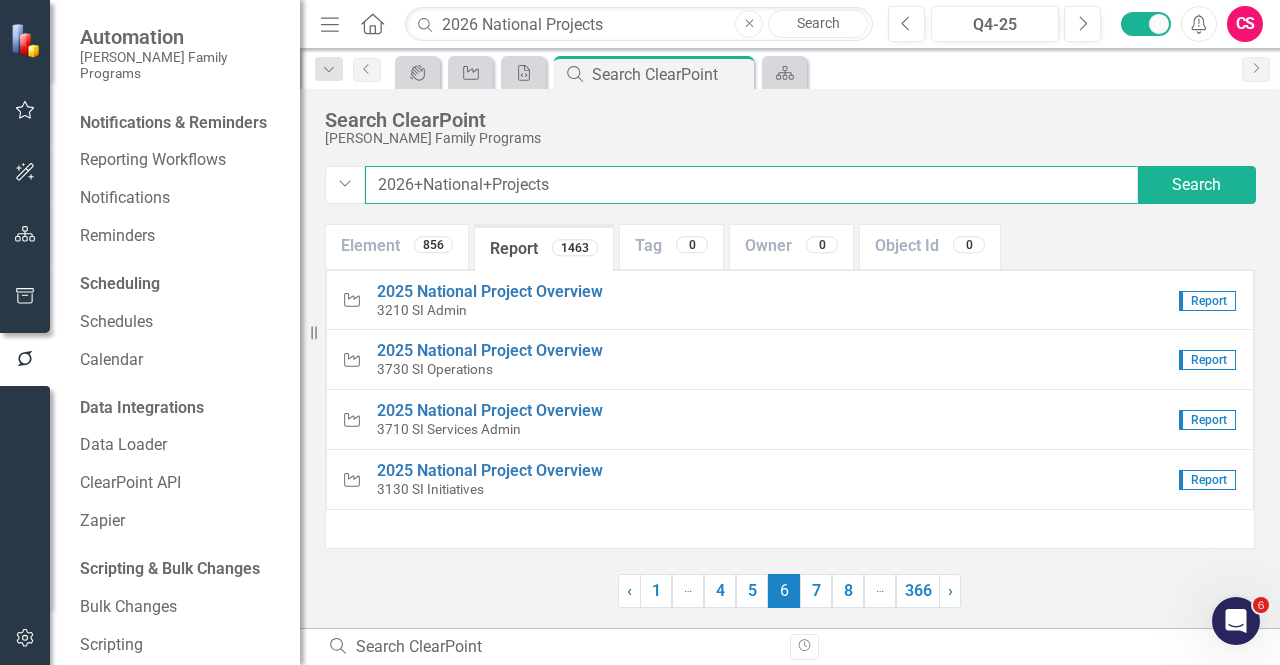 click on "2026+National+Projects" at bounding box center [751, 185] 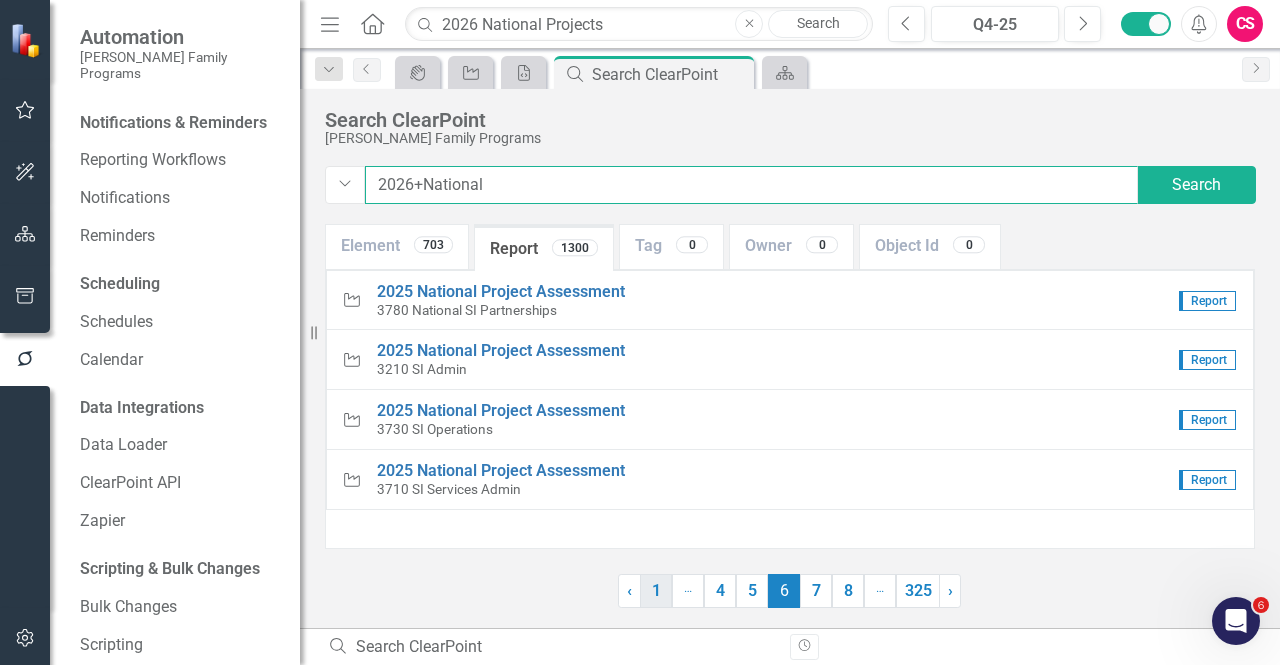 type on "2026+National" 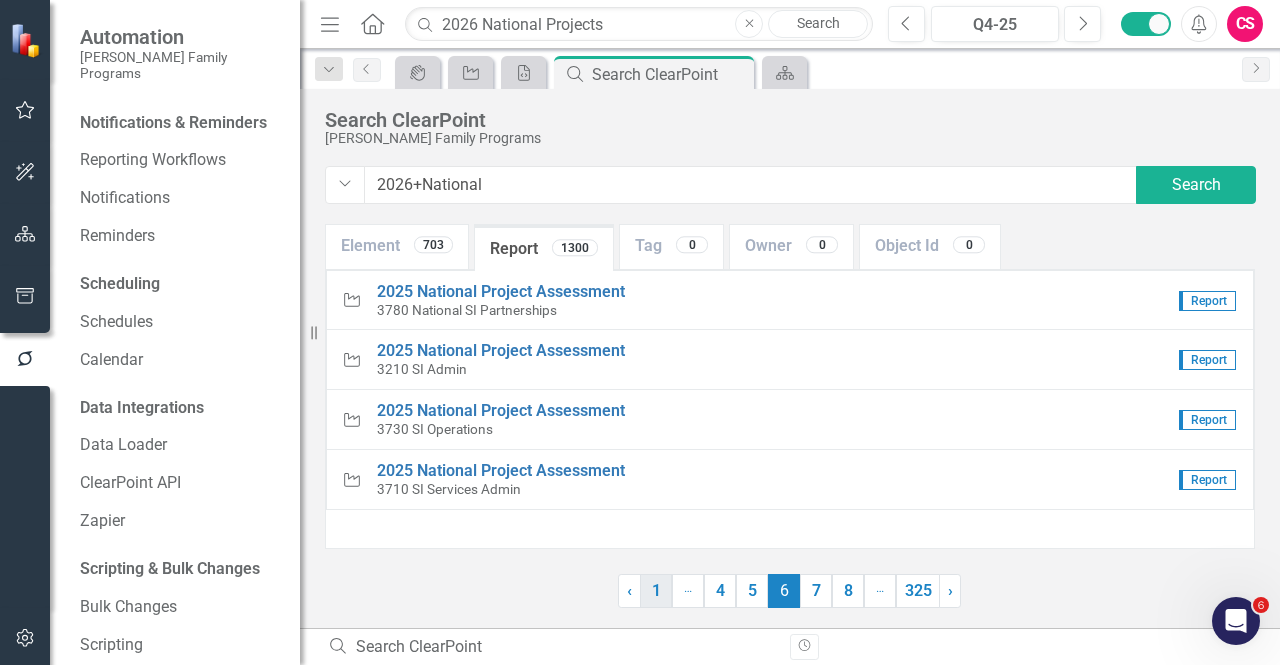 click on "1" at bounding box center [656, 591] 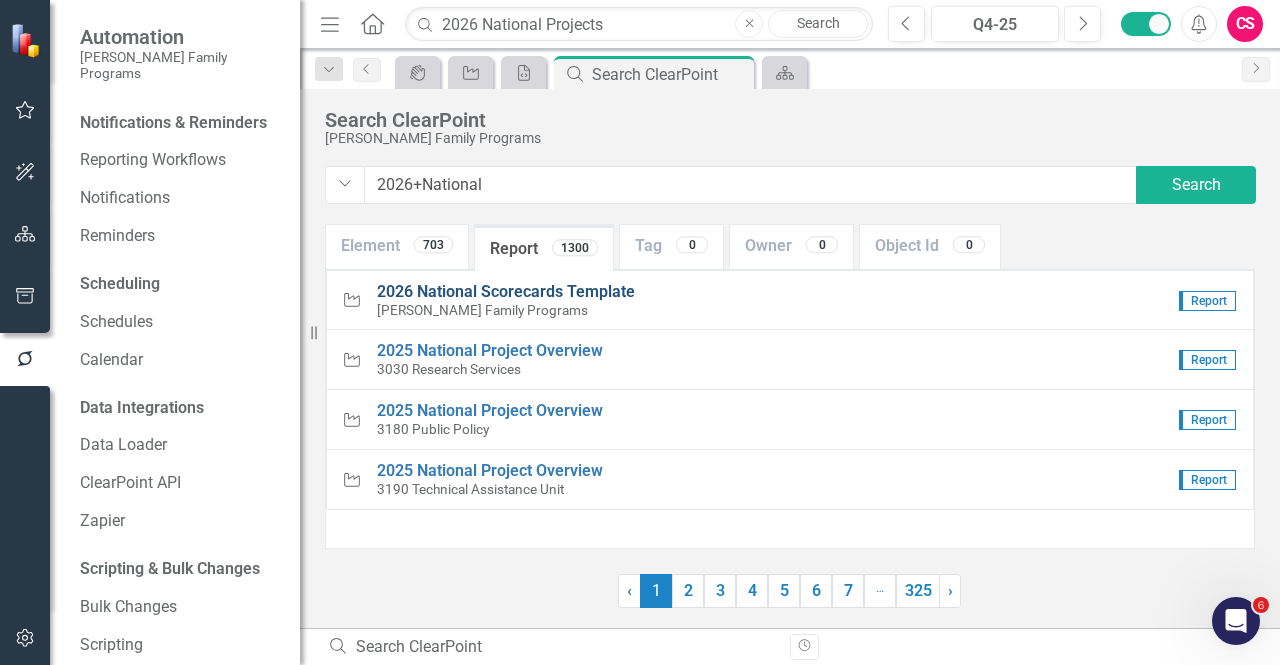 click on "2026 National Scorecards Template" at bounding box center [506, 291] 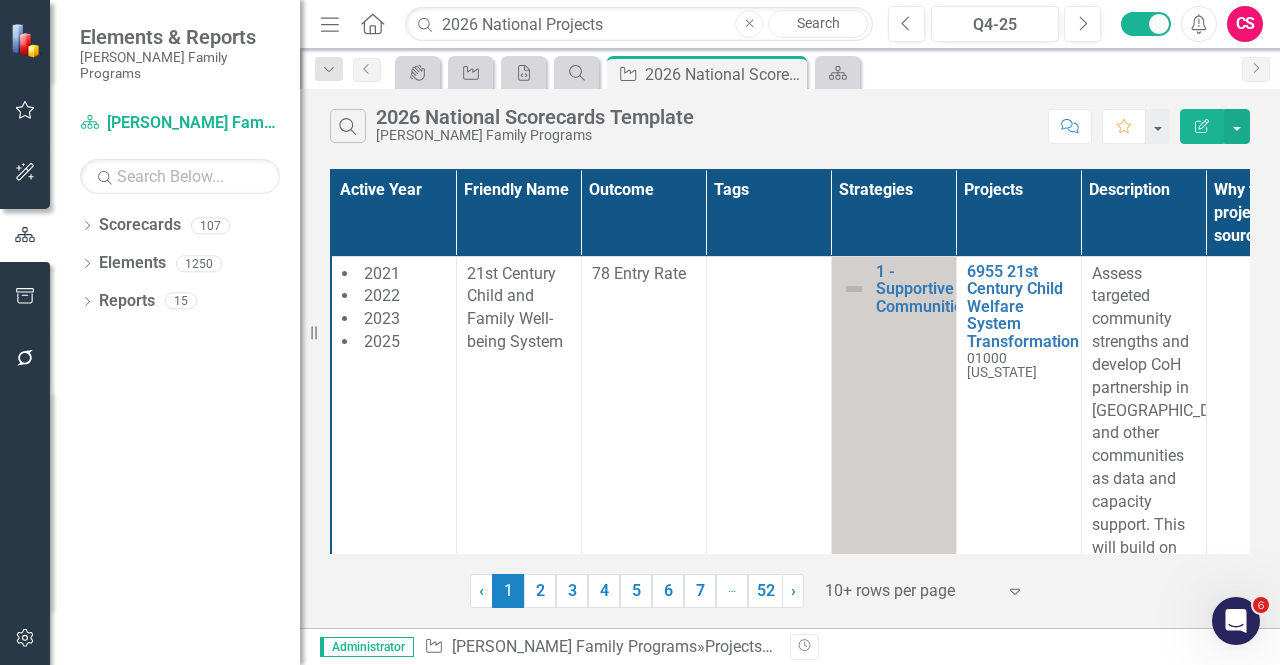 click on "Edit Report" at bounding box center [1202, 126] 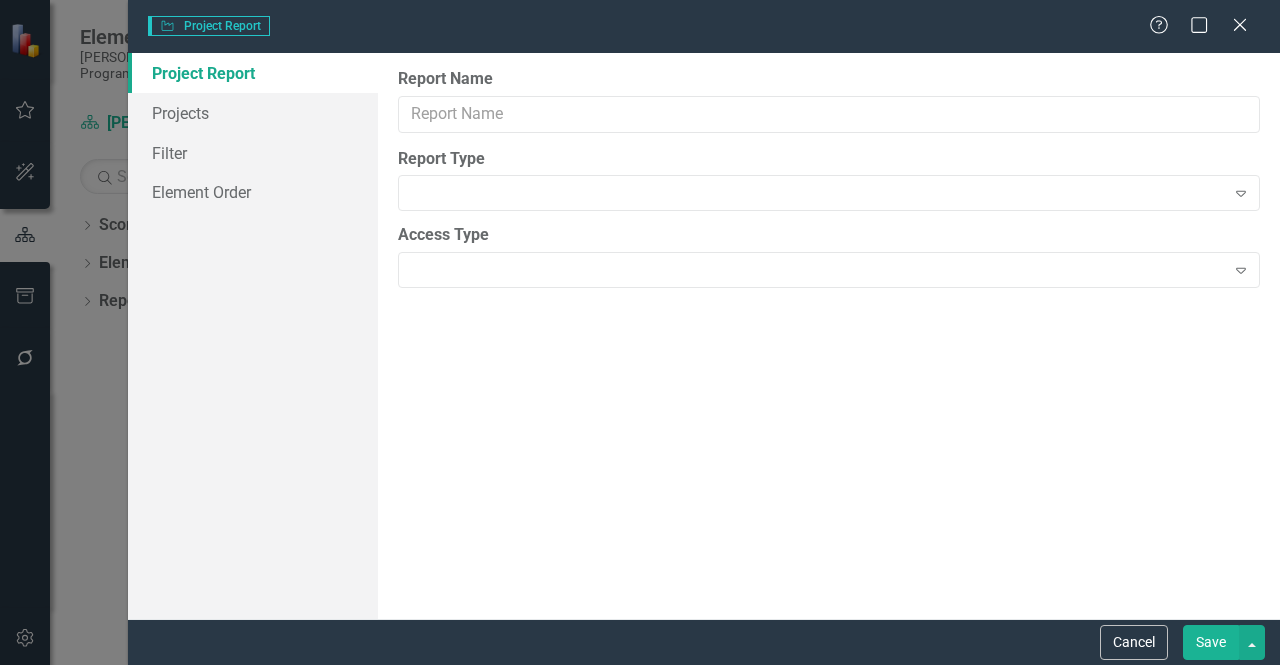 type on "2026 National Scorecards Template" 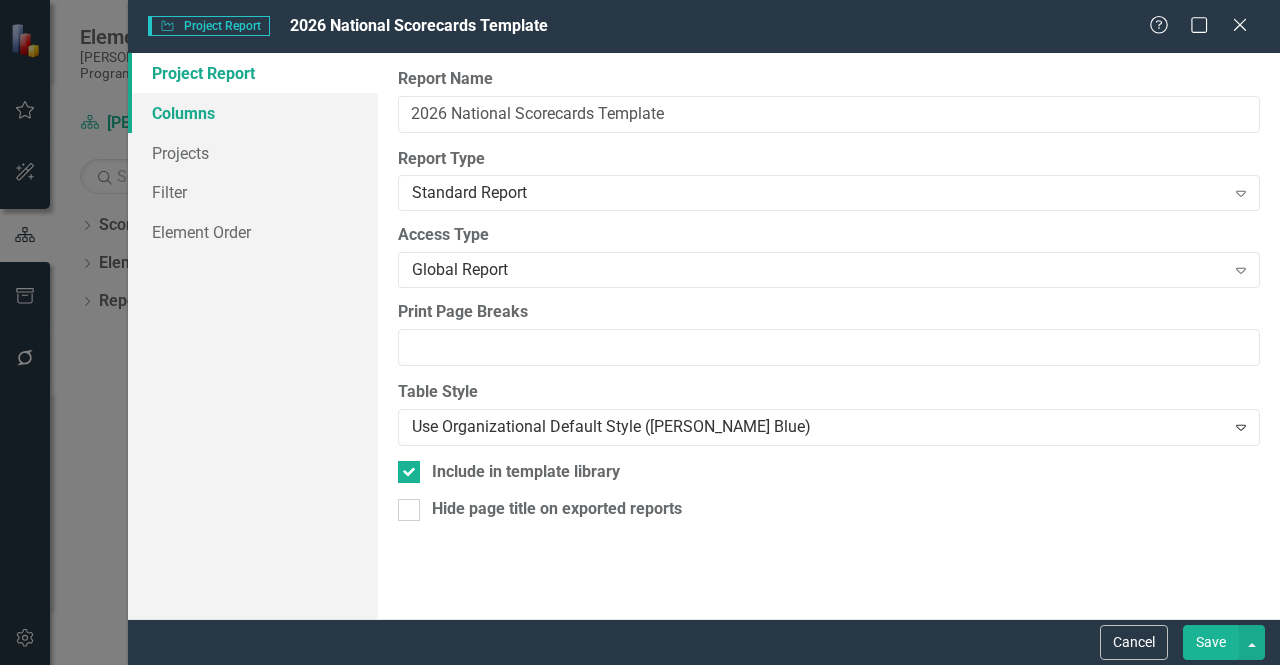 click on "Columns" at bounding box center (253, 113) 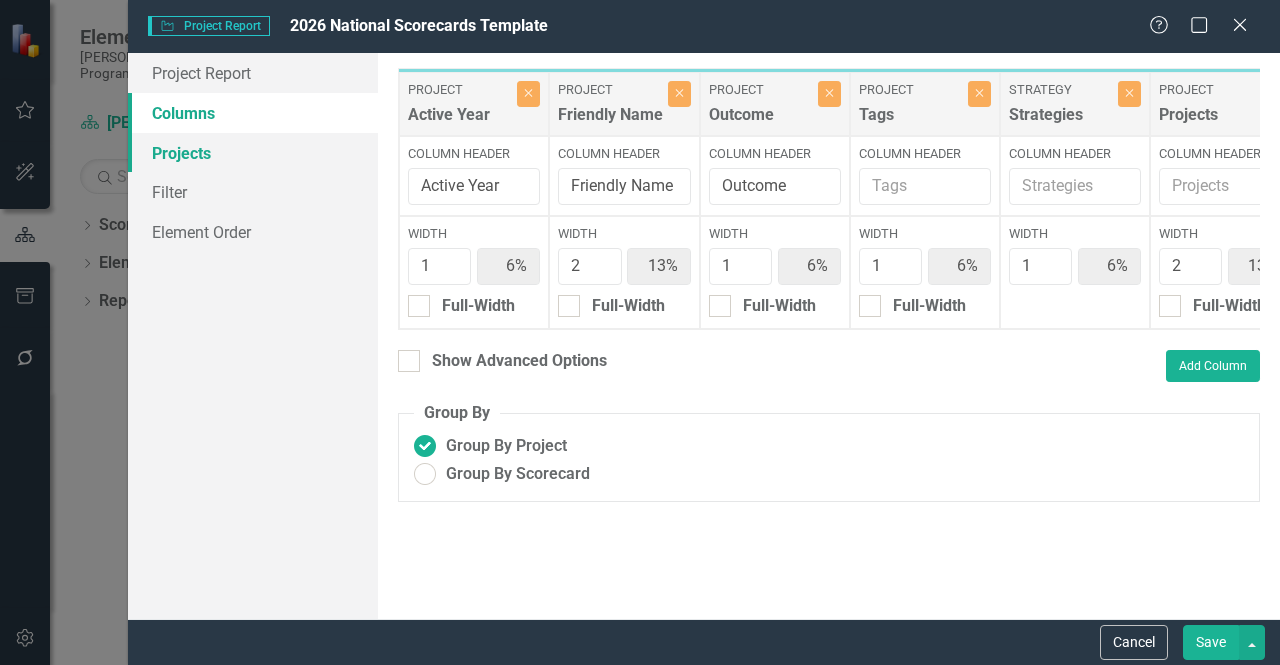 click on "Projects" at bounding box center (253, 153) 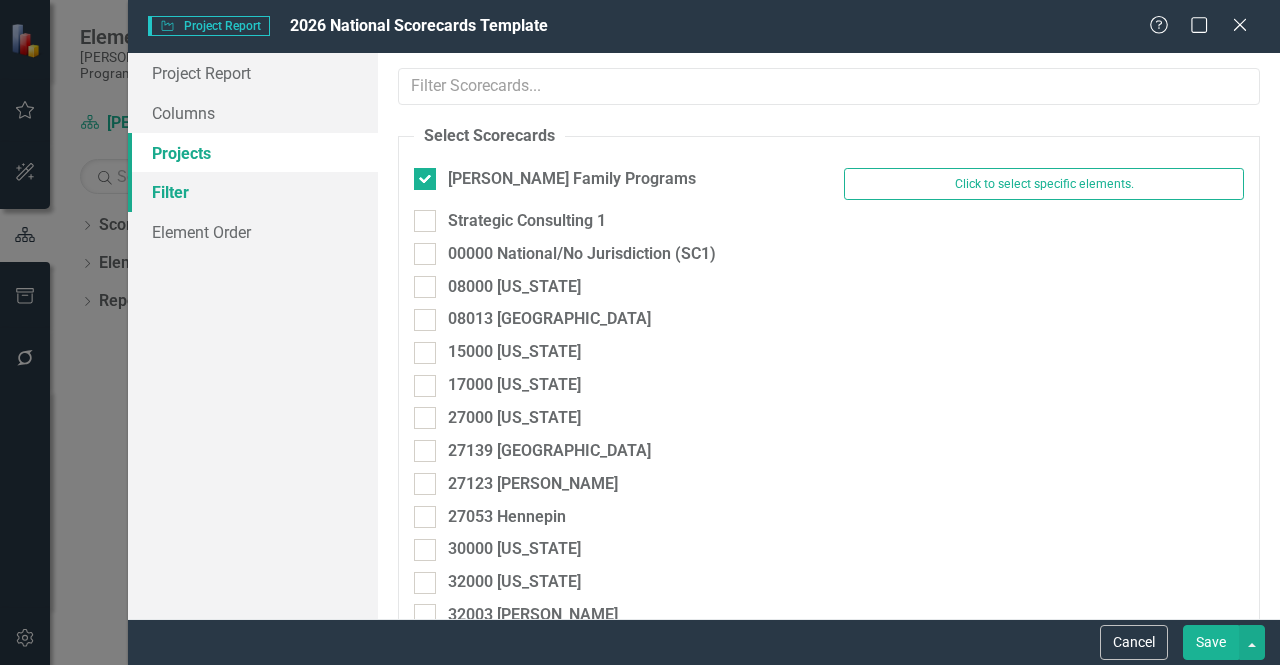 click on "Filter" at bounding box center [253, 192] 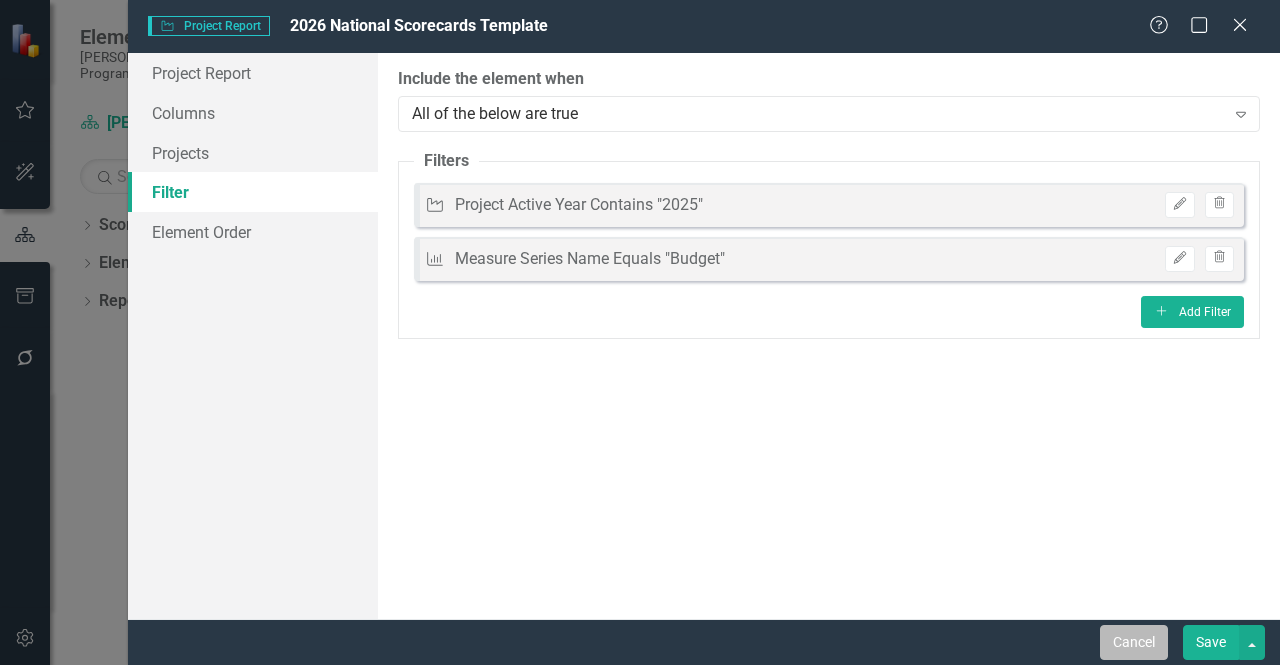 click on "Cancel" at bounding box center [1134, 642] 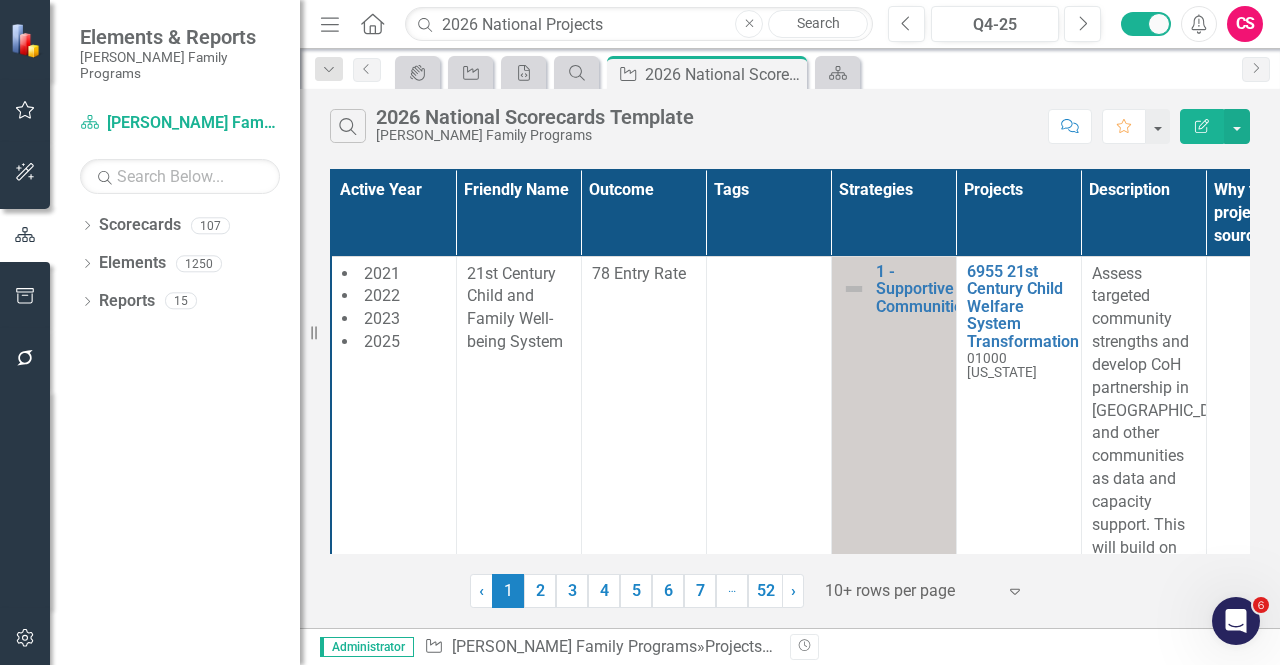 click at bounding box center [25, 359] 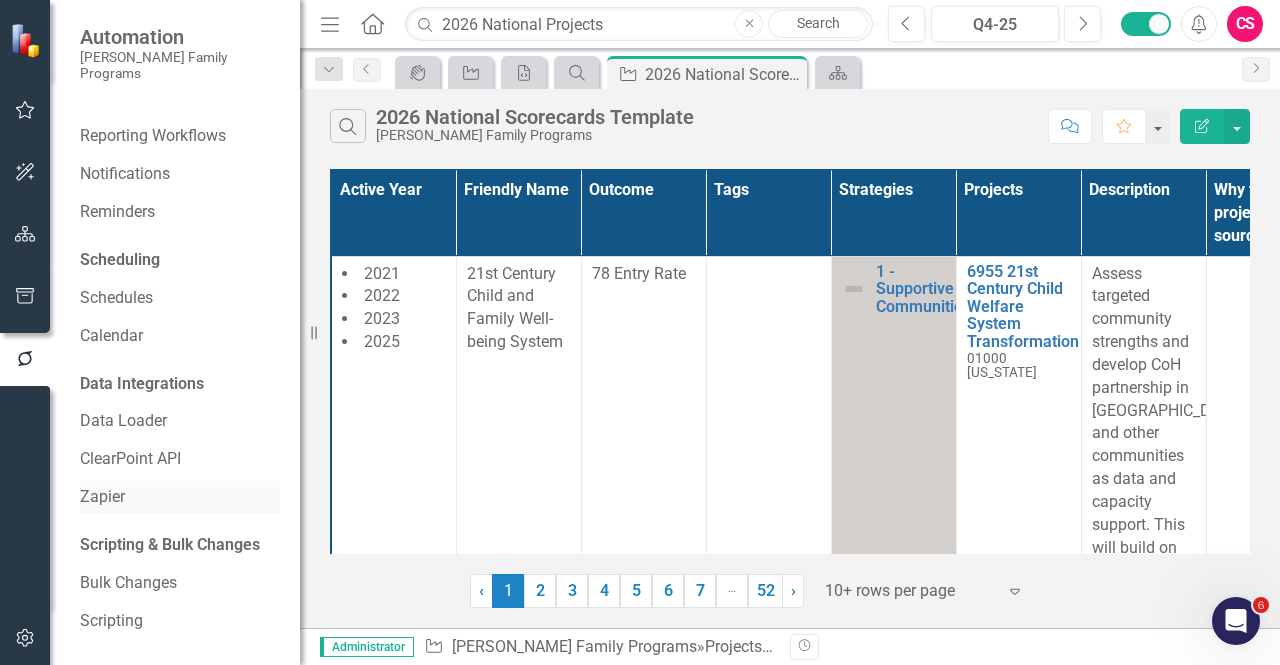 scroll, scrollTop: 37, scrollLeft: 0, axis: vertical 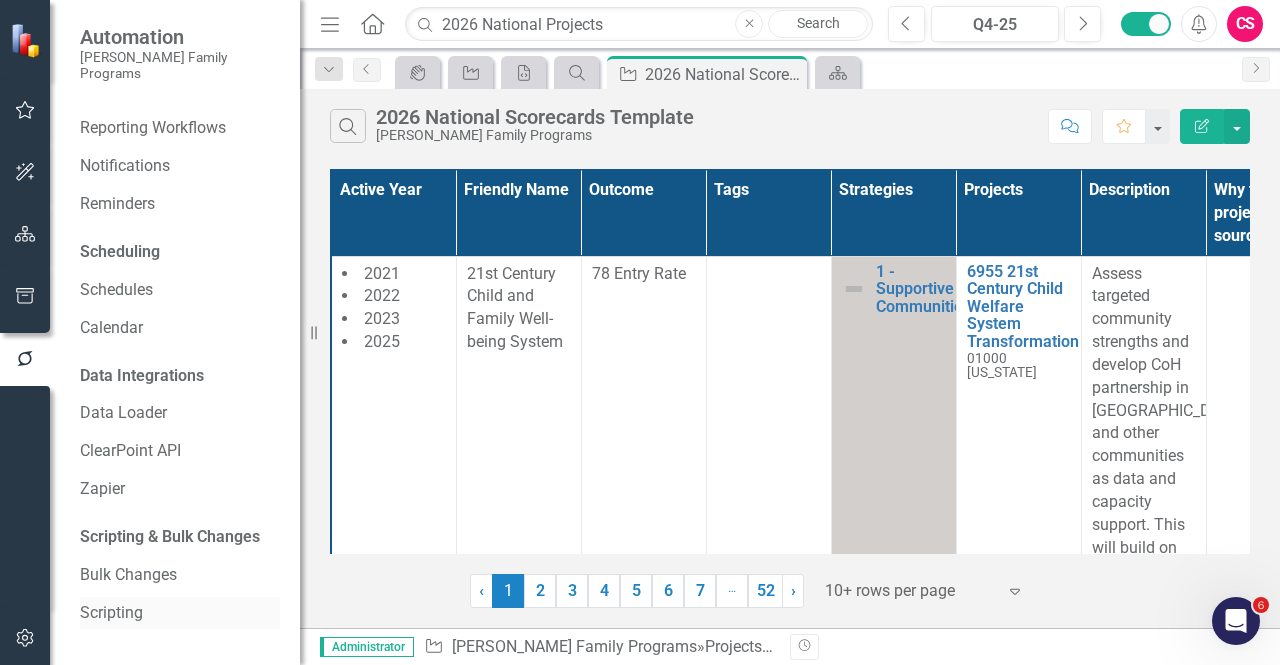 click on "Scripting" at bounding box center (180, 613) 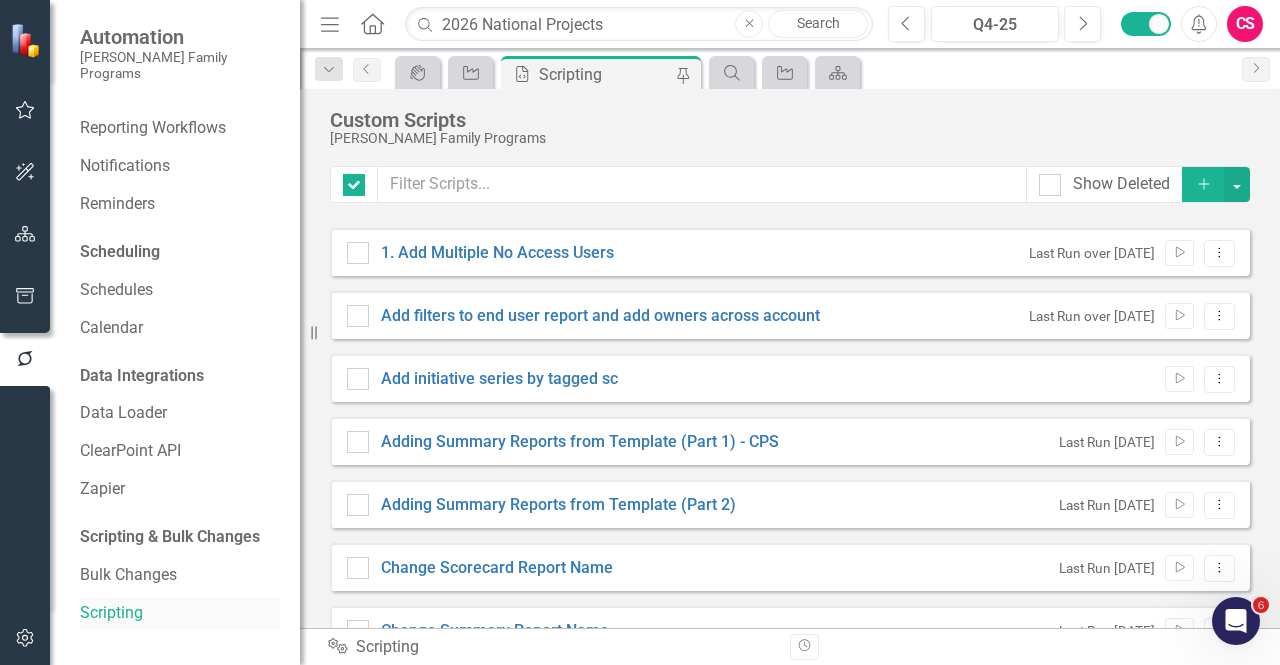checkbox on "false" 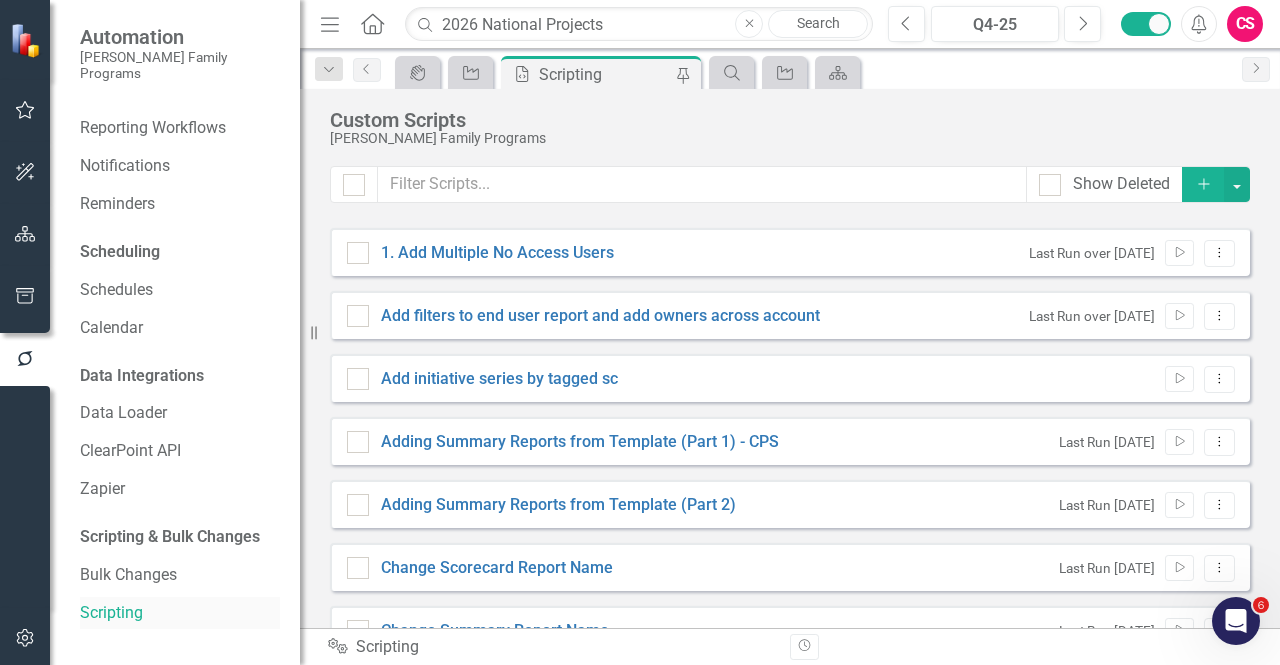 scroll, scrollTop: 0, scrollLeft: 0, axis: both 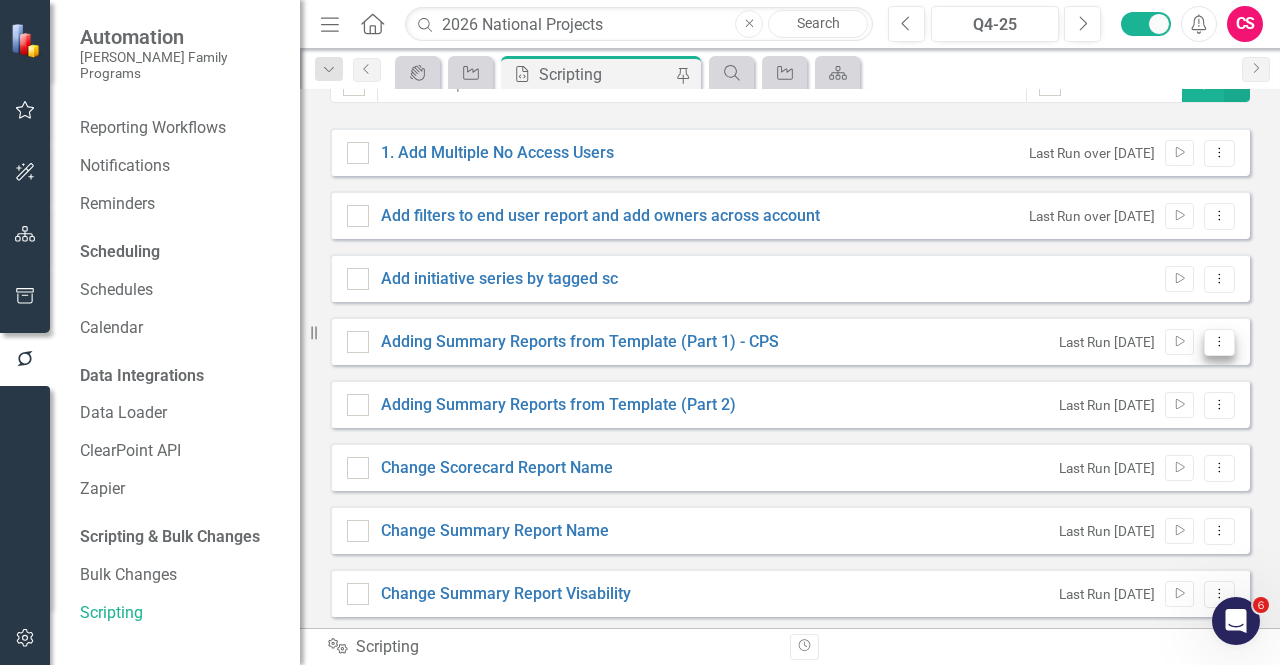 click on "Dropdown Menu" 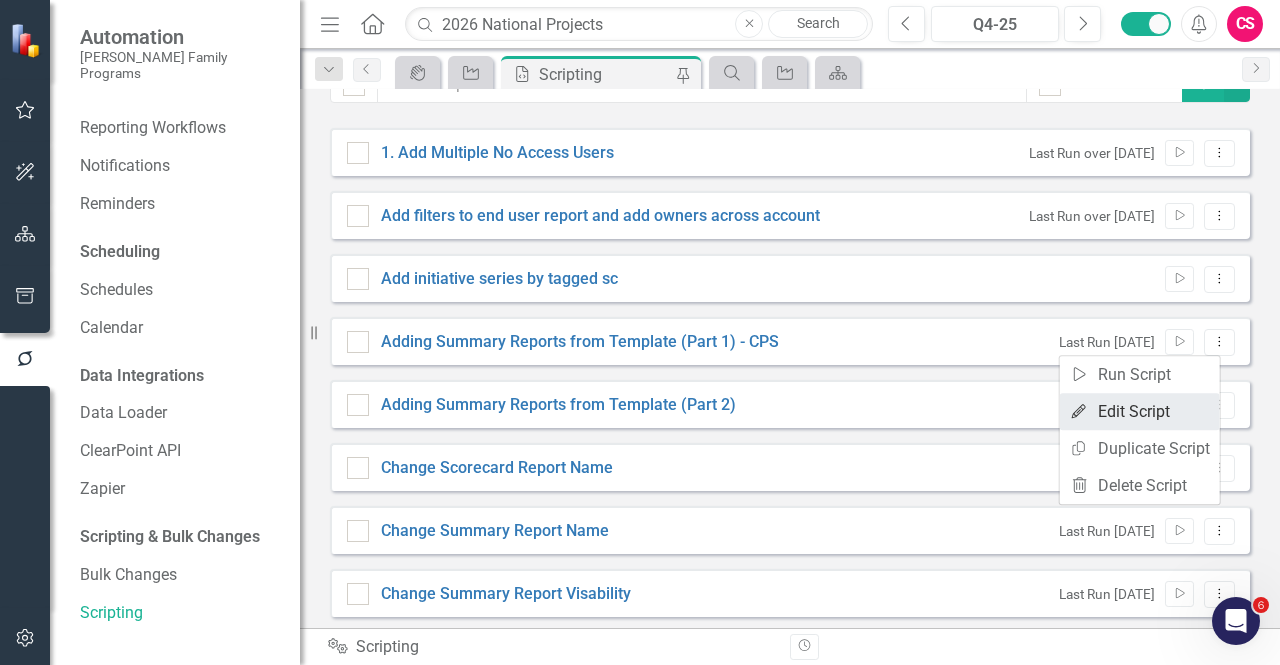 click on "Edit Edit Script" at bounding box center (1140, 411) 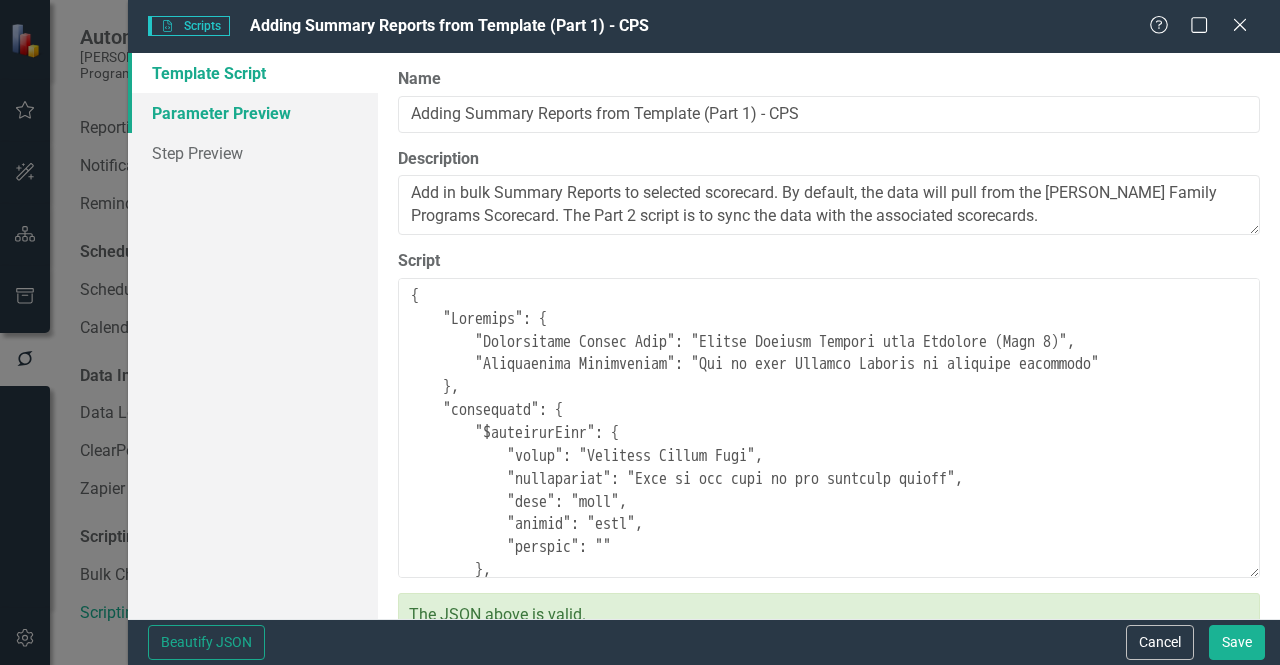 click on "Parameter Preview" at bounding box center [253, 113] 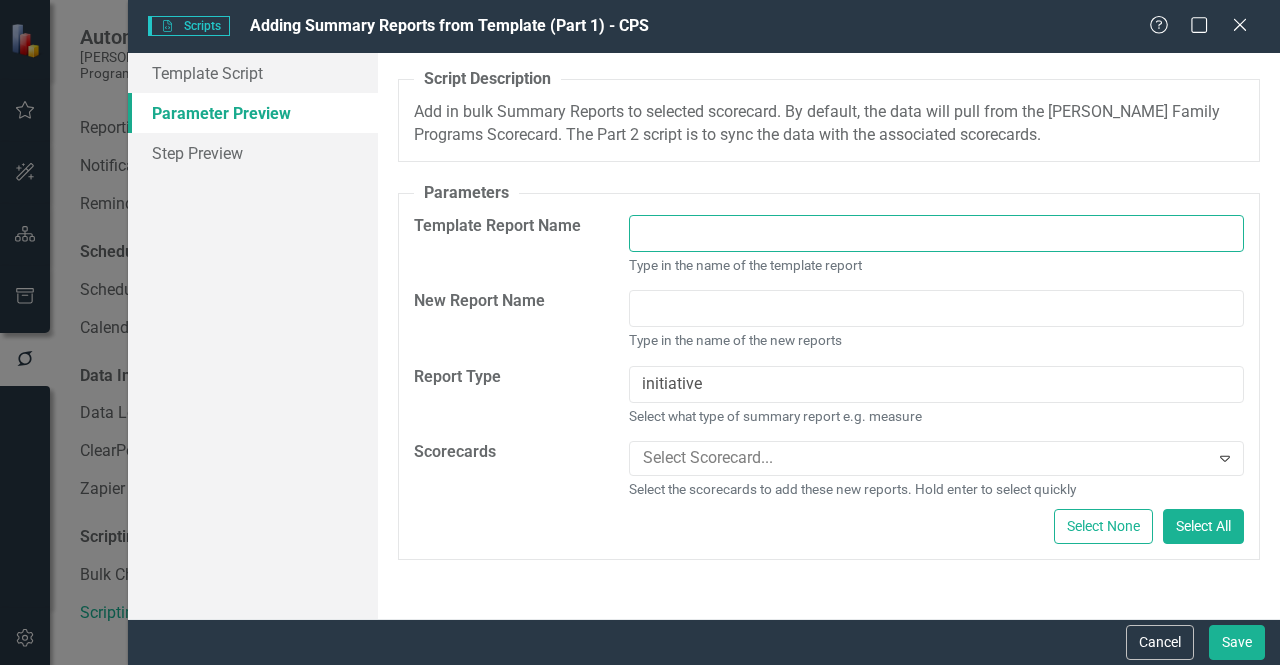 click on "Template Report Name" at bounding box center (936, 233) 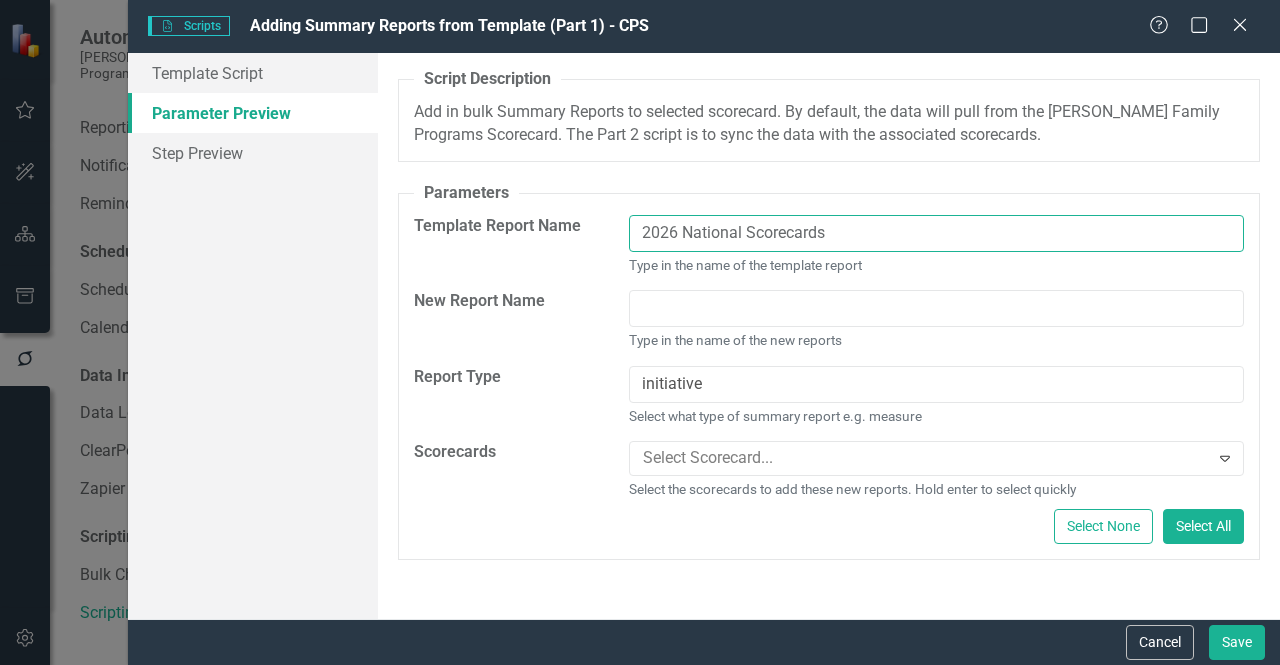 type on "2026 National Scorecards" 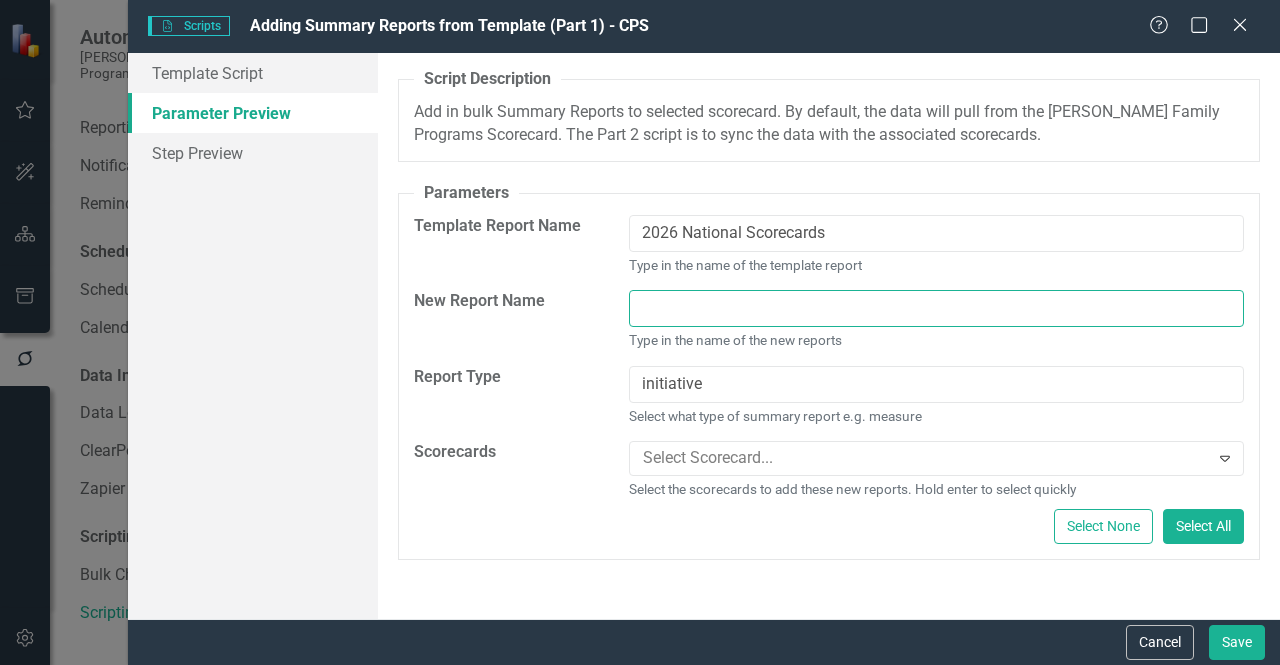 click on "New Report Name" at bounding box center [936, 308] 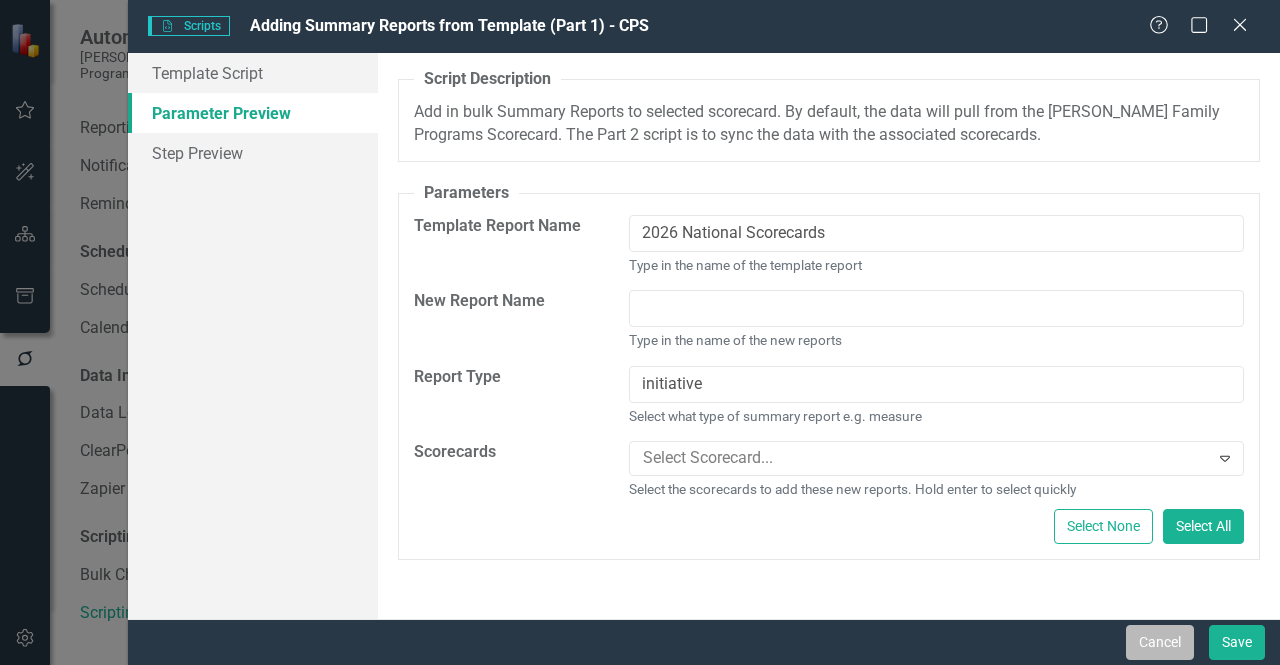 click on "Cancel" at bounding box center (1160, 642) 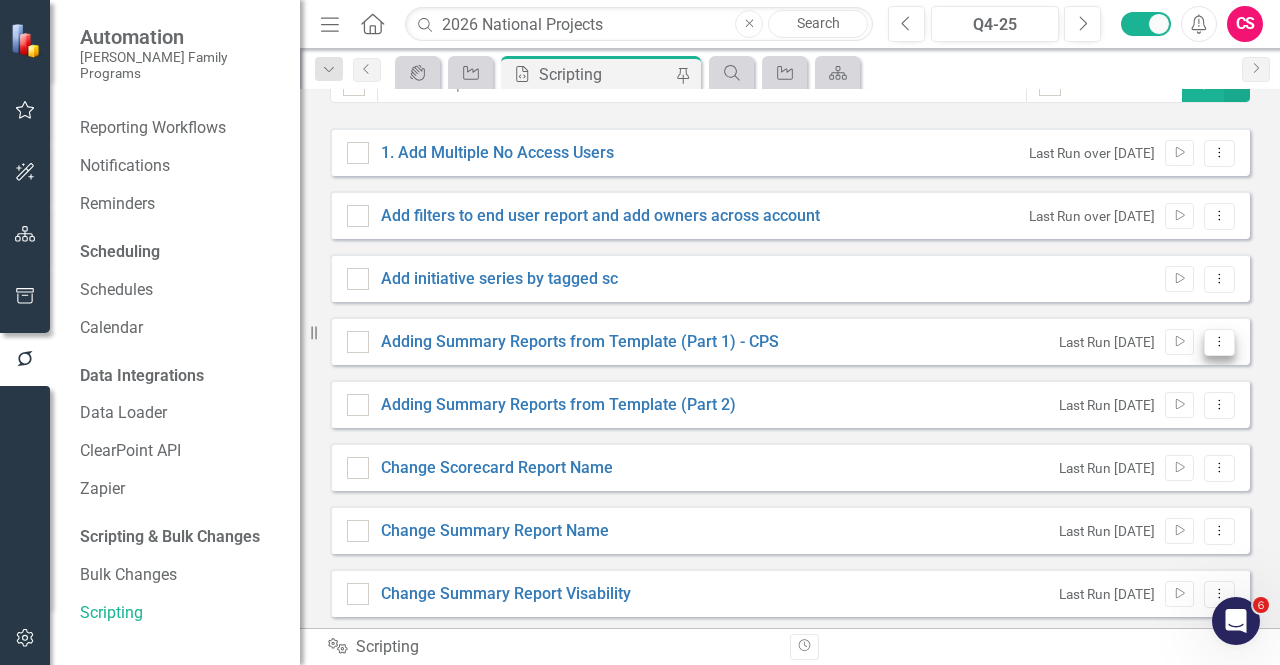 click on "Dropdown Menu" at bounding box center (1219, 342) 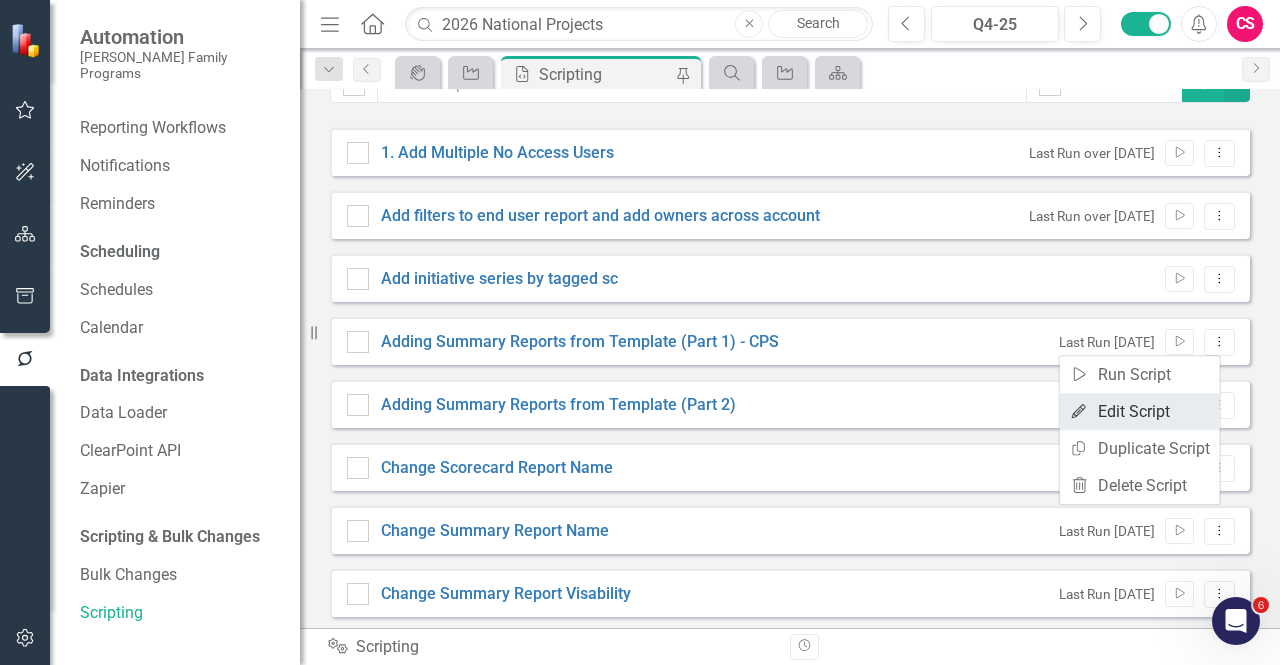 click on "Edit Edit Script" at bounding box center (1140, 411) 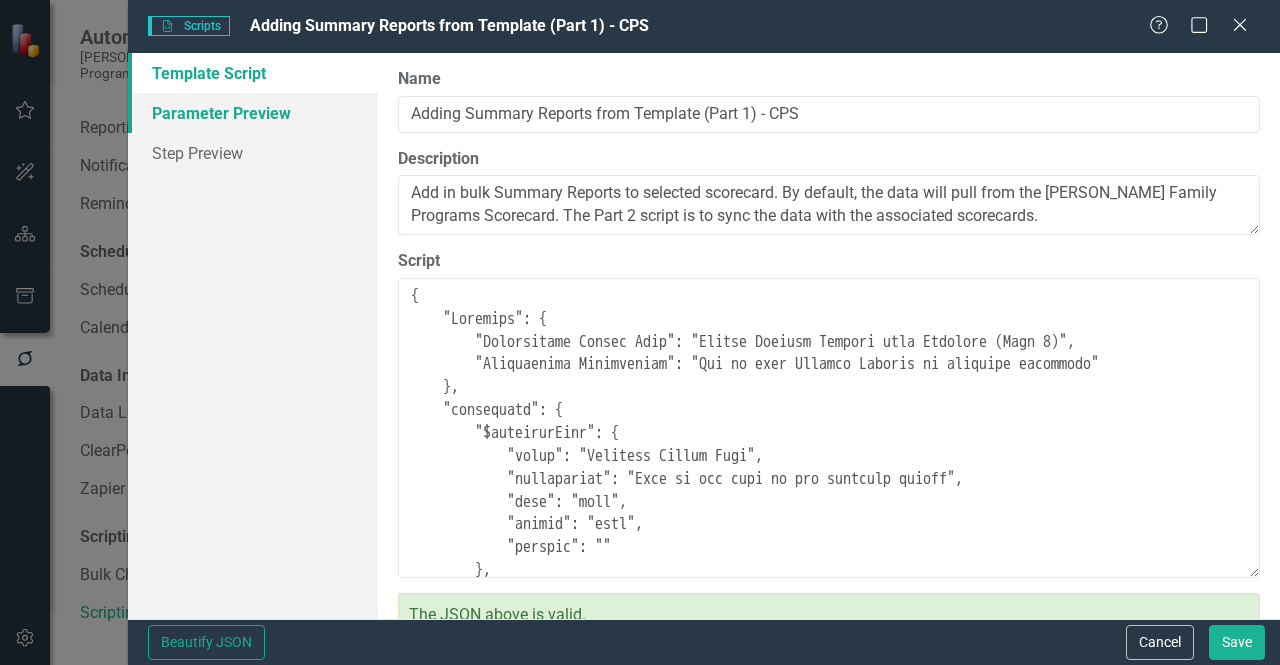 click on "Parameter Preview" at bounding box center (253, 113) 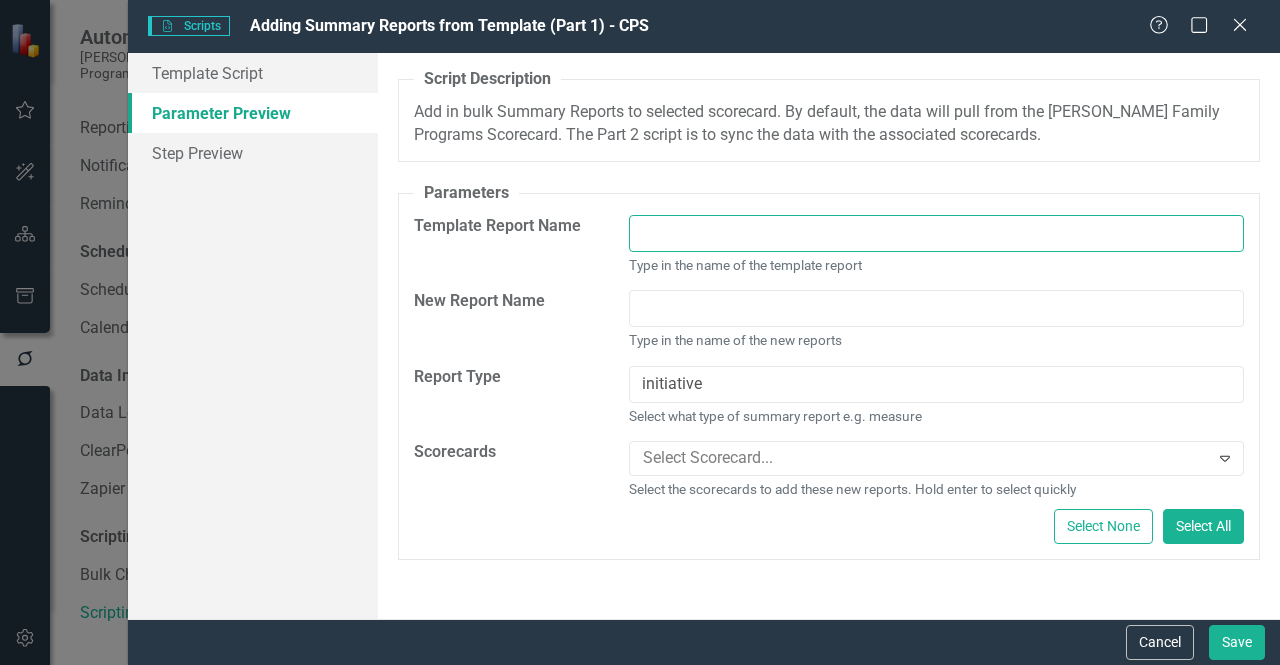 click on "Template Report Name" at bounding box center [936, 233] 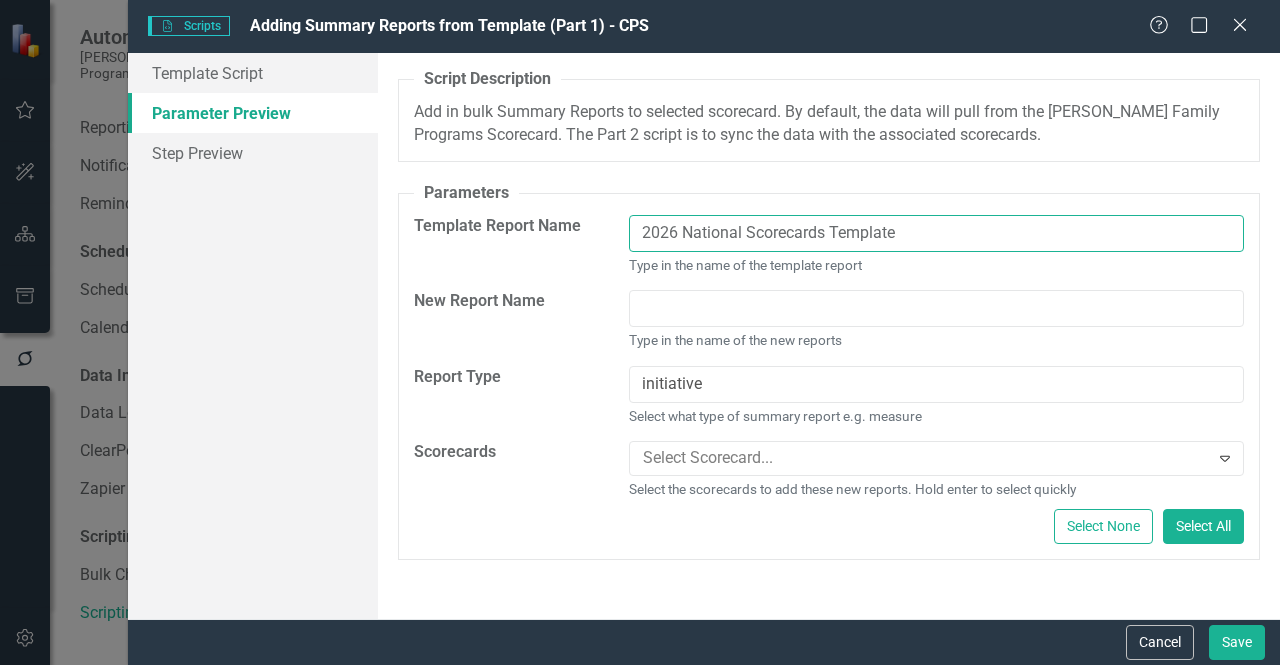 type on "2026 National Scorecards Template" 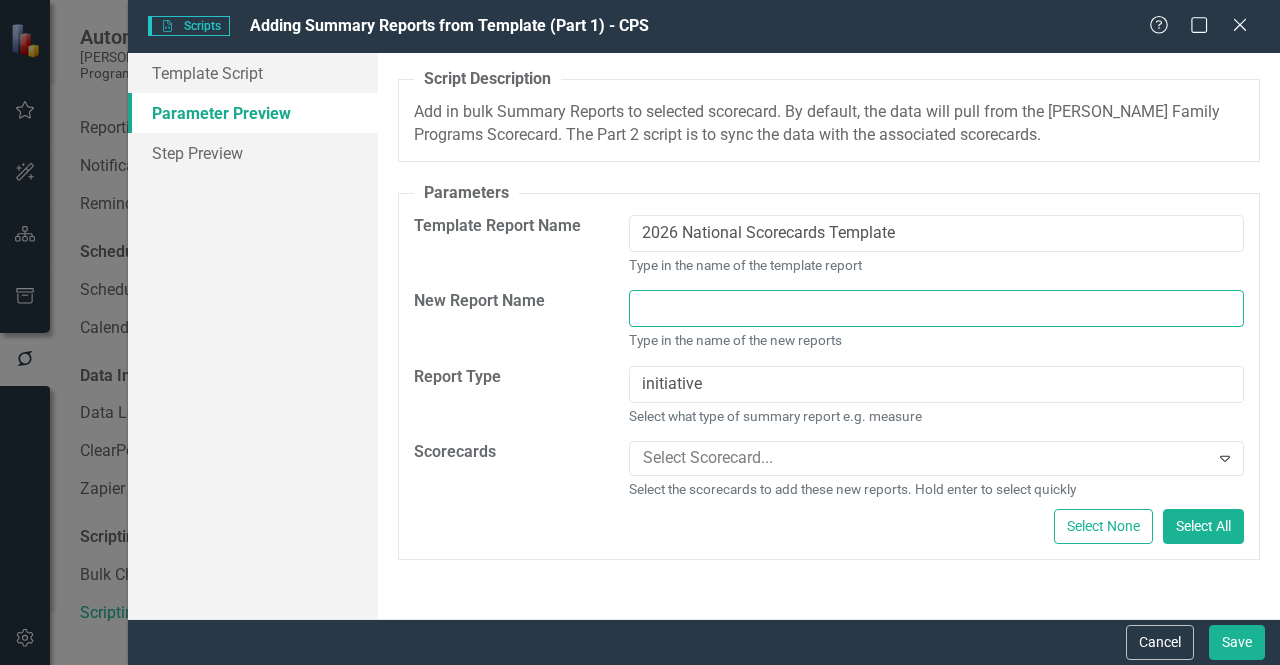 click on "New Report Name" at bounding box center (936, 308) 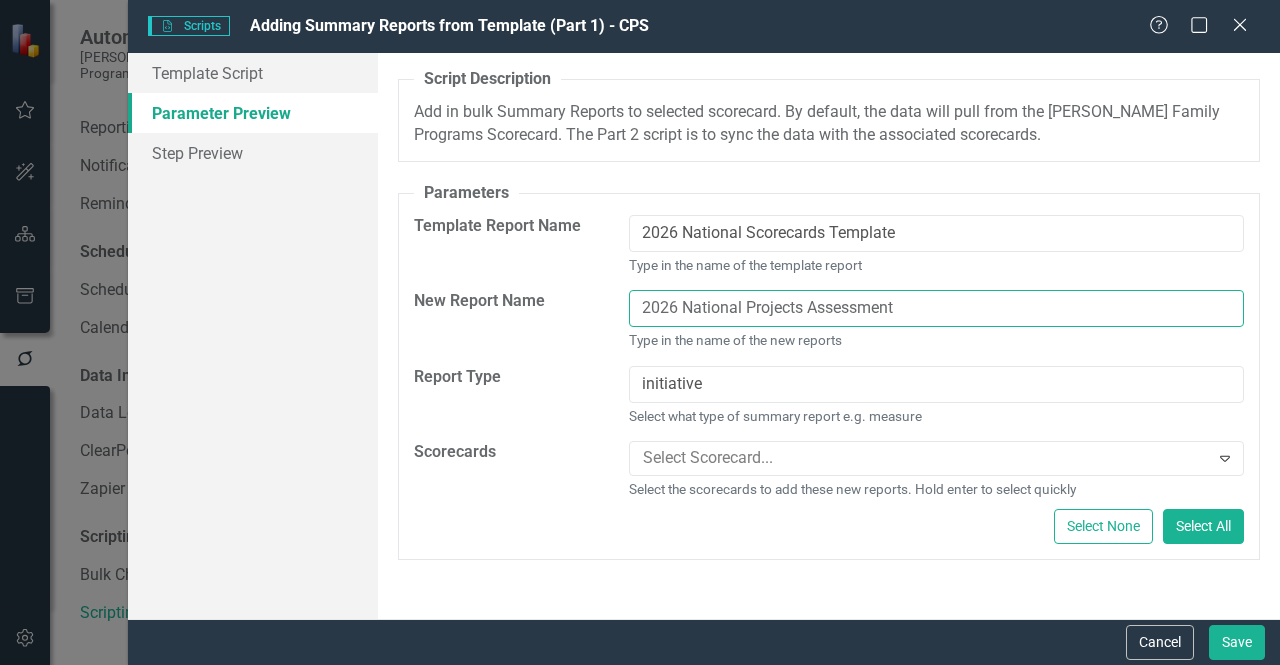 type on "2026 National Projects Assessment" 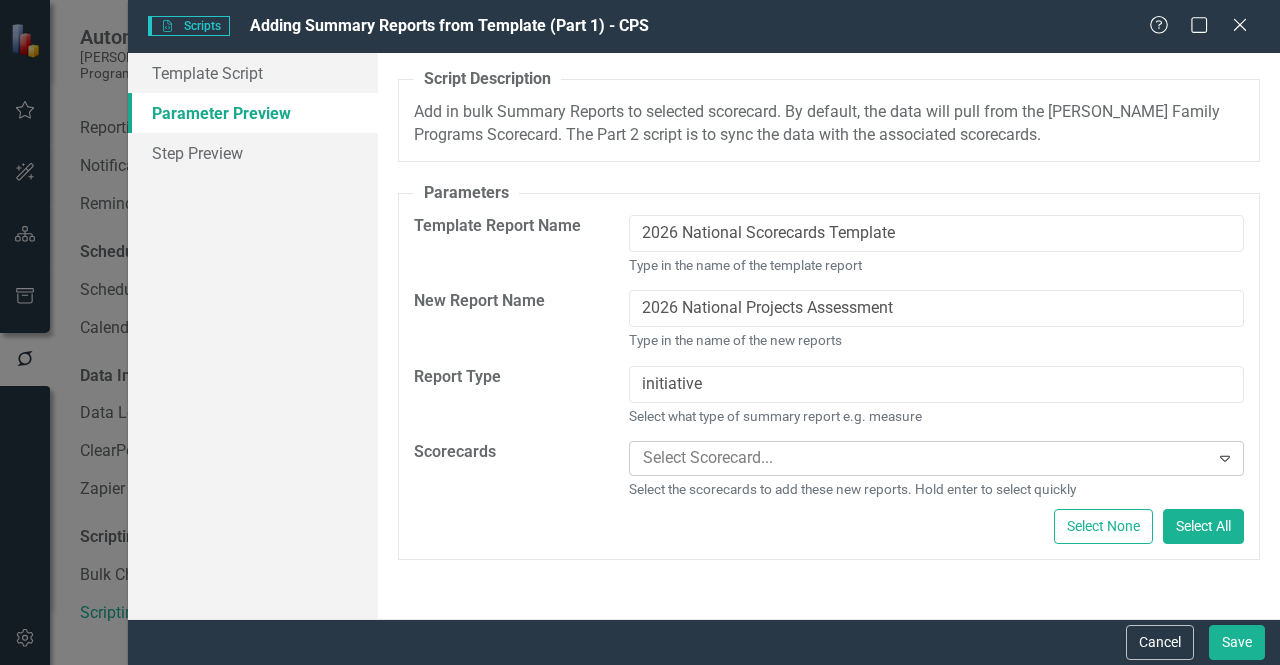 click at bounding box center [922, 458] 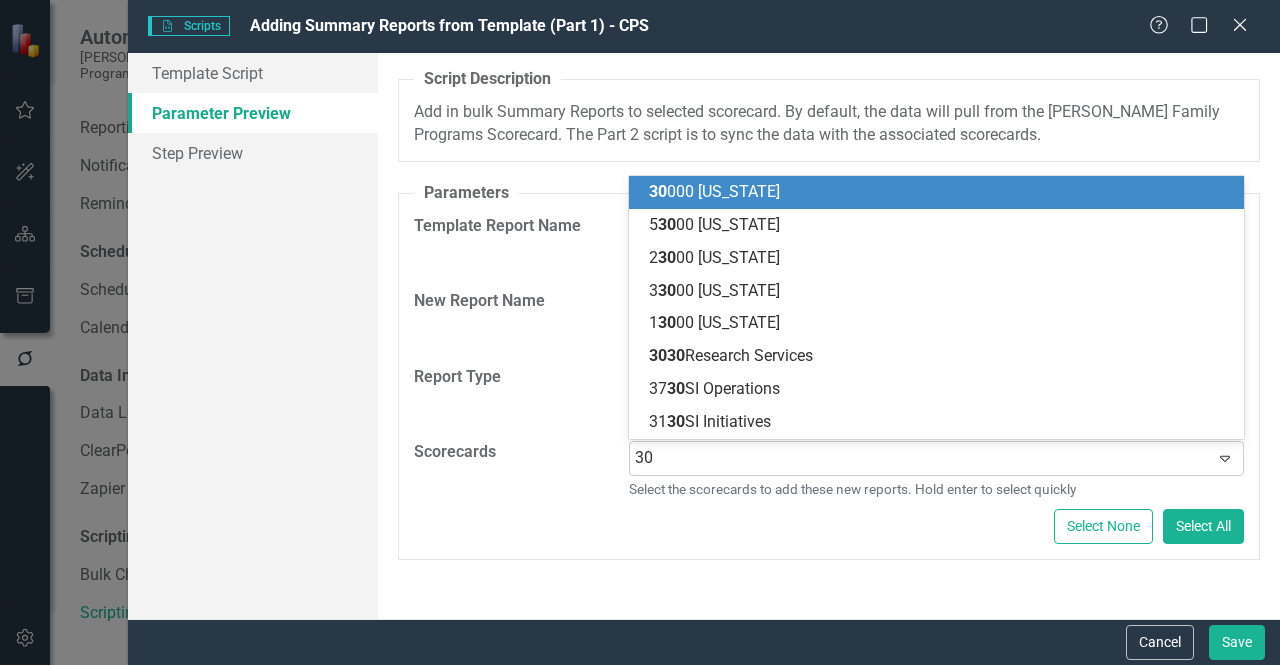 type on "303" 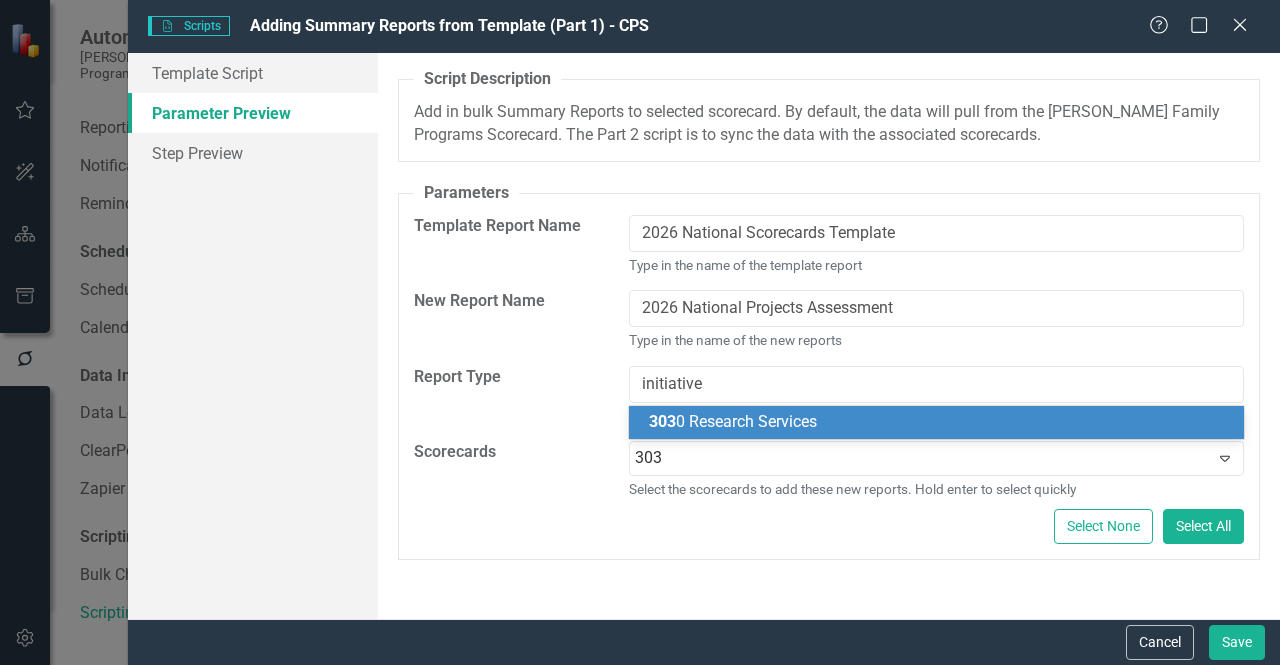 click on "303 0 Research Services" at bounding box center (733, 421) 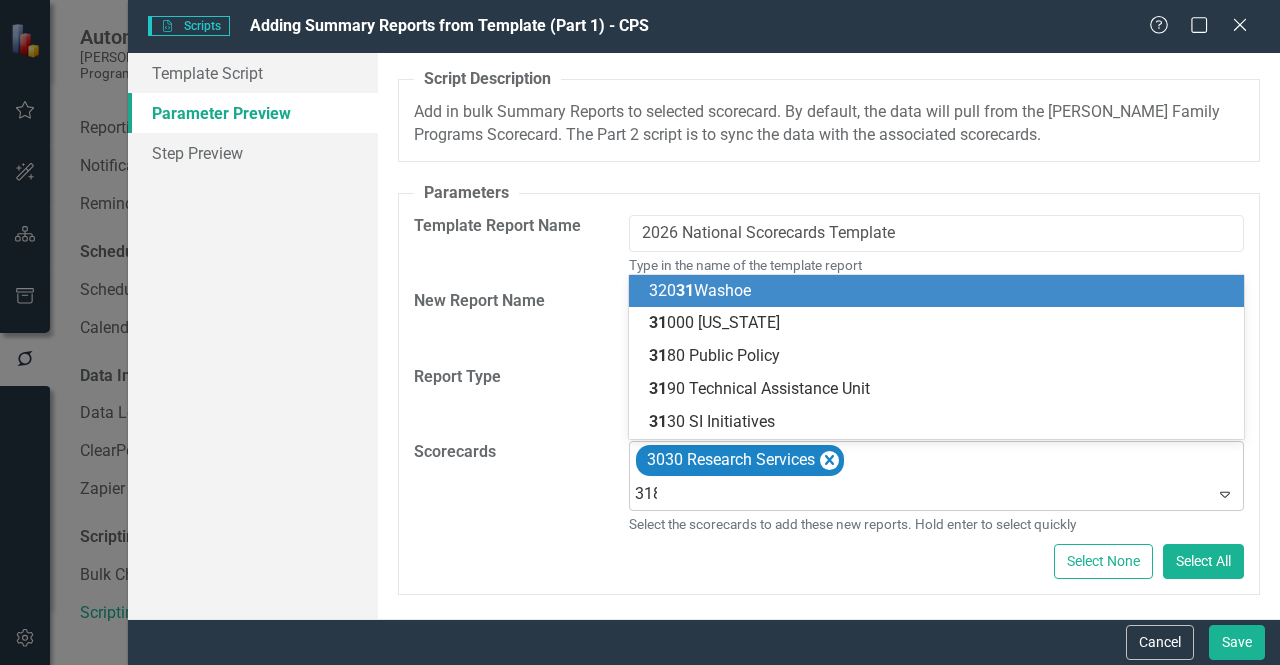 type on "3180" 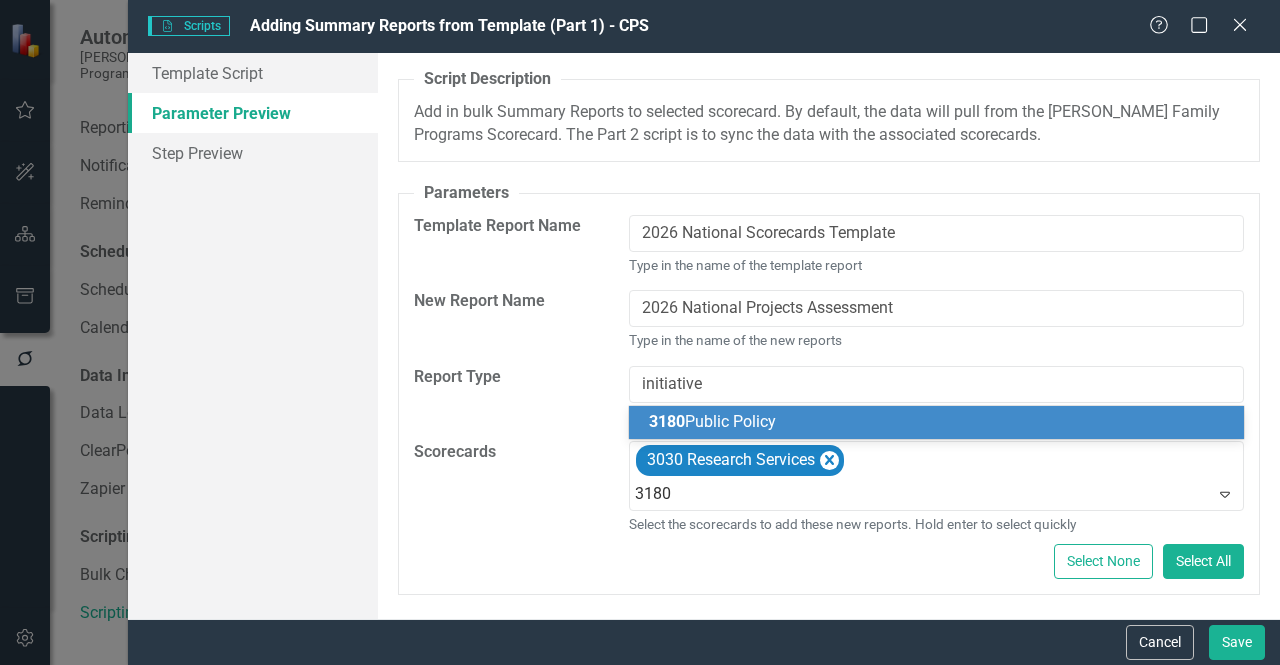 click on "3180  Public Policy" at bounding box center (712, 421) 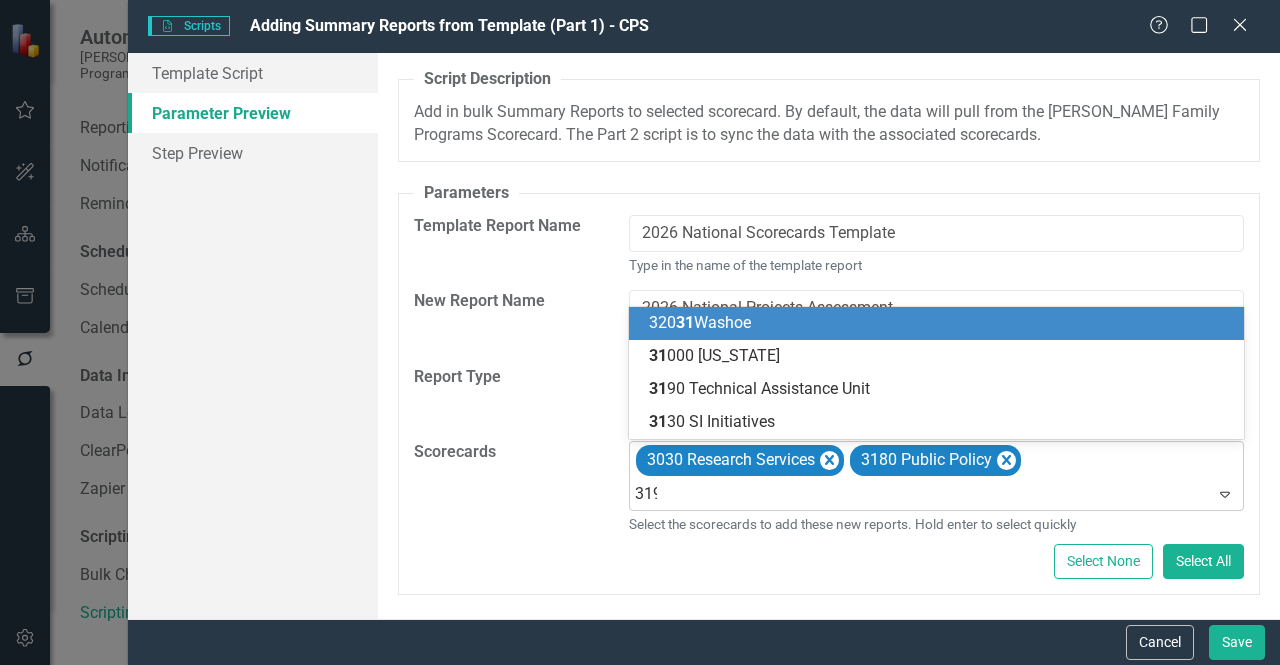 type on "3190" 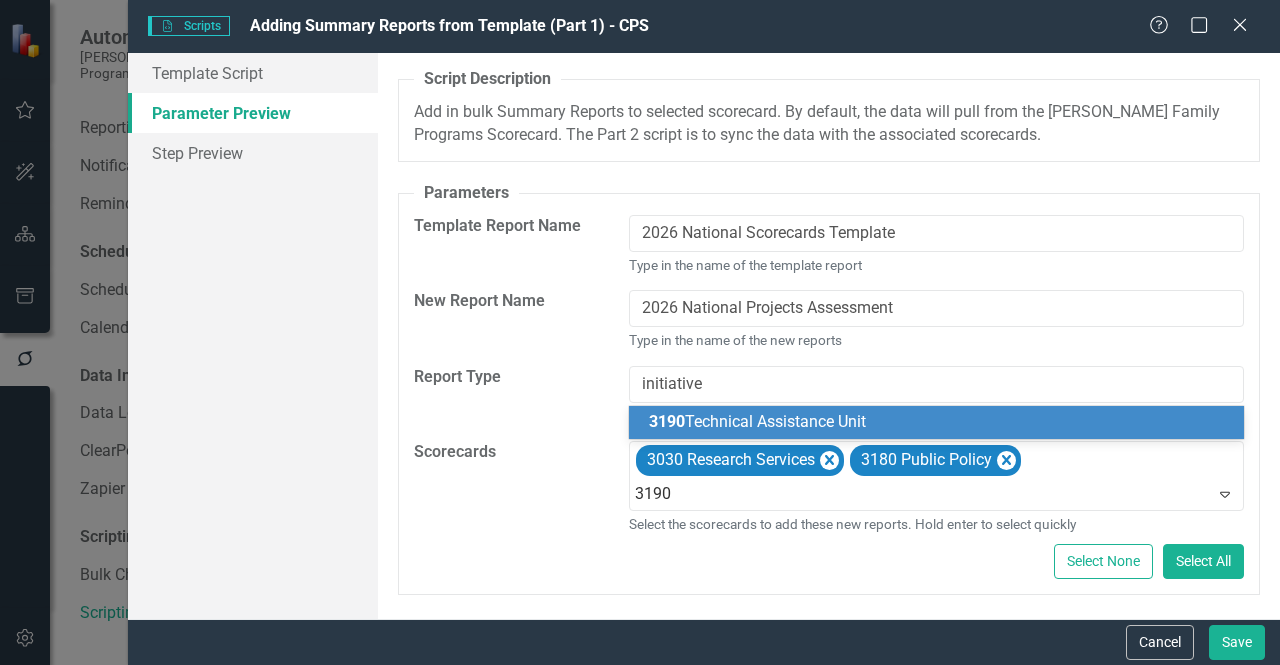 click on "3190  Technical Assistance Unit" at bounding box center (941, 422) 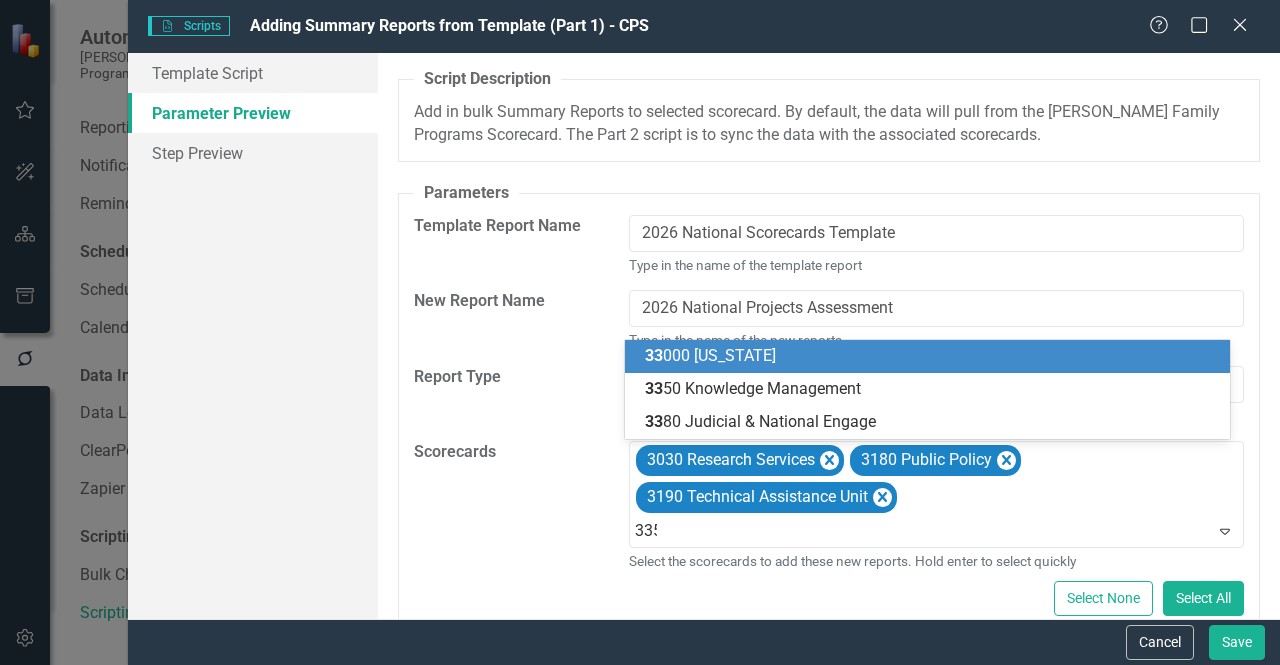 type on "3350" 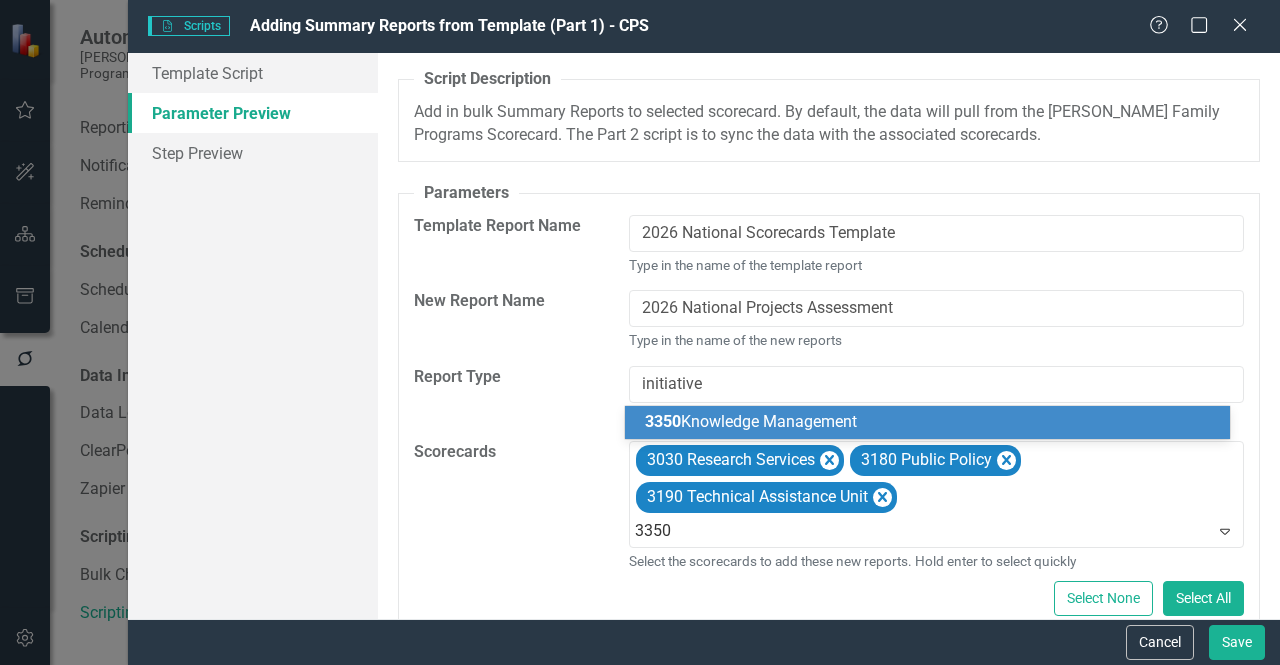 click on "3350  Knowledge Management" at bounding box center [927, 422] 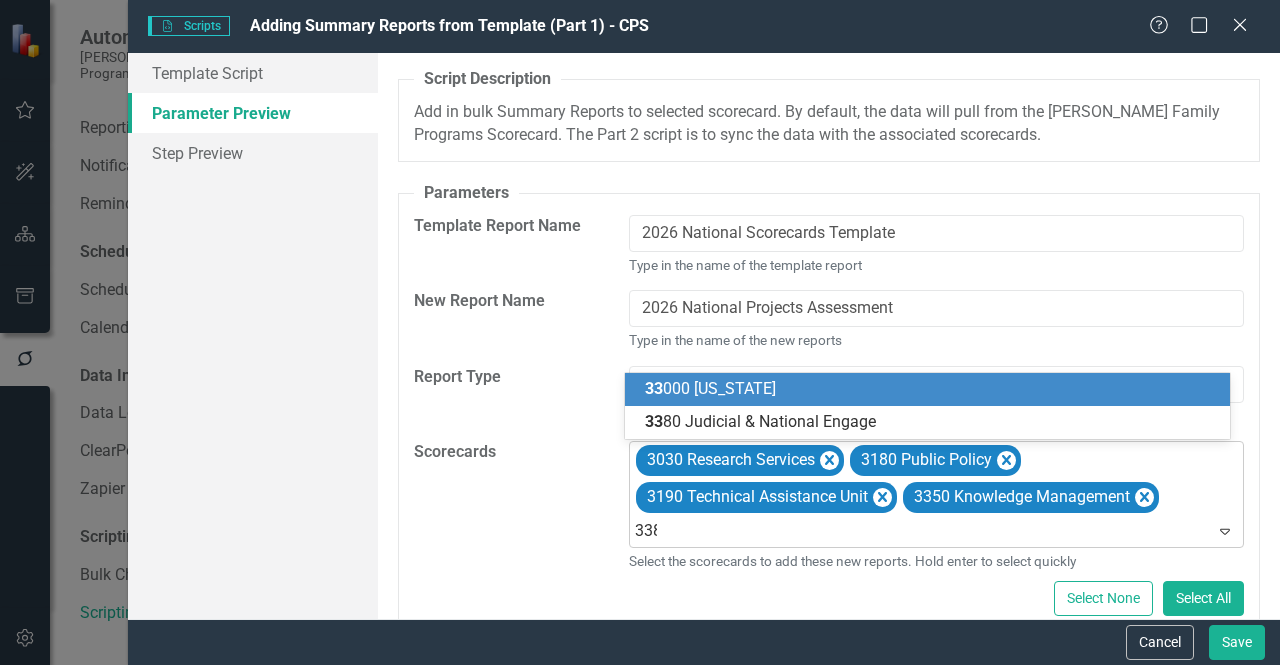 type on "3380" 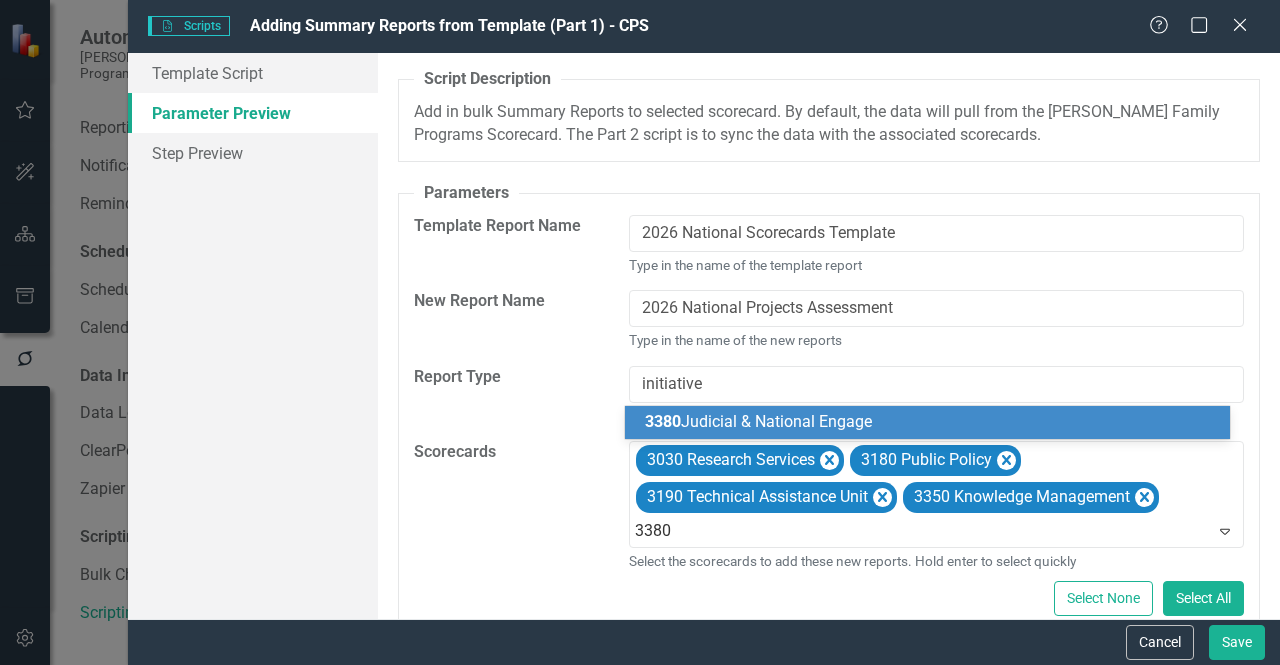click on "3380  Judicial & National Engage" at bounding box center (758, 421) 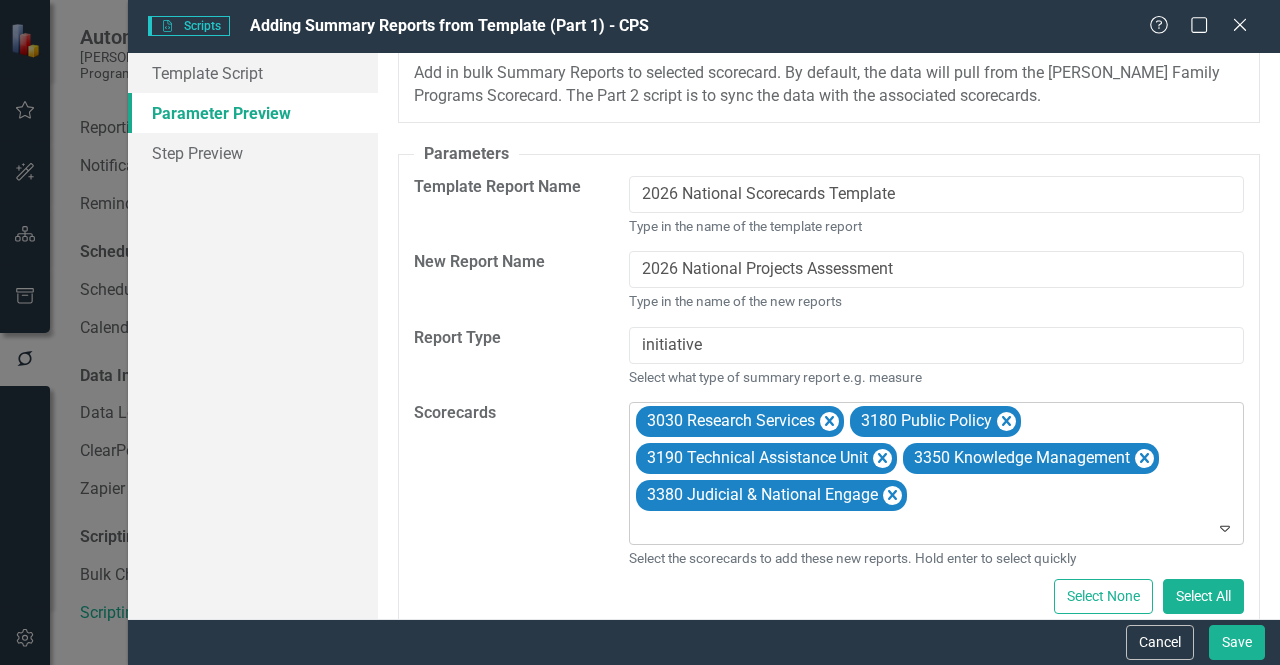 scroll, scrollTop: 60, scrollLeft: 0, axis: vertical 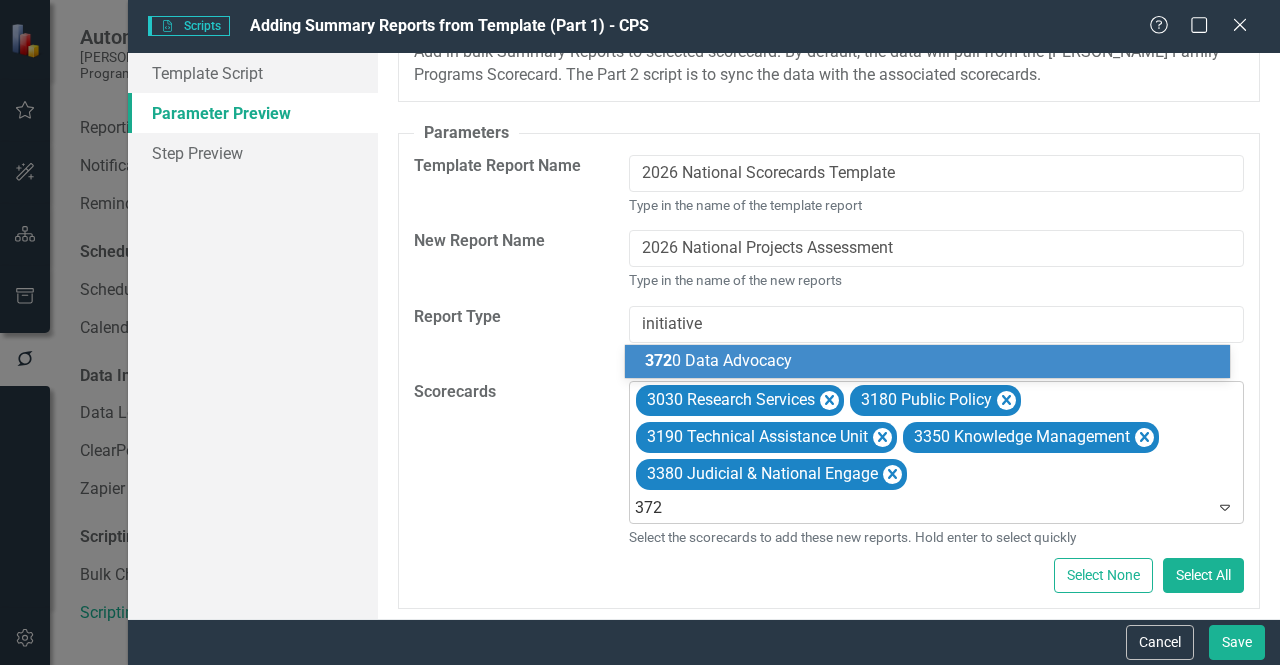 type on "3720" 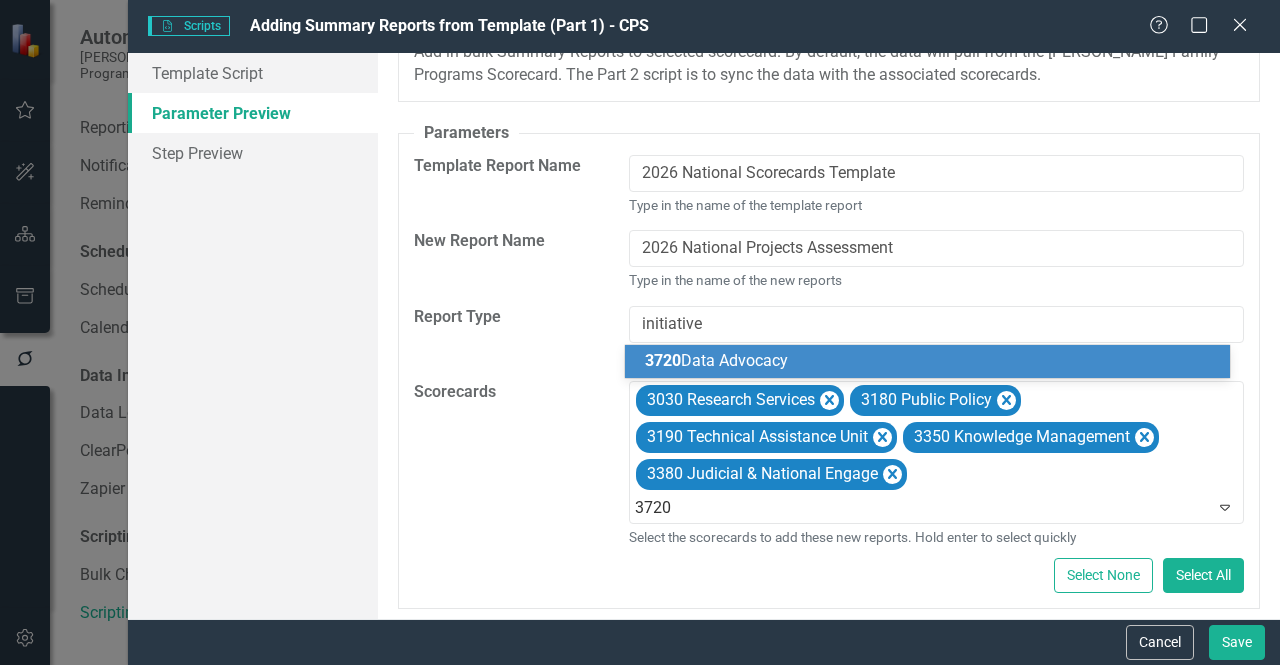 click on "3720  Data Advocacy" at bounding box center (931, 361) 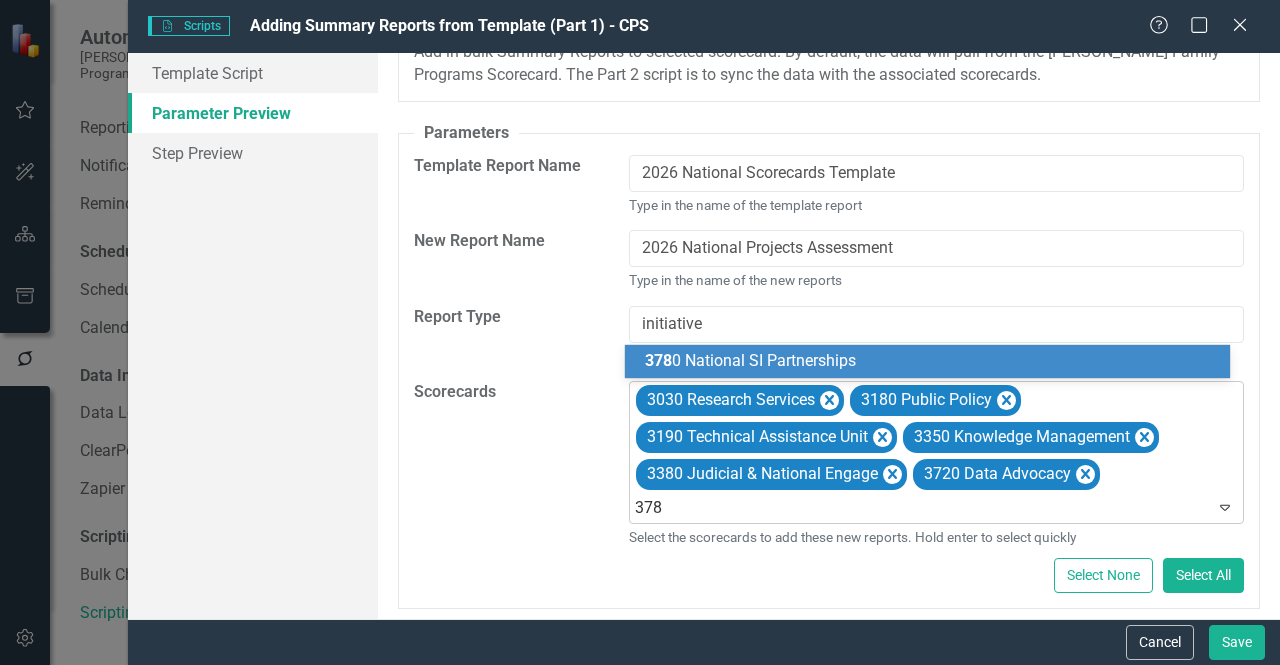 type on "3780" 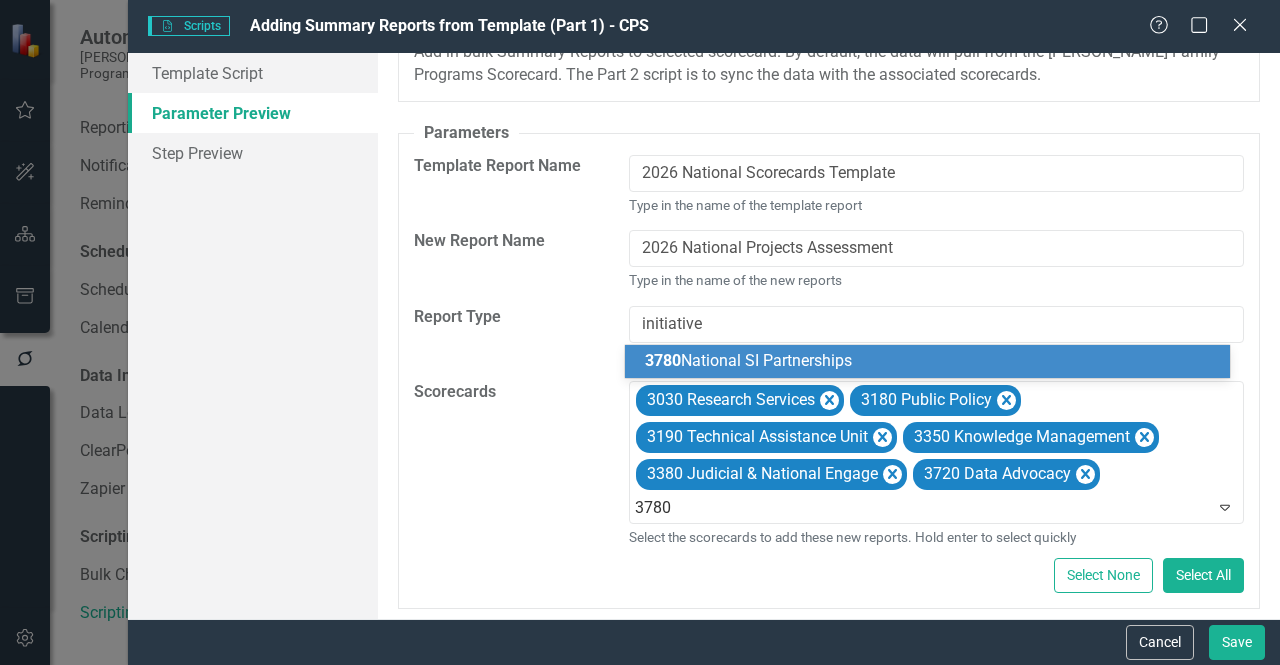 click on "3780  National SI Partnerships" at bounding box center (748, 360) 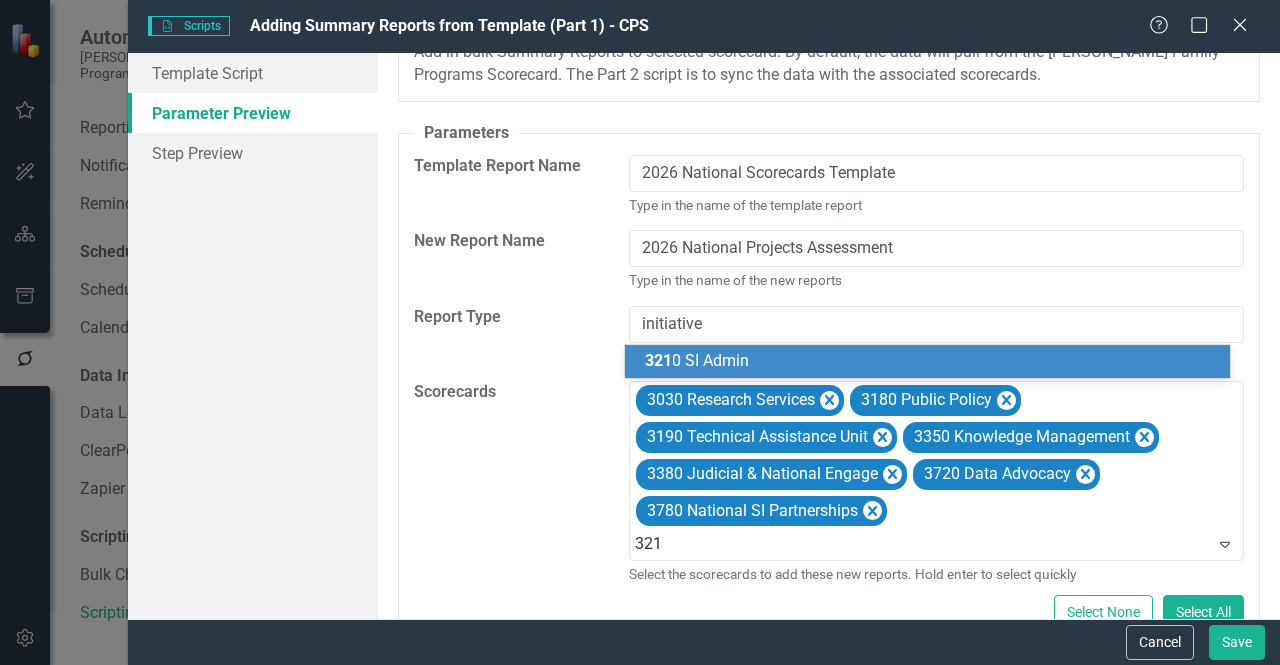 type on "3210" 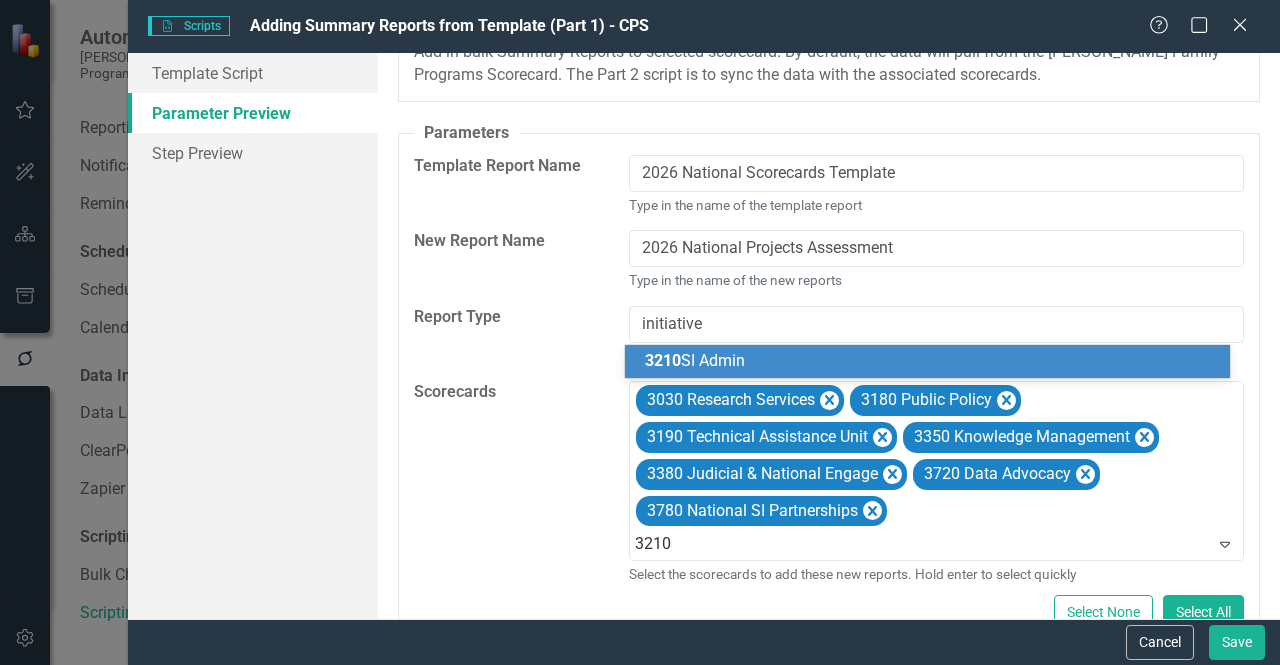 click on "3210  SI Admin" at bounding box center (931, 361) 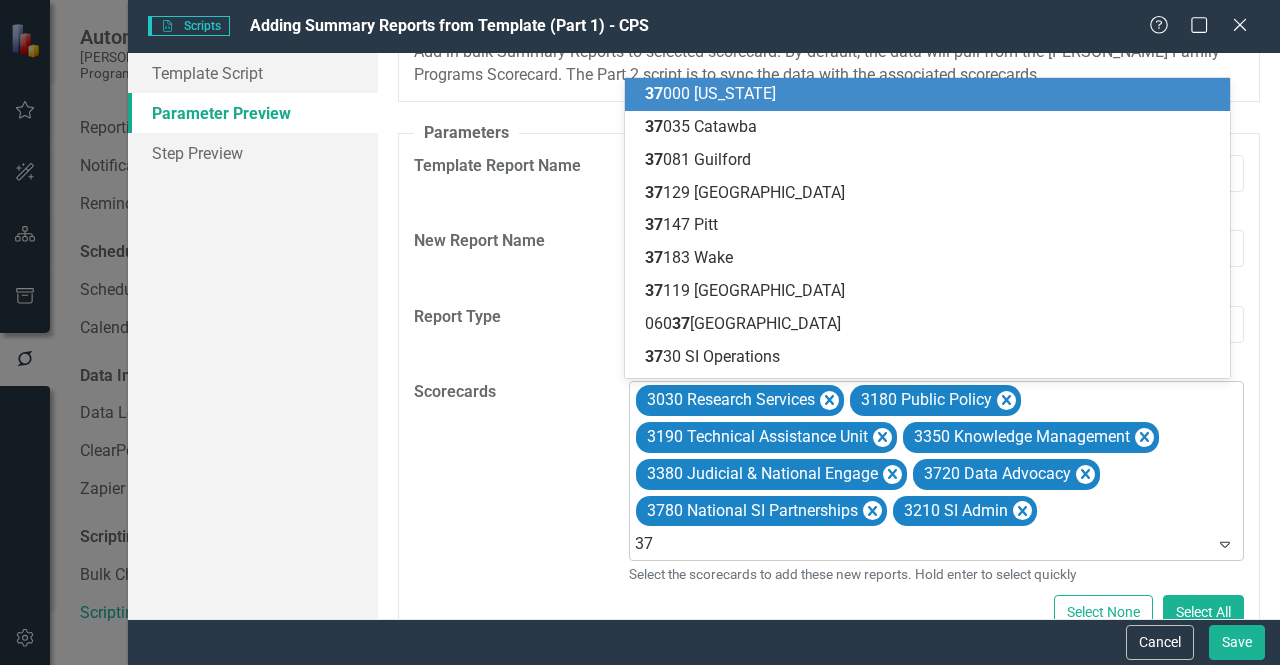 type on "373" 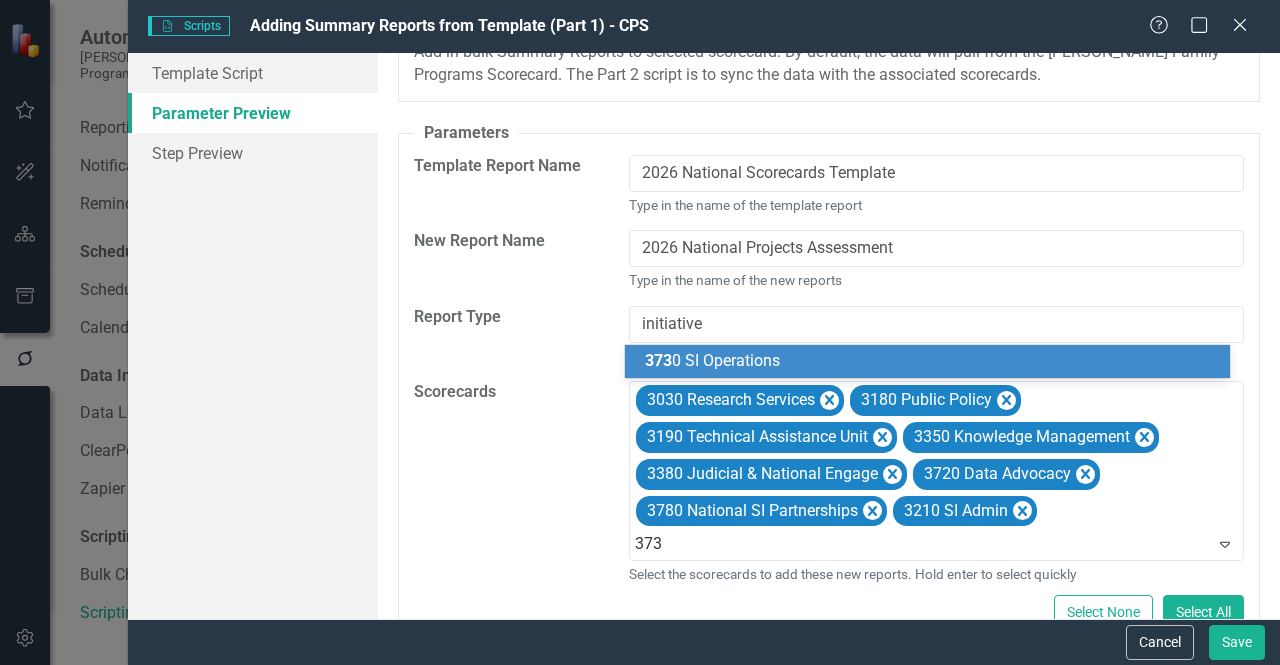 click on "373 0 SI Operations" at bounding box center (712, 360) 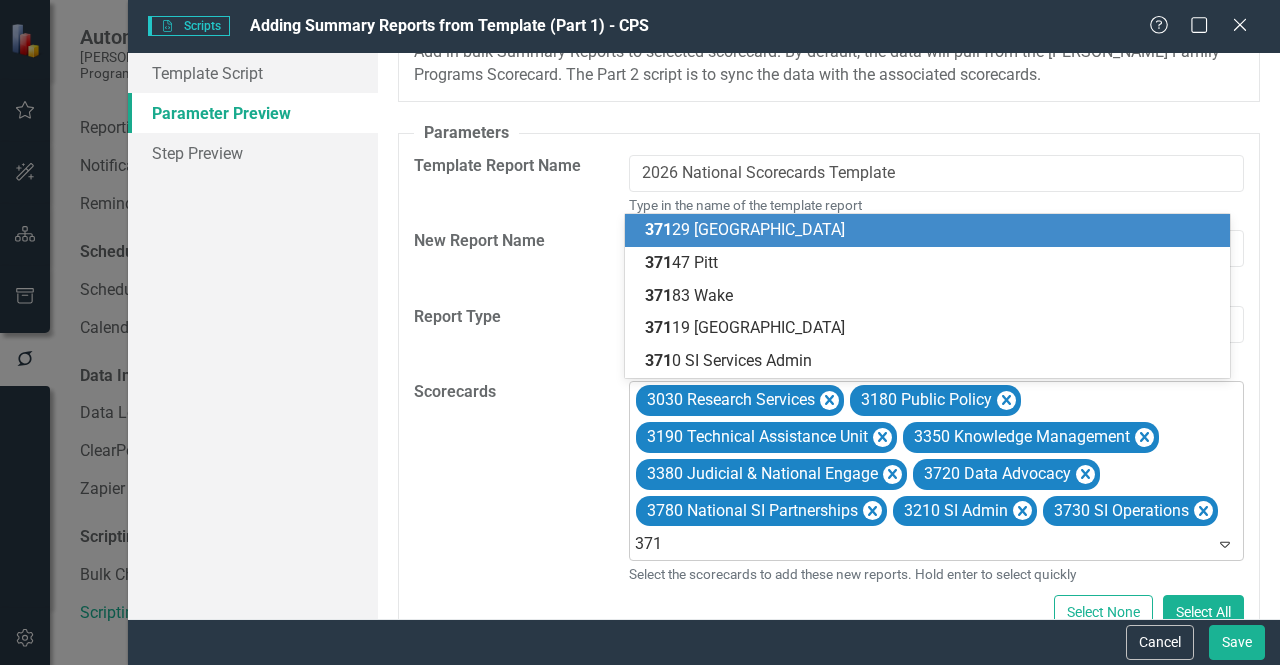 type on "3710" 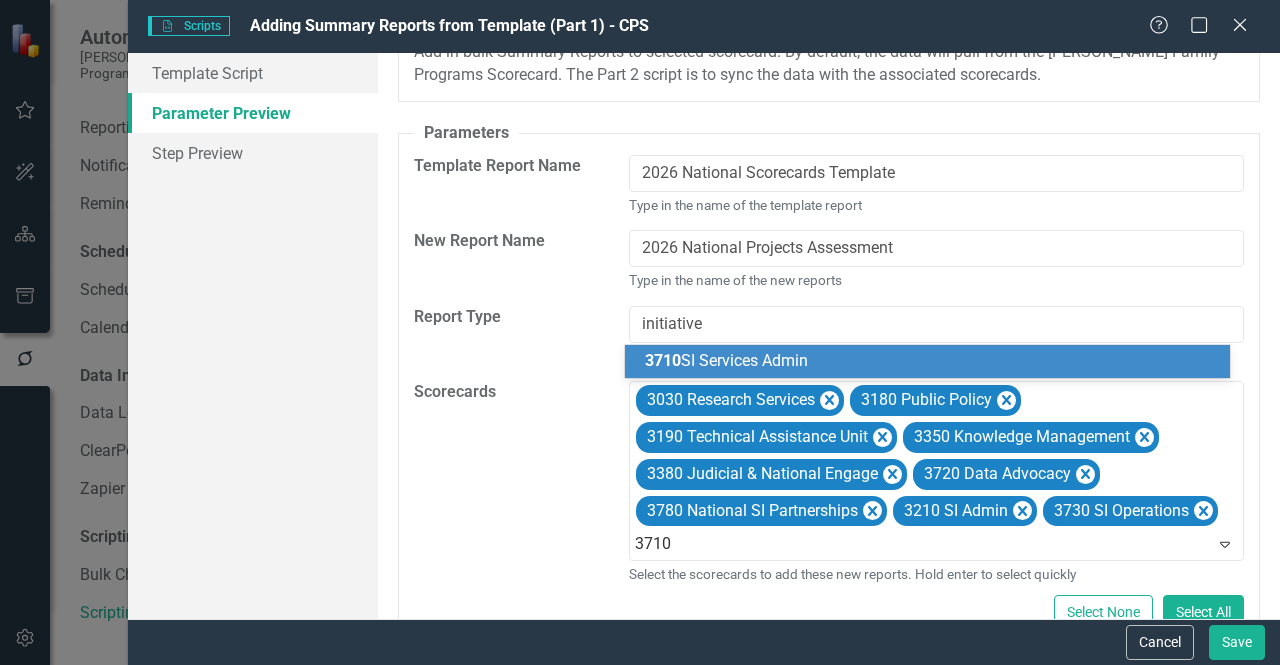 click on "3710  SI Services Admin" at bounding box center (726, 360) 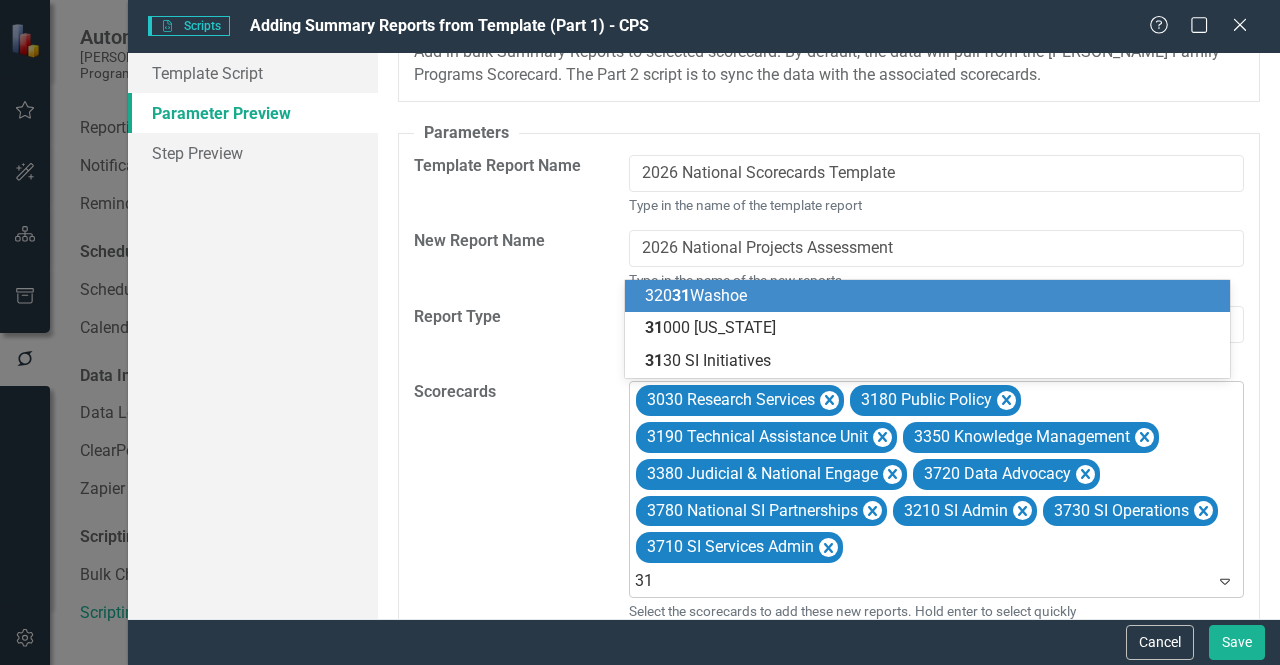 type on "313" 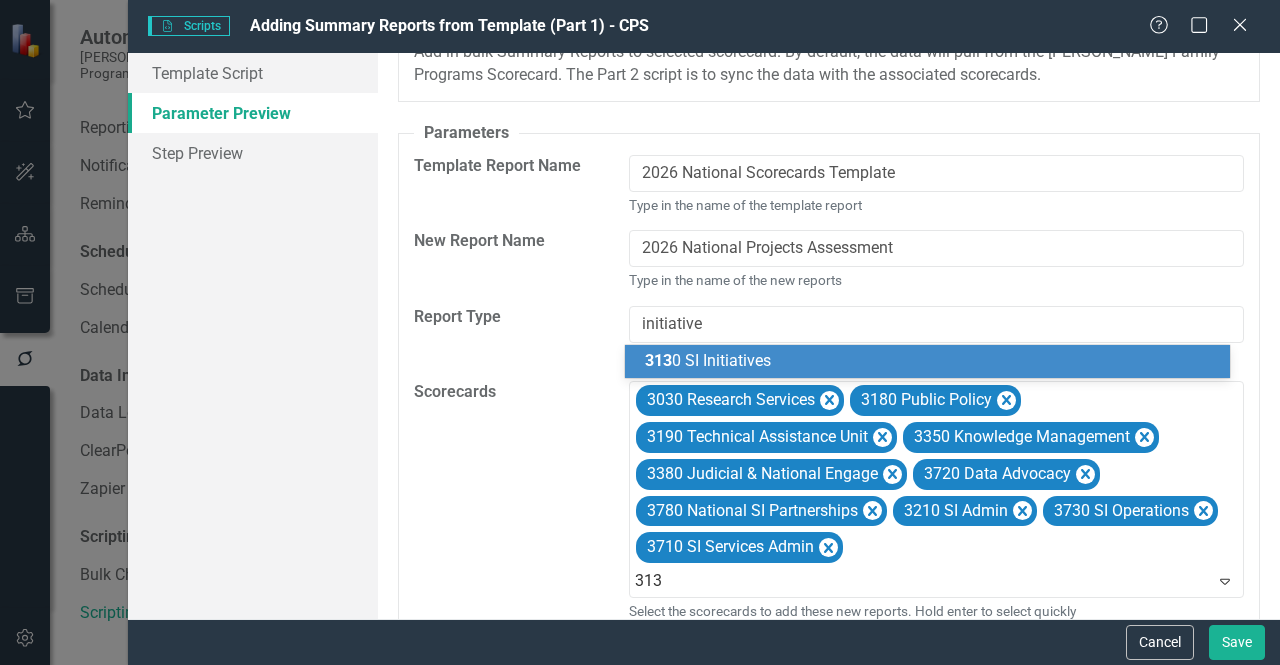click on "313 0 SI Initiatives" at bounding box center [931, 361] 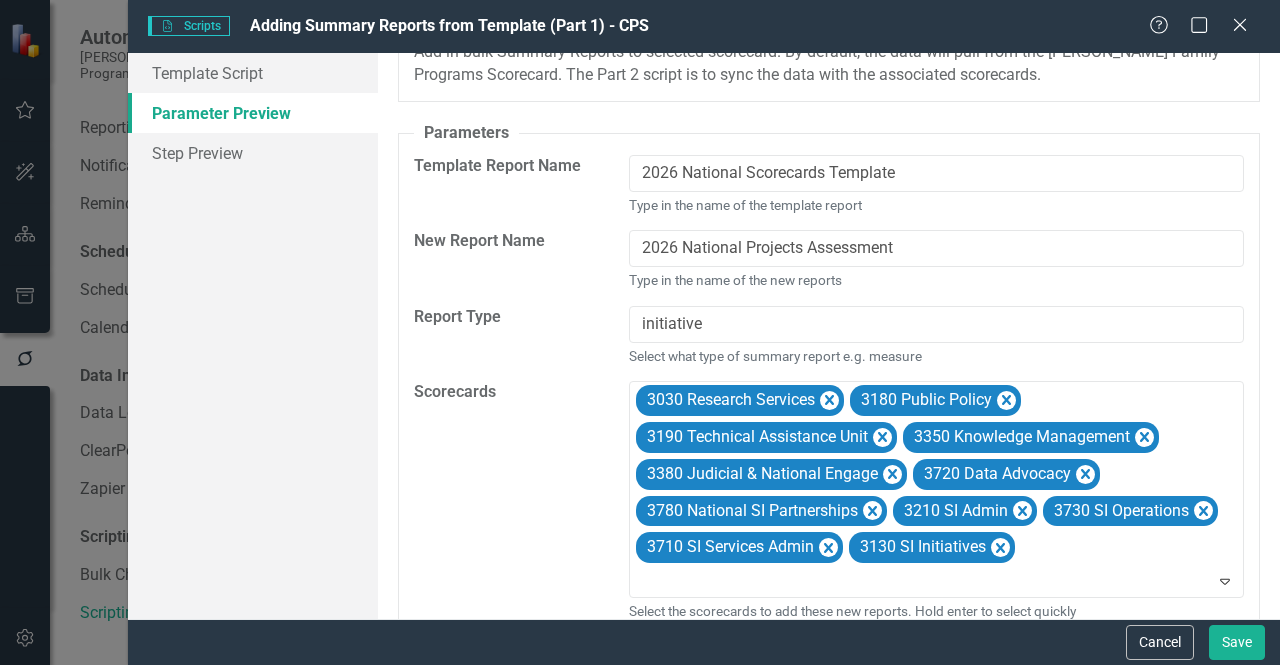 scroll, scrollTop: 134, scrollLeft: 0, axis: vertical 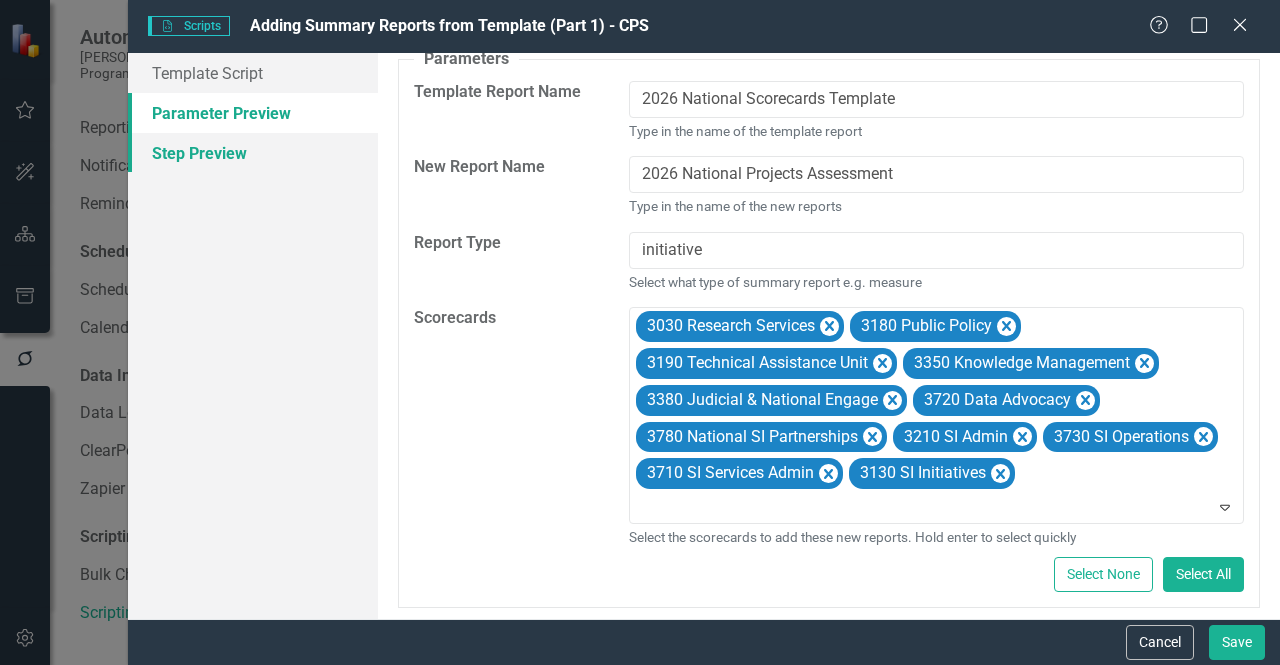 click on "Step Preview" at bounding box center [253, 153] 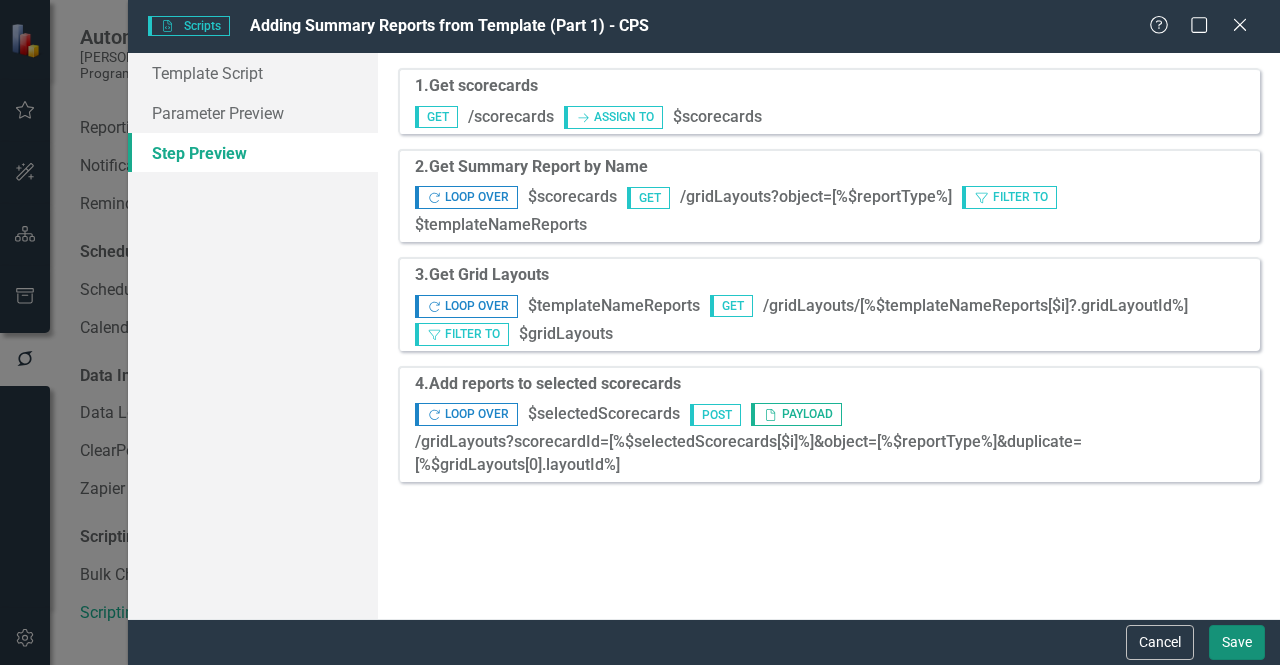 click on "Save" at bounding box center (1237, 642) 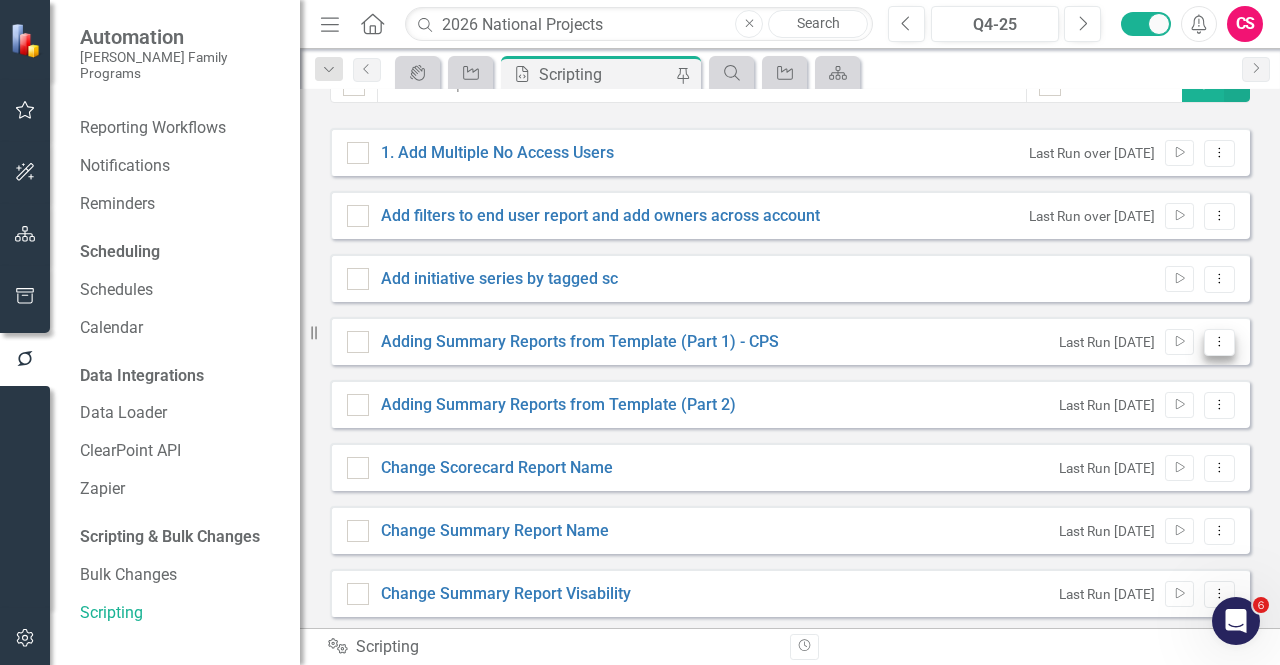 click on "Dropdown Menu" at bounding box center [1219, 342] 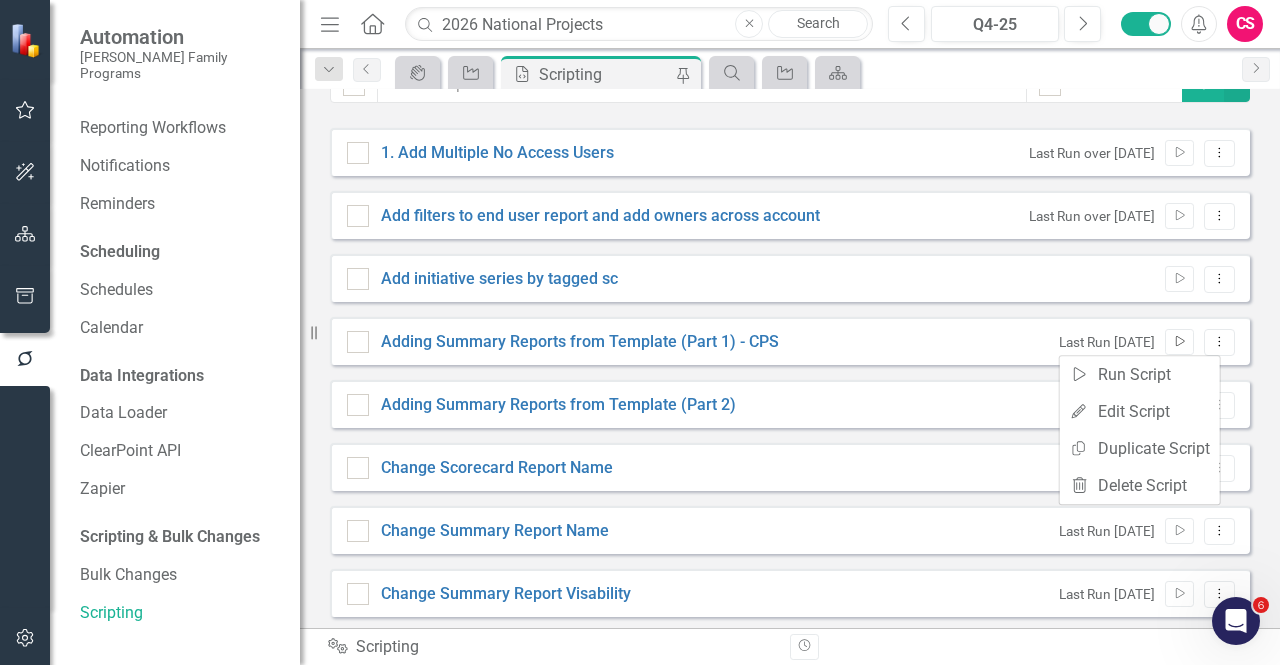 click on "Run Script" 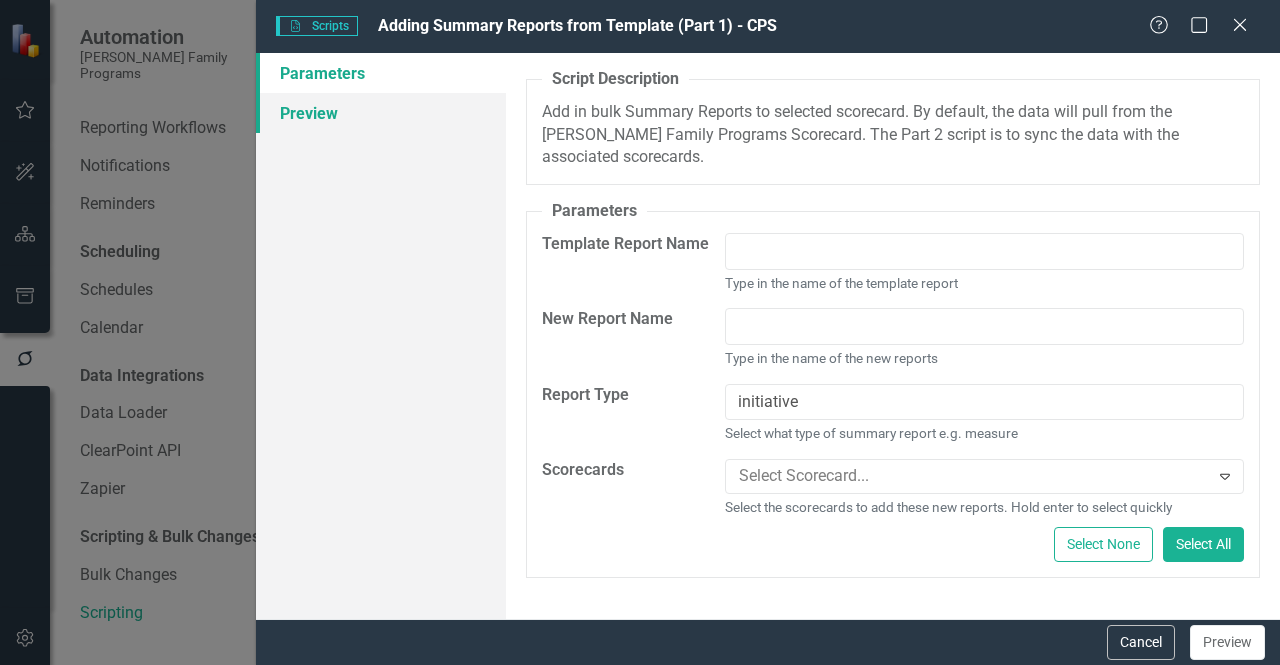 click on "Preview" at bounding box center (381, 113) 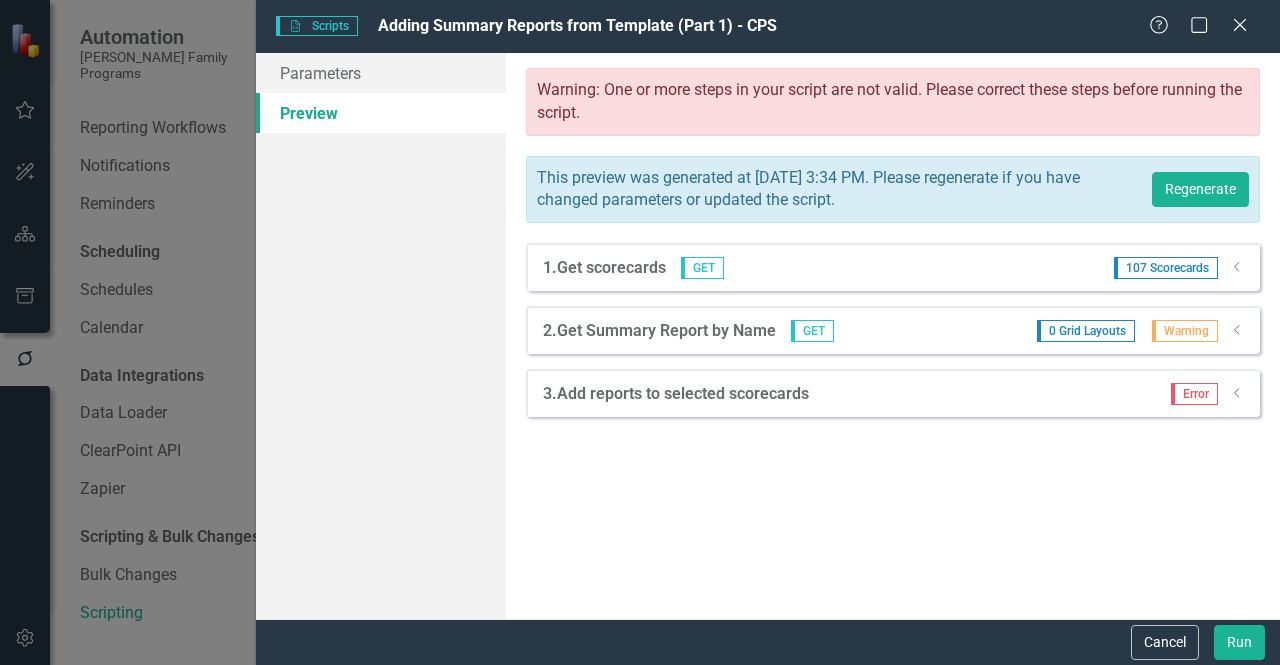 click on "Dropdown" 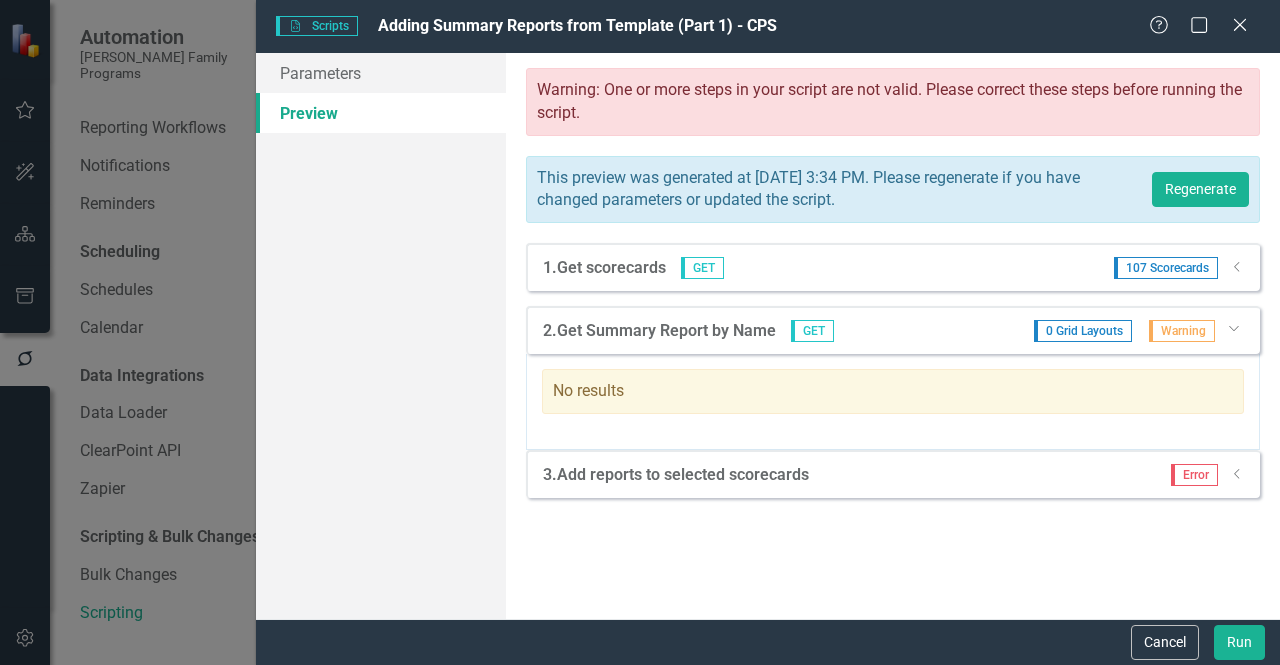 click on "Dropdown" 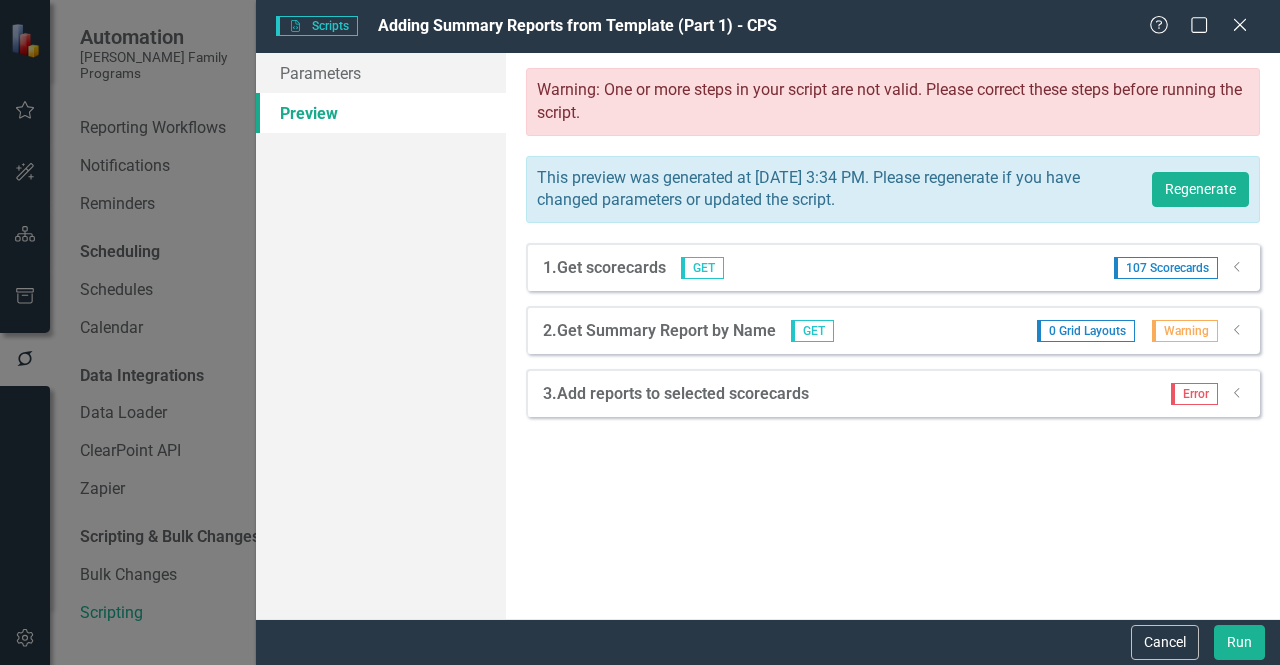 click on "Dropdown" 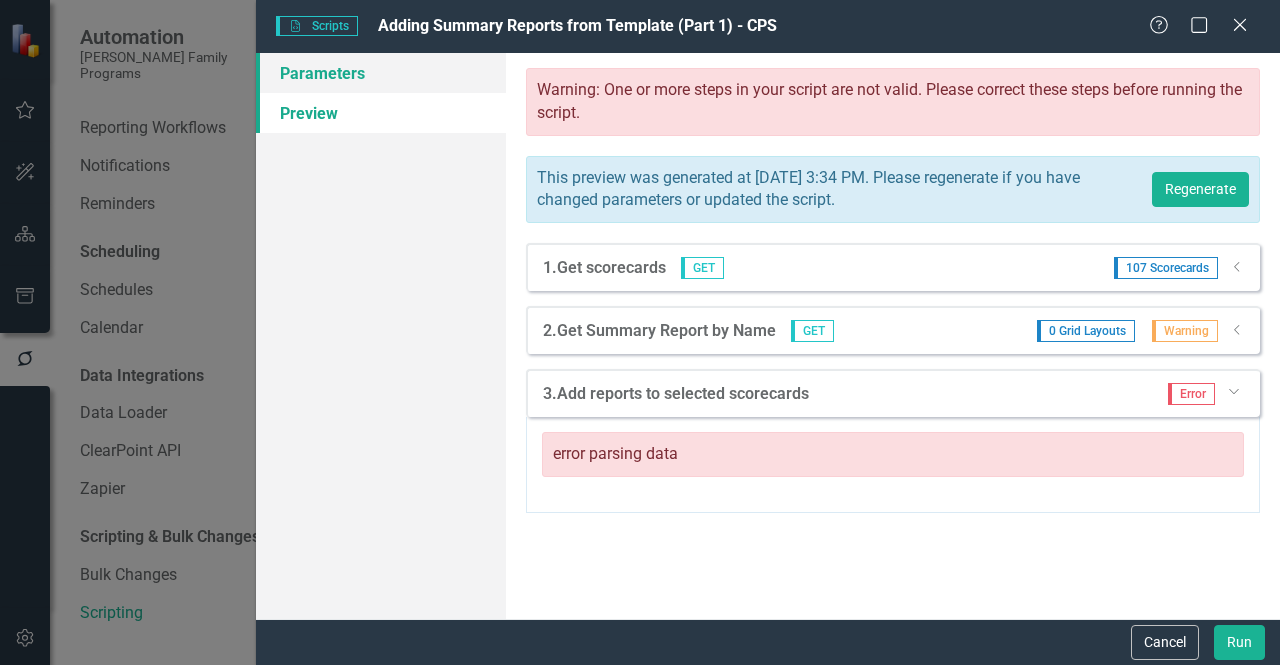 click on "Parameters" at bounding box center [381, 73] 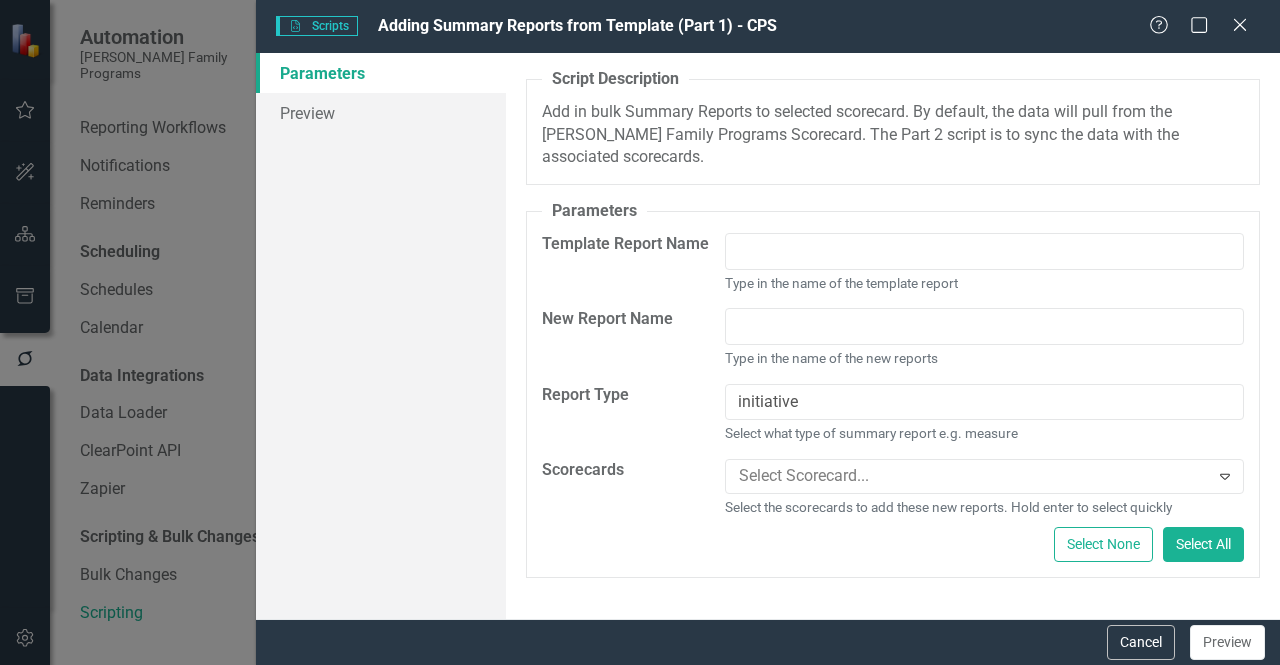 click on "Select Scorecard... Expand Select the scorecards to add these new reports. Hold enter to select quickly" at bounding box center (984, 488) 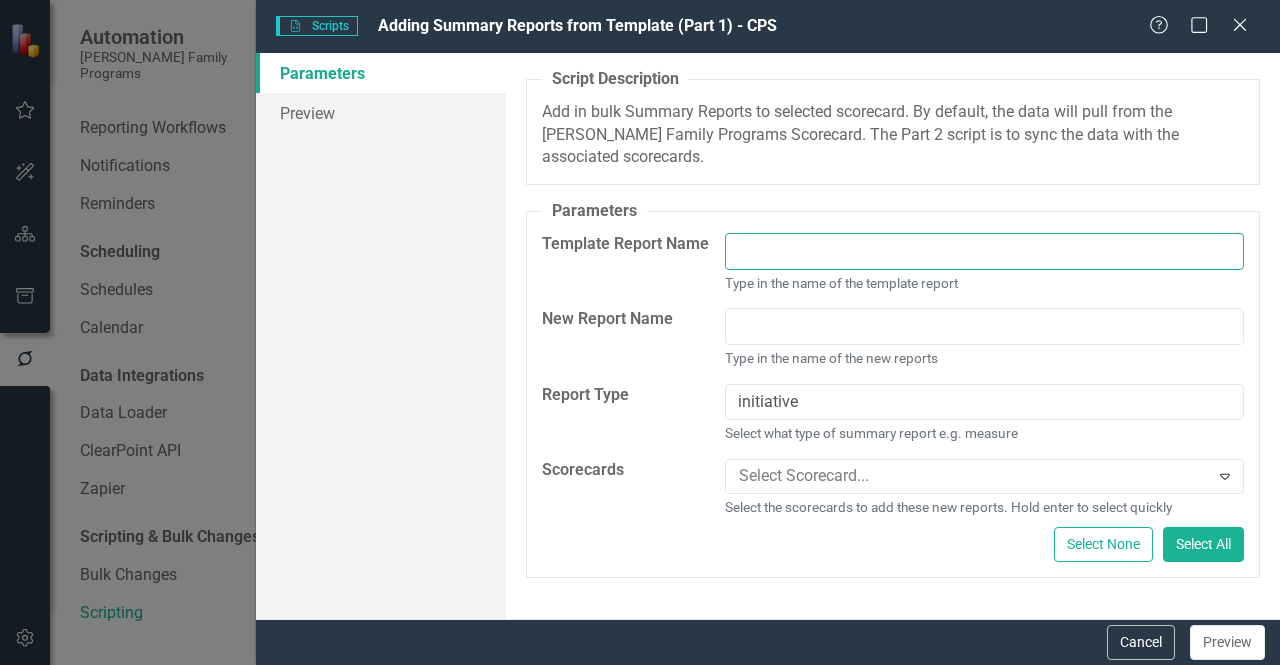 click at bounding box center [984, 251] 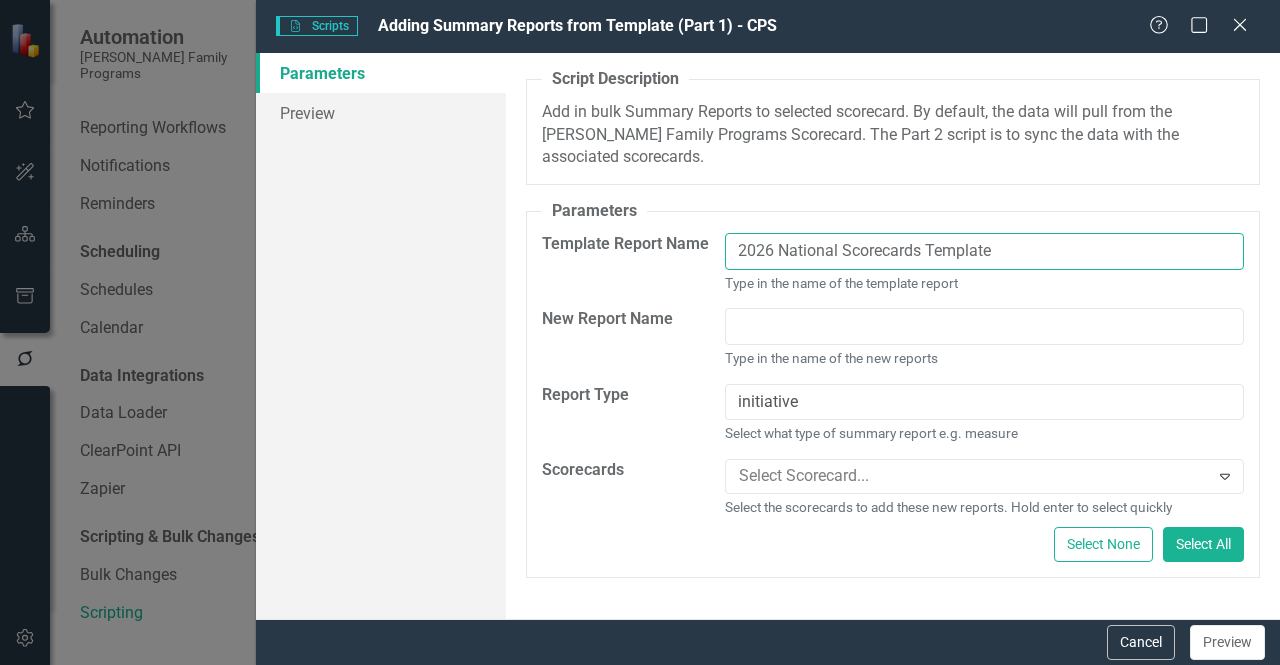 type on "2026 National Scorecards Template" 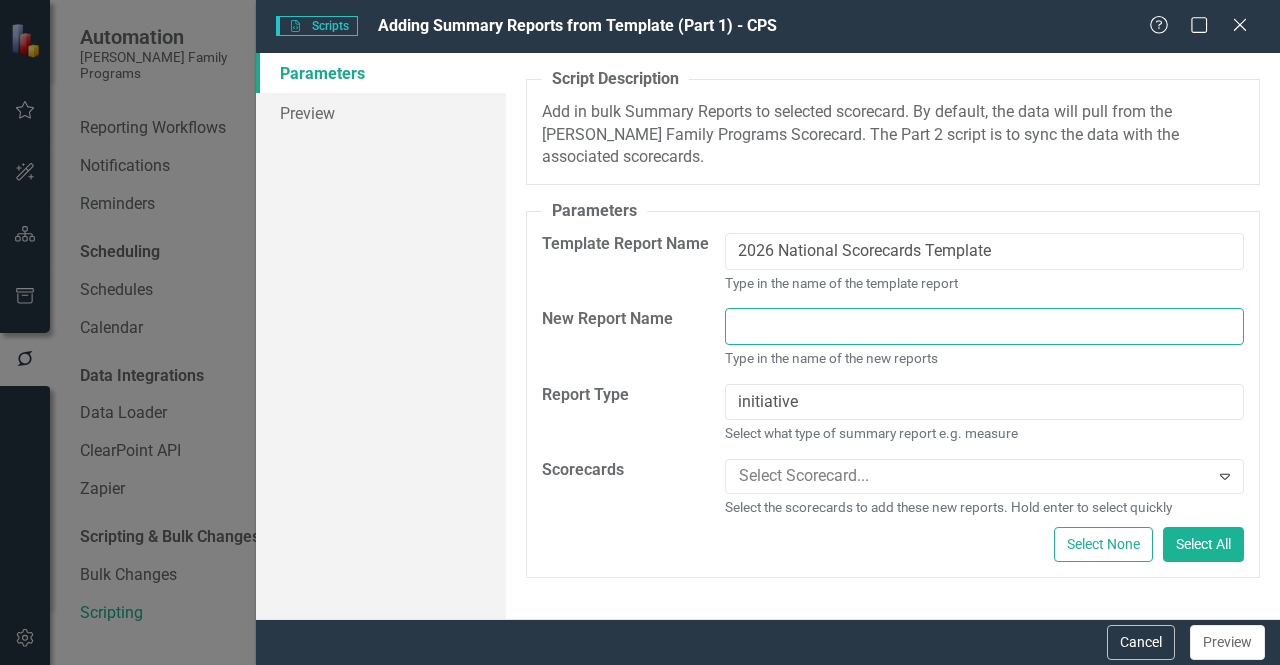 click at bounding box center [984, 326] 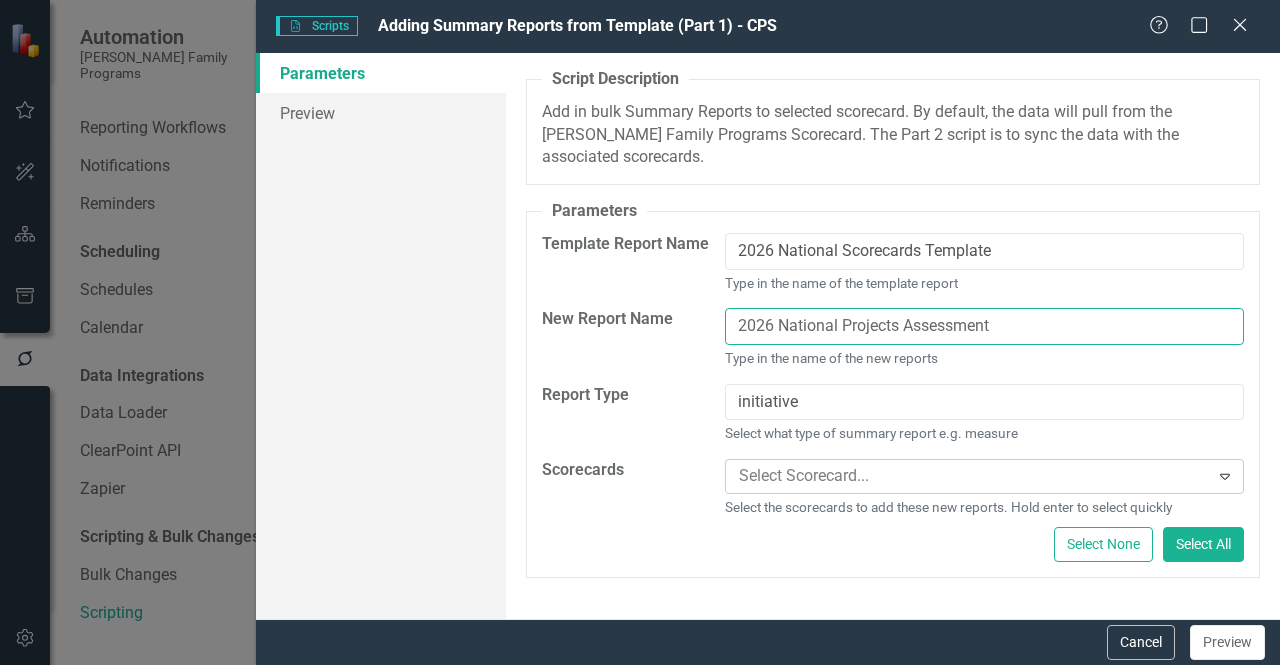 type on "2026 National Projects Assessment" 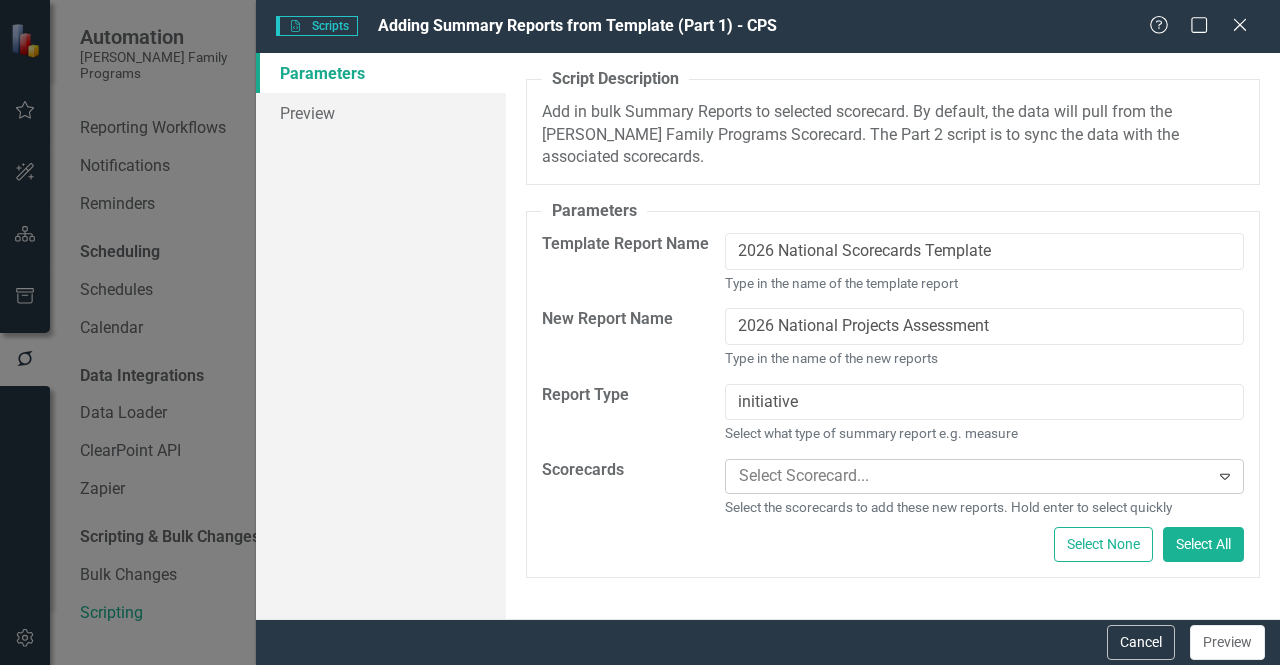 click at bounding box center (970, 476) 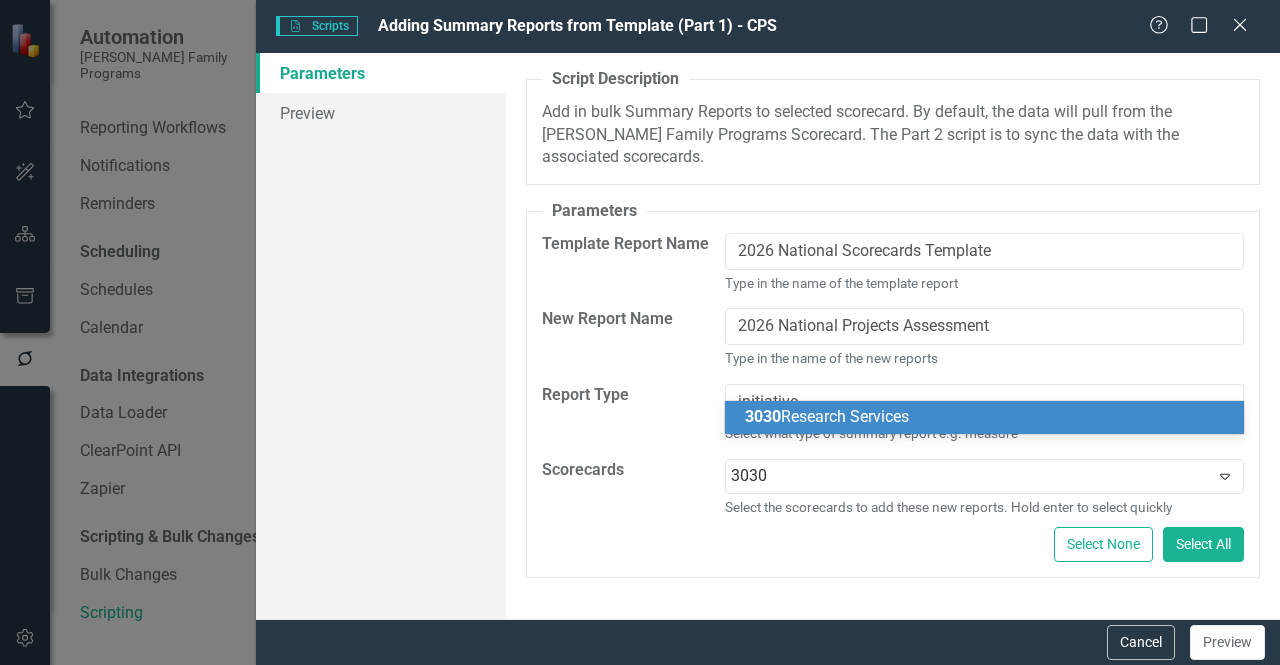 type on "3030" 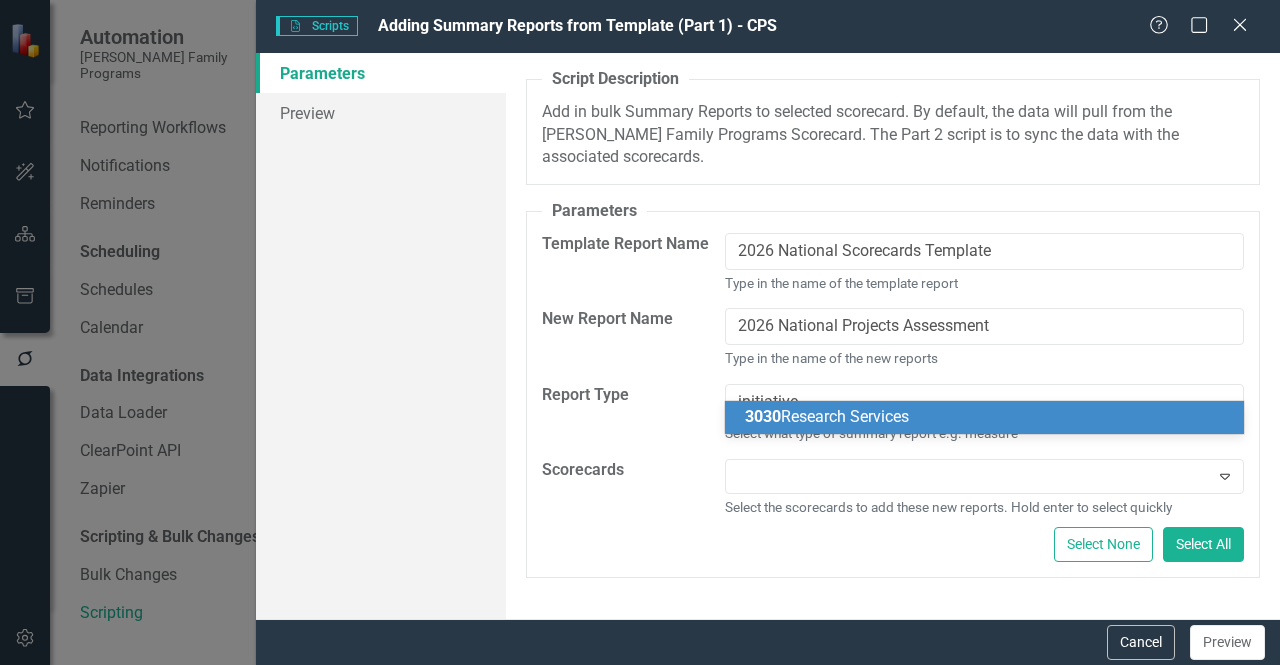 click on "initiative Select what type of summary report e.g. measure" at bounding box center (984, 414) 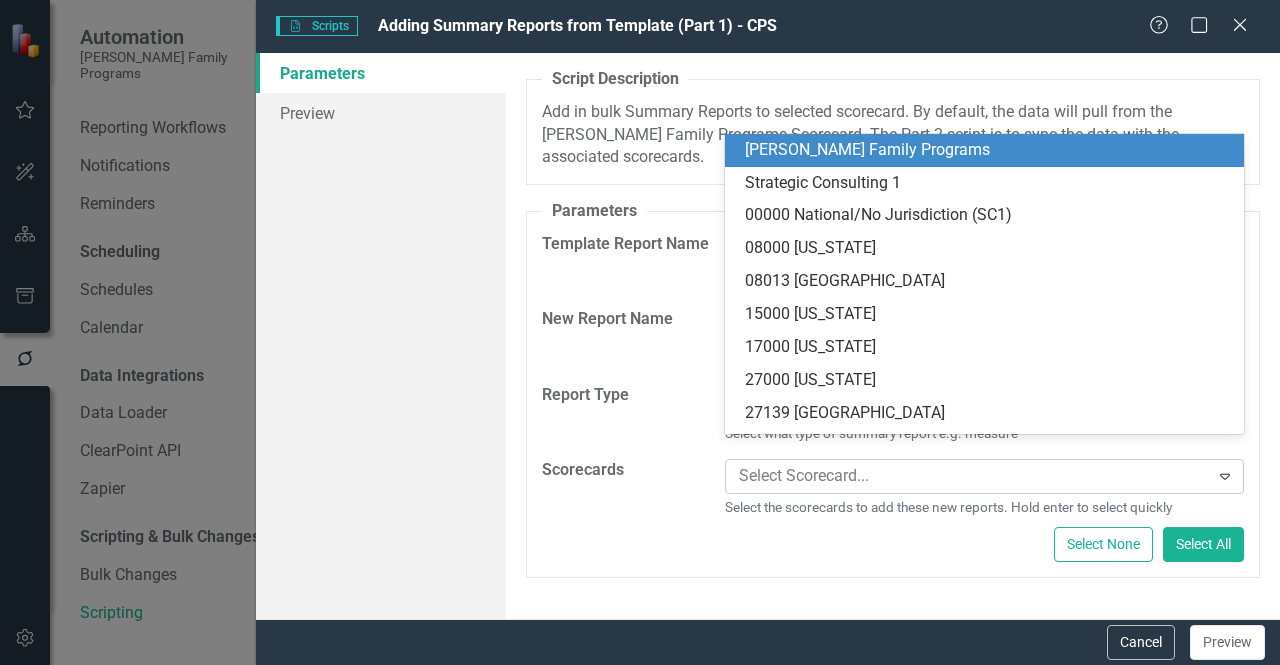 click at bounding box center (970, 476) 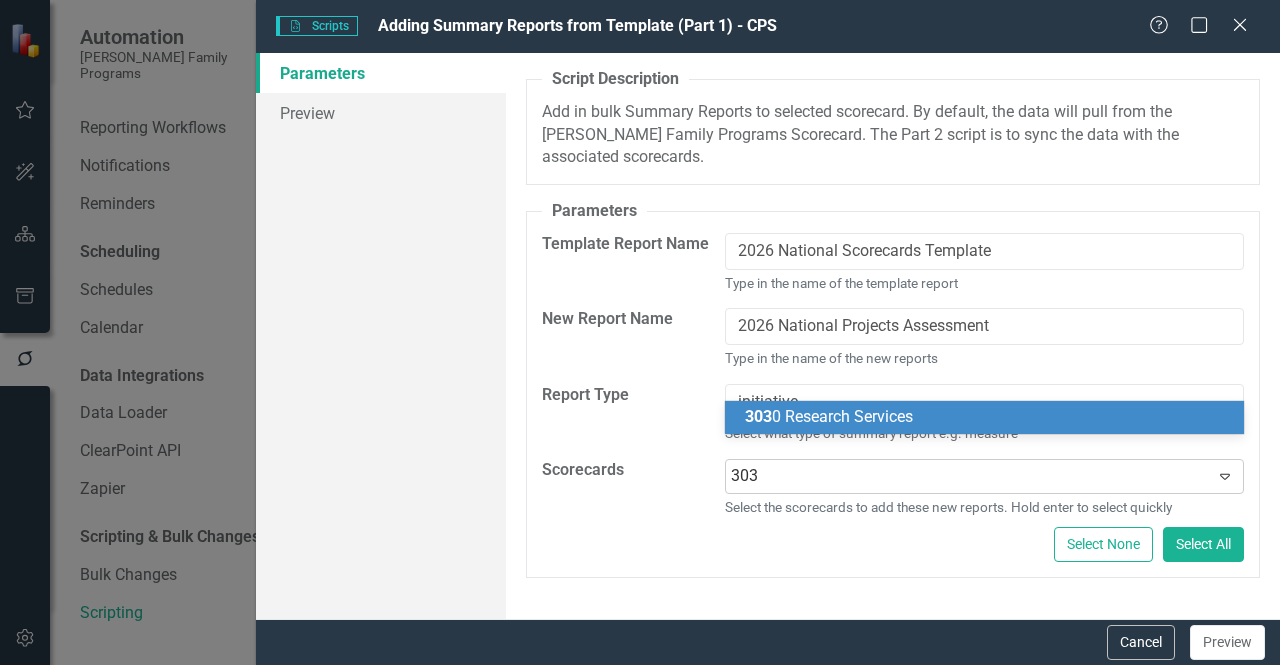 type on "3030" 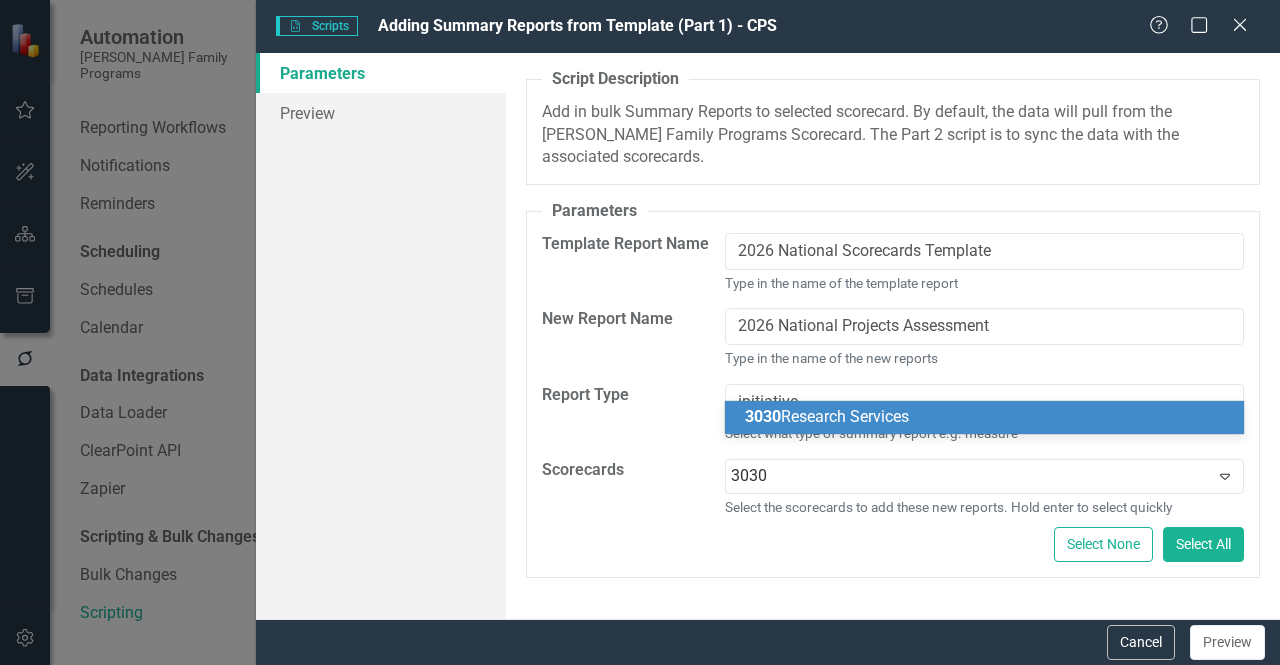 click on "3030  Research Services" at bounding box center (827, 416) 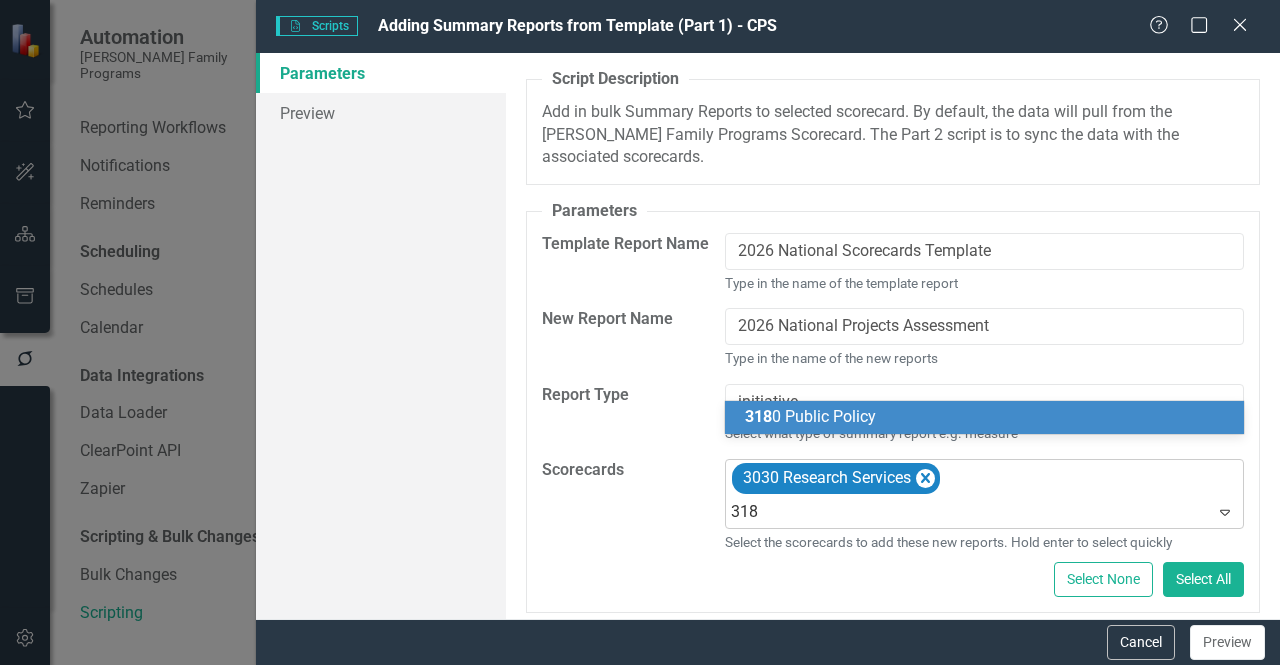 type on "3180" 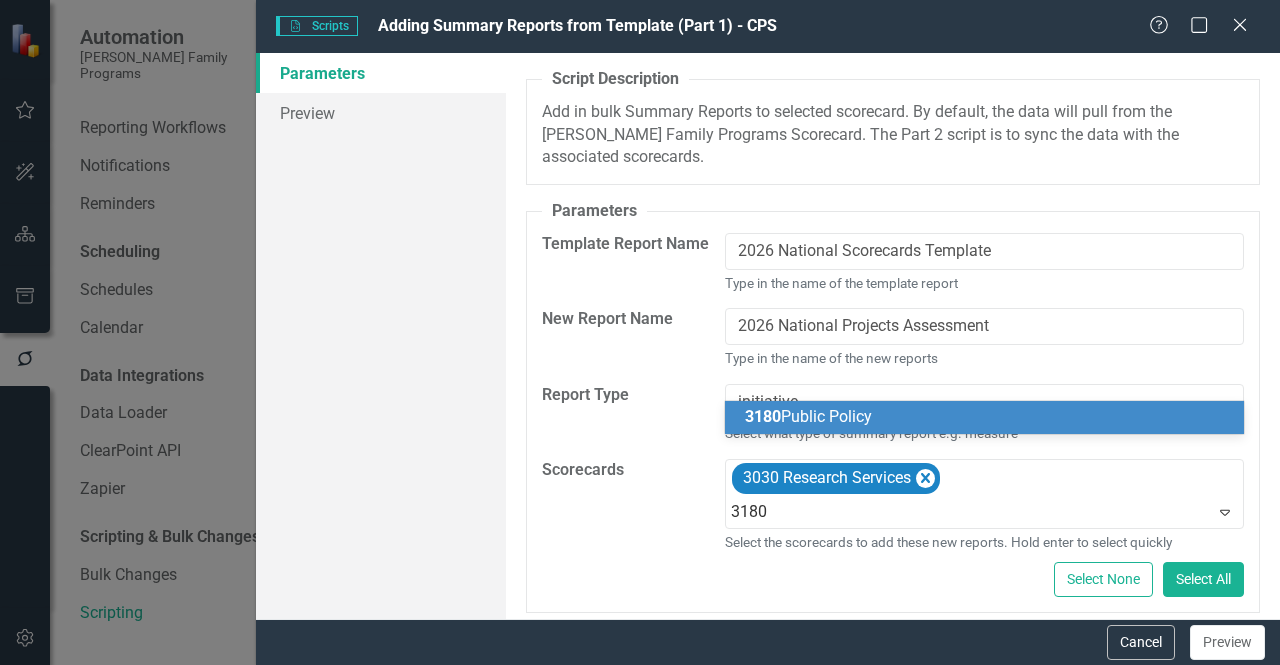 click on "3180  Public Policy" at bounding box center [989, 417] 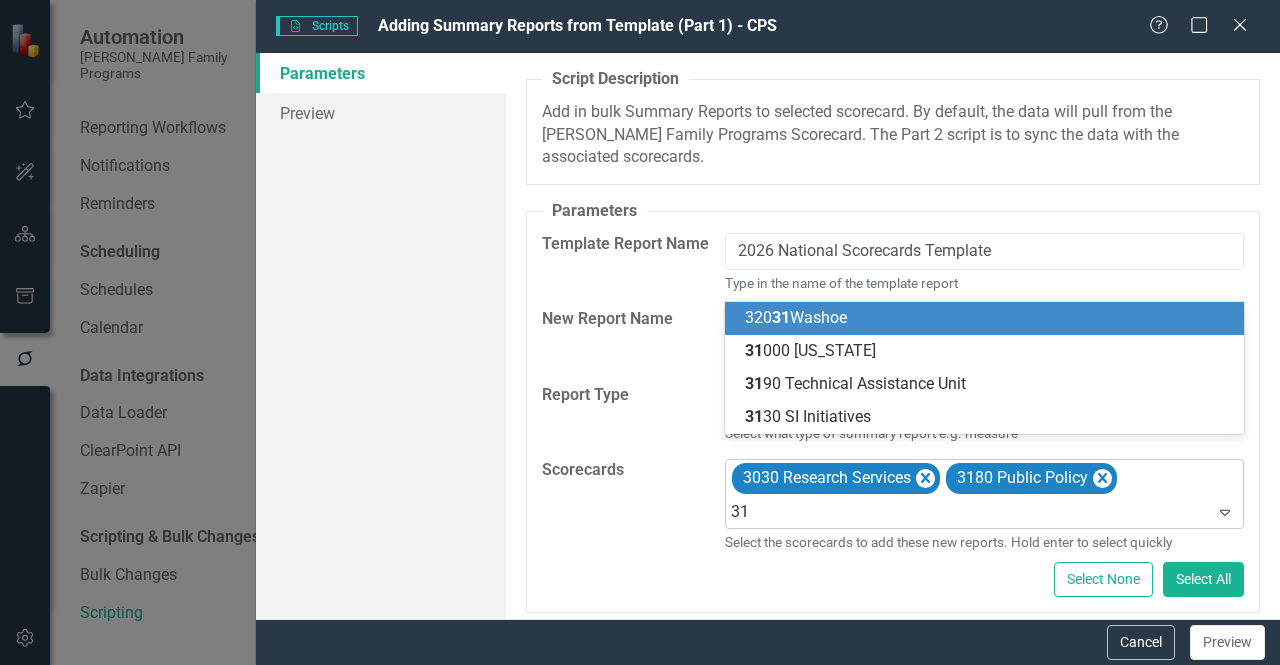 type on "319" 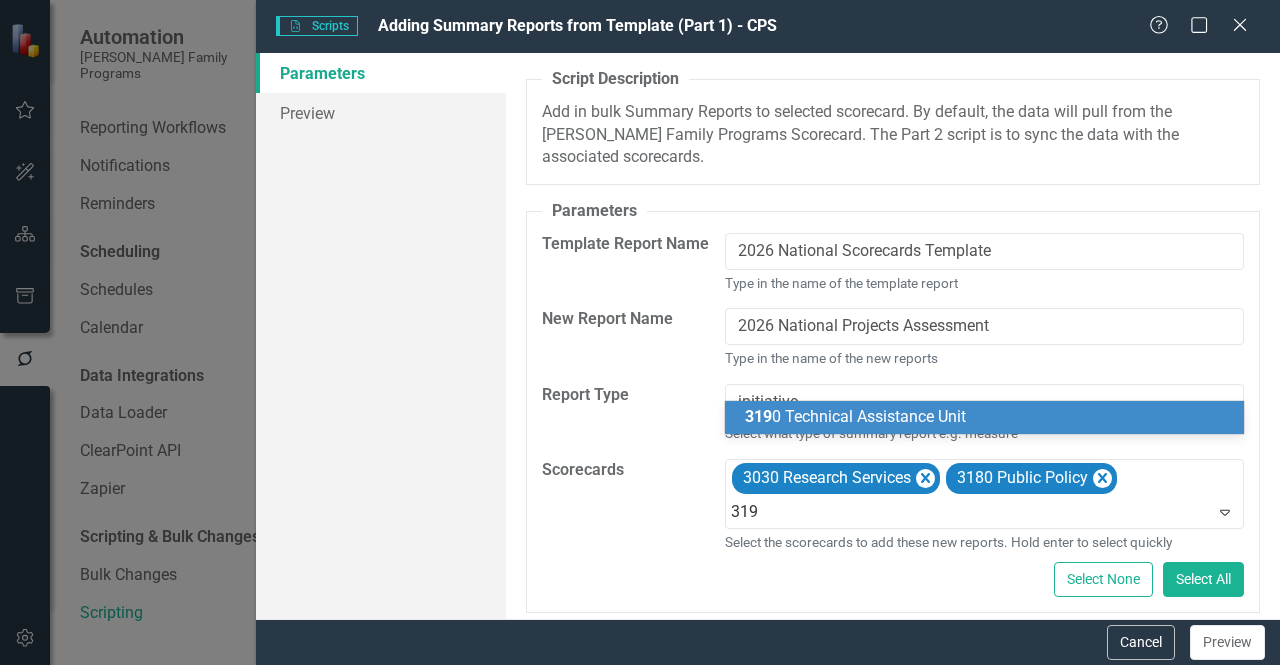 click on "319 0 Technical Assistance Unit" at bounding box center (855, 416) 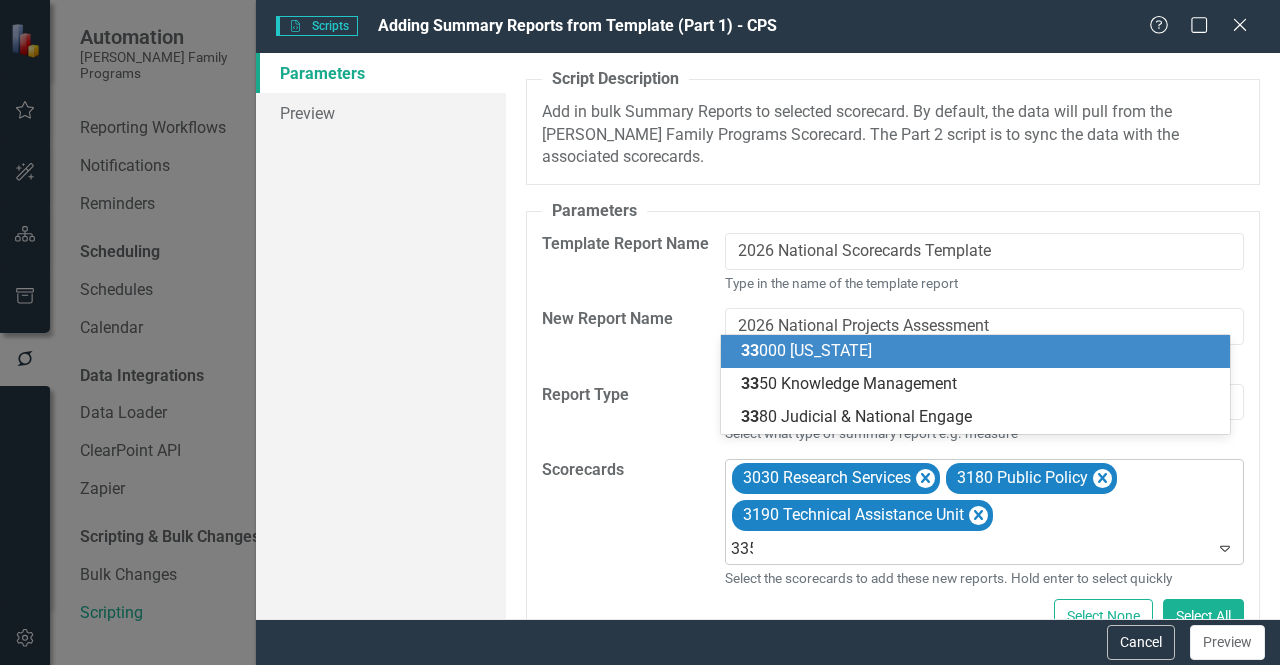 type on "3350" 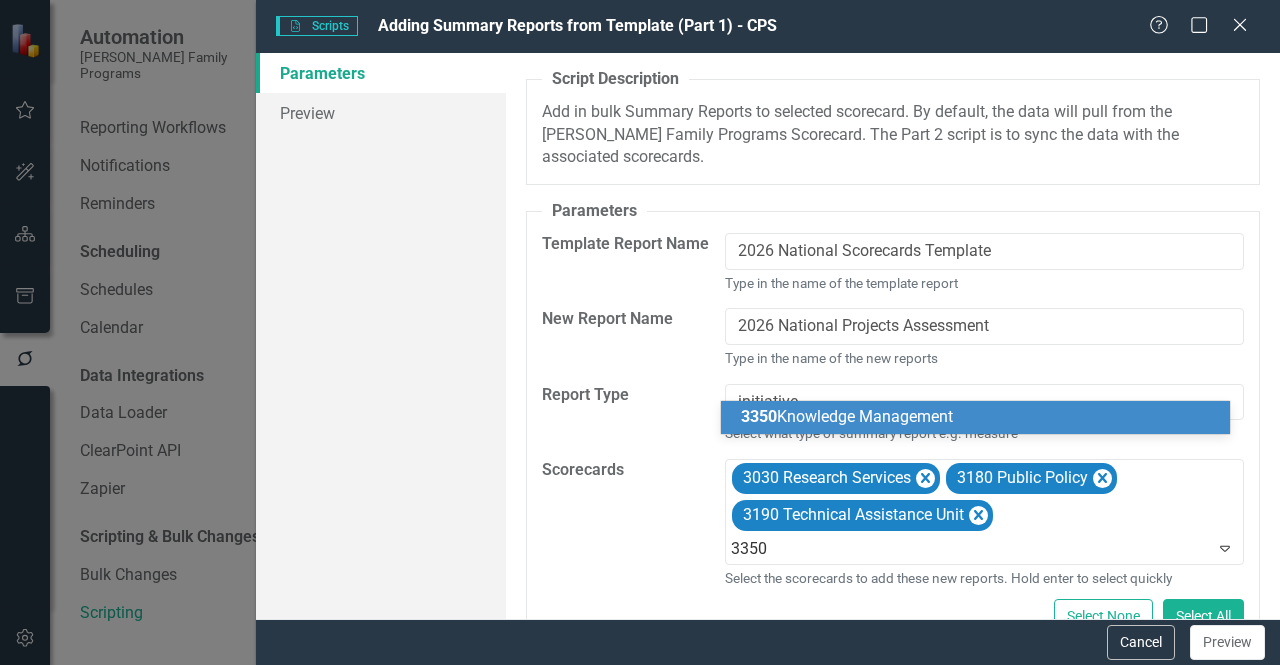 click on "3350  Knowledge Management" at bounding box center [847, 416] 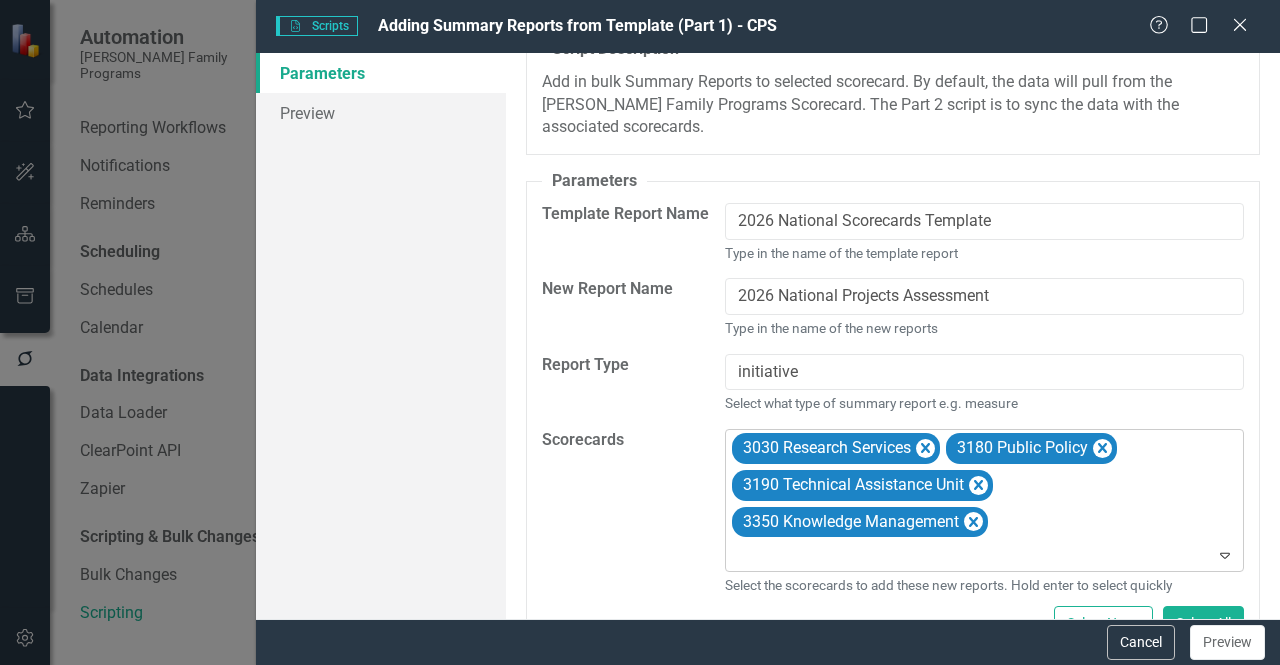 scroll, scrollTop: 55, scrollLeft: 0, axis: vertical 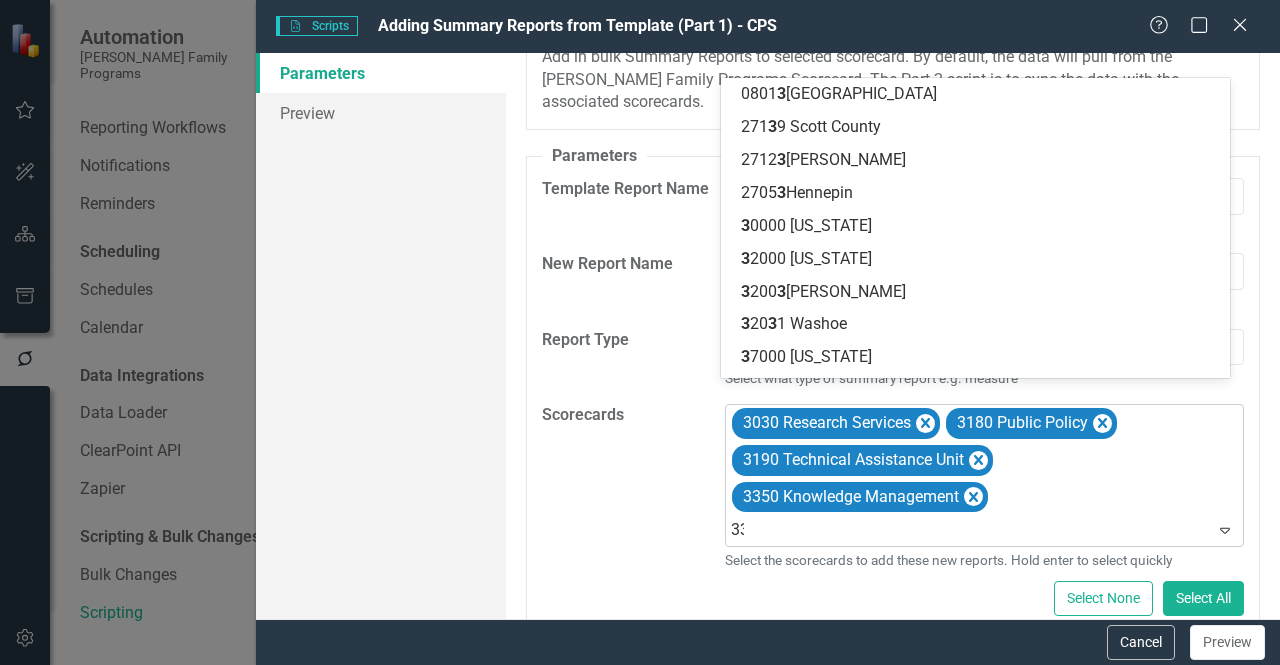 type on "338" 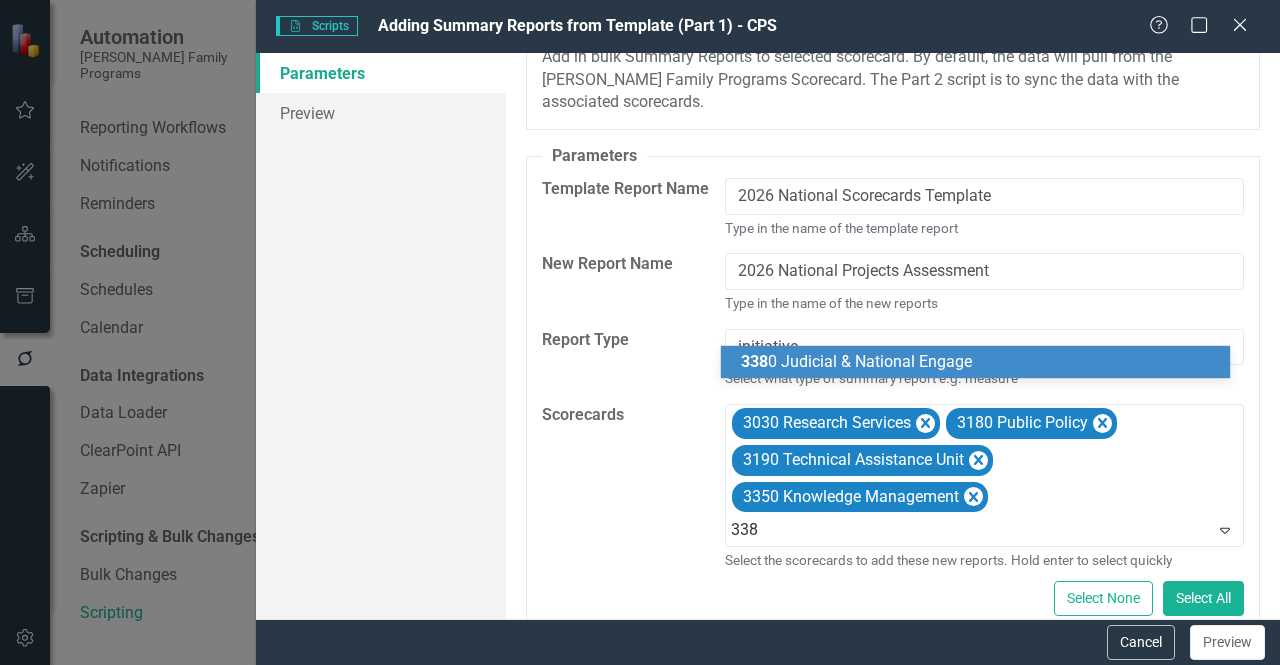 click on "338 0 Judicial & National Engage" at bounding box center [975, 362] 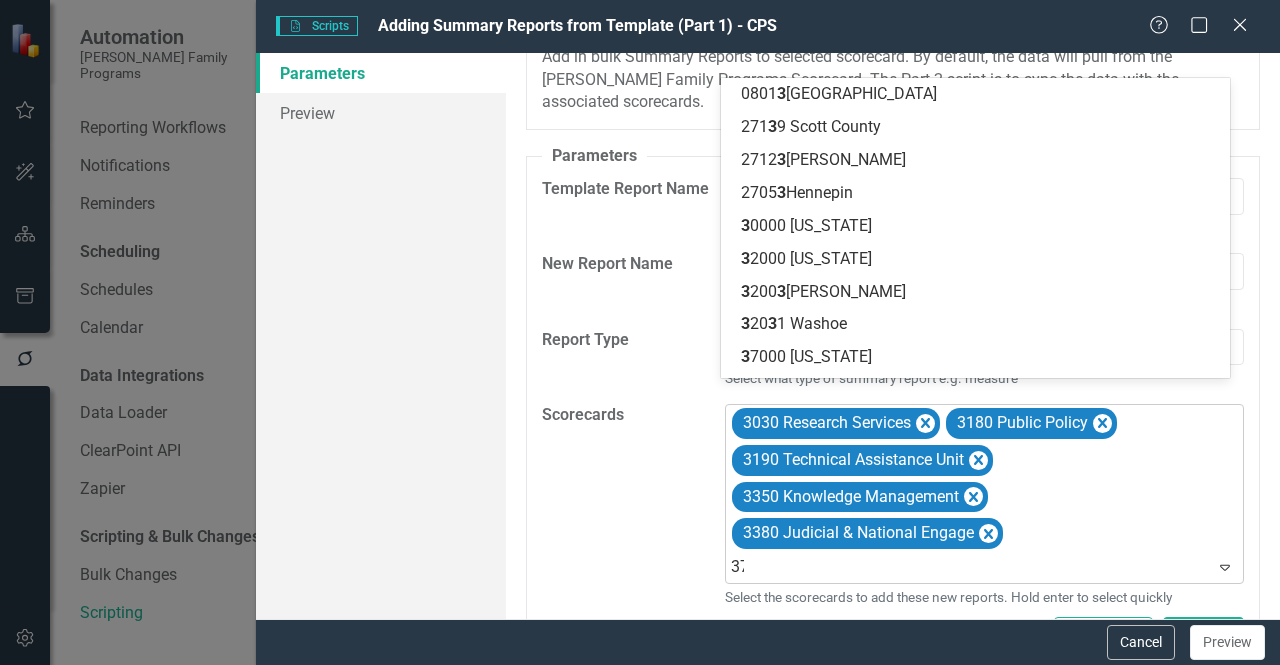 type on "372" 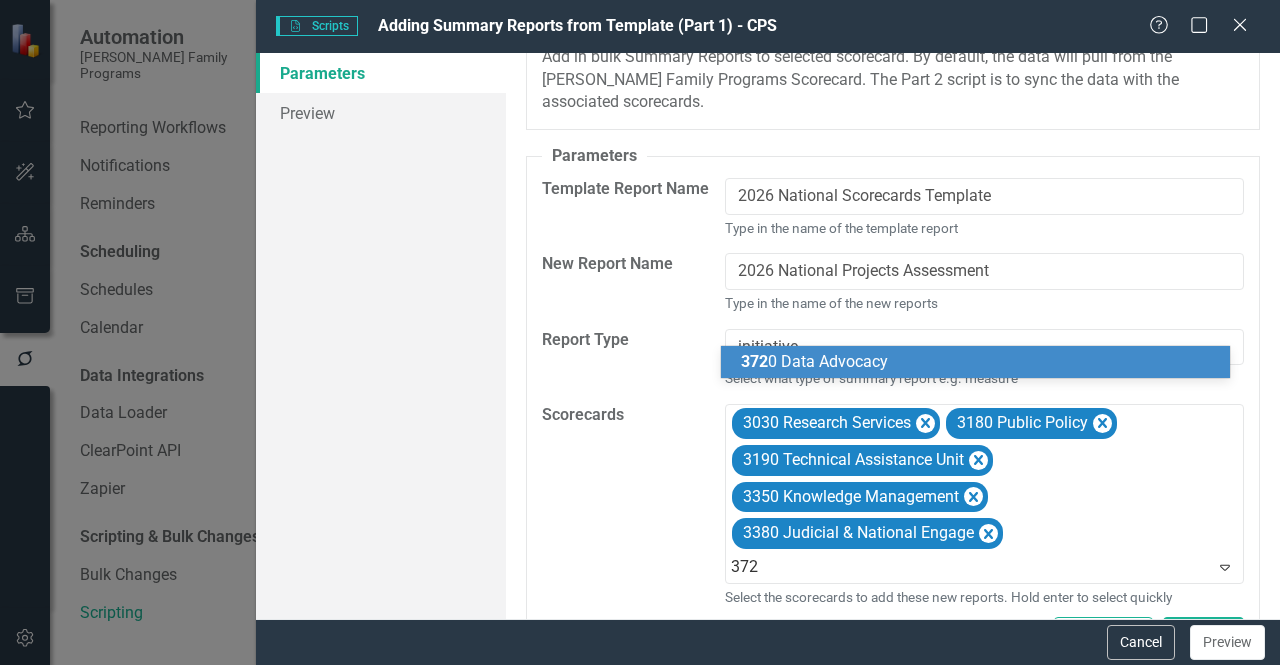 click on "372 0 Data Advocacy" at bounding box center [814, 361] 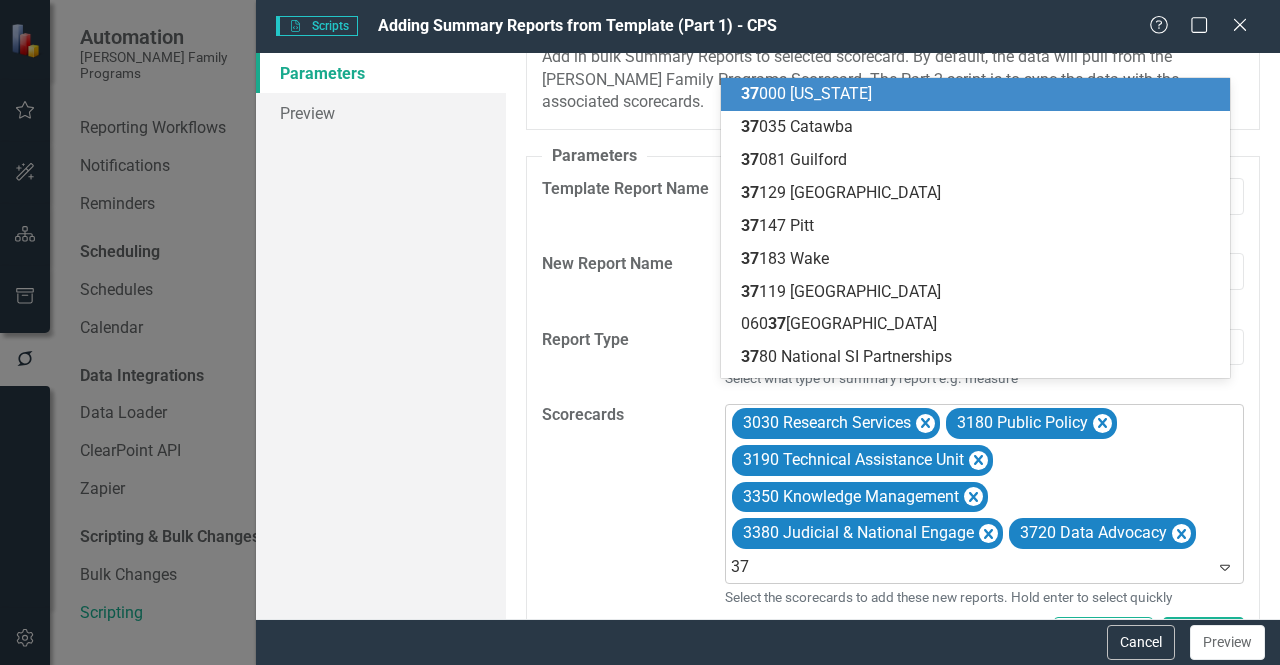 type on "378" 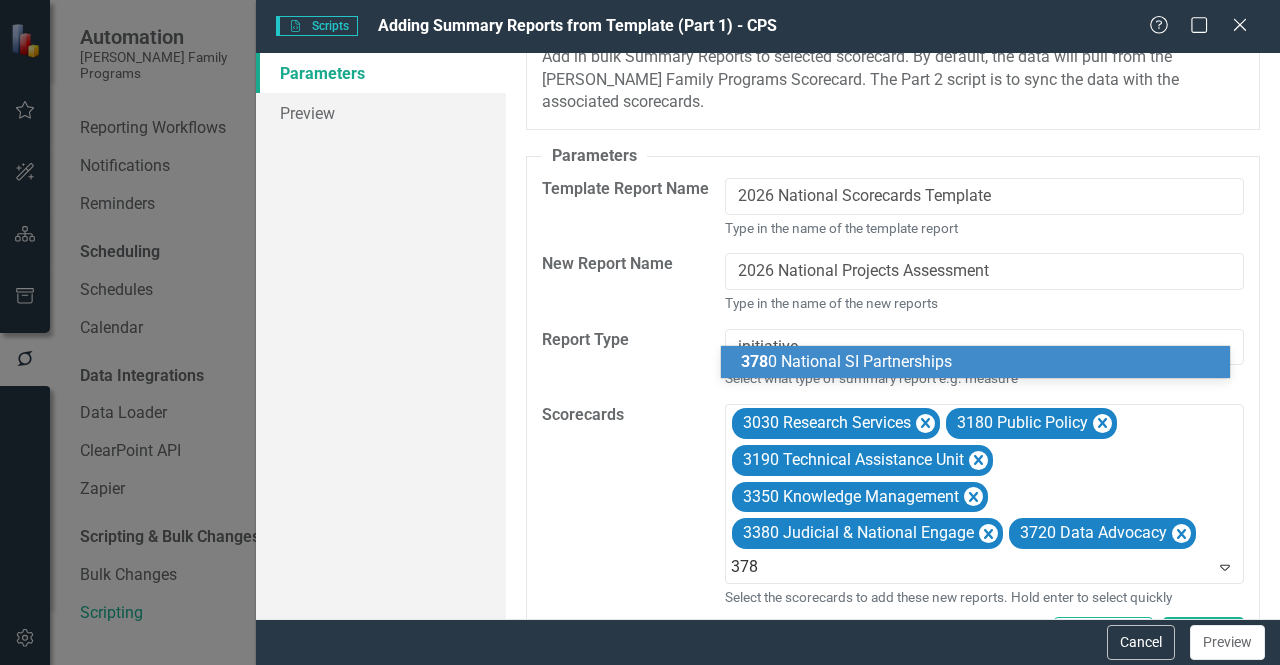 click on "378 0 National SI Partnerships" at bounding box center (846, 361) 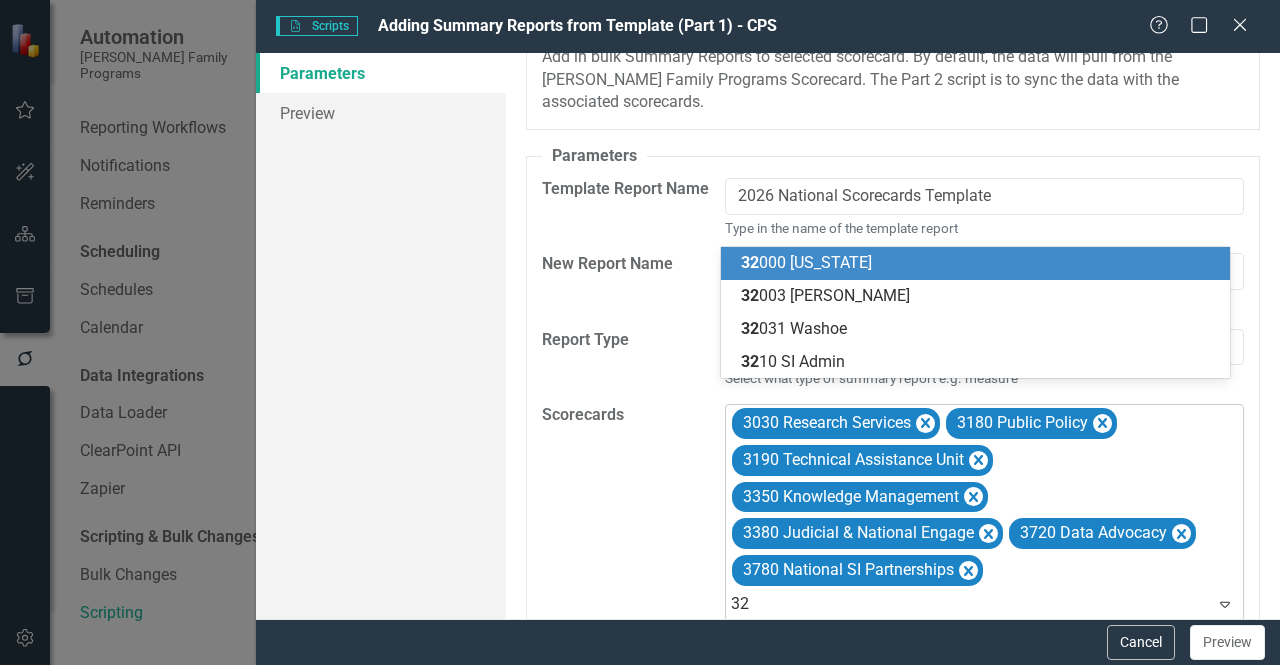 type on "321" 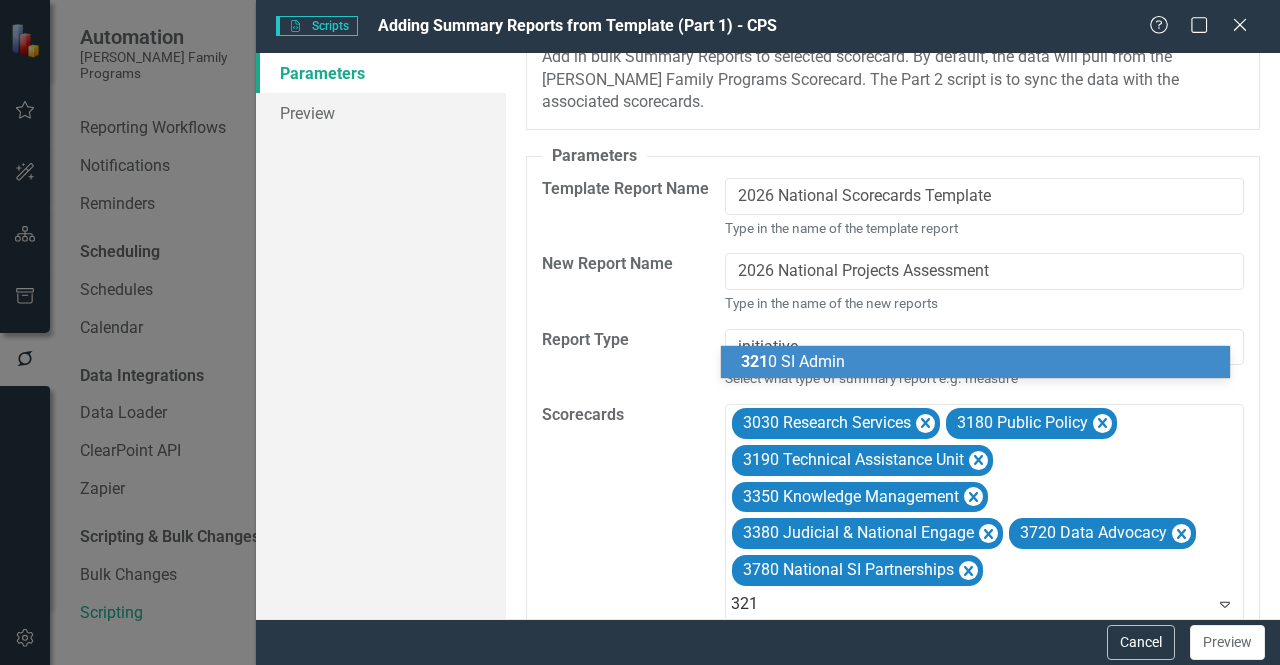 click on "321 0 SI Admin" at bounding box center (793, 361) 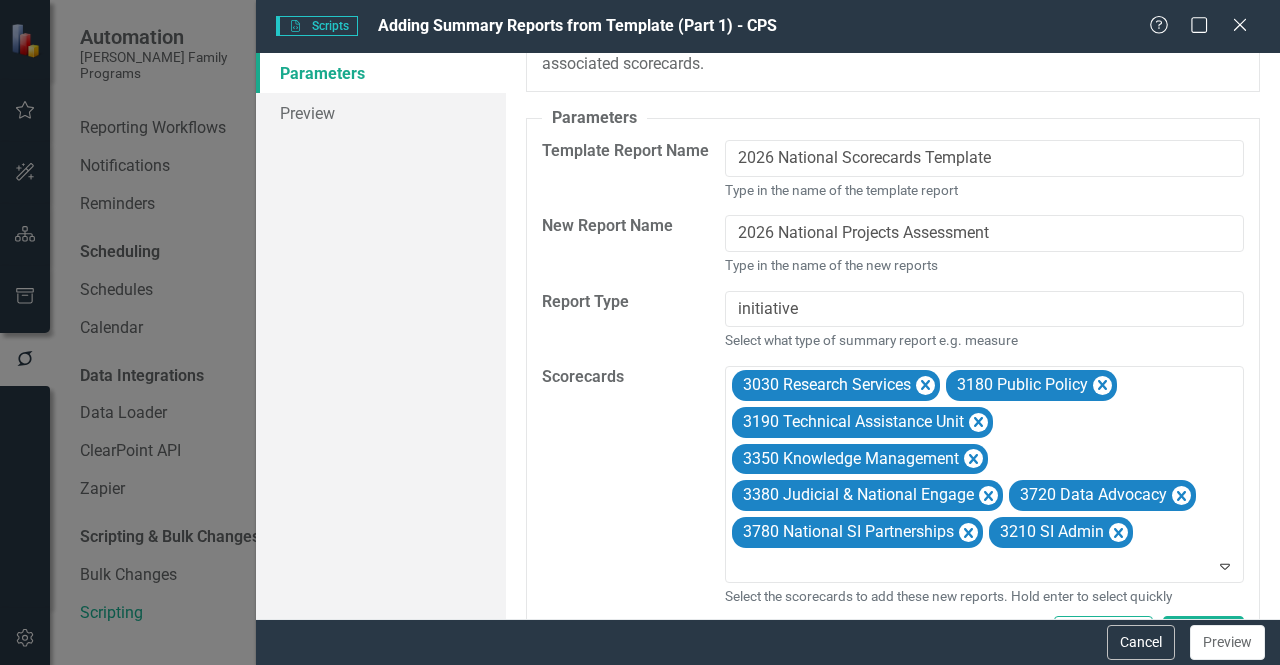 scroll, scrollTop: 129, scrollLeft: 0, axis: vertical 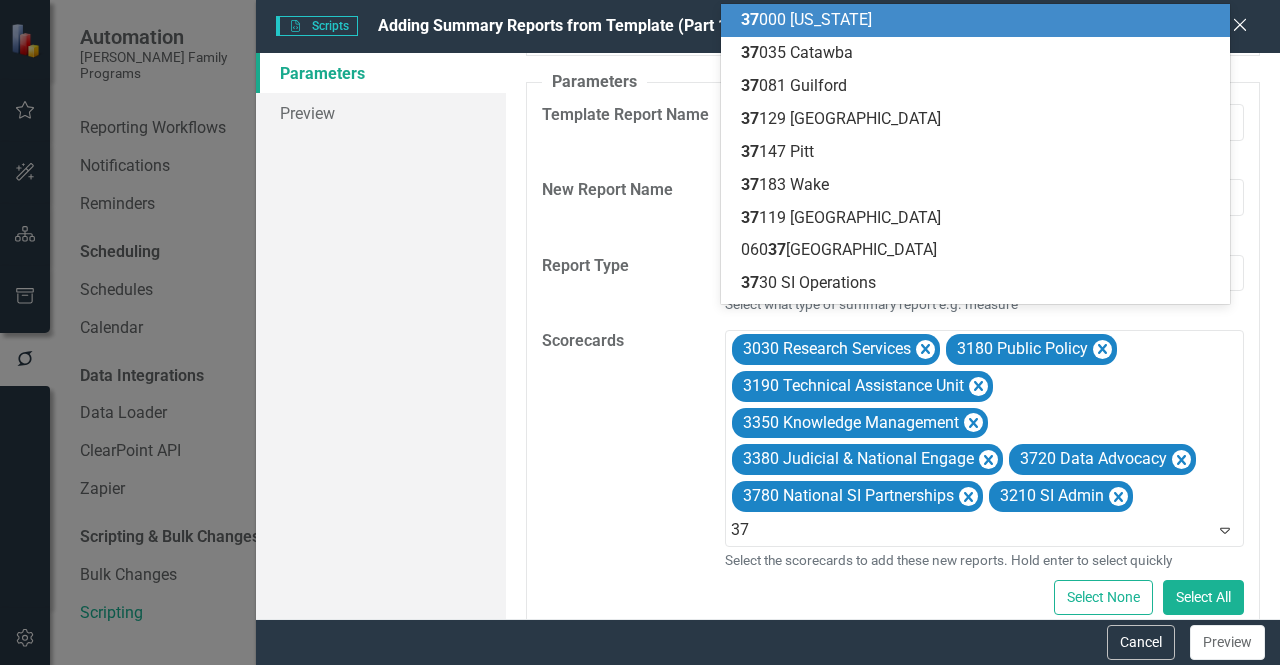 type on "373" 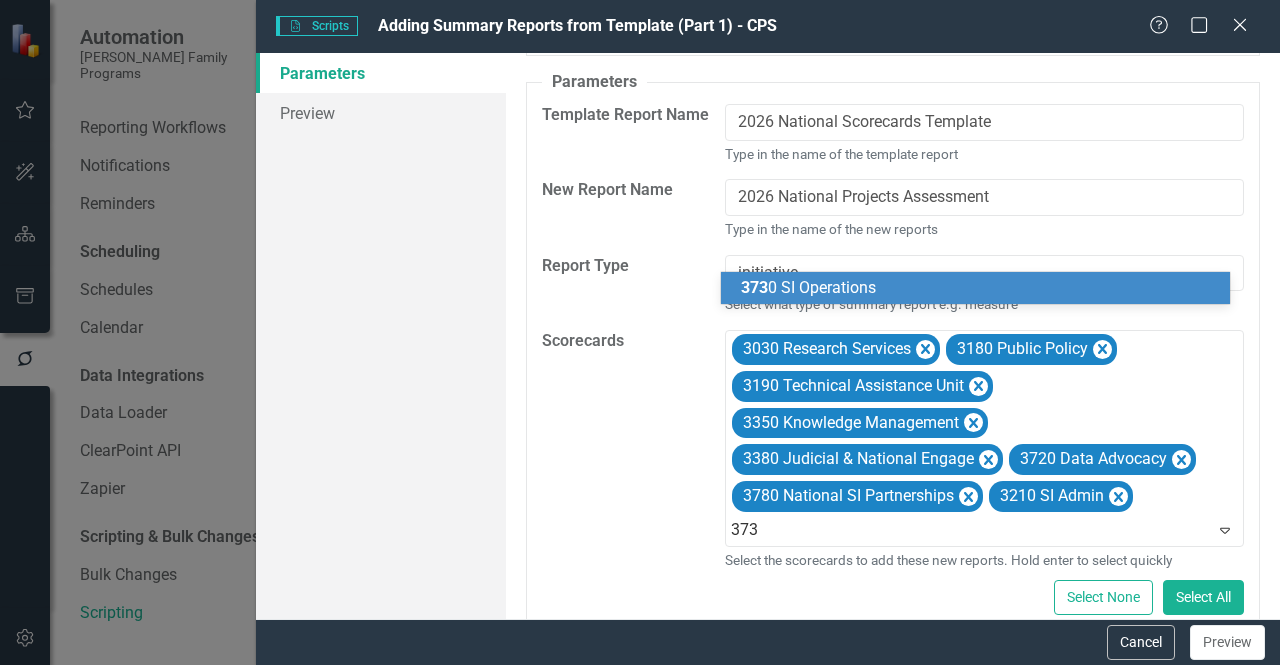 click on "373 0 SI Operations" at bounding box center (808, 287) 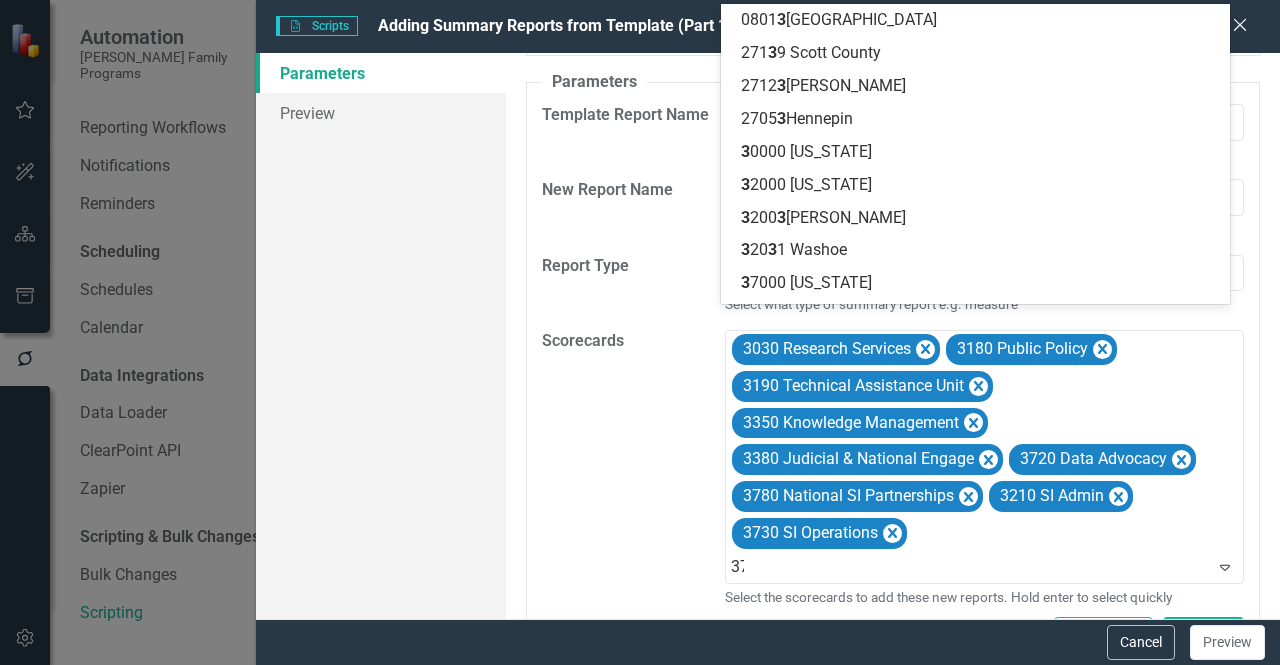 type on "371" 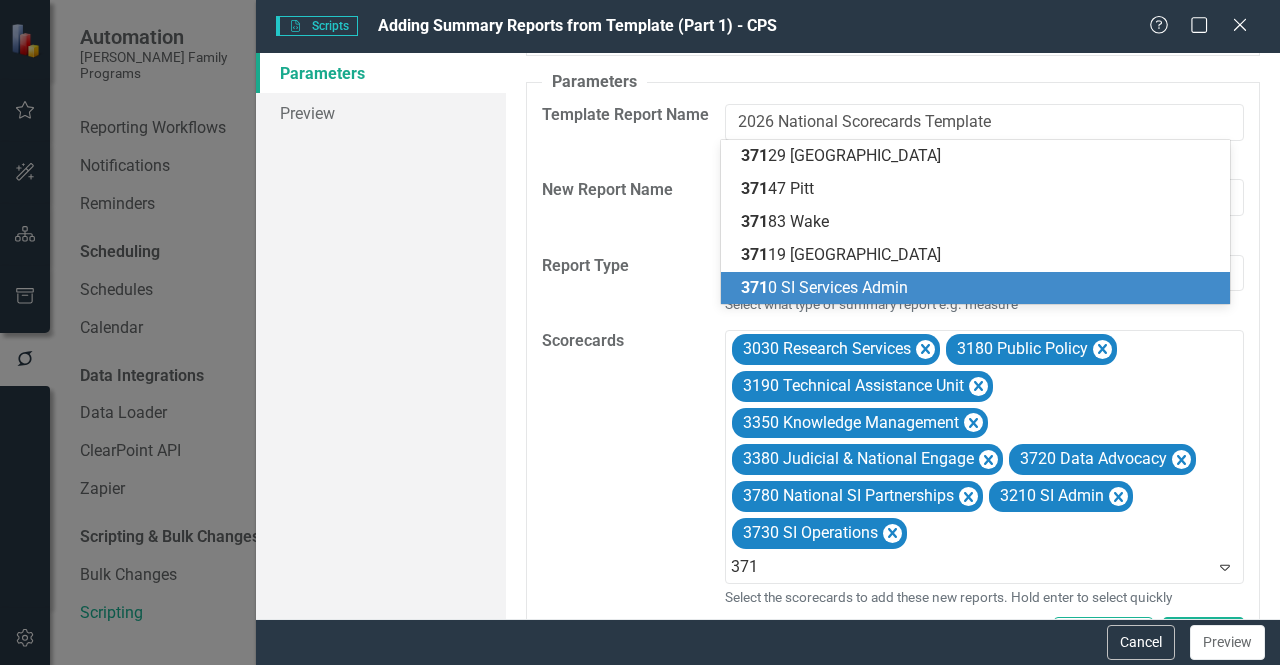 click on "371 0 SI Services Admin" at bounding box center [824, 287] 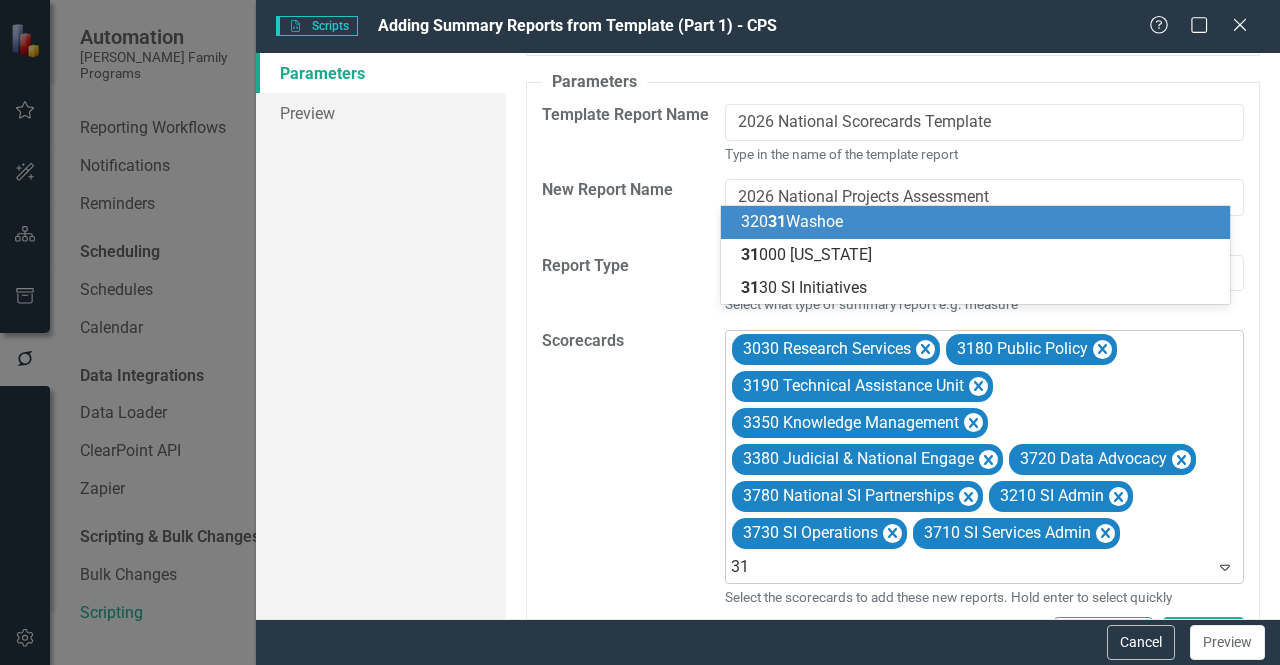 type on "313" 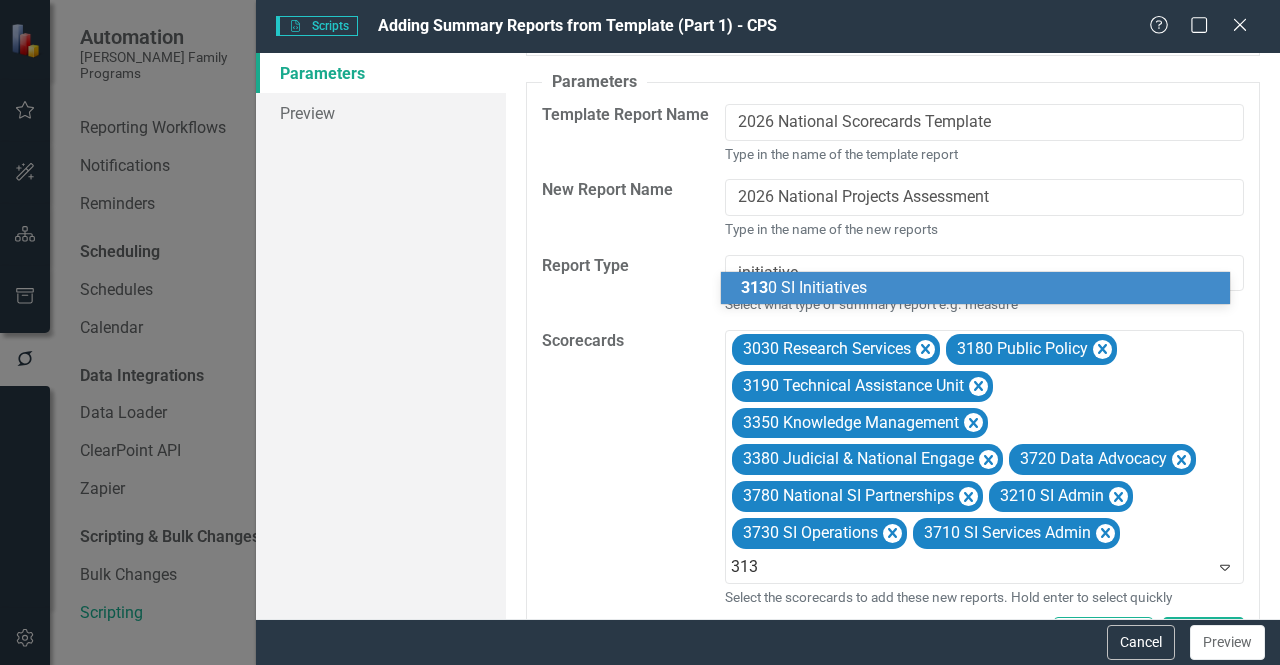 click on "313 0 SI Initiatives" at bounding box center [804, 287] 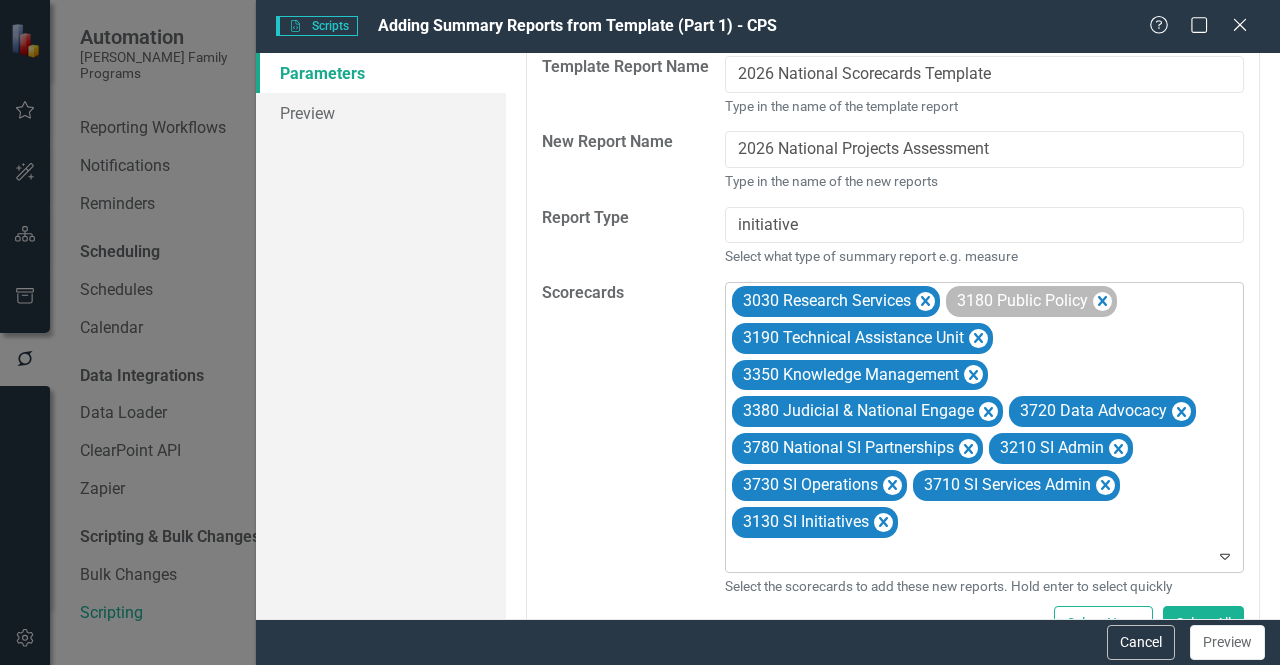 scroll, scrollTop: 202, scrollLeft: 0, axis: vertical 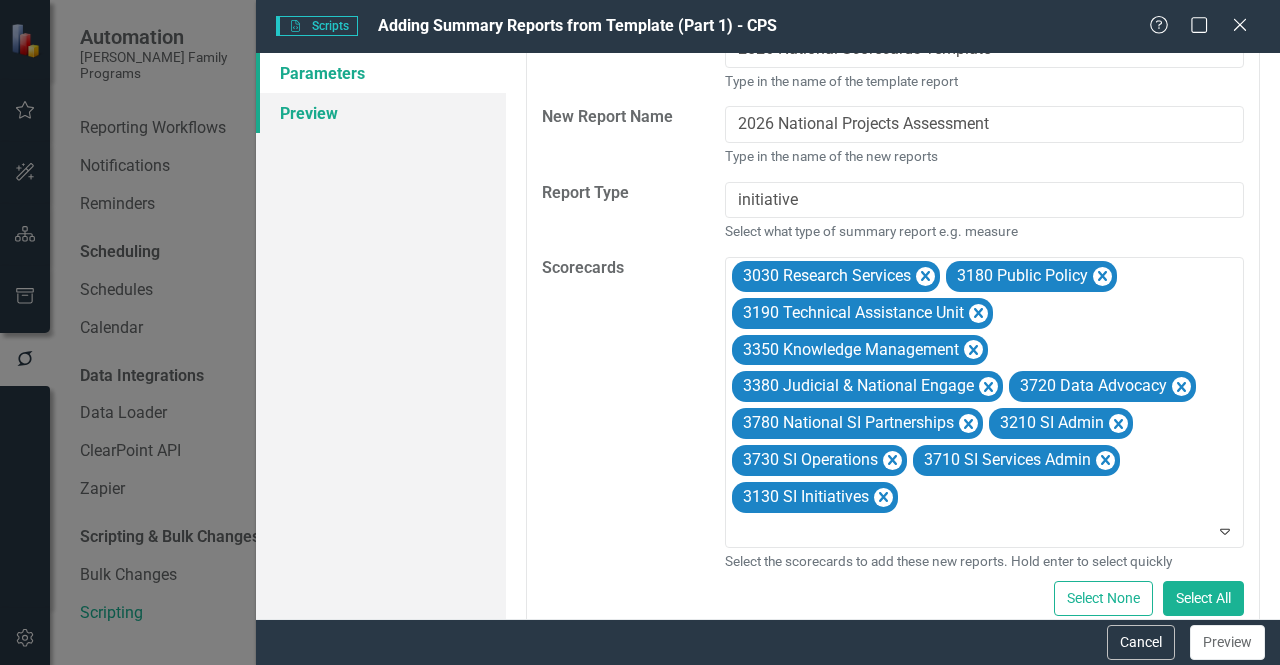 click on "Preview" at bounding box center (381, 113) 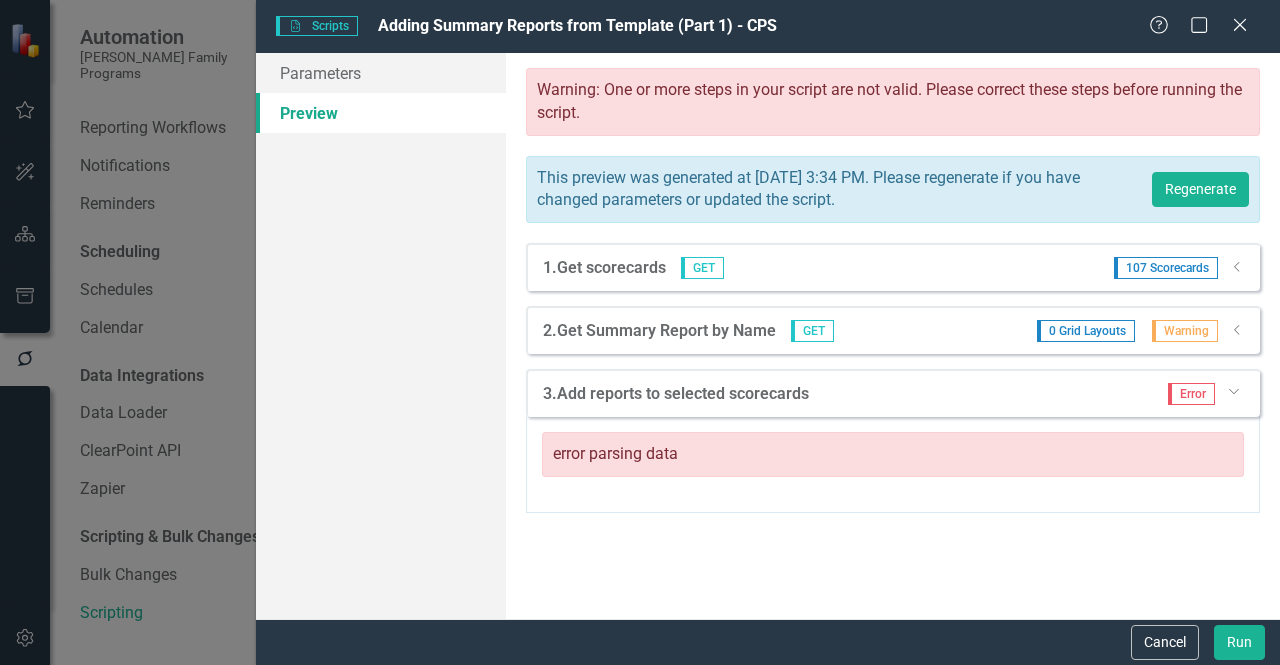 click on "This preview was generated at Wednesday, July 2nd, 2025 at 3:34 PM. Please regenerate if you have changed parameters or updated the script. Regenerate" at bounding box center [893, 190] 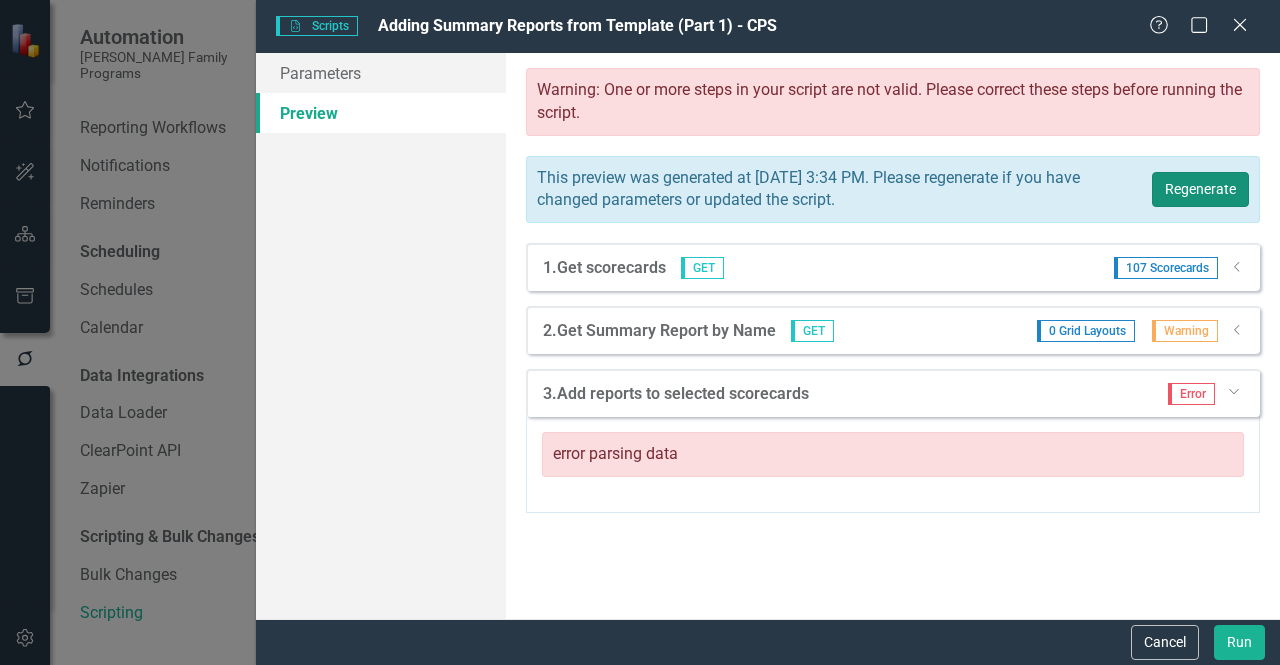 click on "Regenerate" at bounding box center (1200, 189) 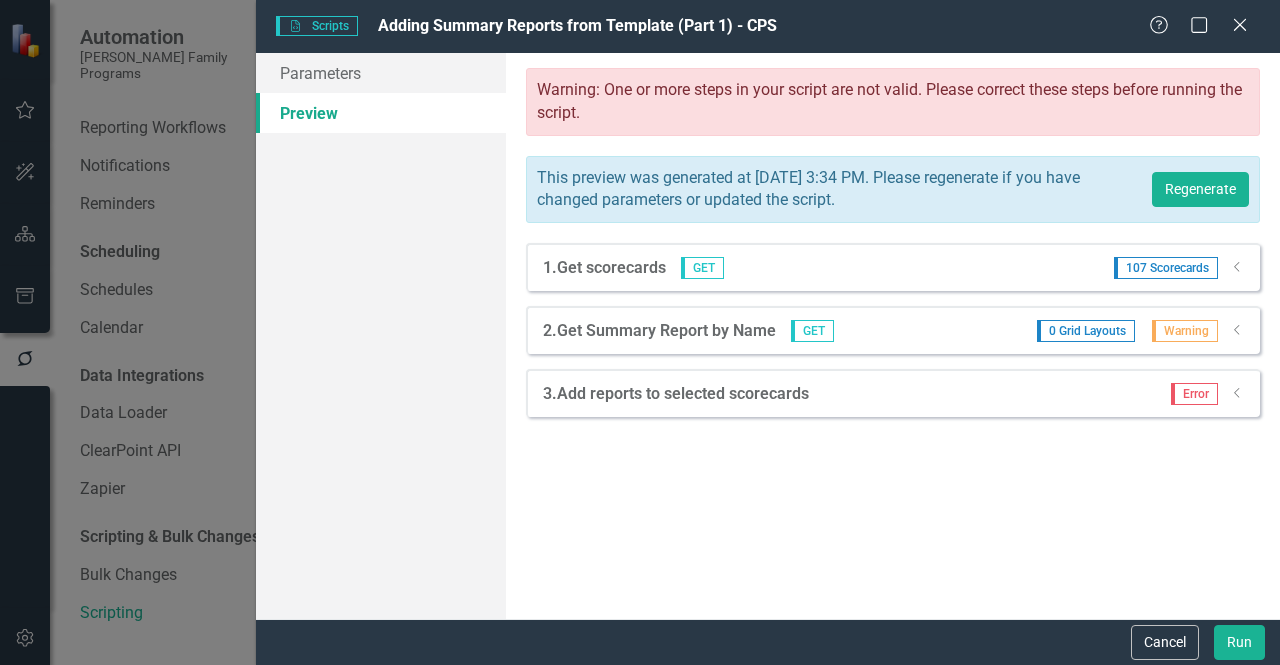 click on "Dropdown" 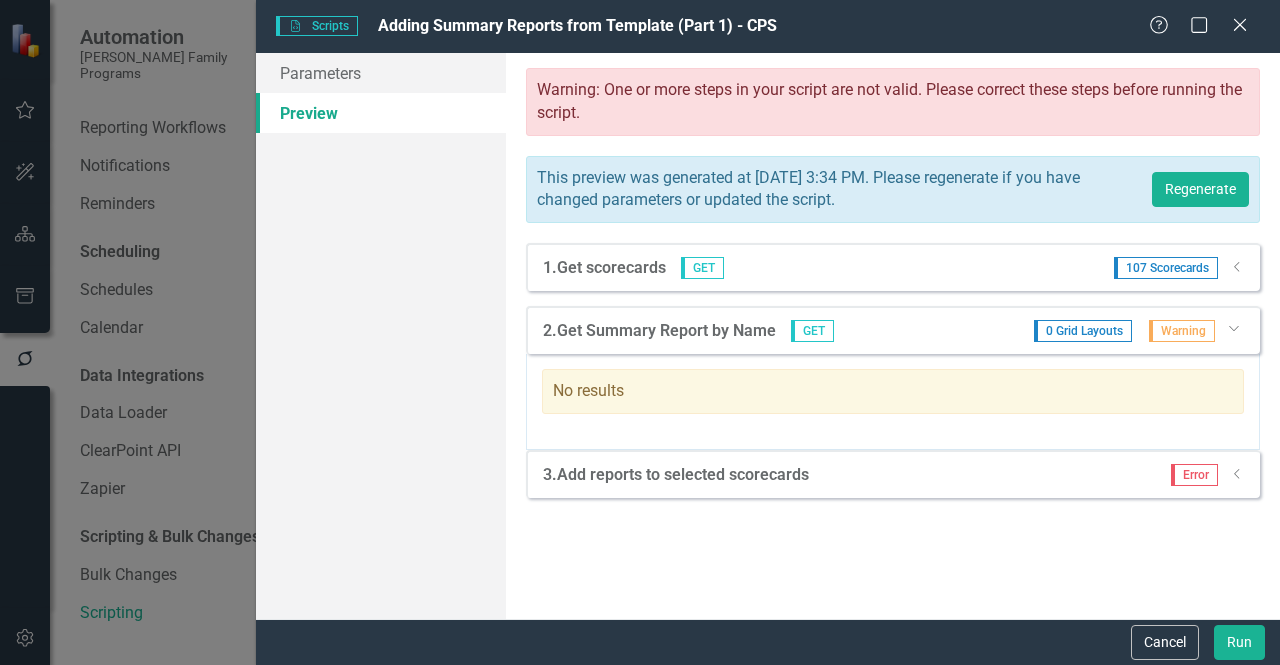click on "Dropdown" 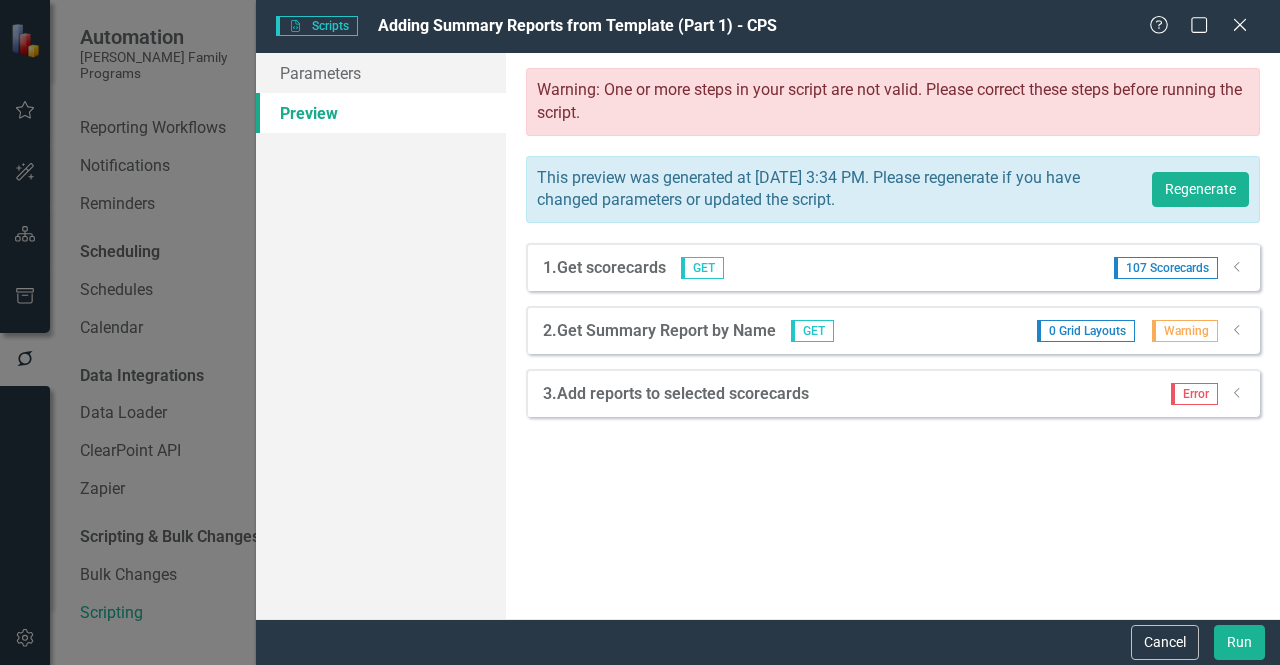 click on "Dropdown" 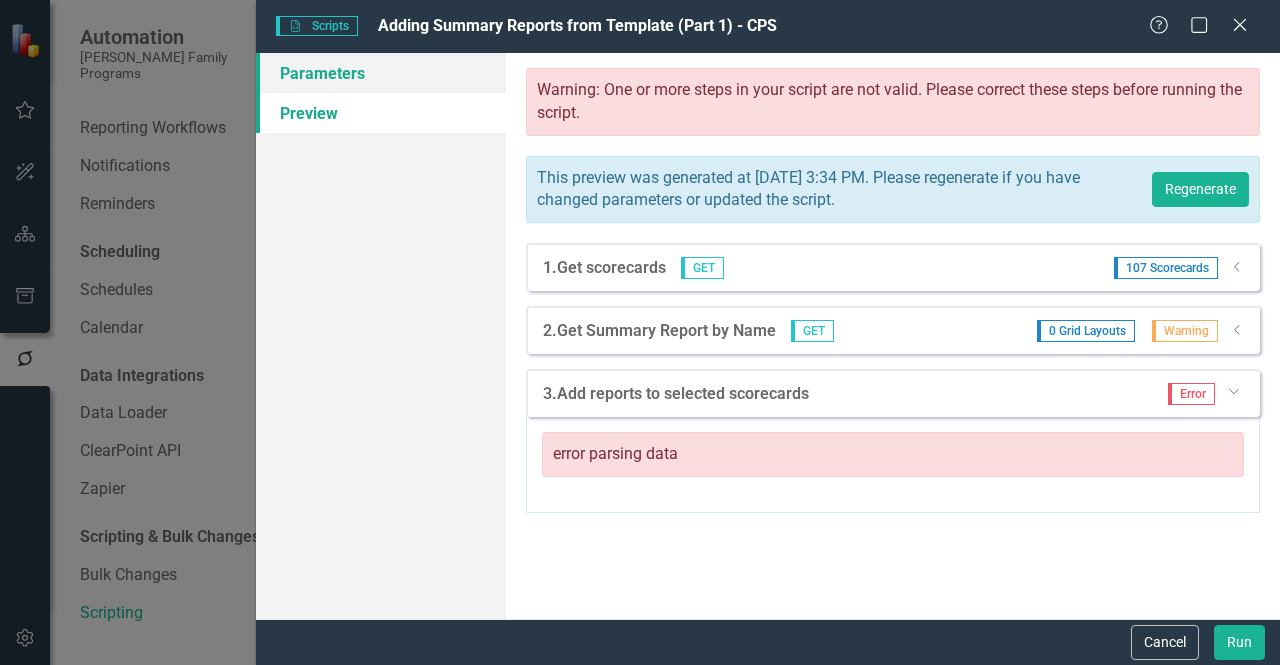 click on "Parameters" at bounding box center [381, 73] 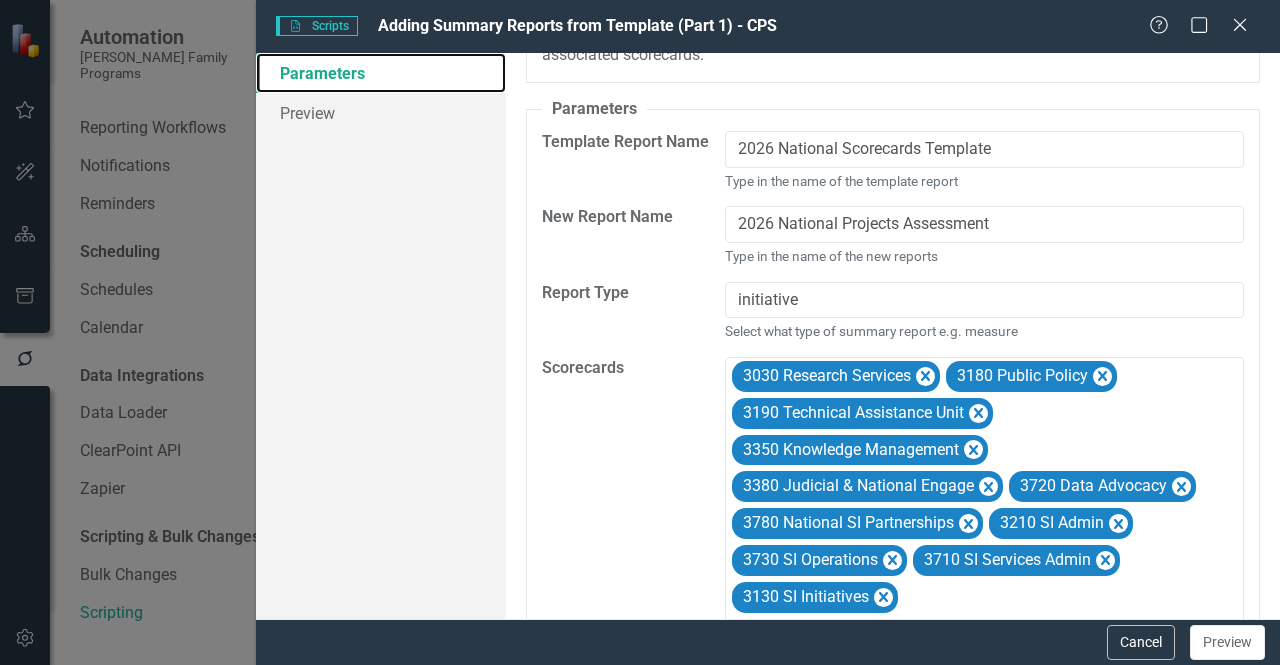 scroll, scrollTop: 0, scrollLeft: 0, axis: both 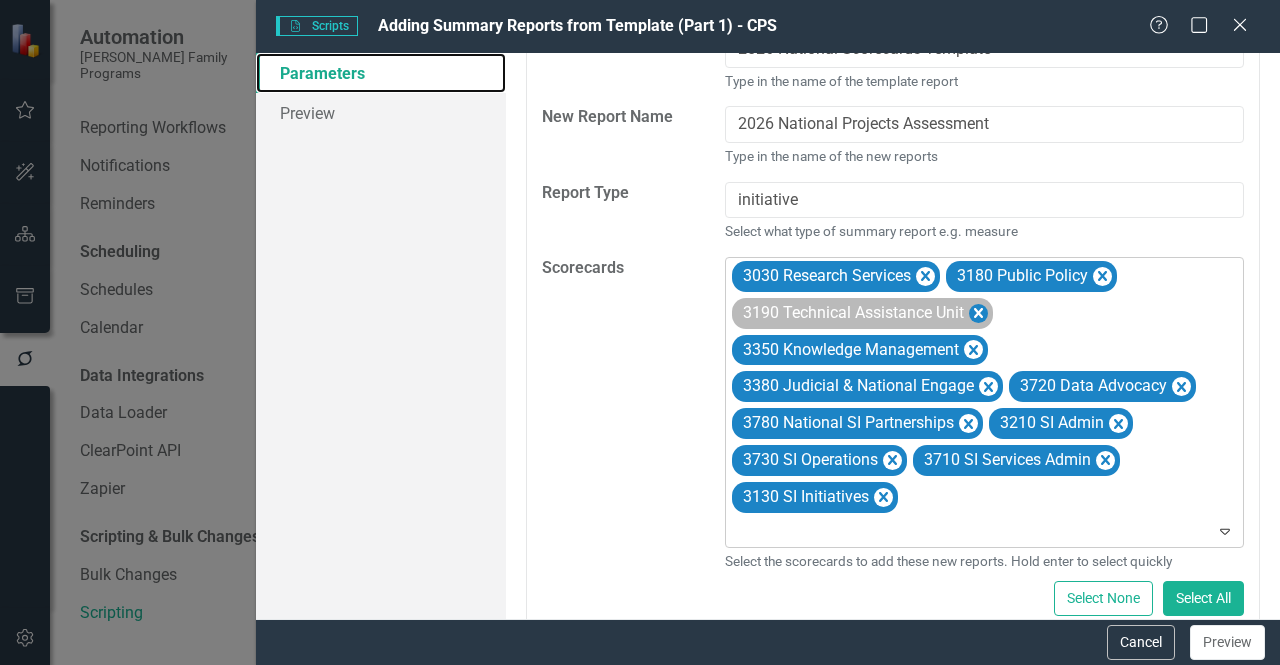 click 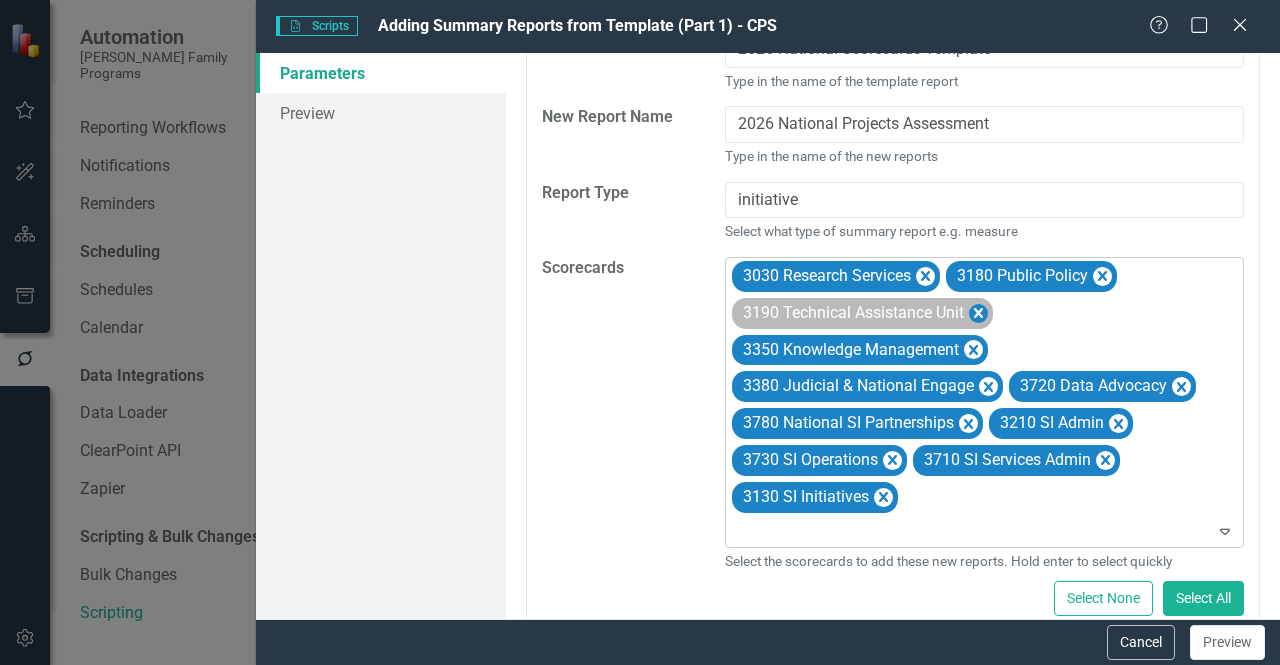 scroll, scrollTop: 166, scrollLeft: 0, axis: vertical 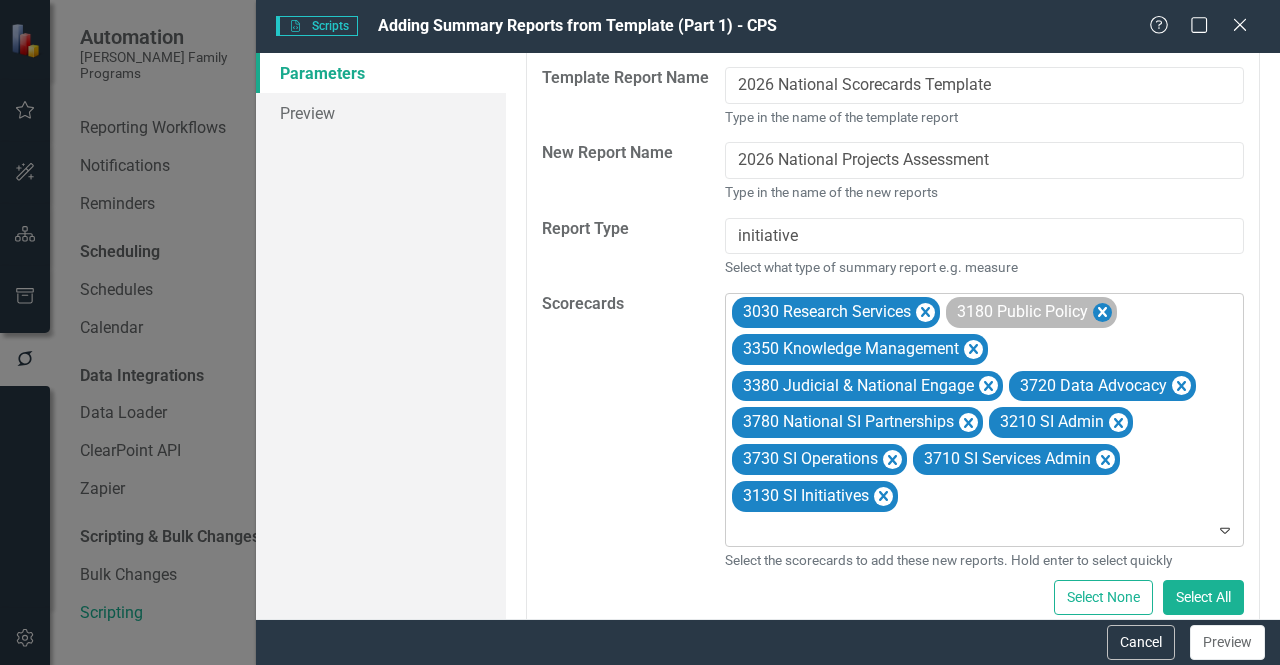 click 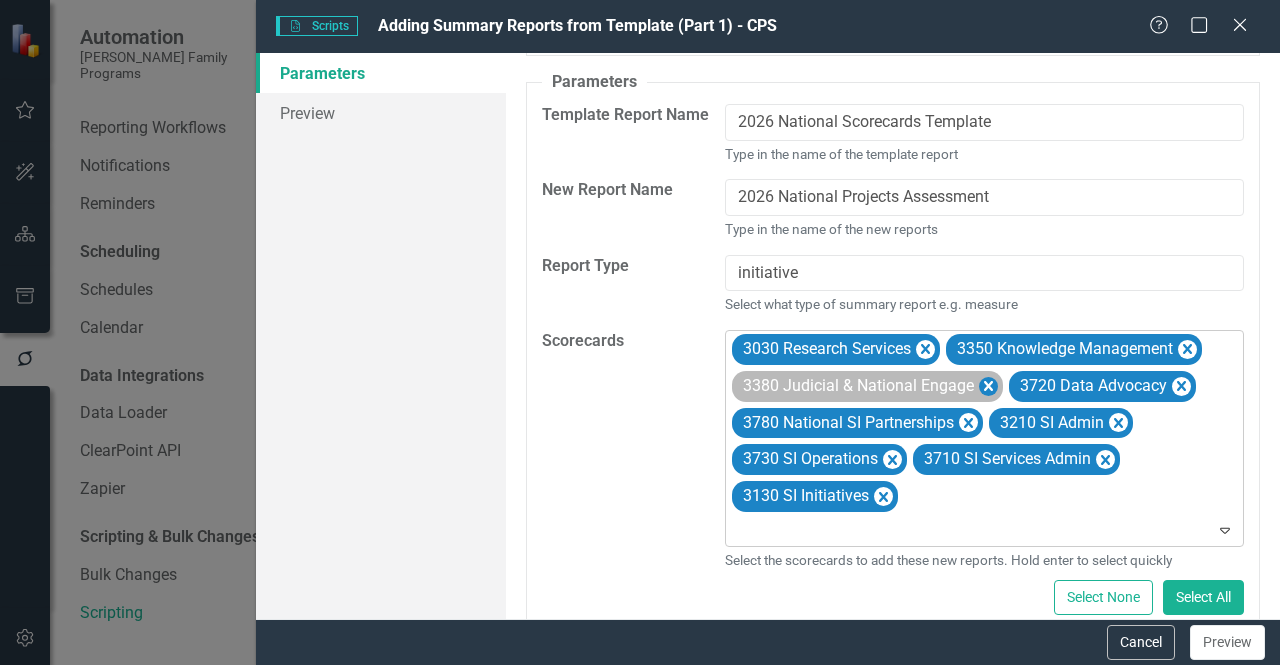 click 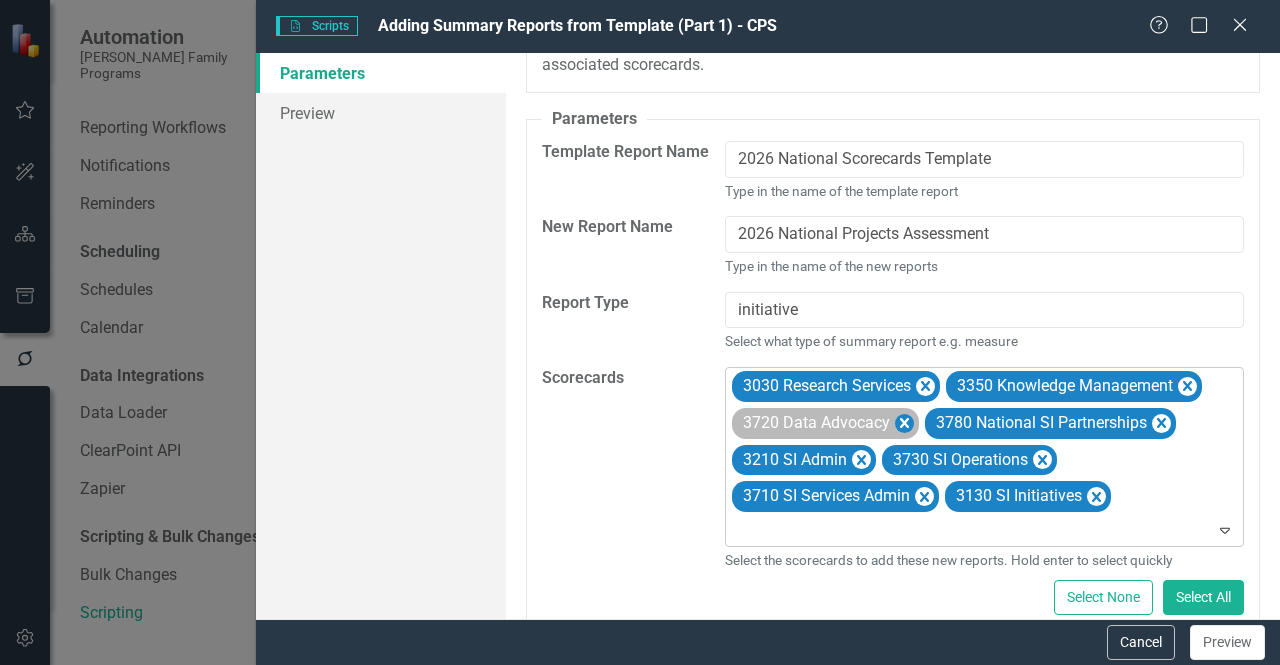 click 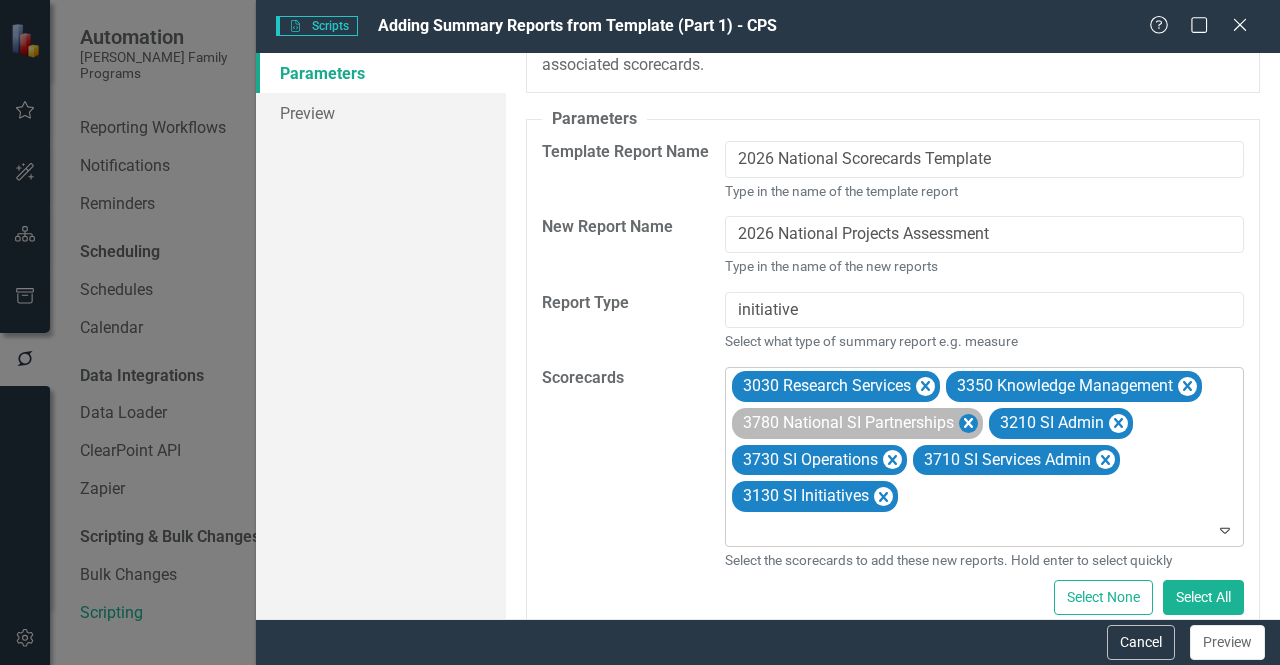 click 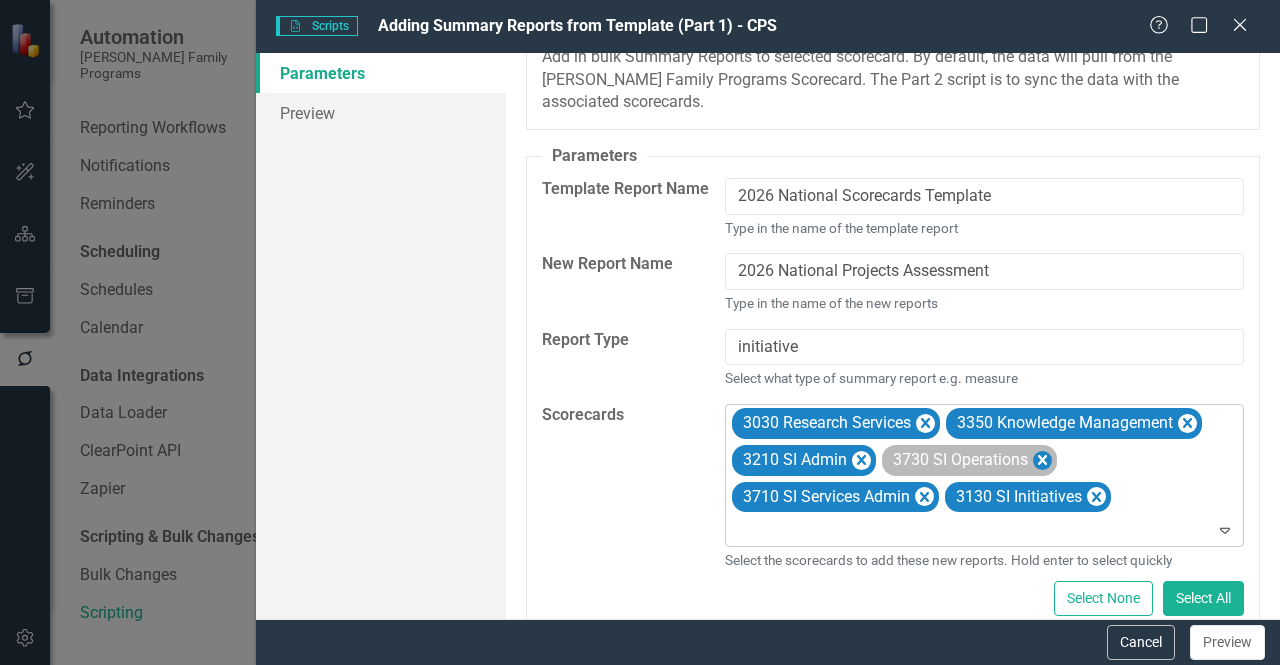 click 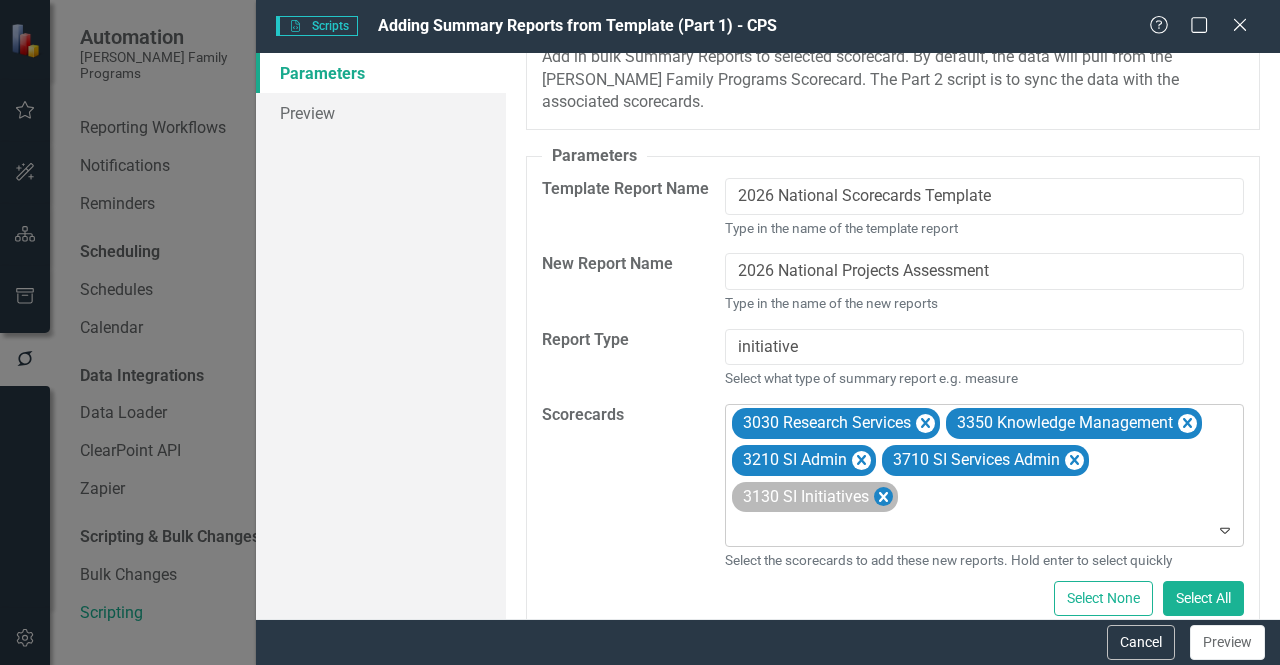 click 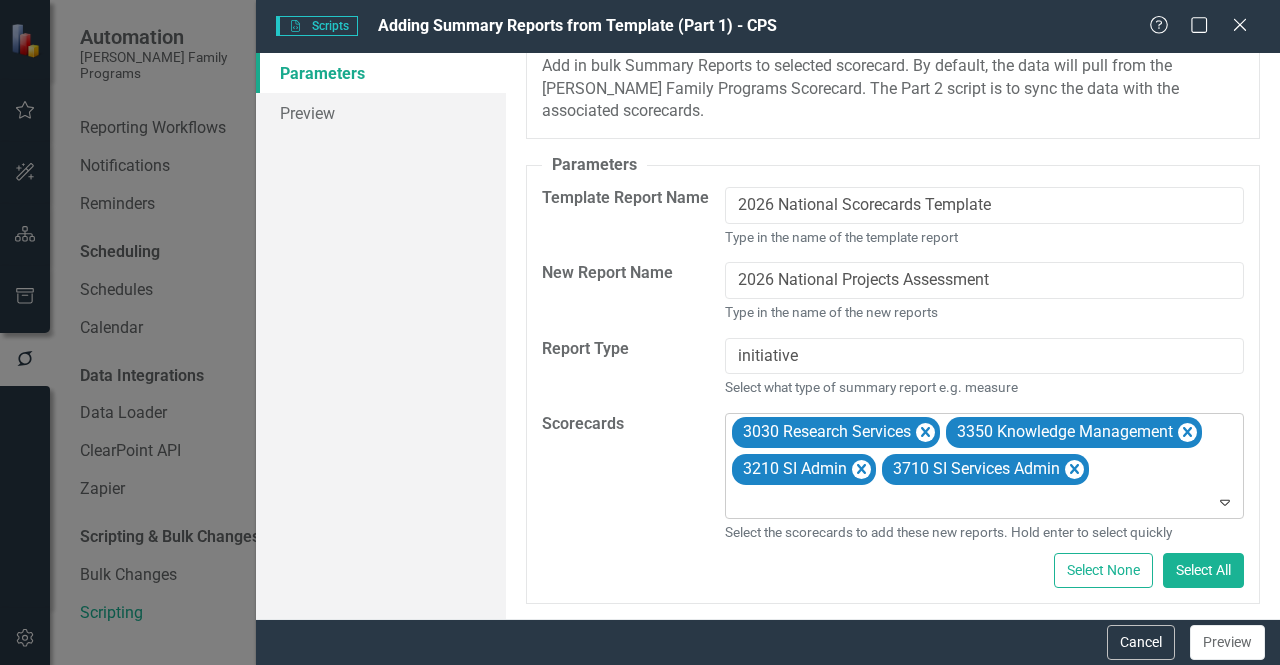 scroll, scrollTop: 18, scrollLeft: 0, axis: vertical 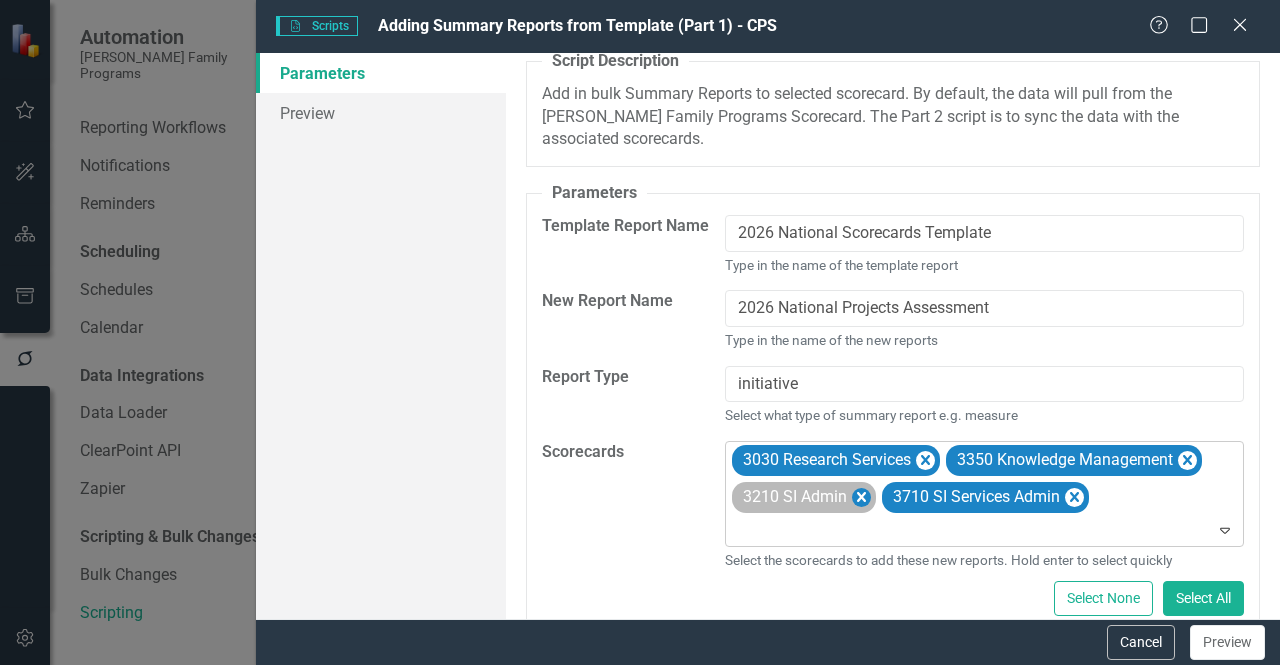 click 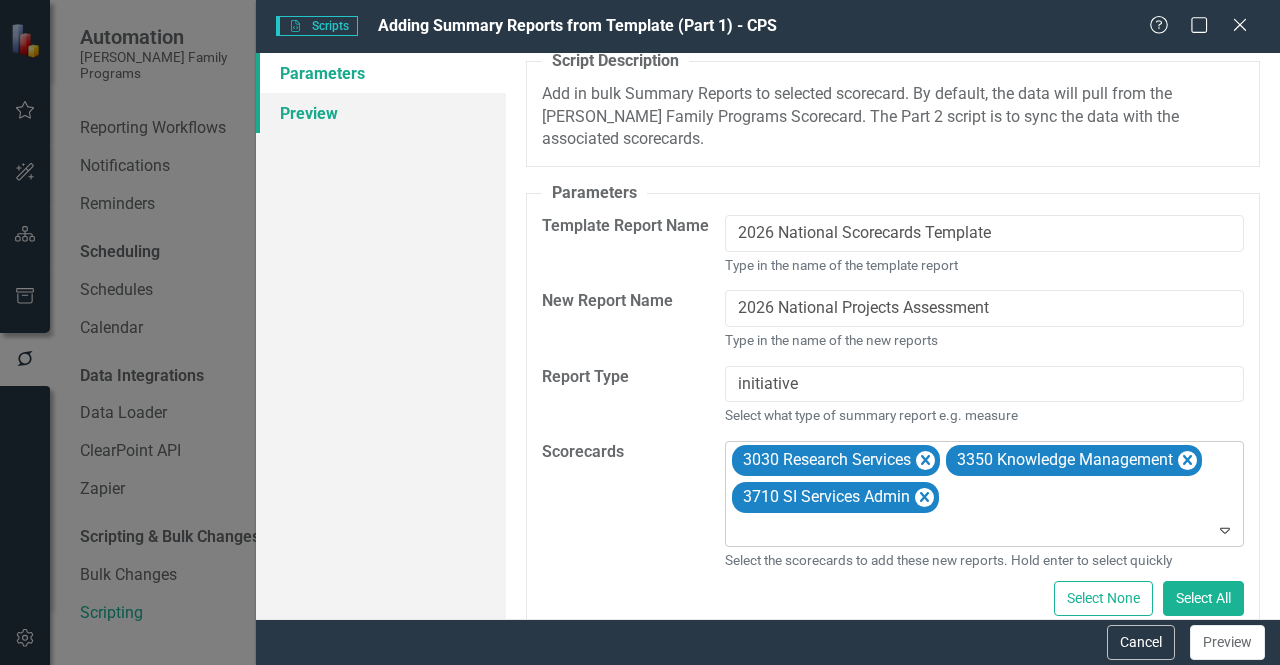 click on "Preview" at bounding box center [381, 113] 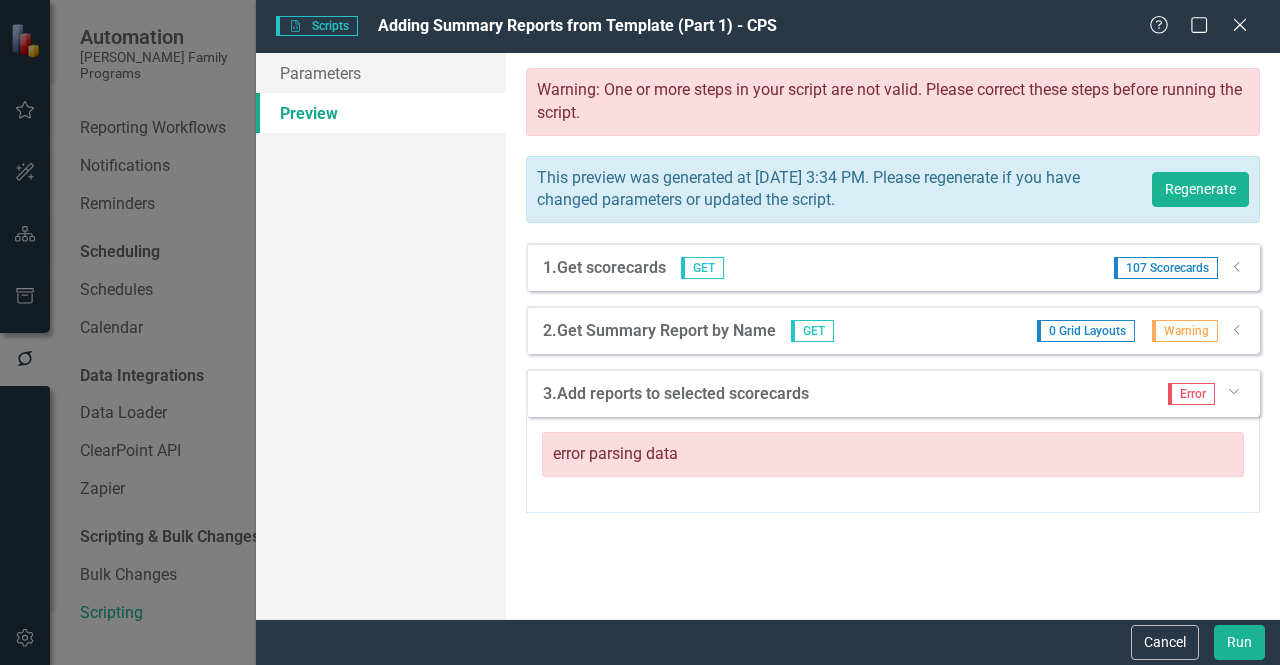 click on "Dropdown" 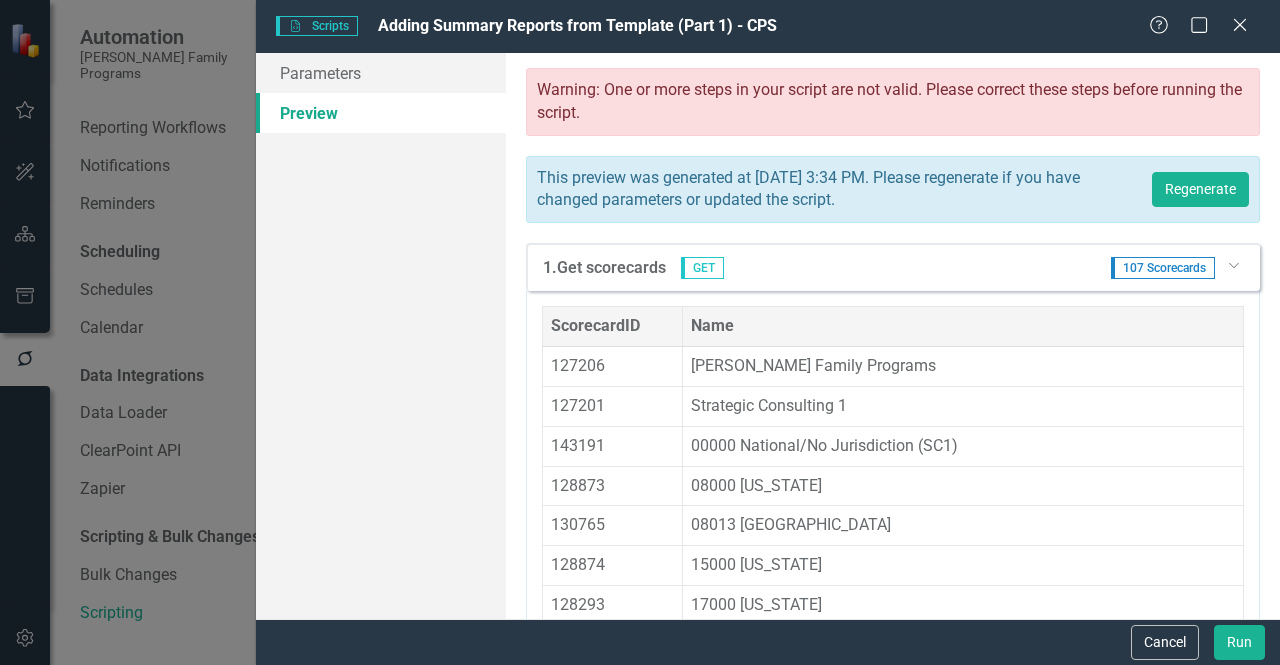 click on "Dropdown" 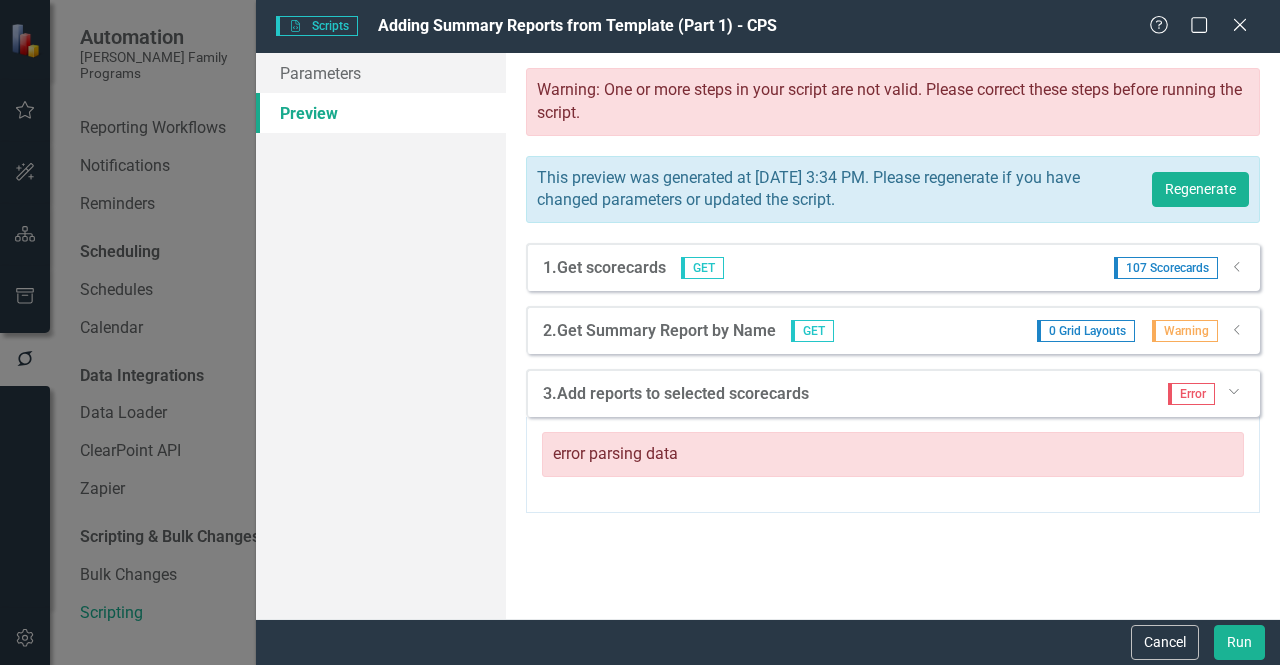 click on "Dropdown" 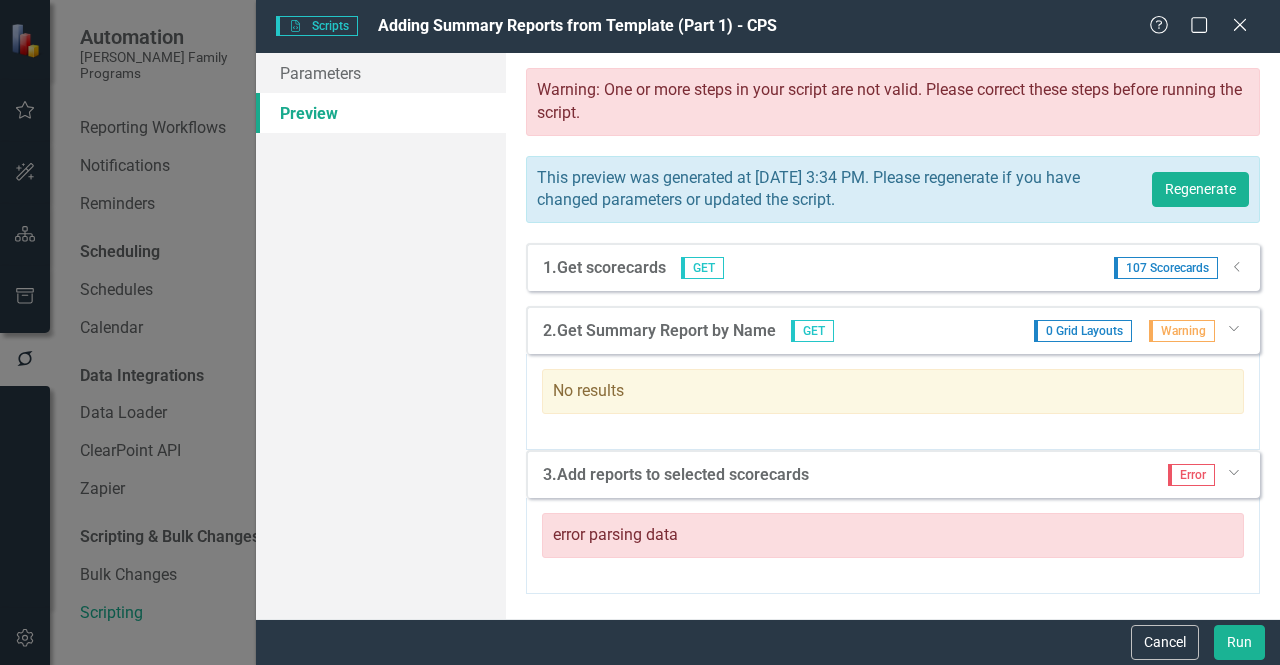 click on "Dropdown" 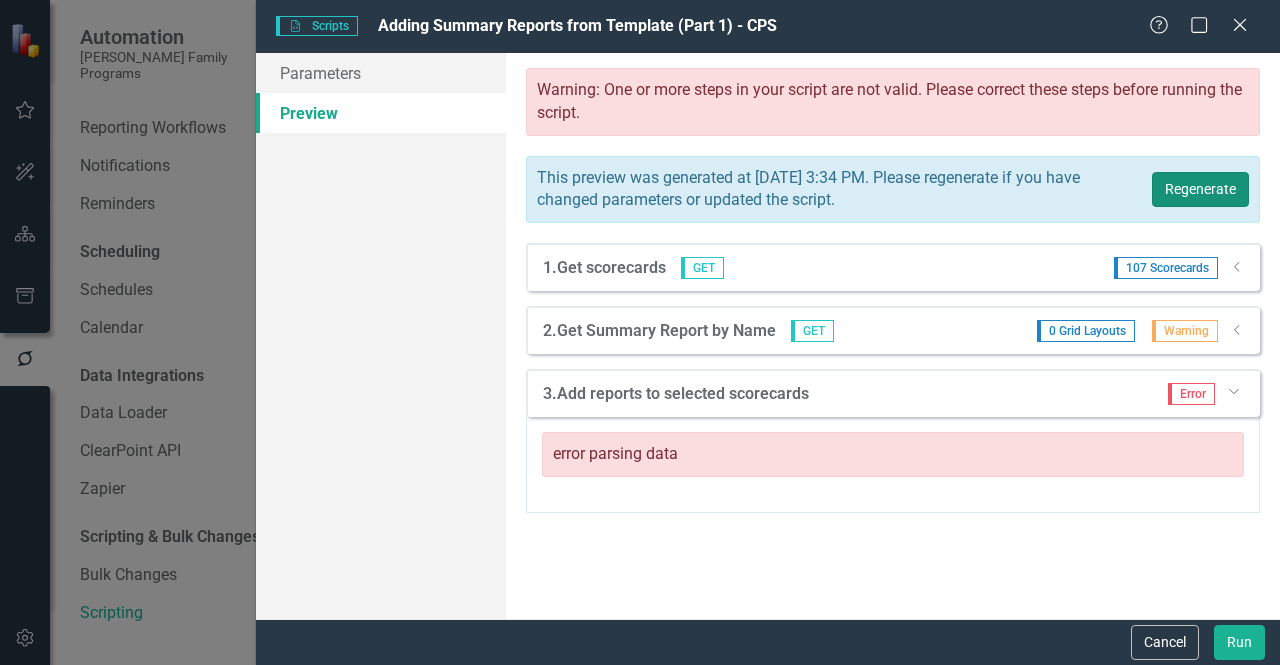 click on "Regenerate" at bounding box center (1200, 189) 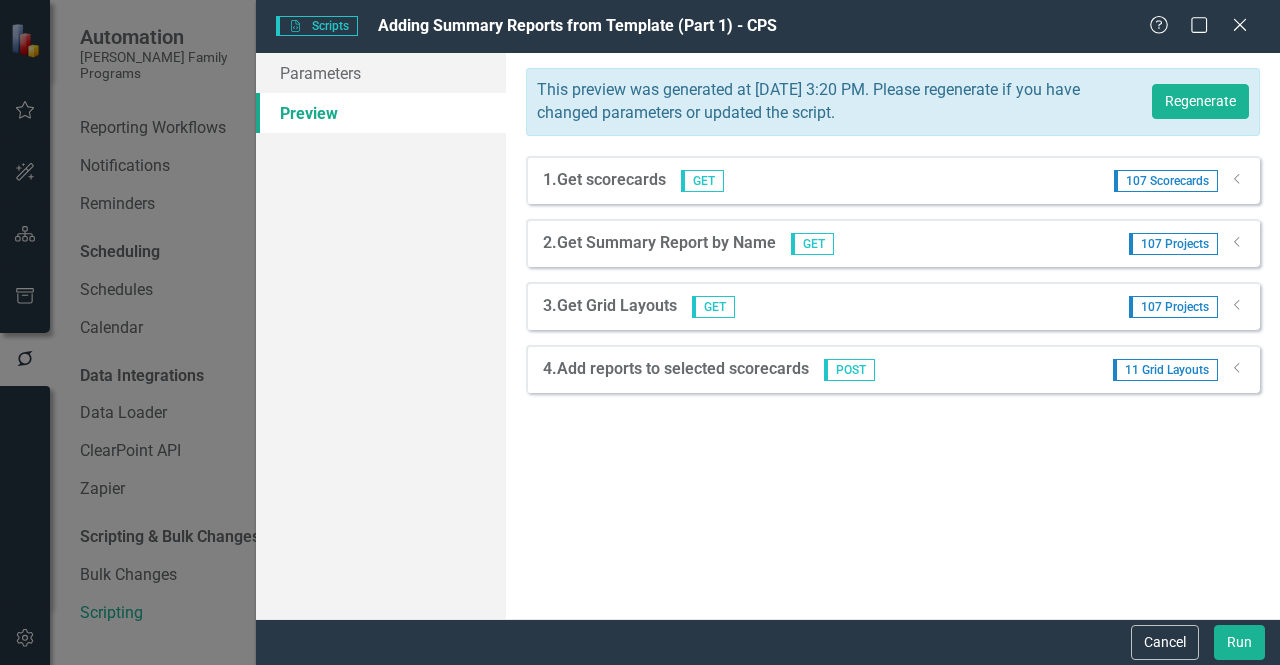 click 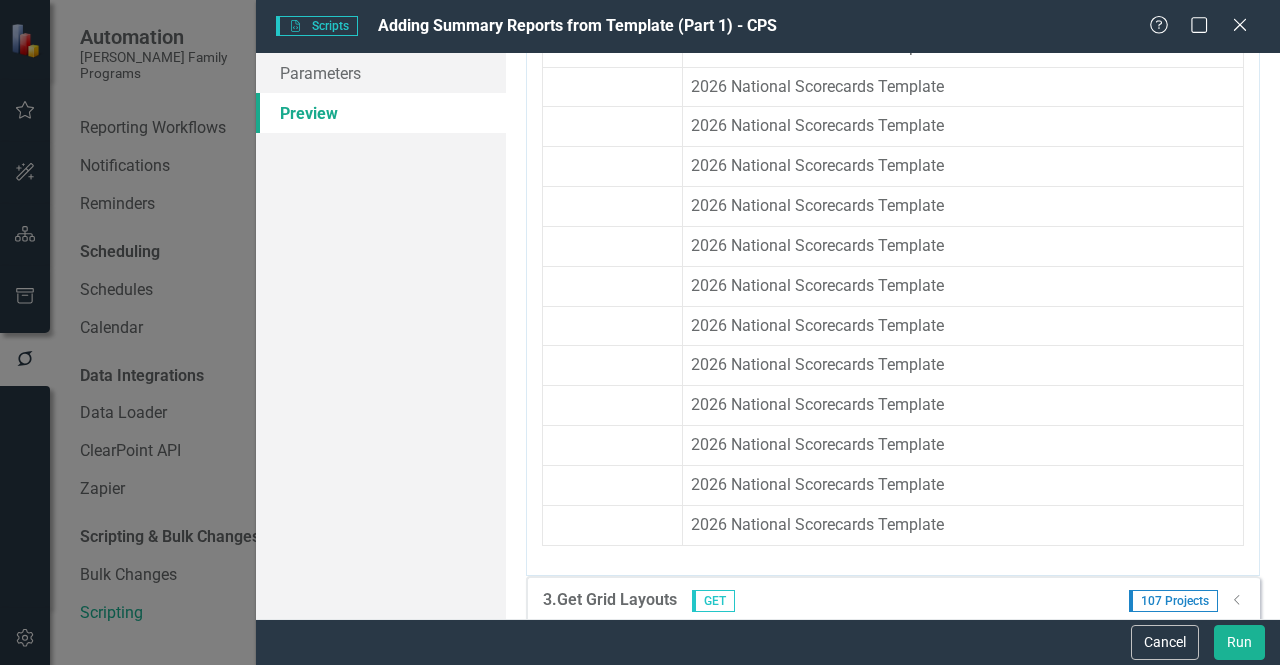 scroll, scrollTop: 4100, scrollLeft: 0, axis: vertical 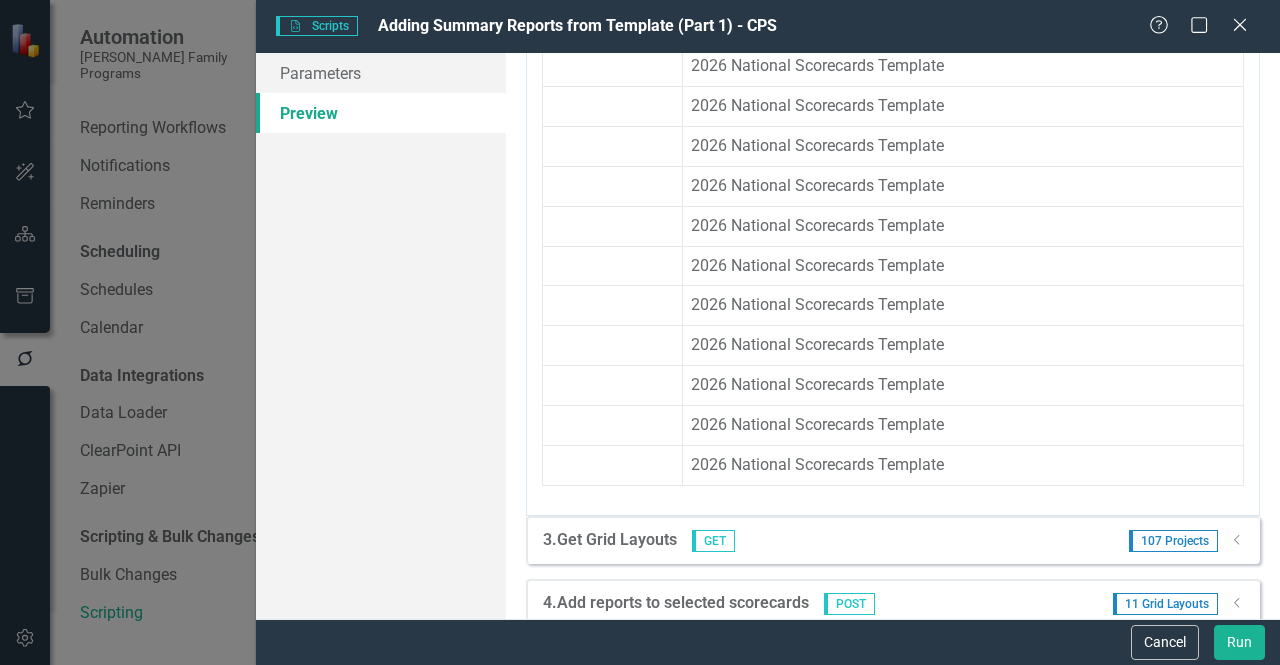 click on "Dropdown" 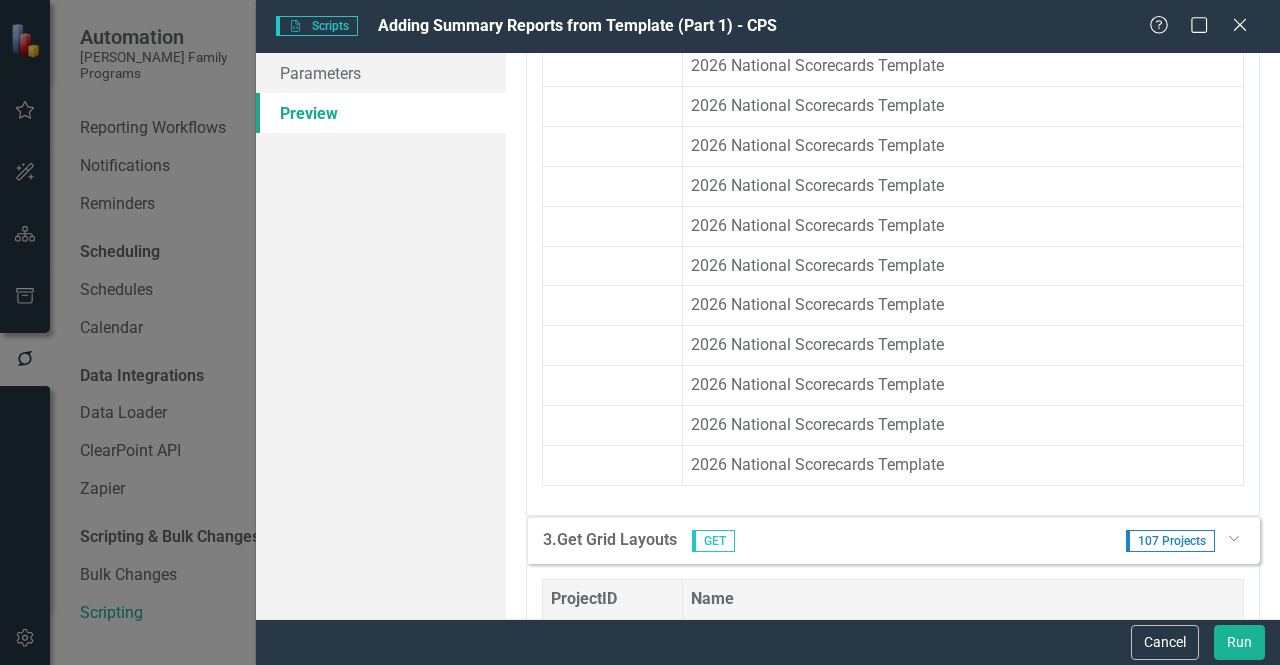 scroll, scrollTop: 4400, scrollLeft: 0, axis: vertical 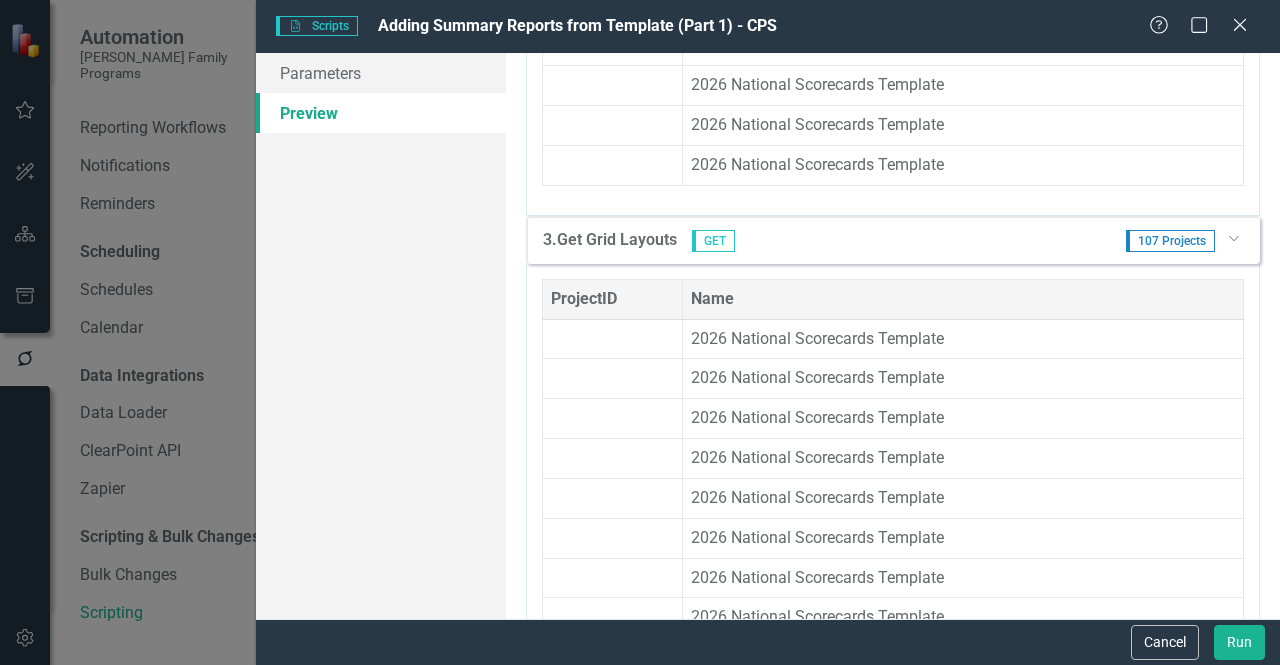 click on "Dropdown" 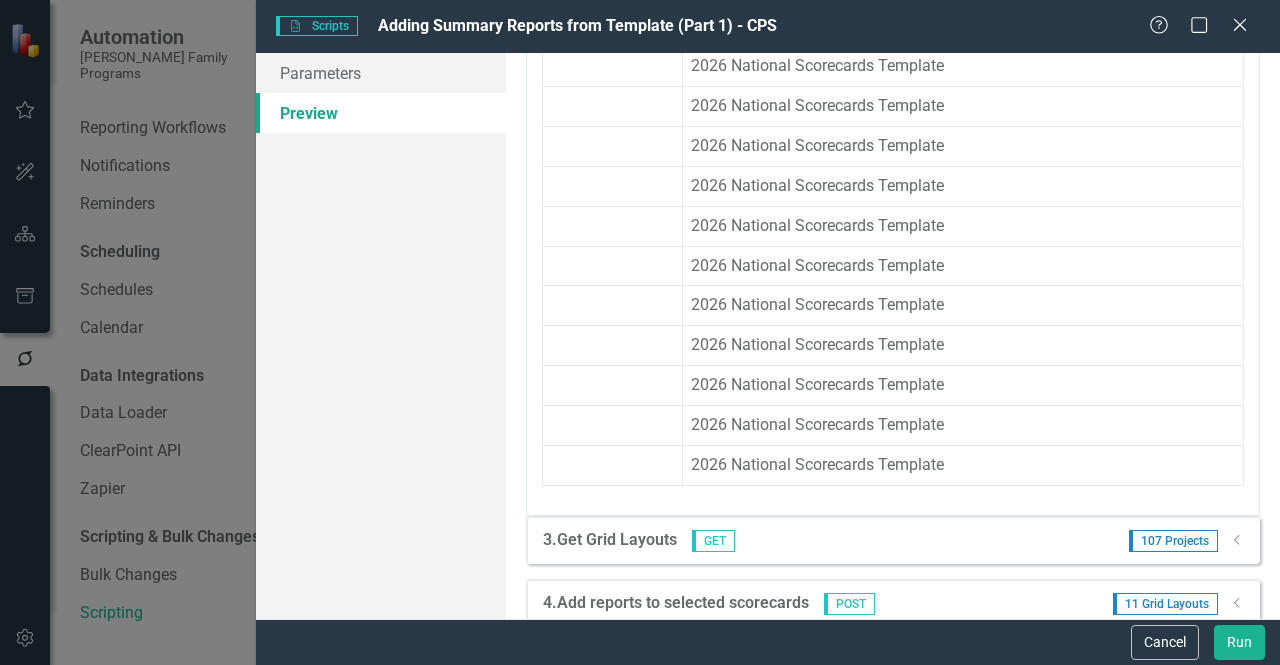 drag, startPoint x: 1221, startPoint y: 564, endPoint x: 1216, endPoint y: 547, distance: 17.720045 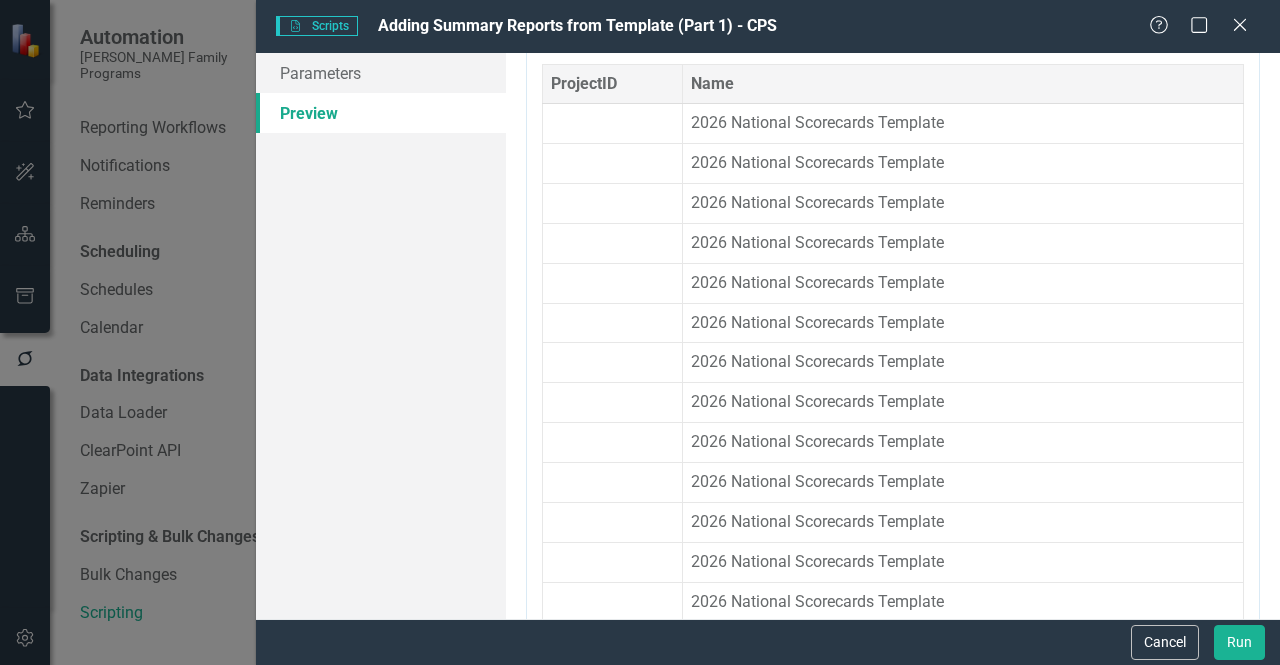 scroll, scrollTop: 0, scrollLeft: 0, axis: both 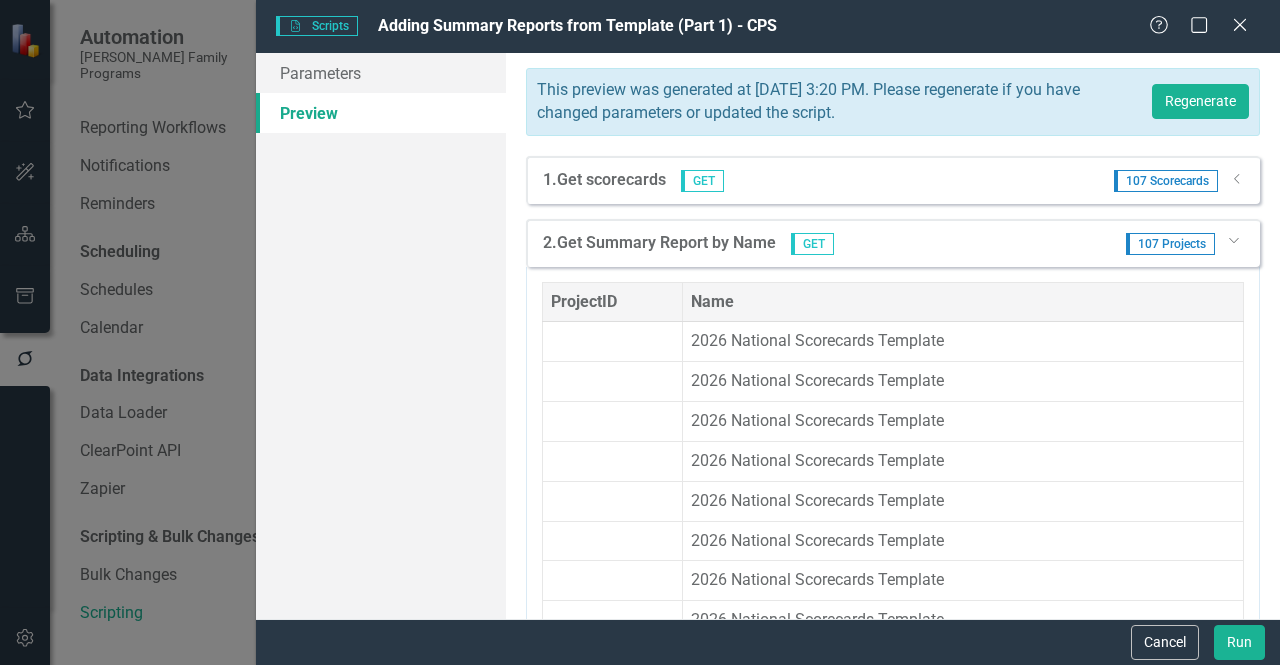 click on "Dropdown" 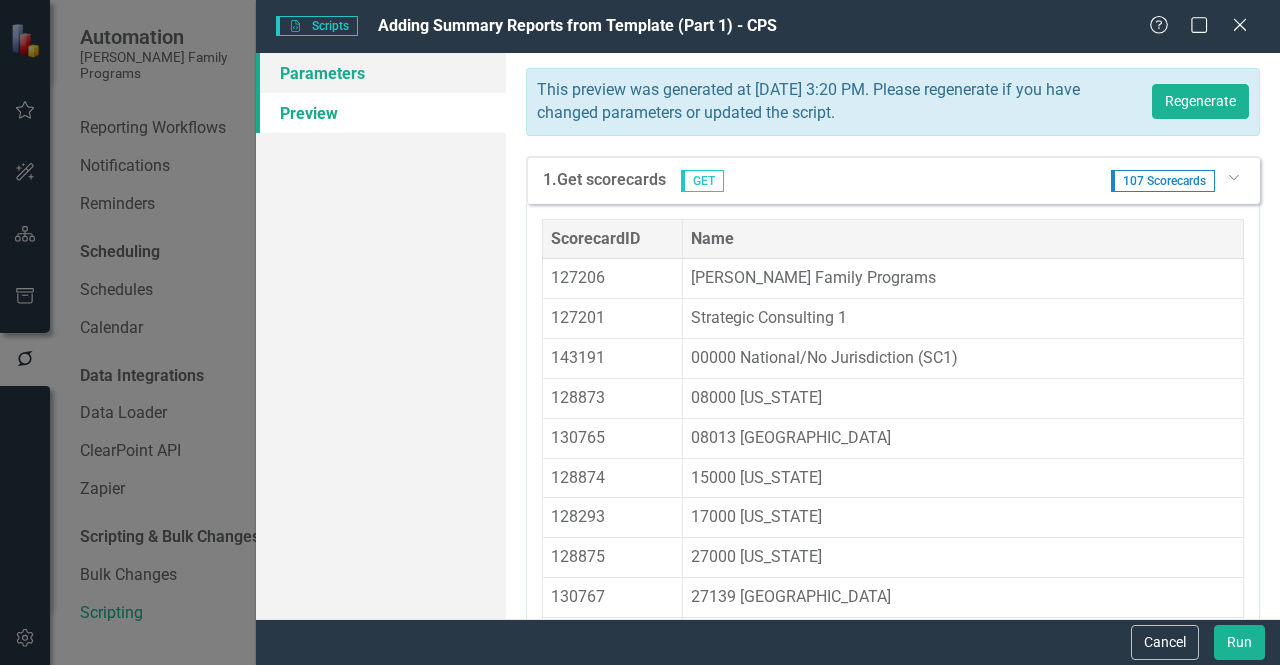 click on "Parameters" at bounding box center [381, 73] 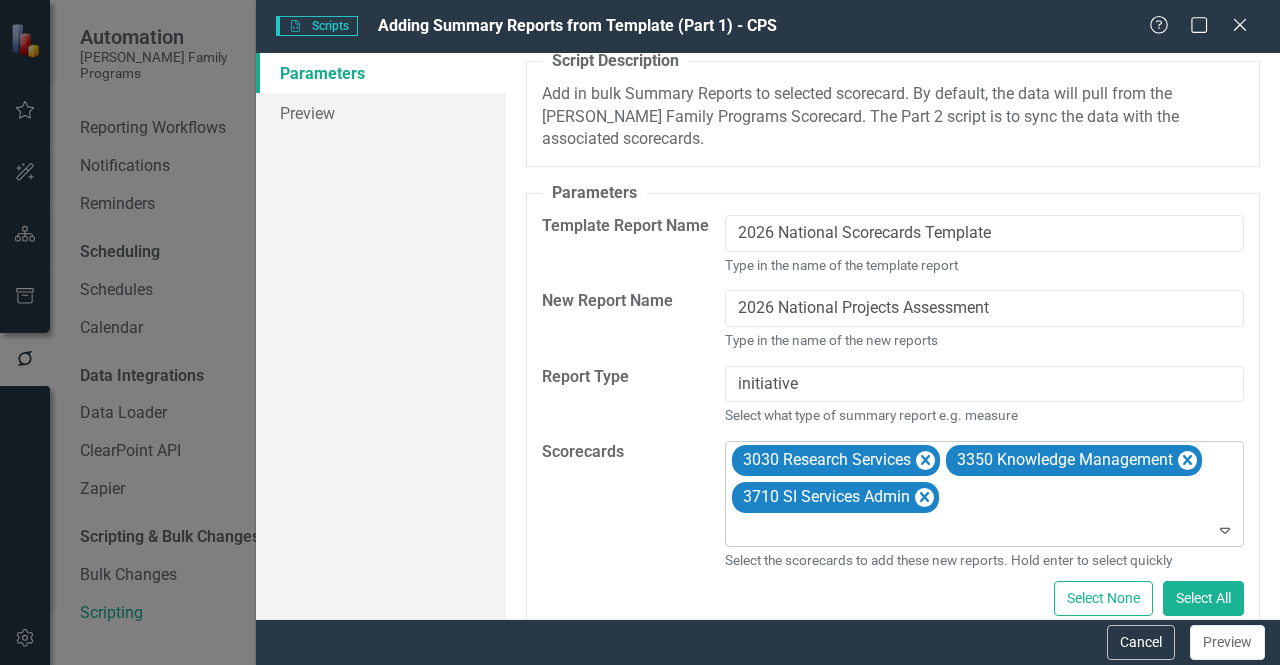 click at bounding box center [986, 531] 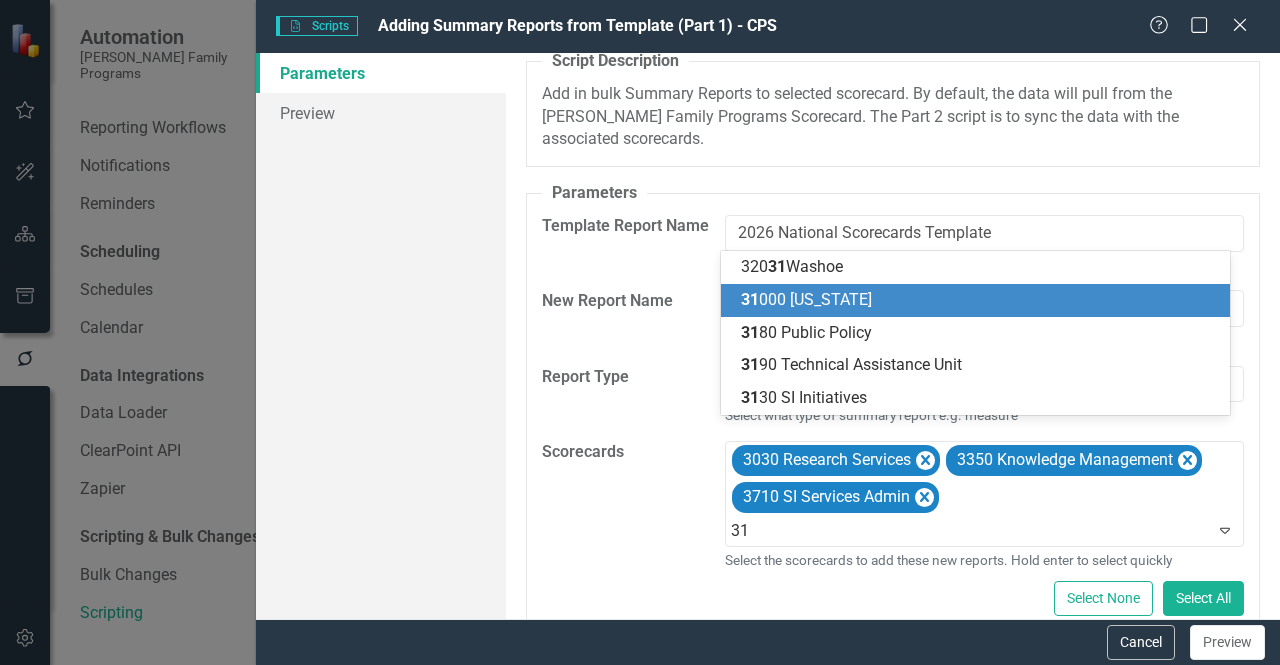 type on "318" 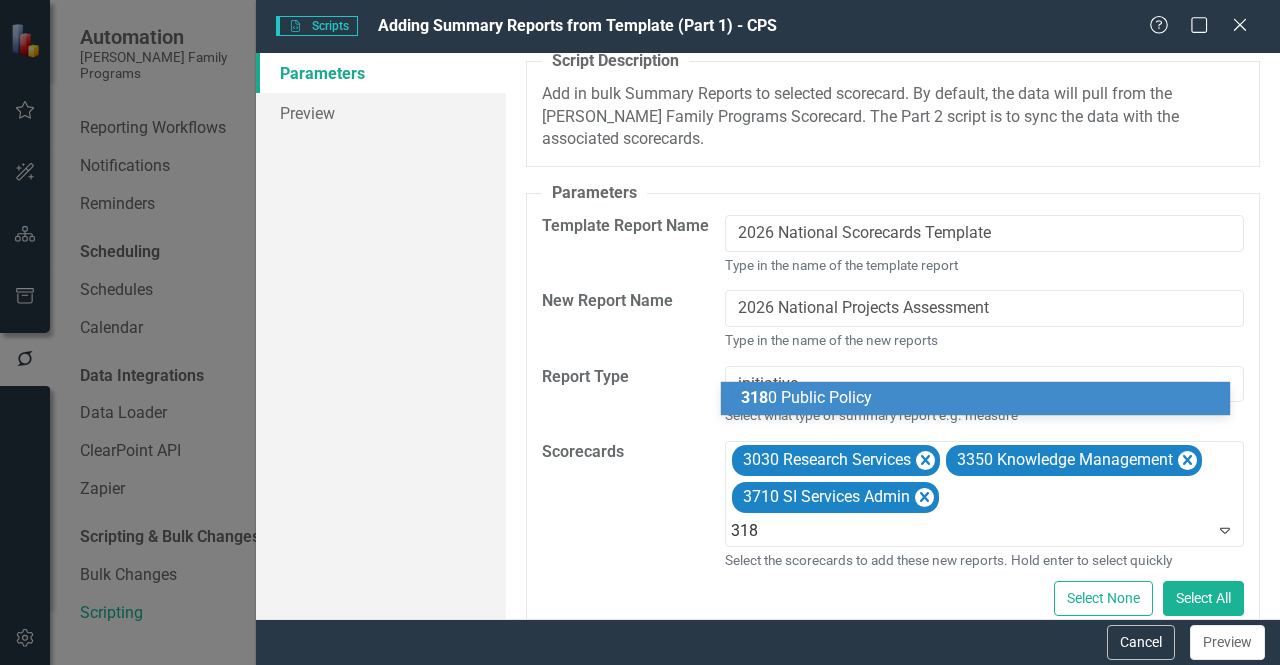 click on "318 0 Public Policy" at bounding box center [979, 398] 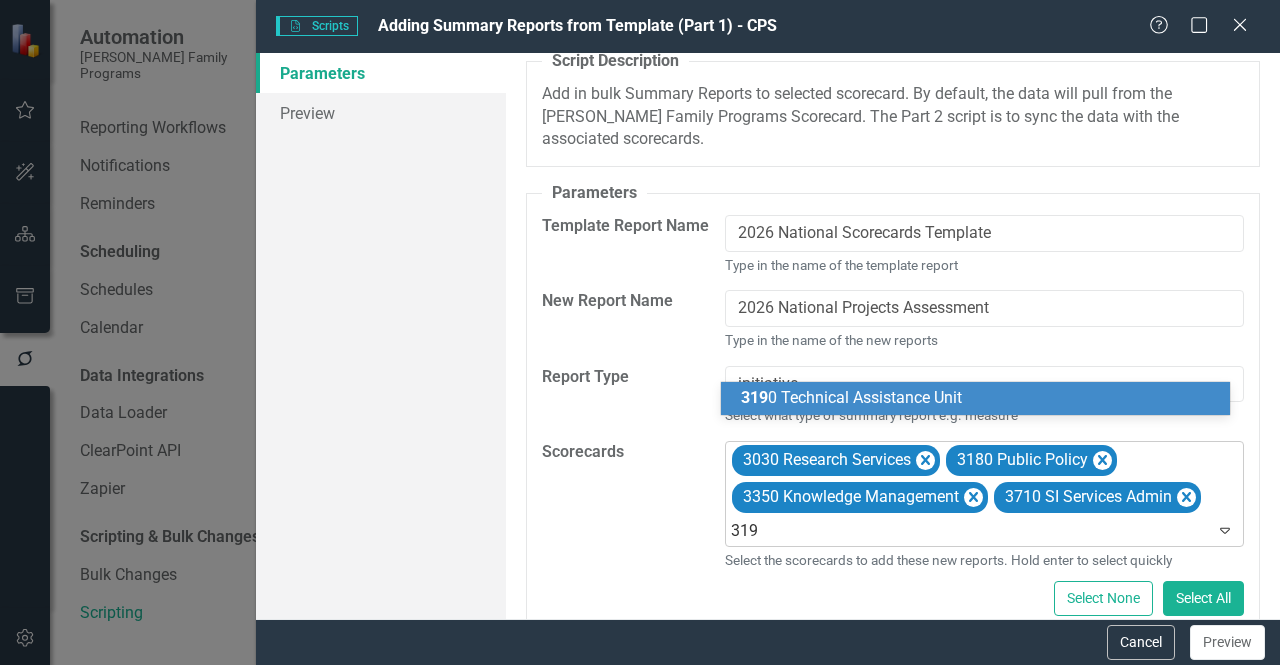 type on "3190" 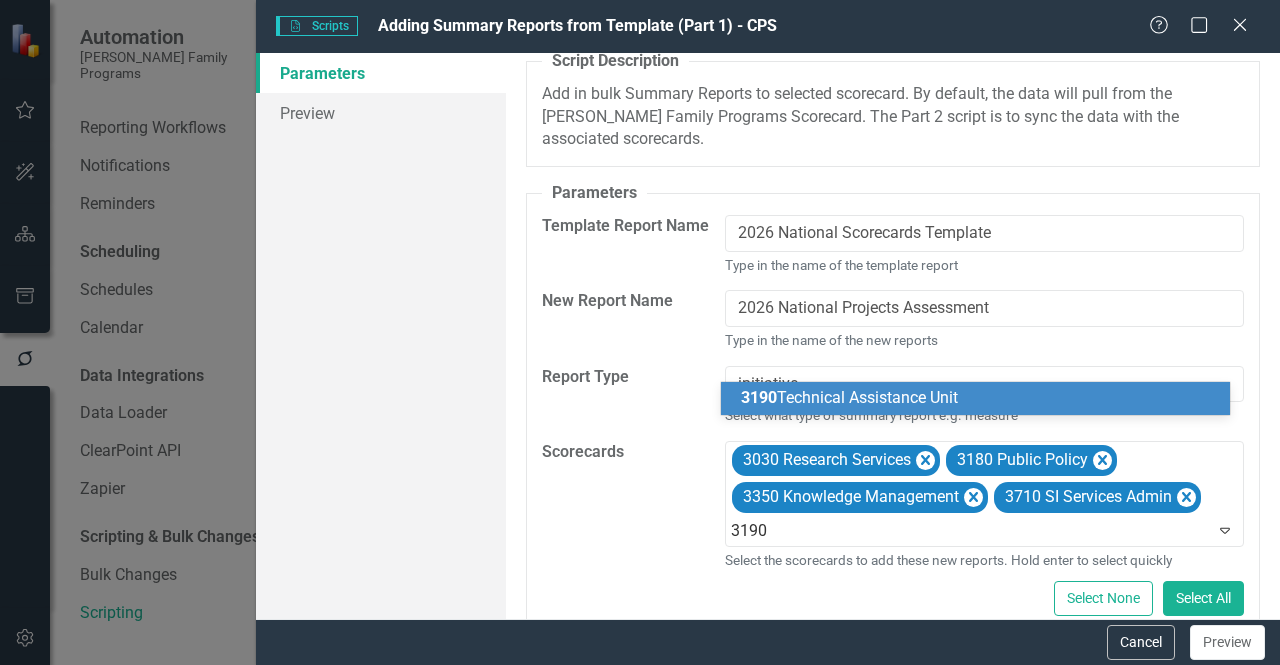click on "3190  Technical Assistance Unit" at bounding box center [849, 397] 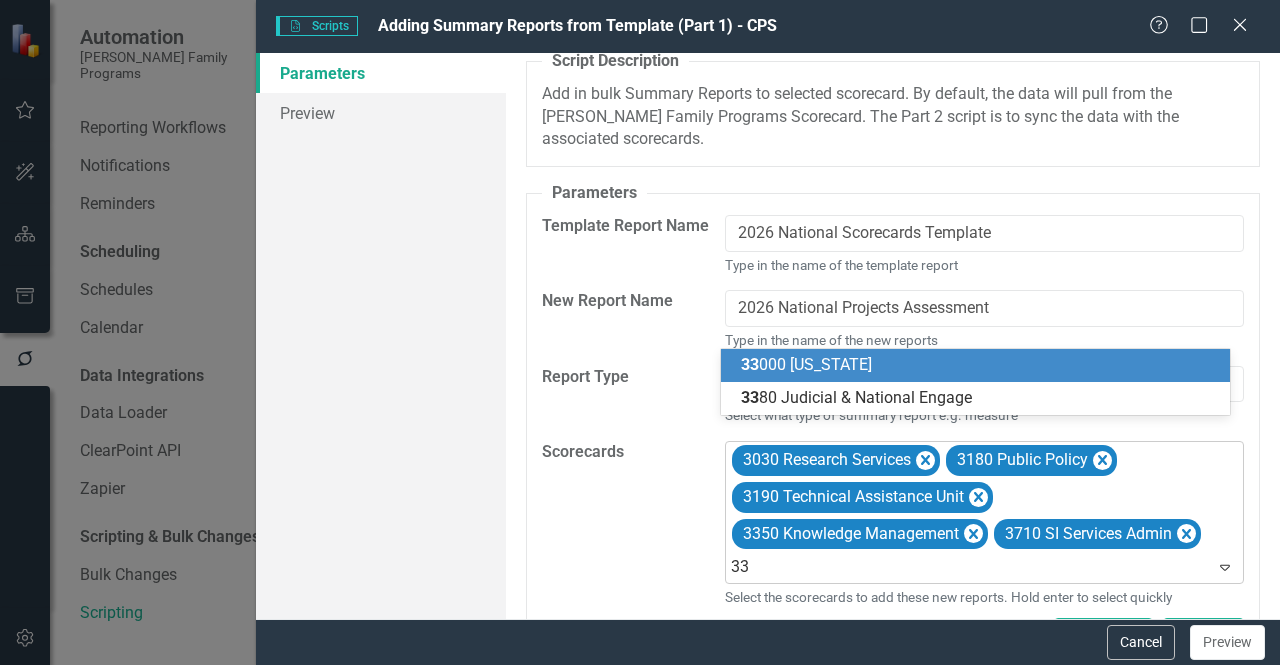 type on "3" 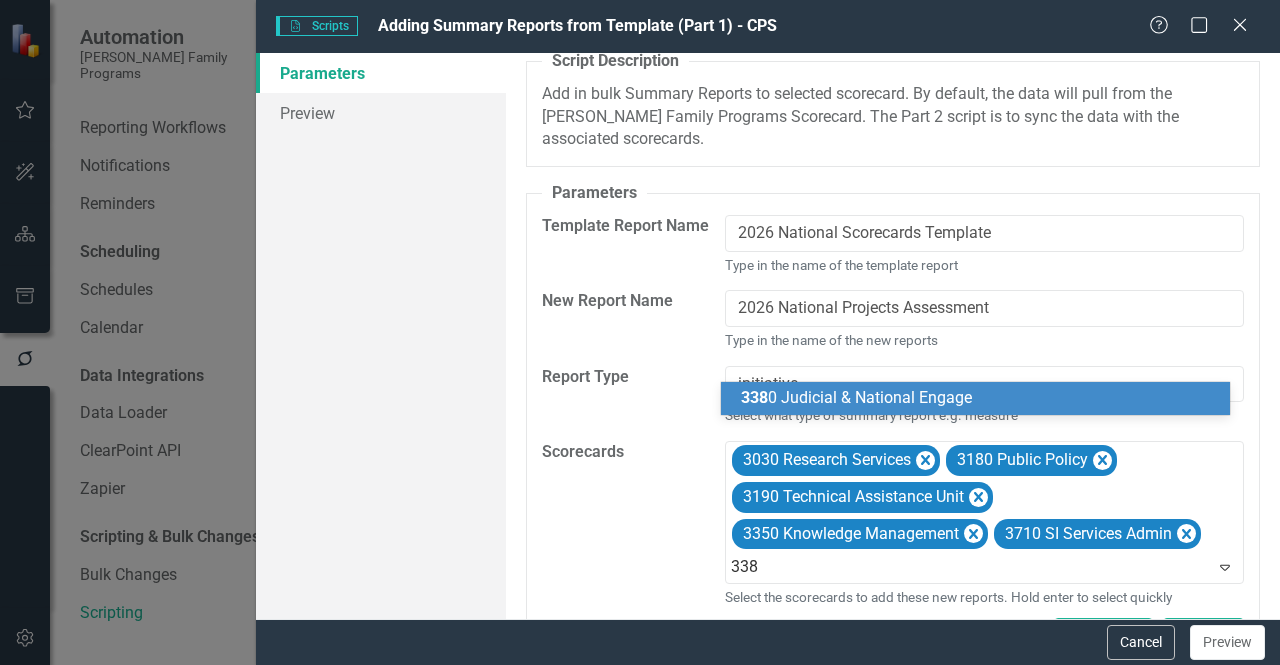 click on "338 0 Judicial & National Engage" at bounding box center (856, 397) 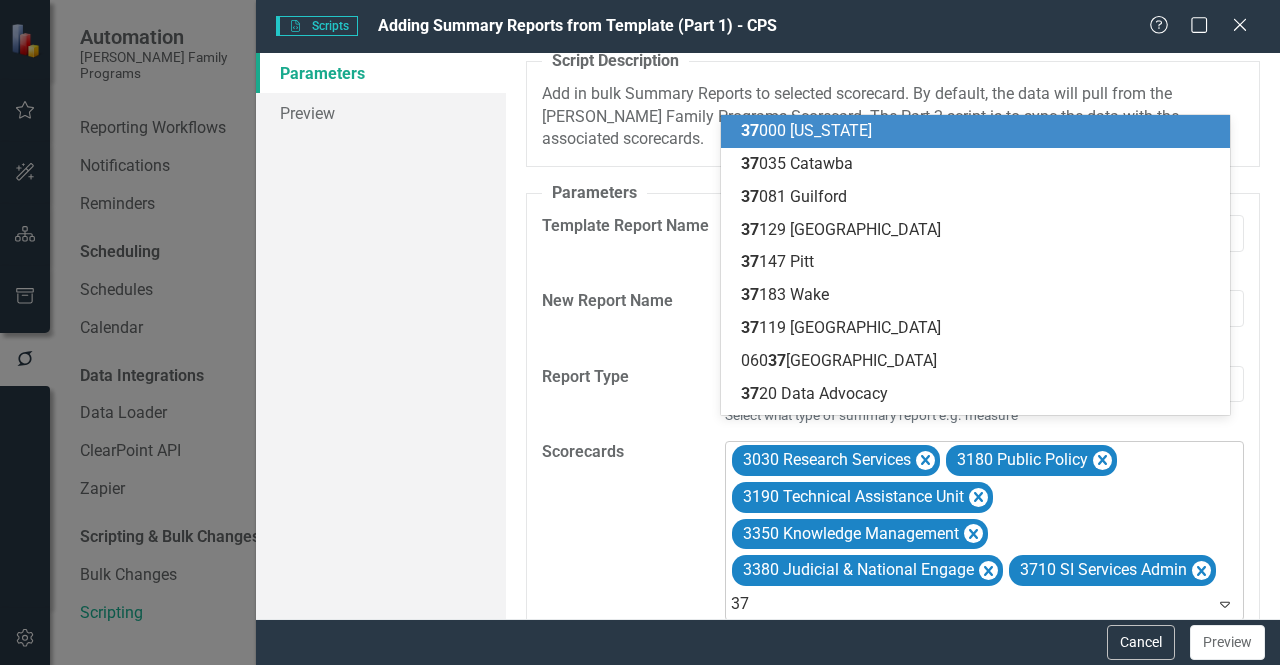 type on "372" 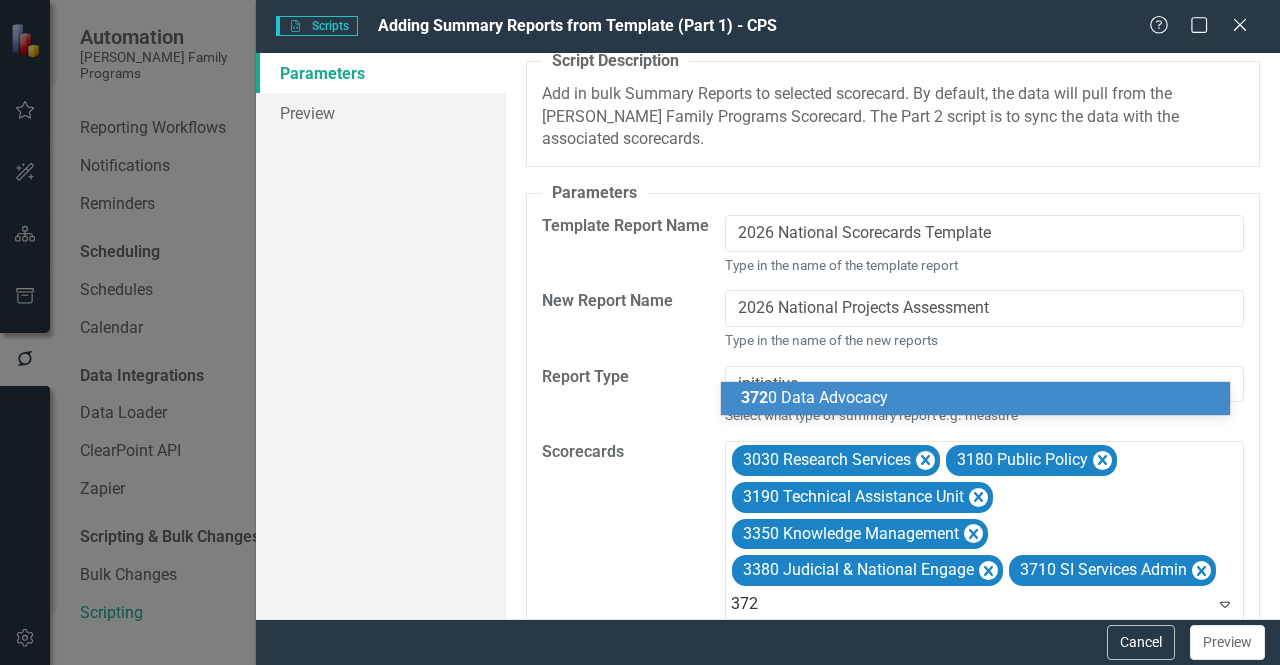 click on "372 0 Data Advocacy" at bounding box center [975, 398] 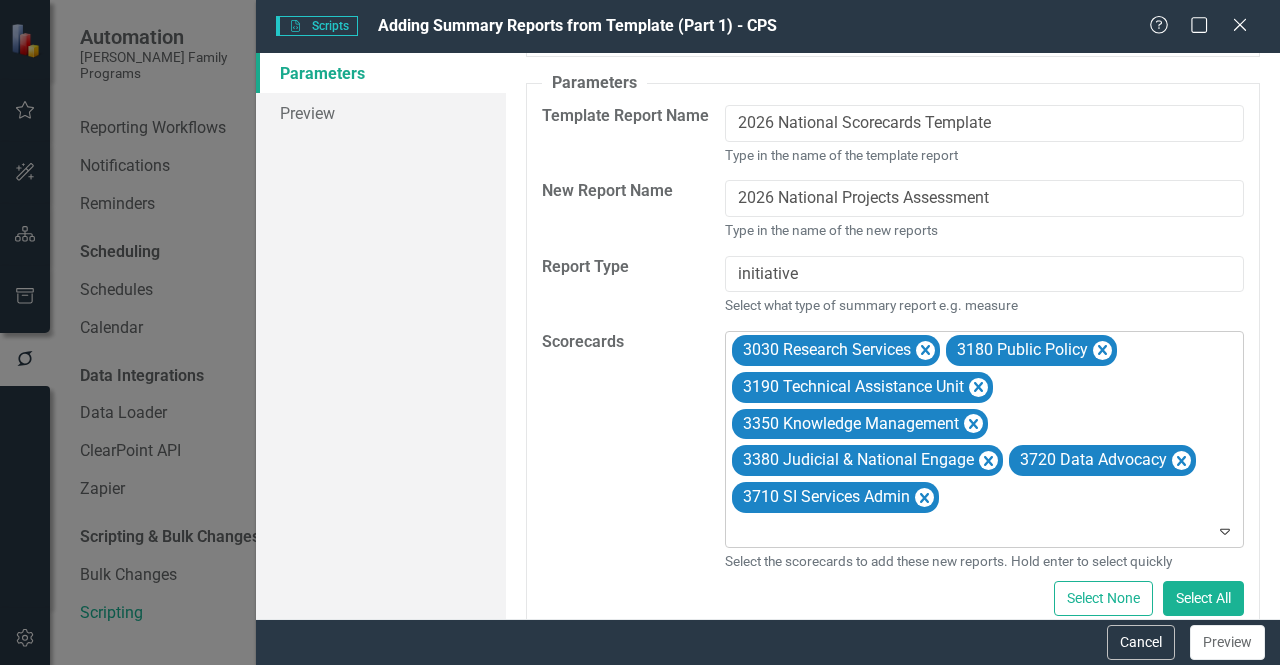 scroll, scrollTop: 129, scrollLeft: 0, axis: vertical 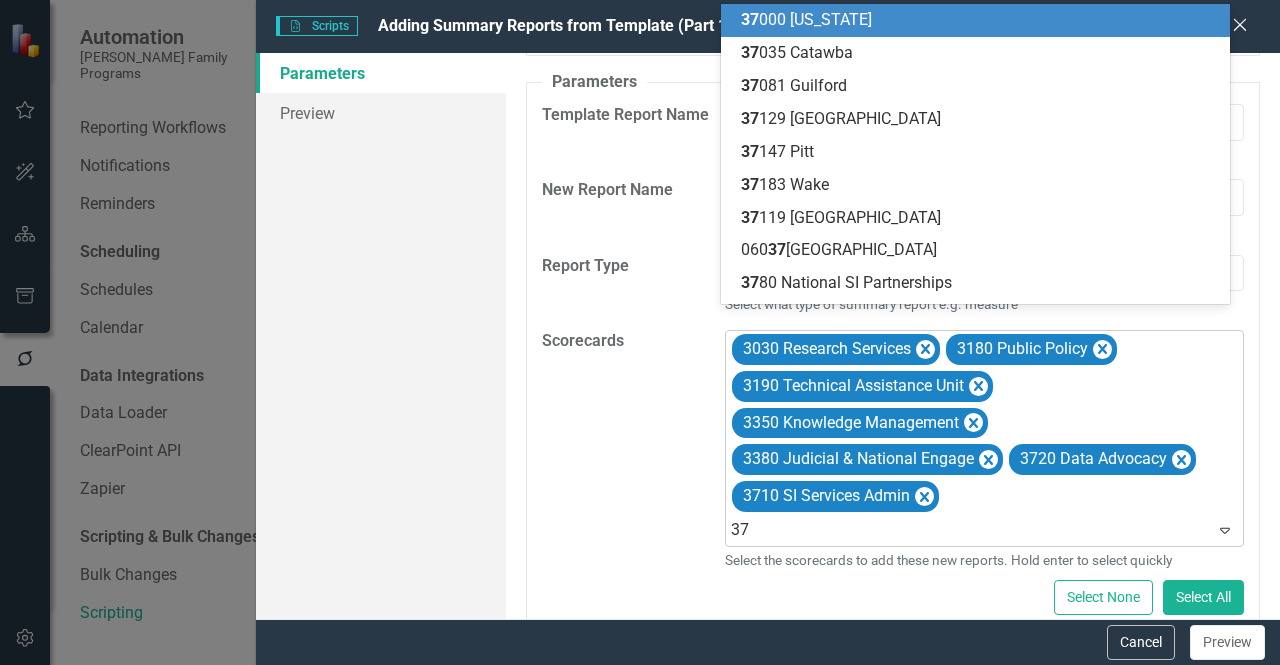 type on "378" 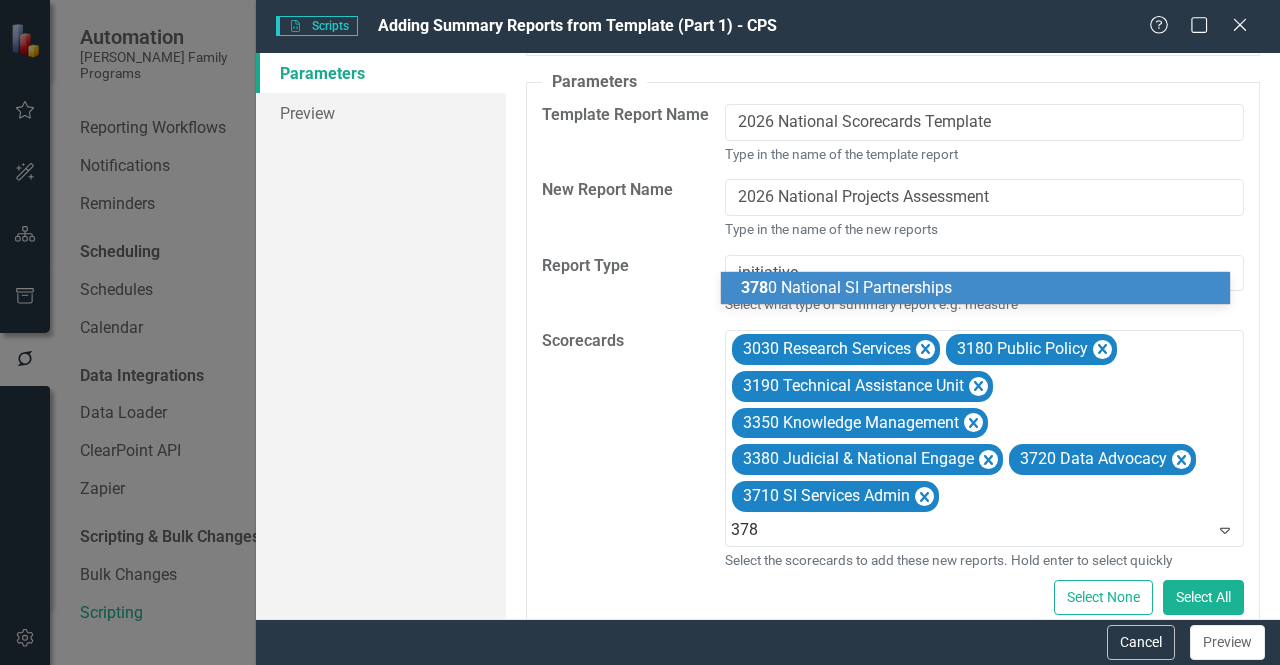 click on "378 0 National SI Partnerships" at bounding box center (846, 287) 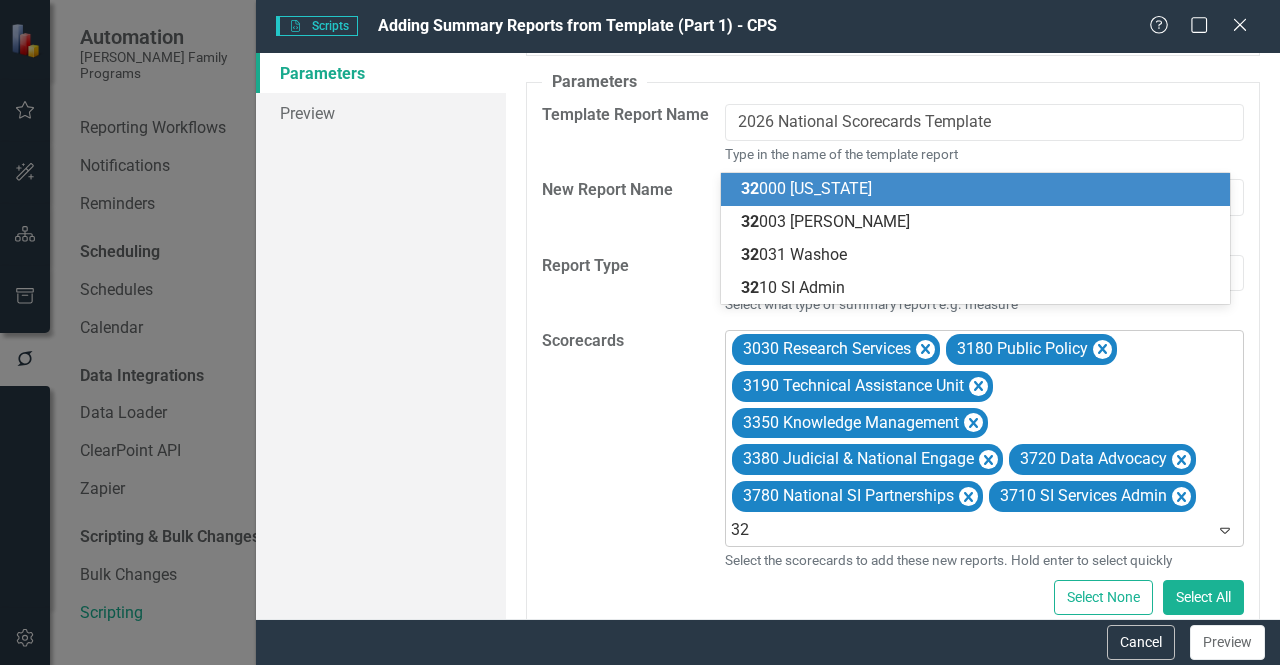 type on "321" 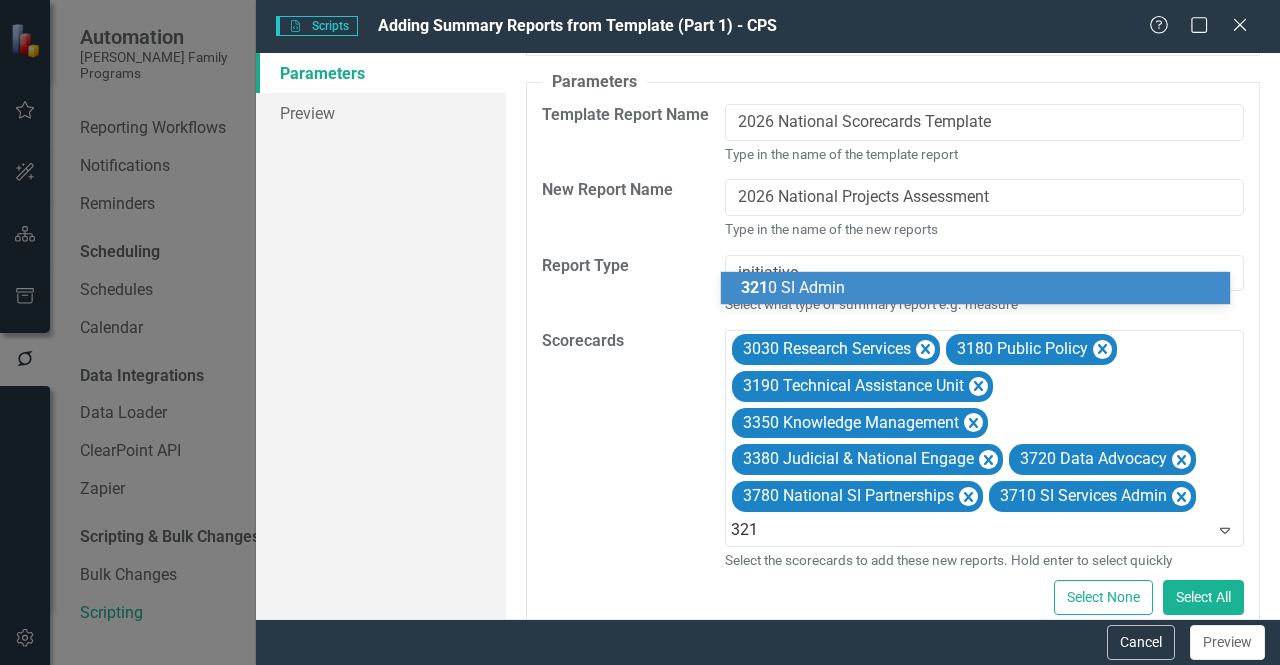 click on "321 0 SI Admin" at bounding box center [979, 288] 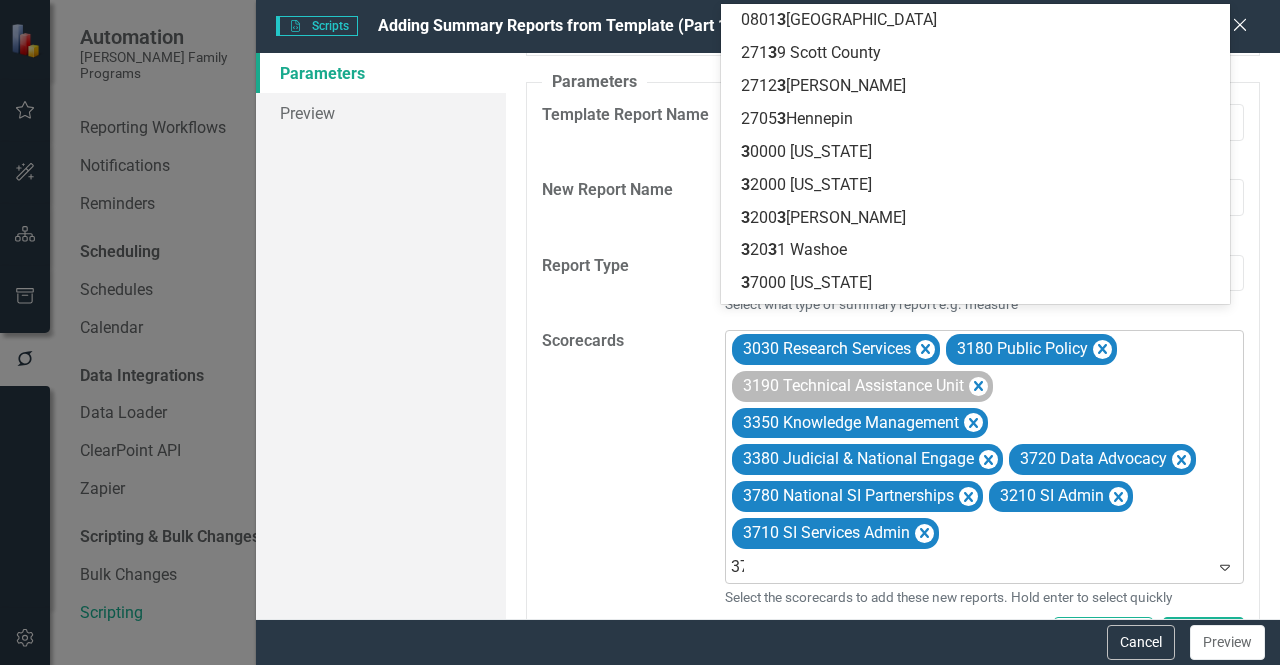 type on "373" 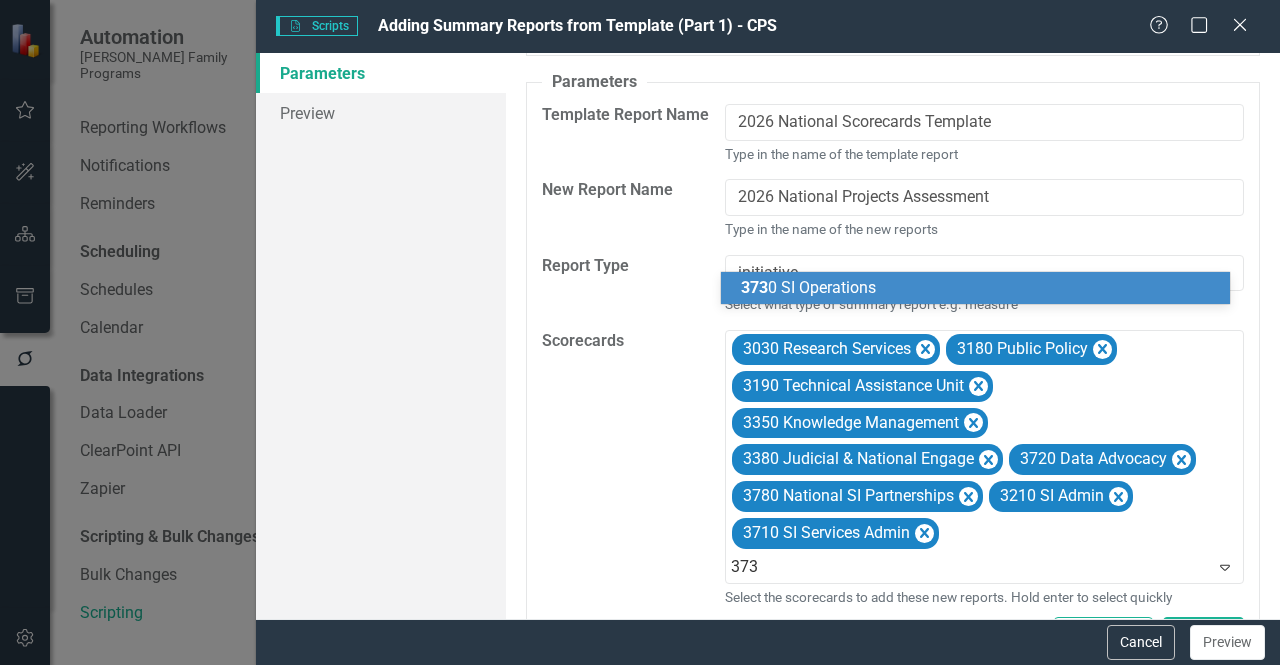 click on "373 0 SI Operations" at bounding box center (808, 287) 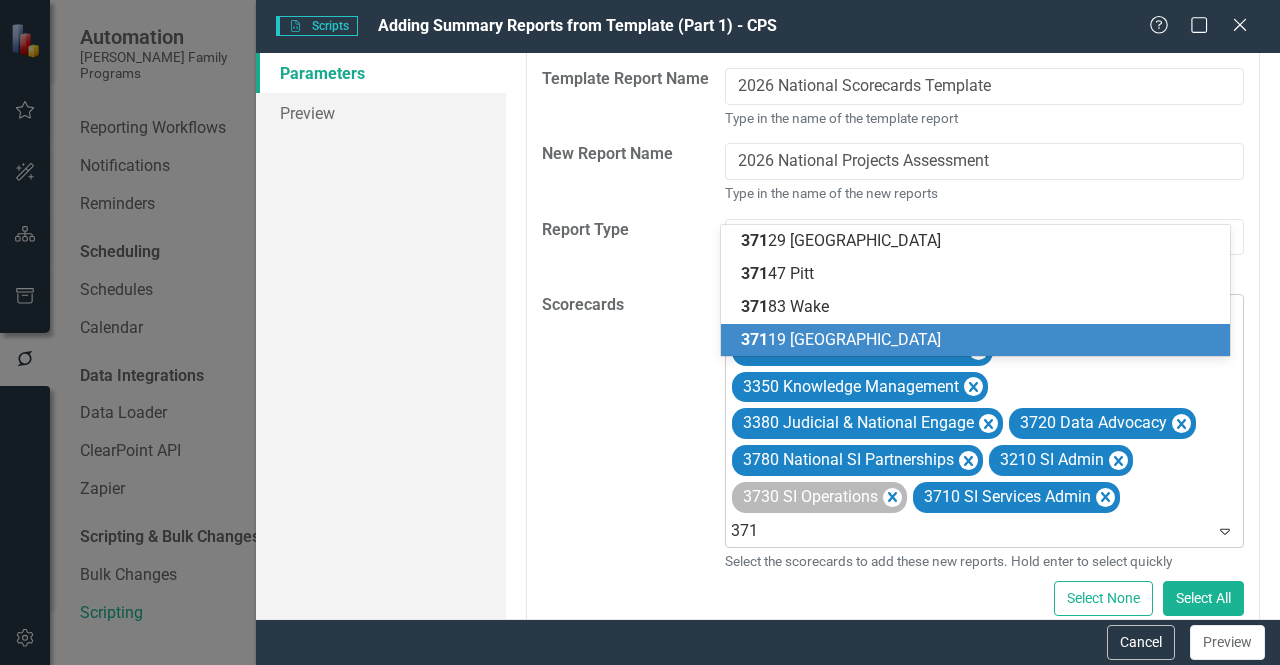scroll, scrollTop: 166, scrollLeft: 0, axis: vertical 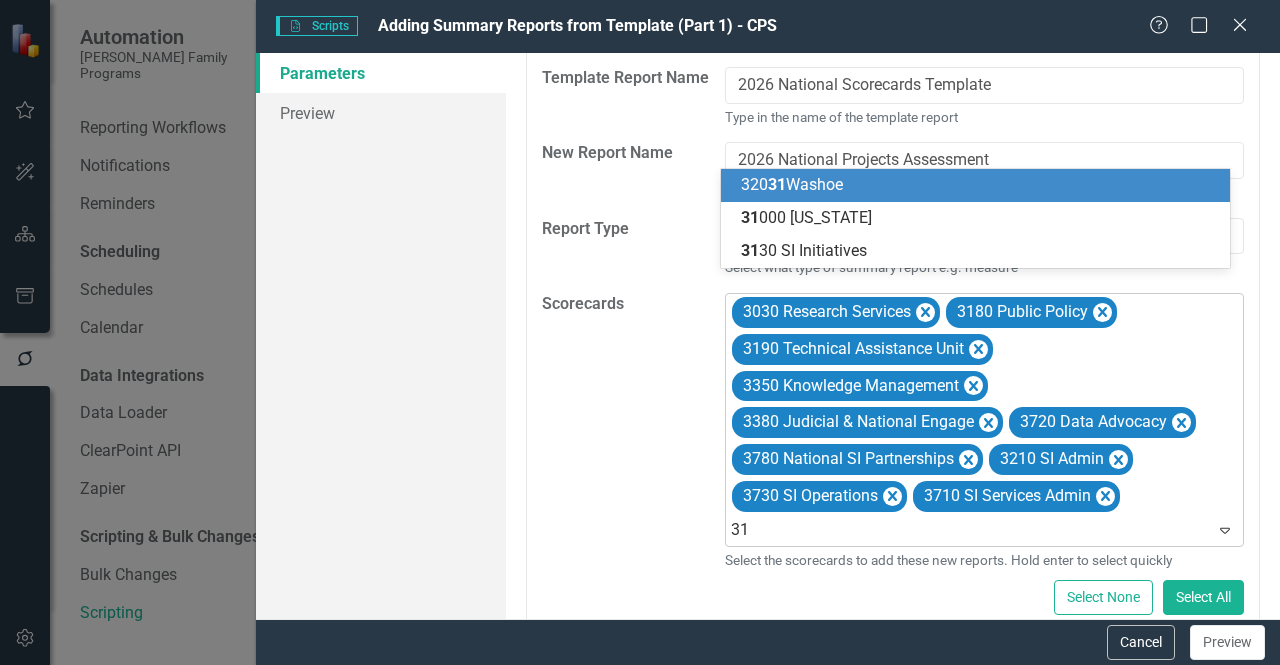 type on "313" 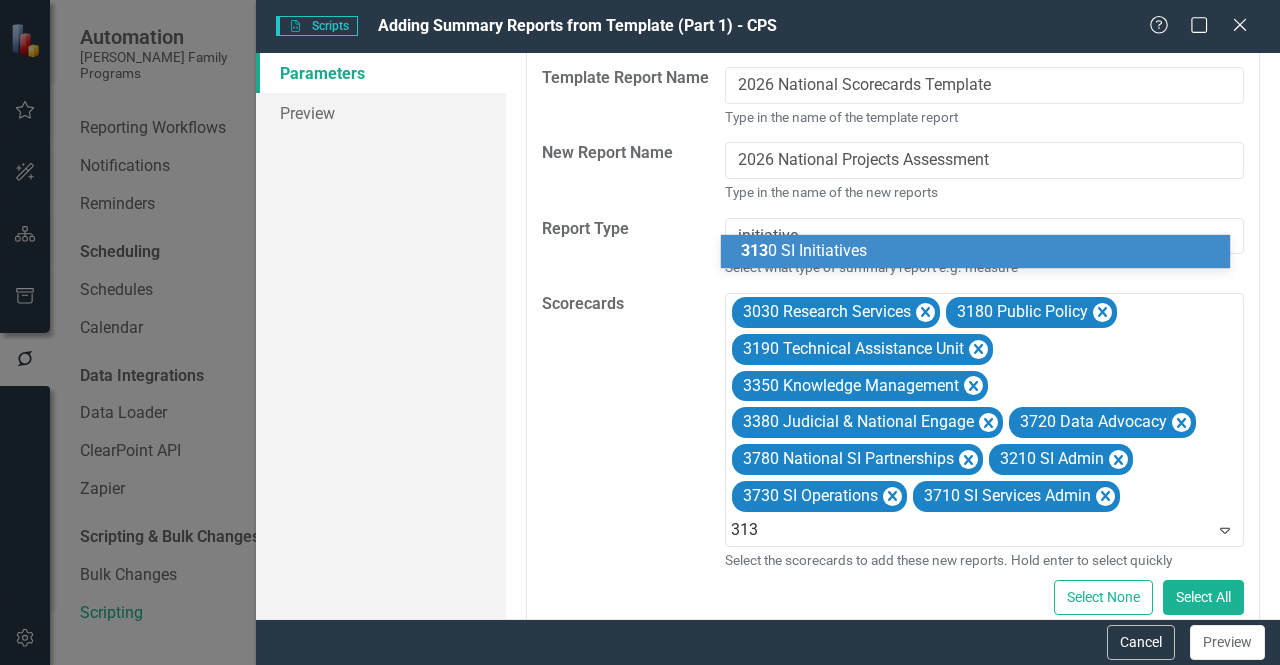 click on "313 0 SI Initiatives" at bounding box center (804, 250) 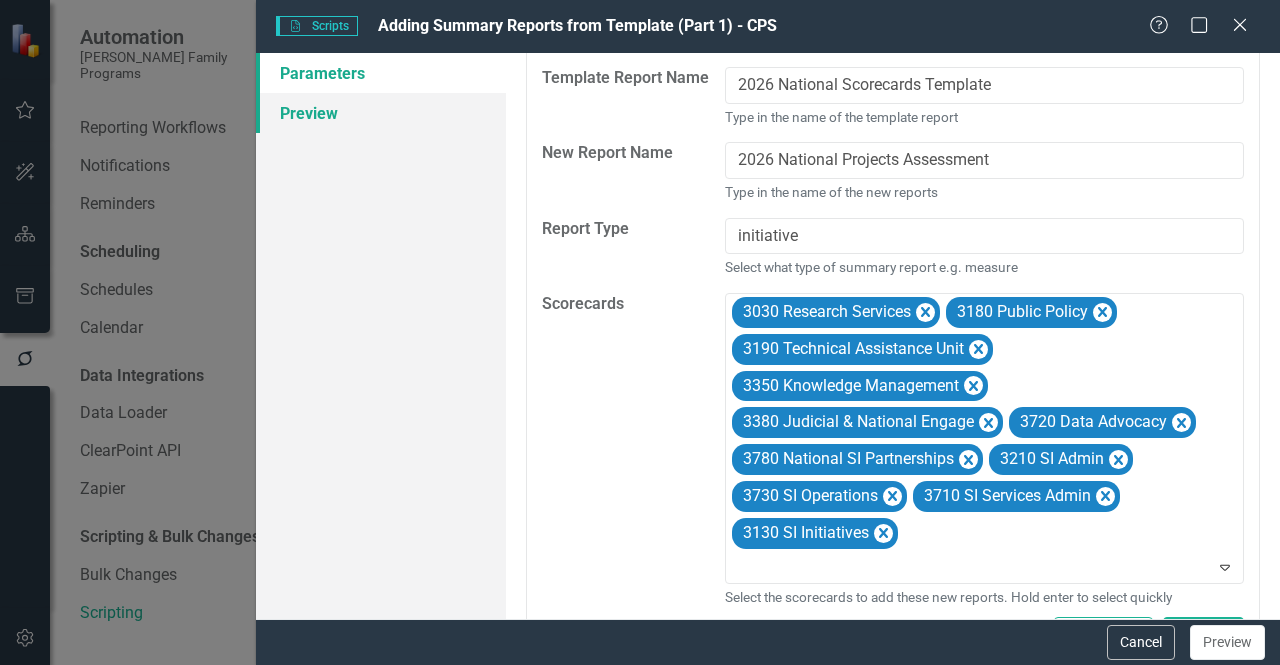 click on "Preview" at bounding box center [381, 113] 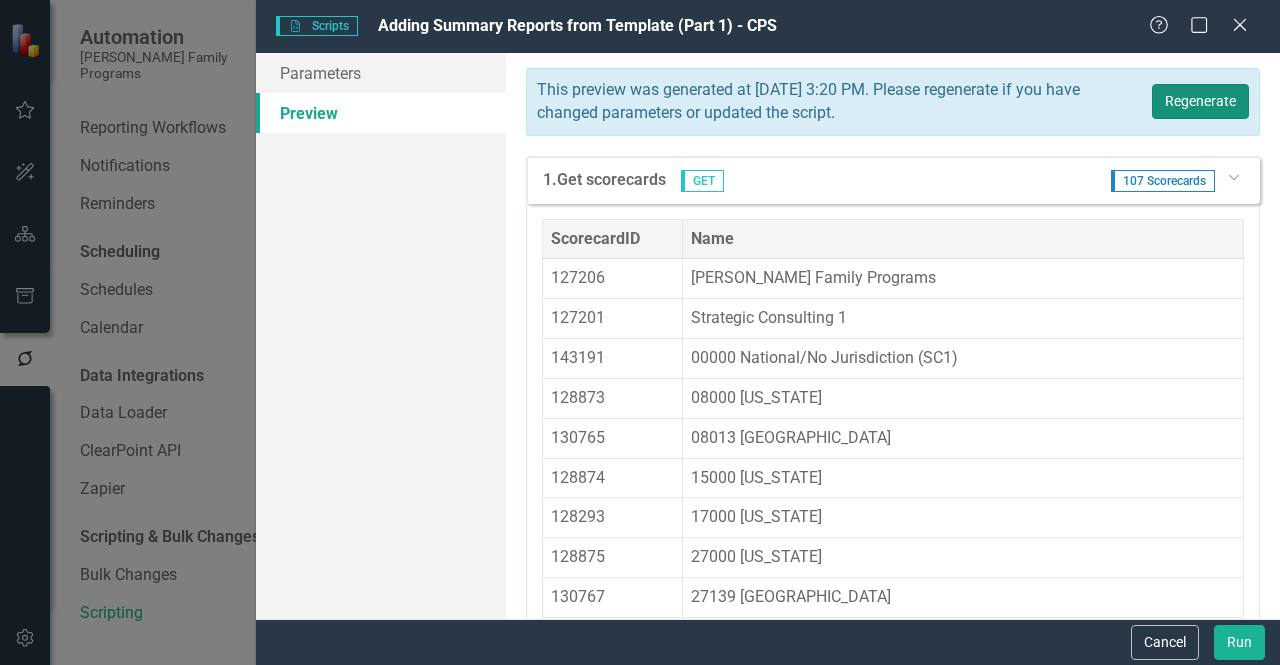 click on "Regenerate" at bounding box center (1200, 101) 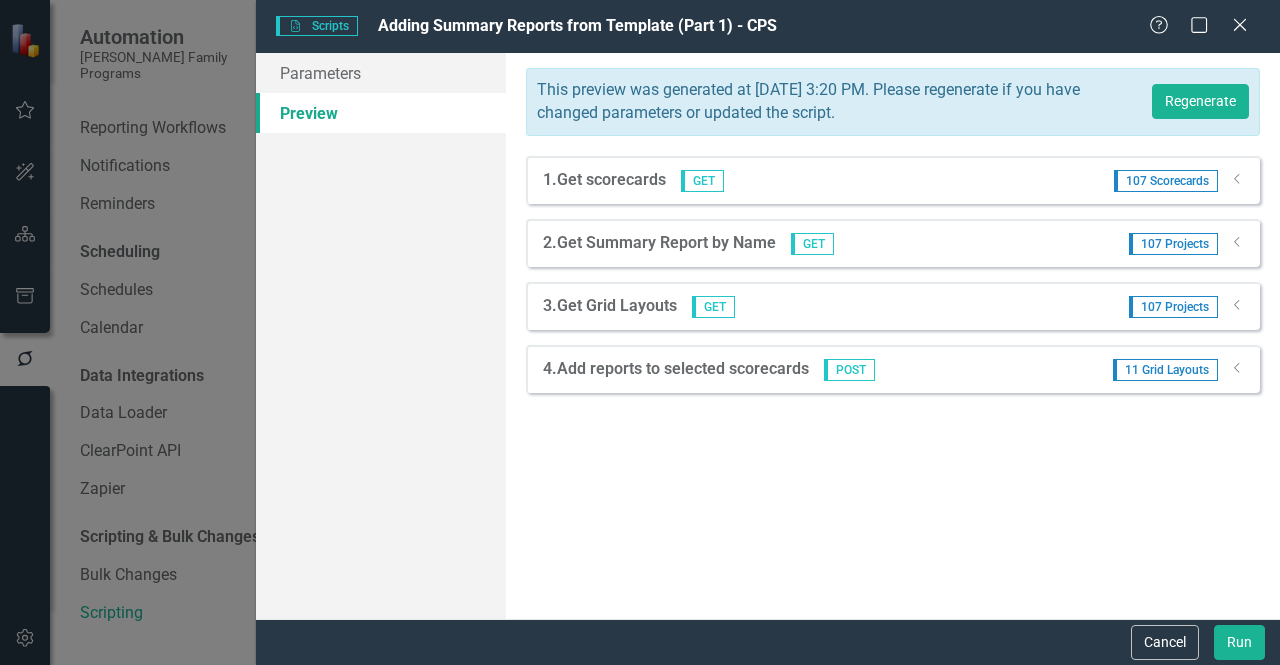 click on "Dropdown" 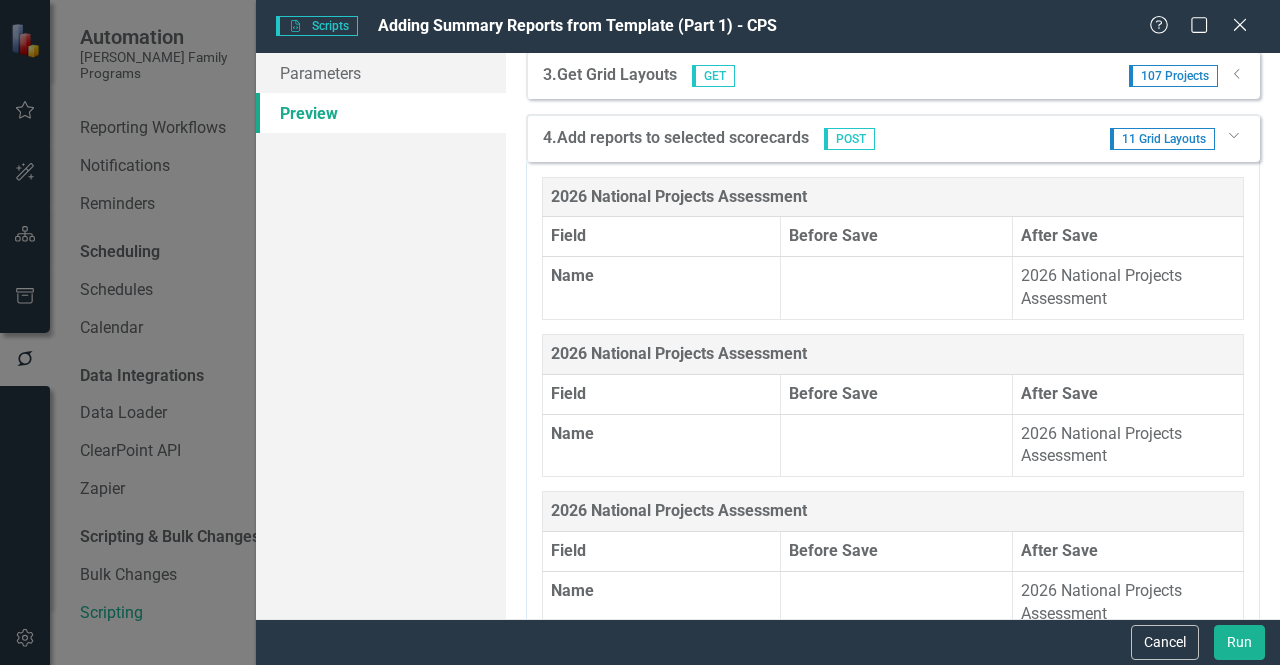 scroll, scrollTop: 0, scrollLeft: 0, axis: both 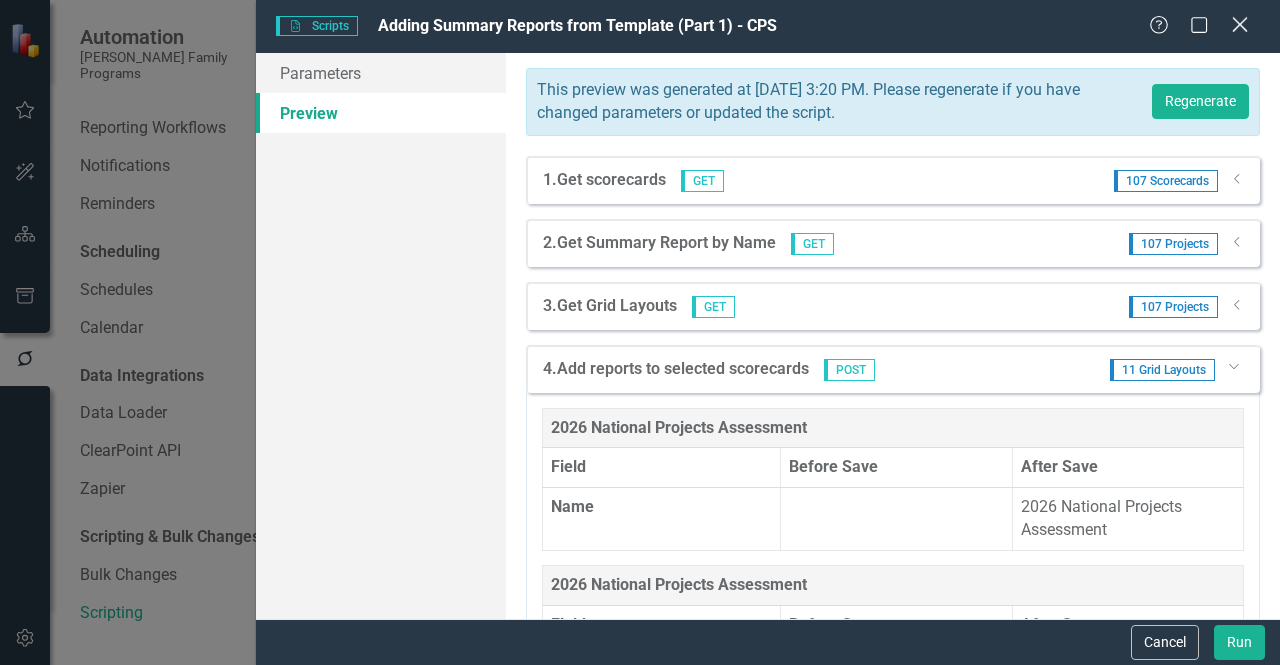 click on "Close" 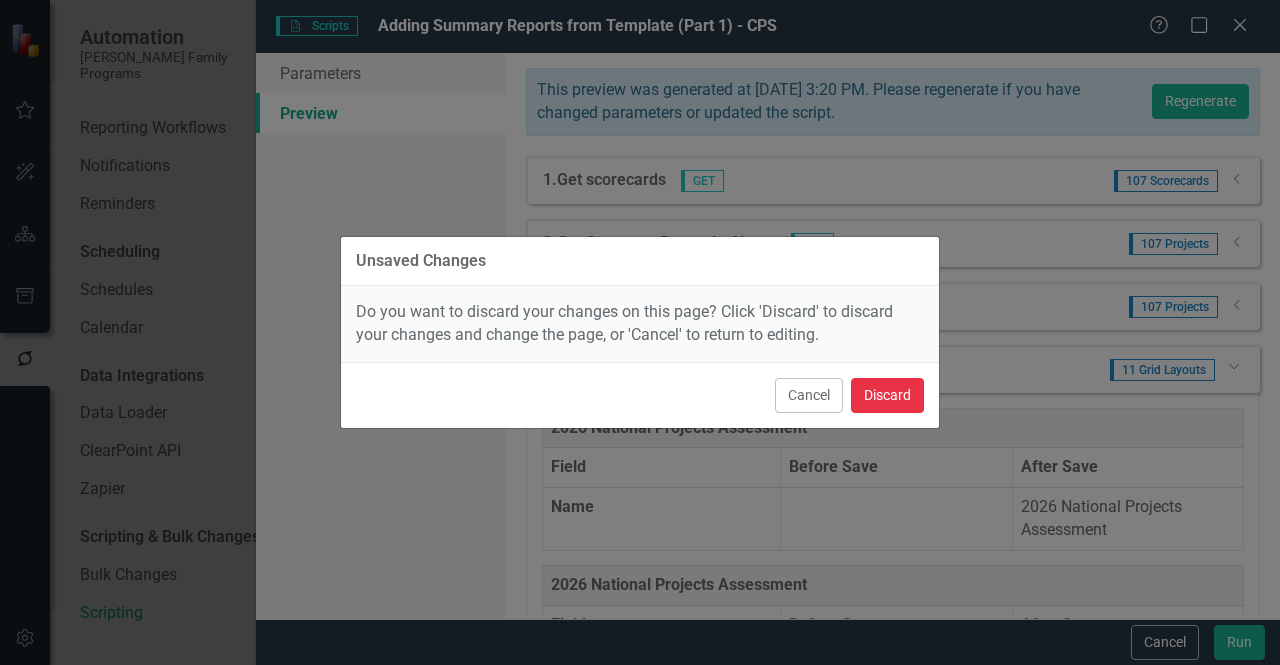 click on "Discard" at bounding box center [887, 395] 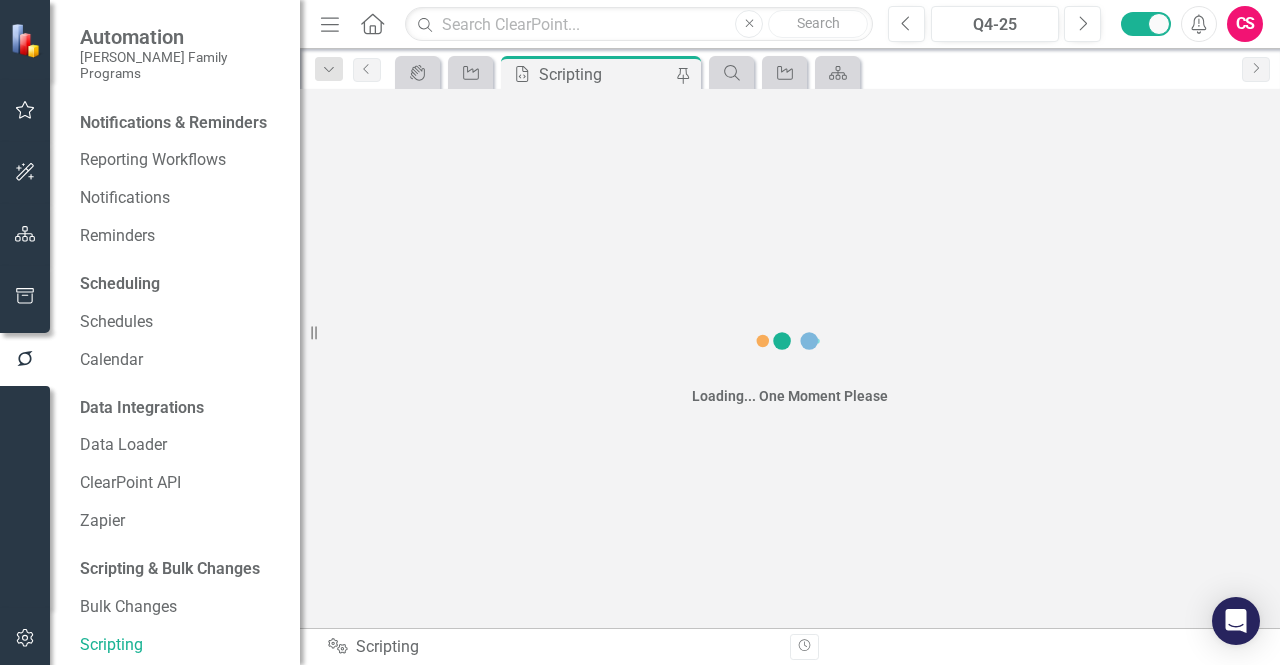 scroll, scrollTop: 0, scrollLeft: 0, axis: both 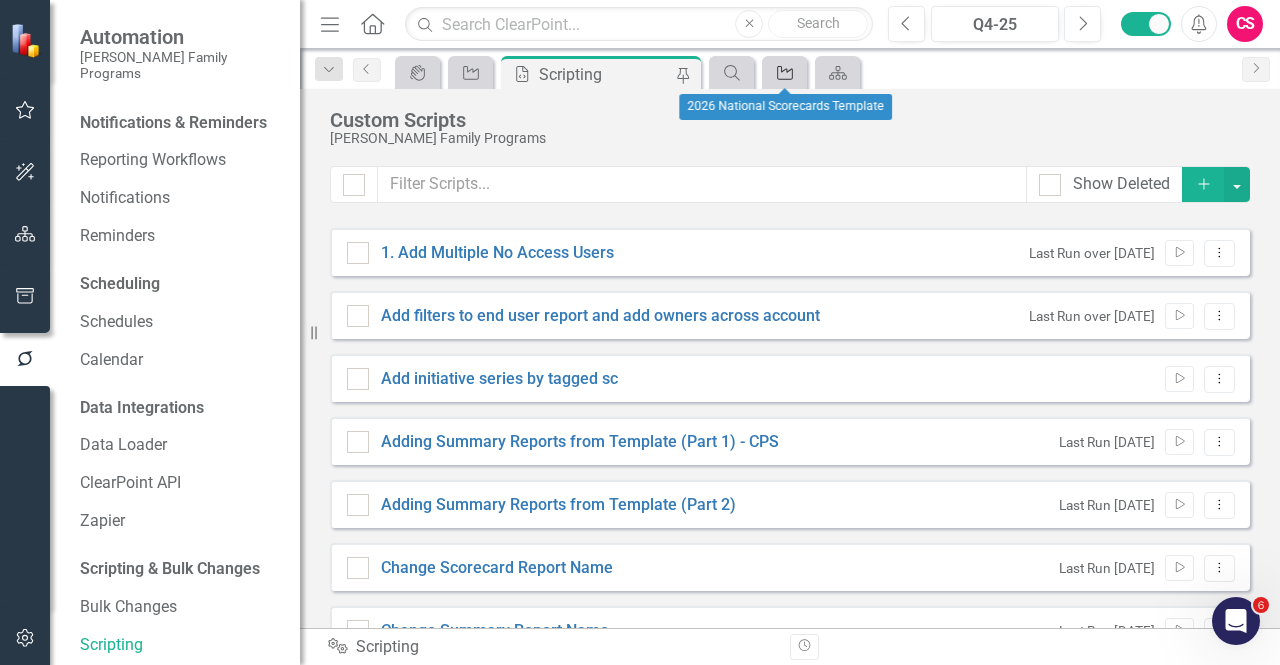 click on "Project" 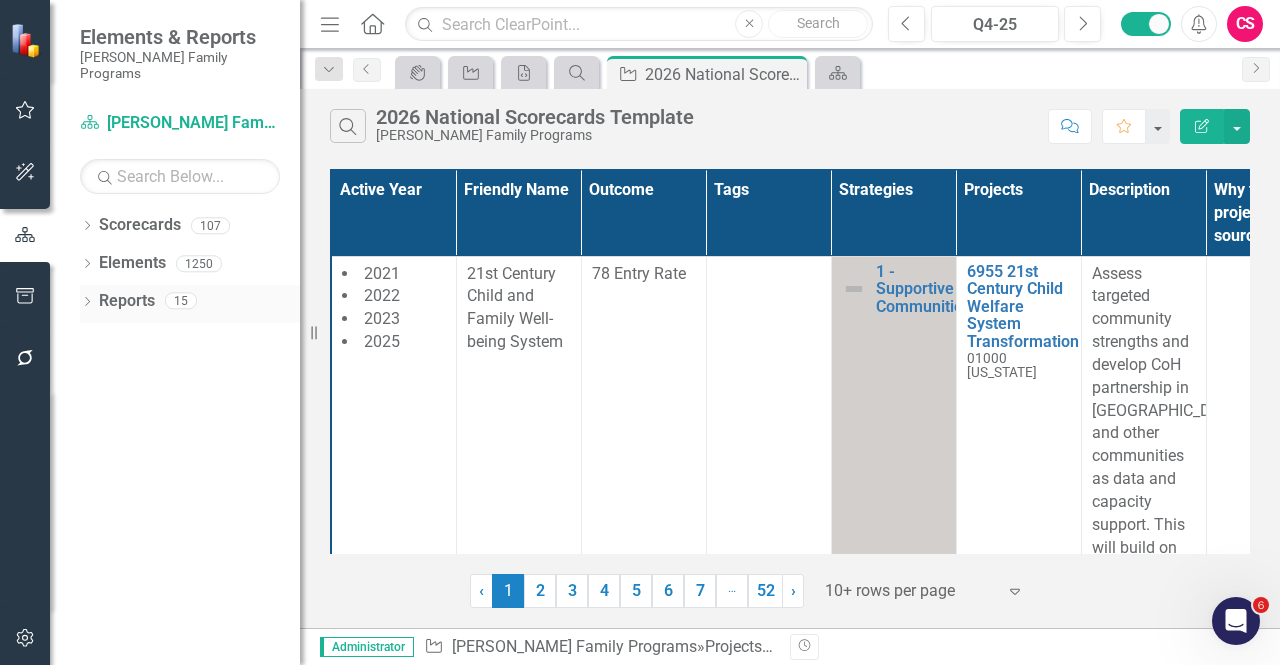 click on "Reports" at bounding box center (127, 301) 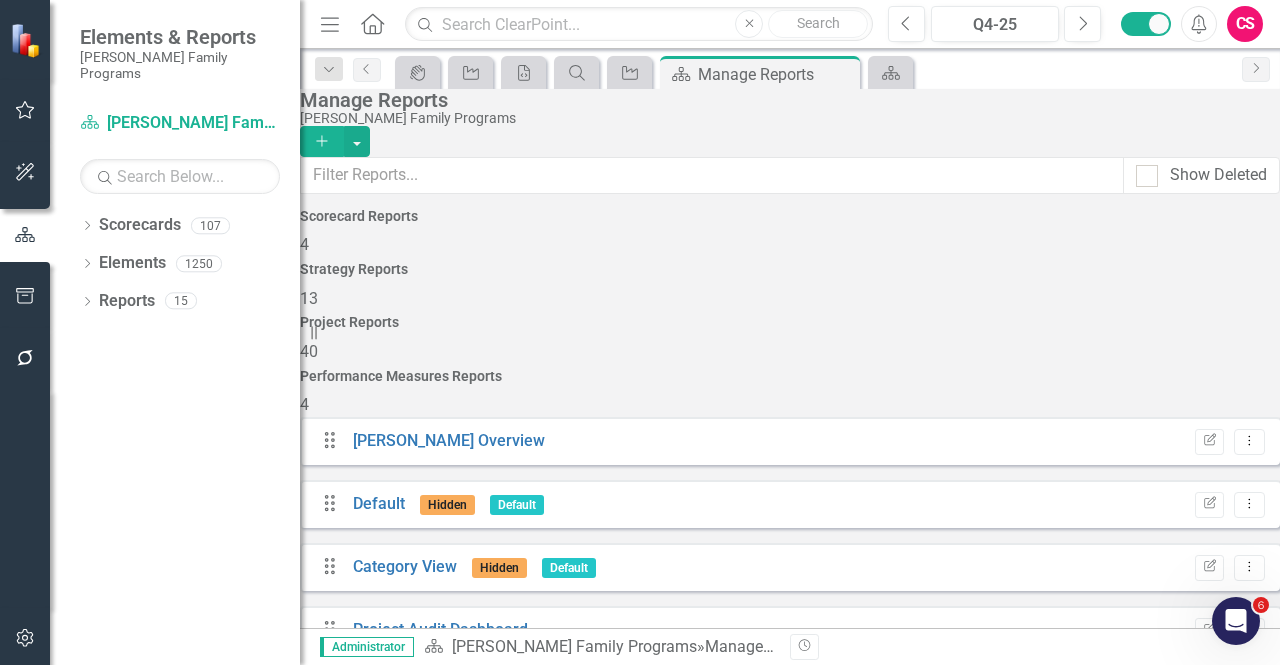click on "Project Reports 40" at bounding box center (790, 339) 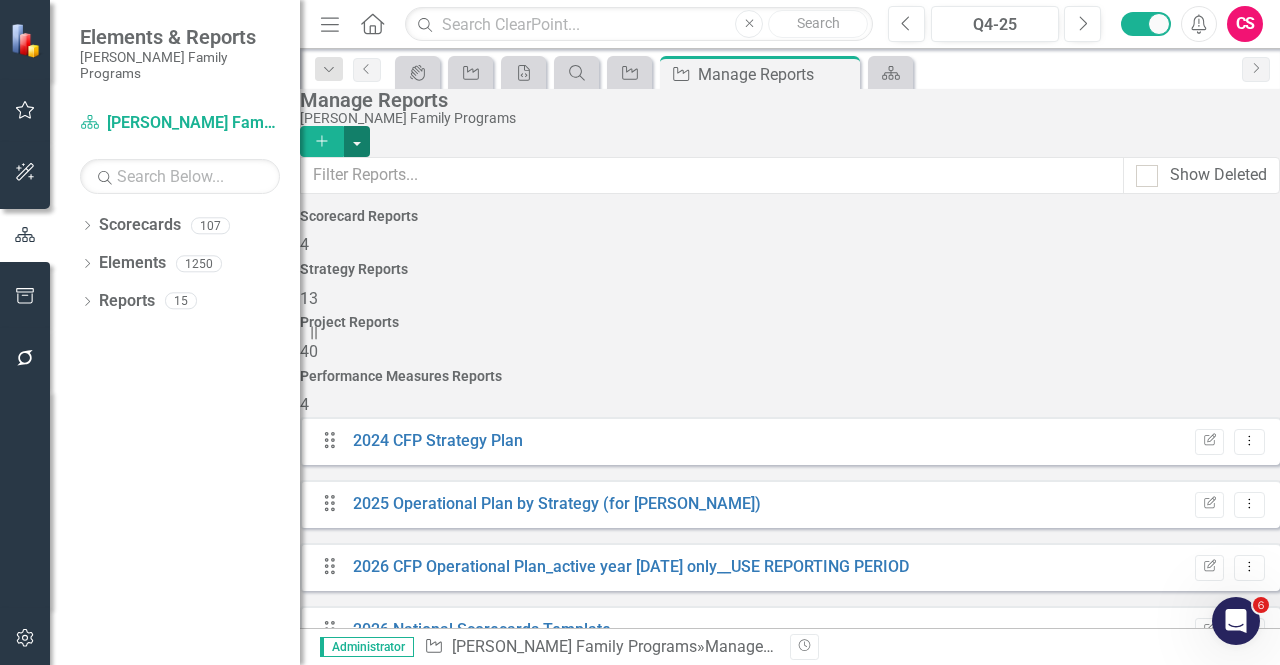 click at bounding box center [357, 141] 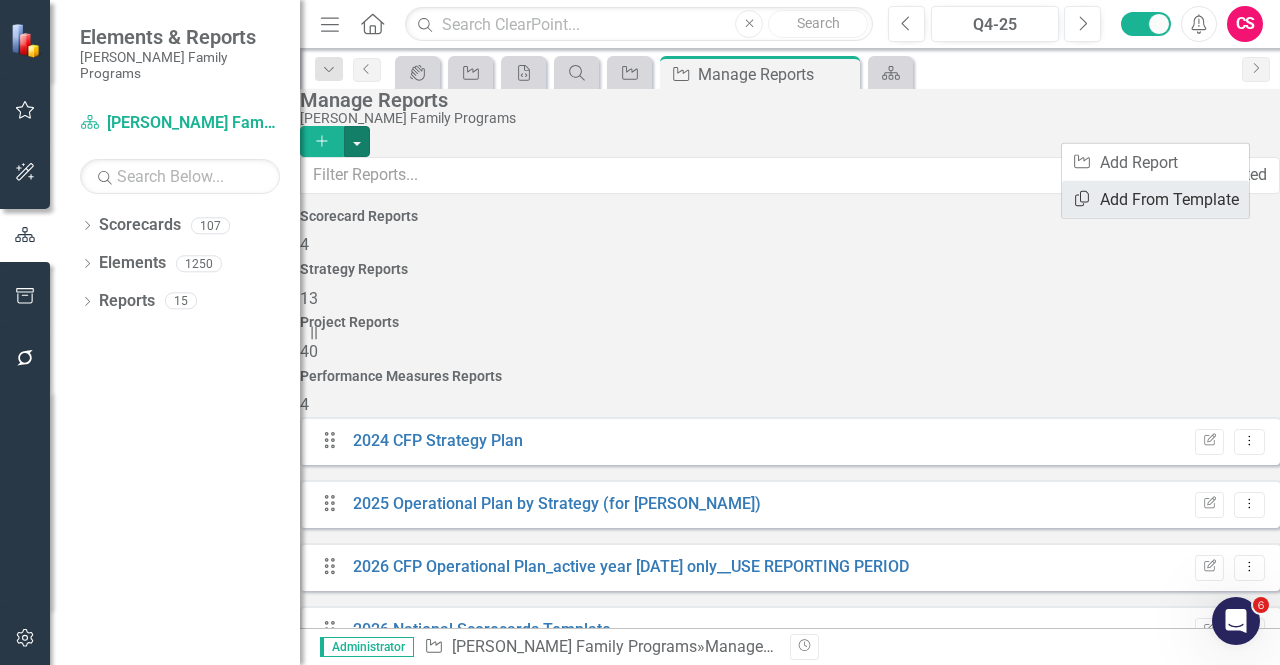 click on "Copy Add From Template" at bounding box center (1155, 199) 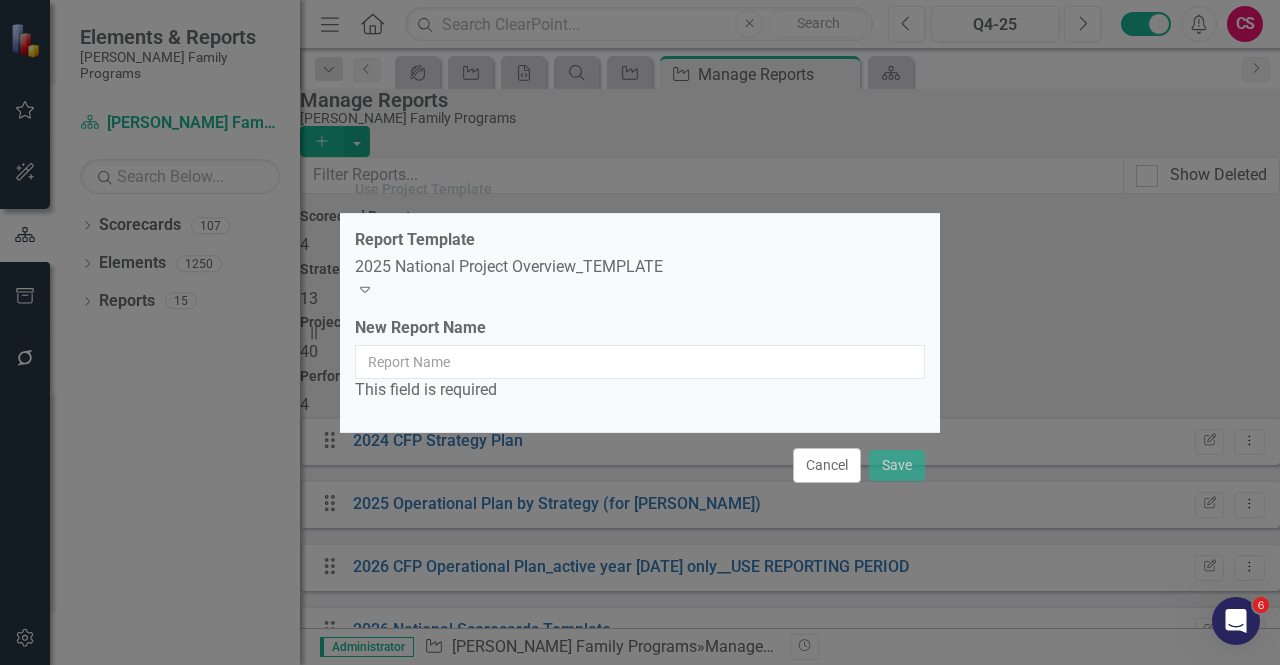 click on "2025 National Project Overview_TEMPLATE" at bounding box center [640, 267] 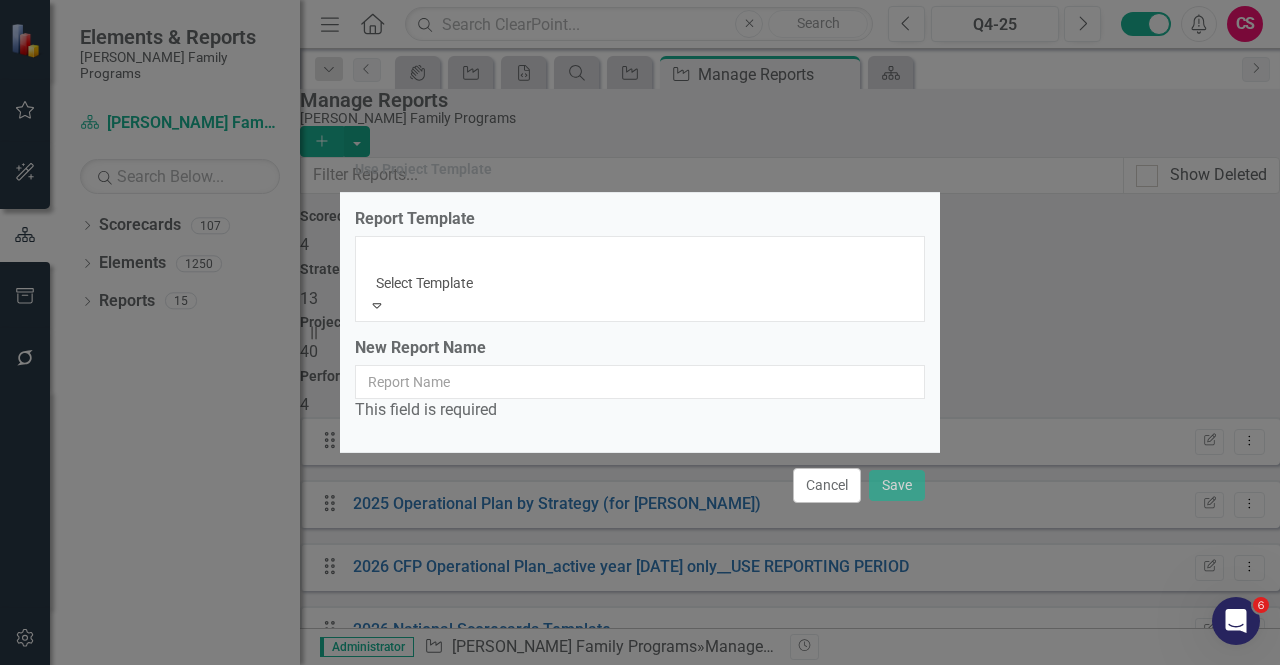 scroll, scrollTop: 0, scrollLeft: 0, axis: both 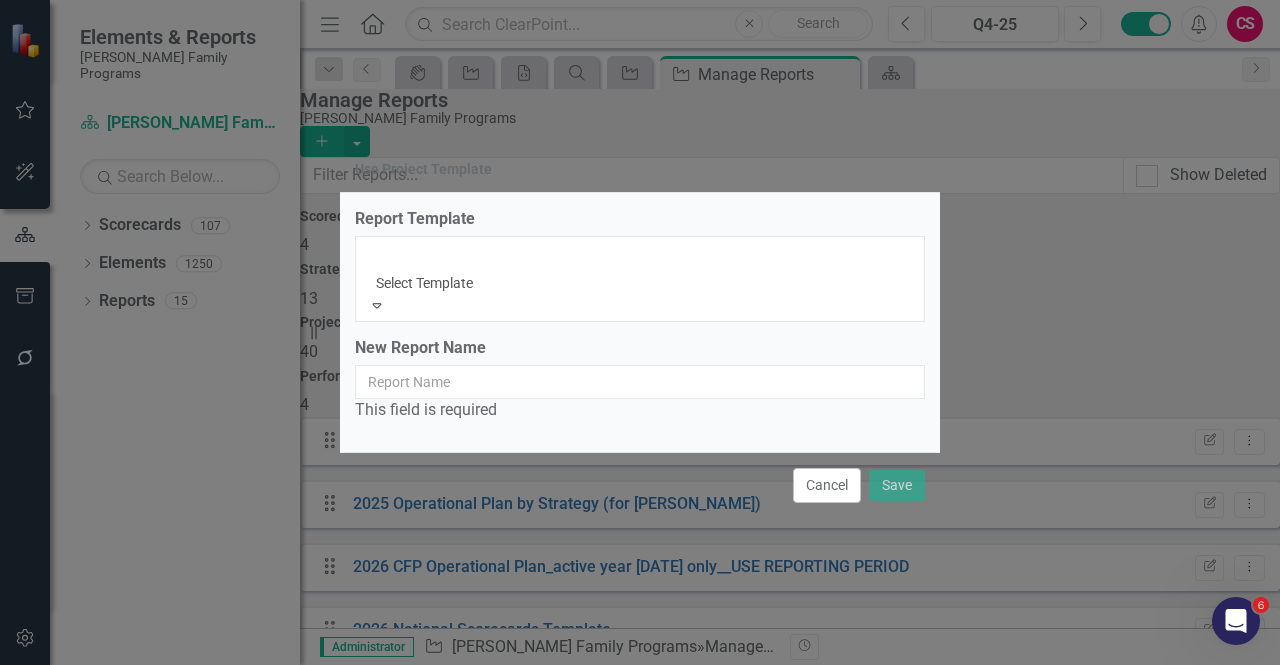 click on "Use Project Template Report Template 18 results available. Use Up and Down to choose options, press Enter to select the currently focused option, press Escape to exit the menu, press Tab to select the option and exit the menu. Select Template Expand New Report Name This field is required Cancel Save" at bounding box center [640, 332] 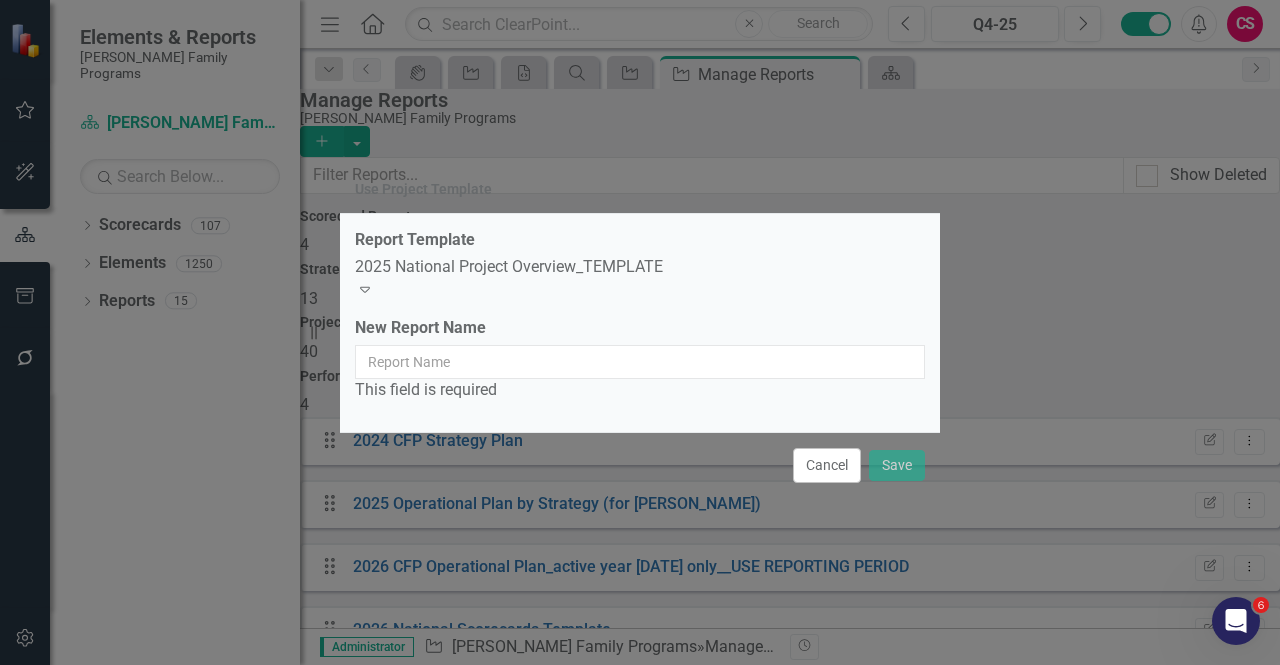 click on "Cancel" at bounding box center (827, 465) 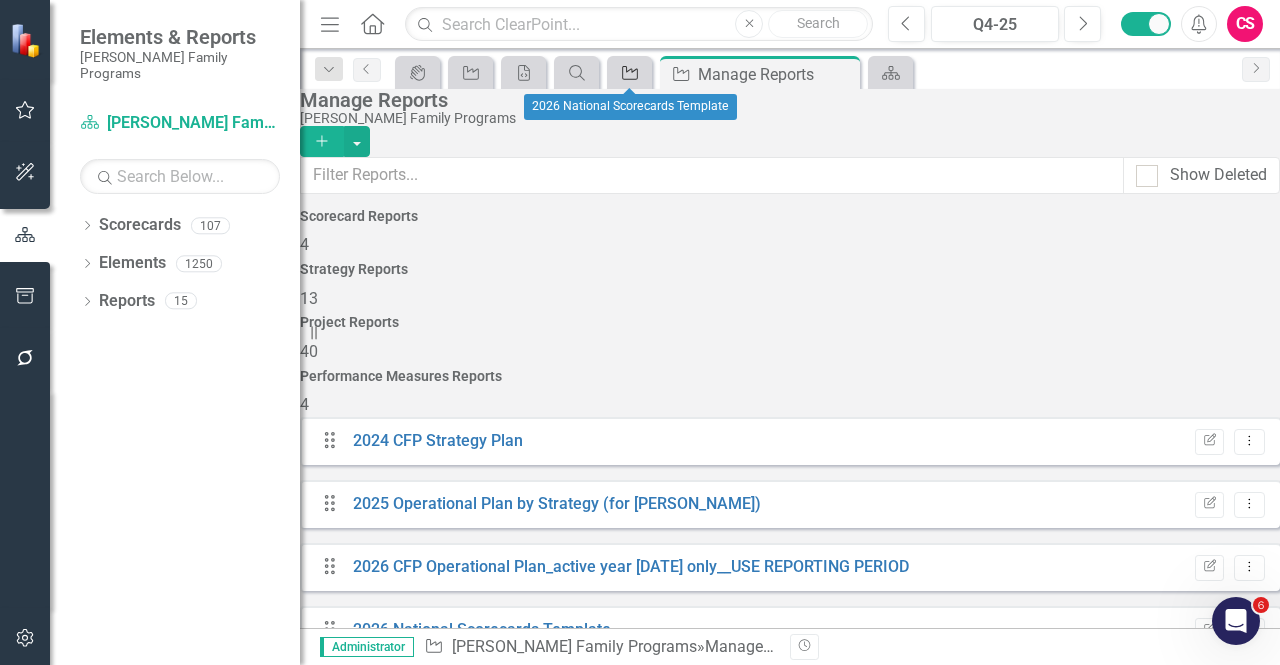 click on "Project" at bounding box center [626, 72] 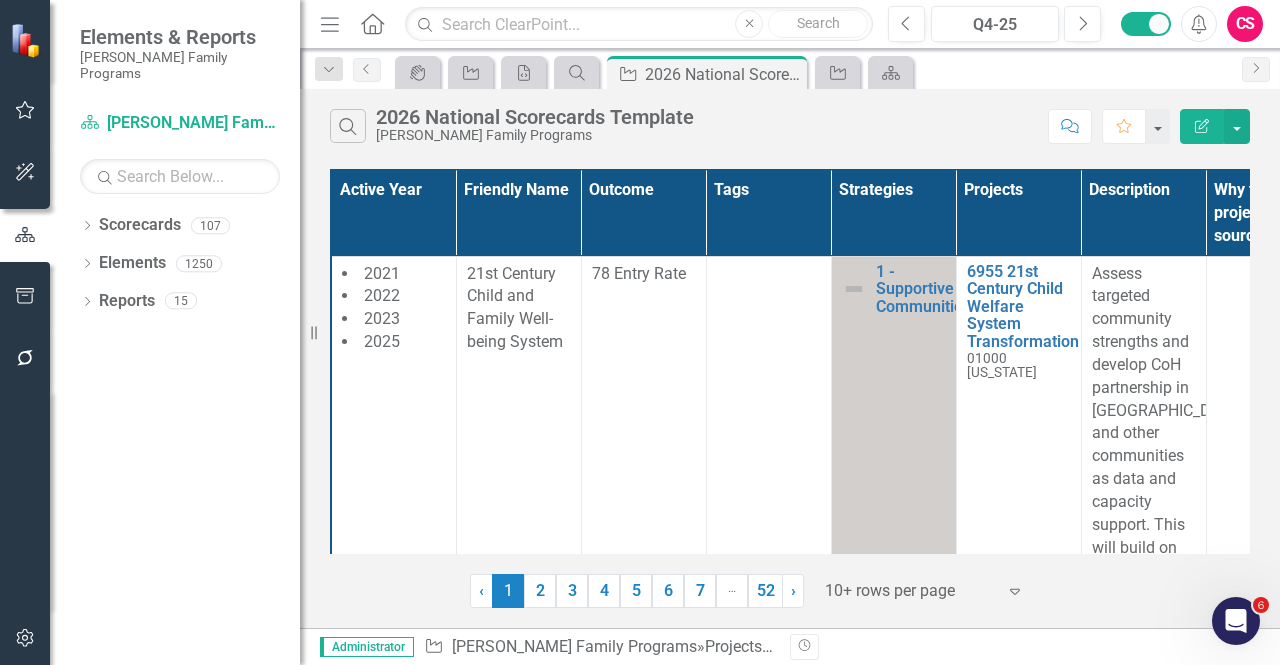 click 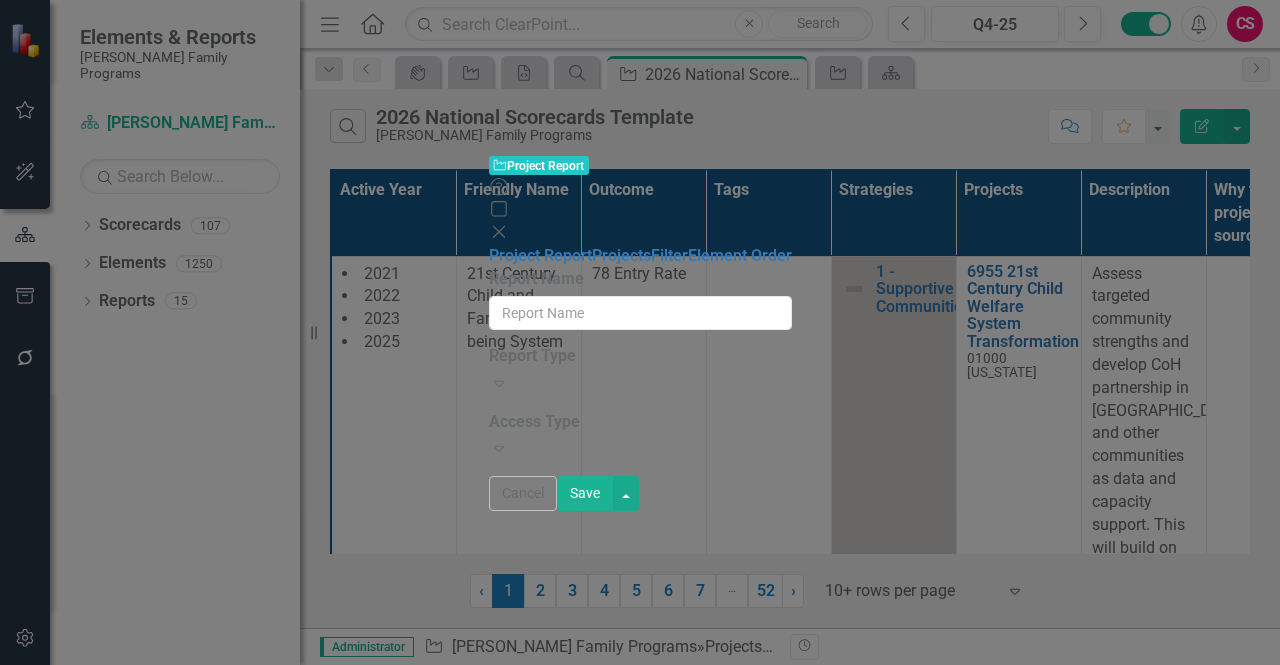 type on "2026 National Scorecards Template" 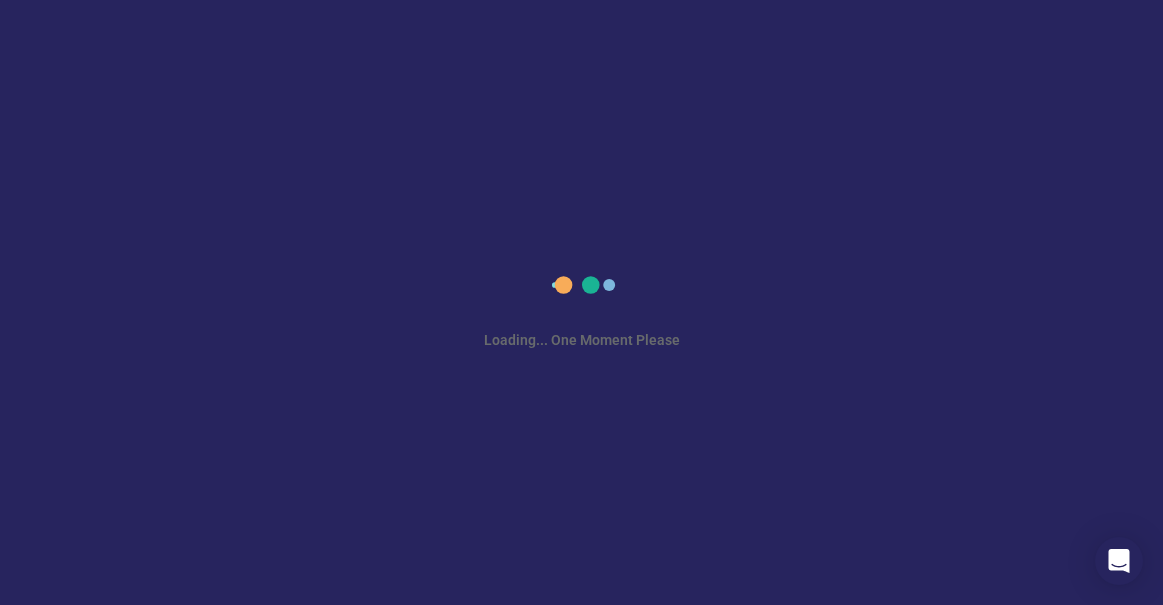 scroll, scrollTop: 0, scrollLeft: 0, axis: both 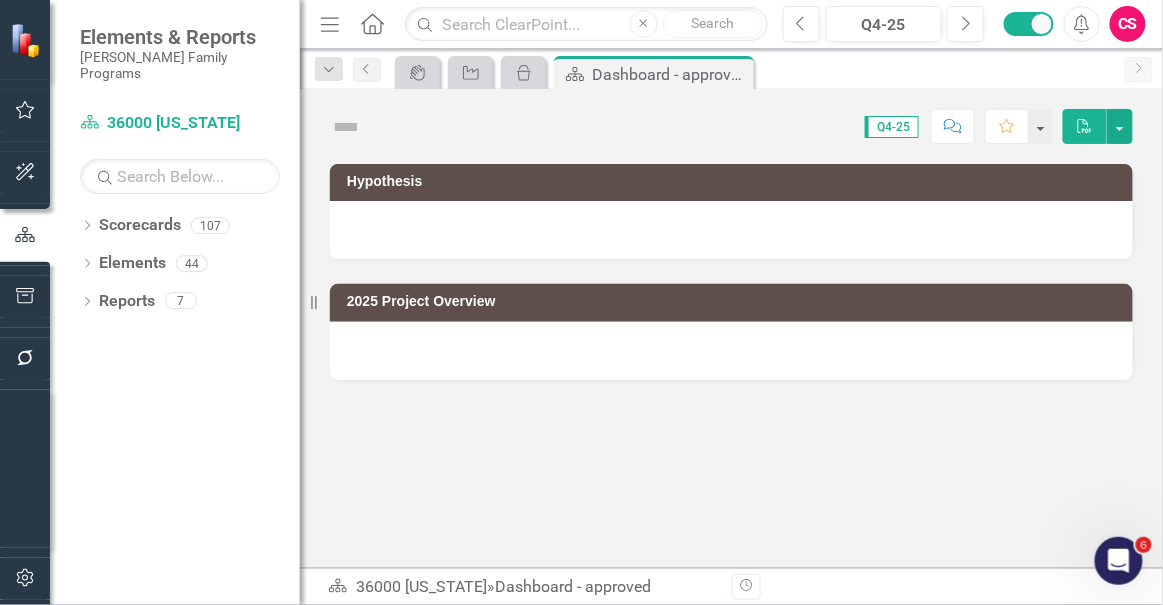 click at bounding box center (25, 359) 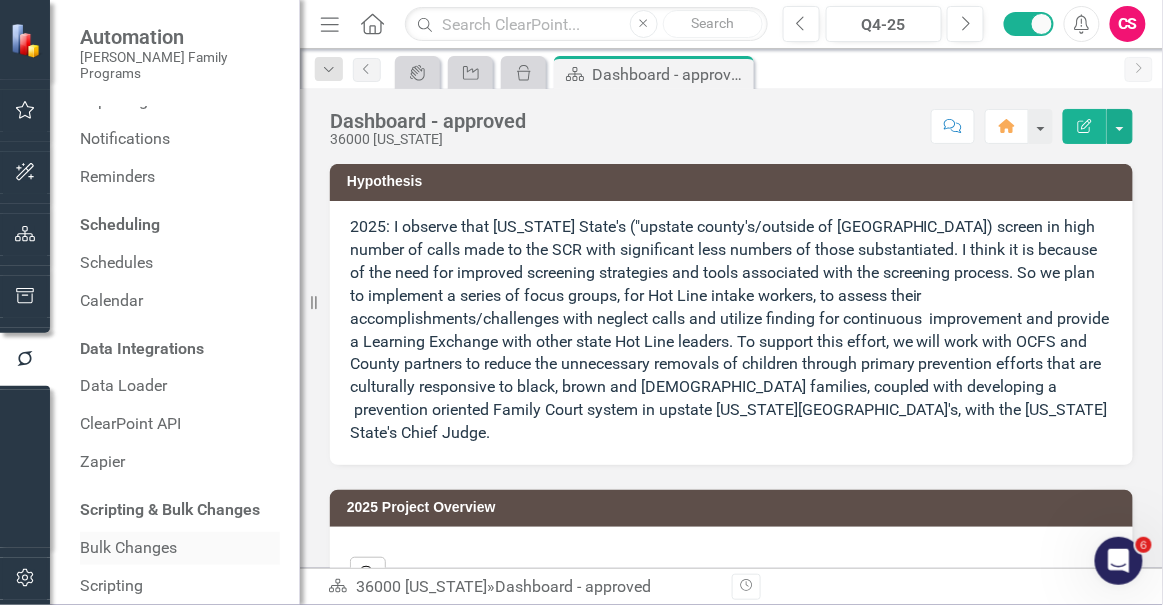 scroll, scrollTop: 98, scrollLeft: 0, axis: vertical 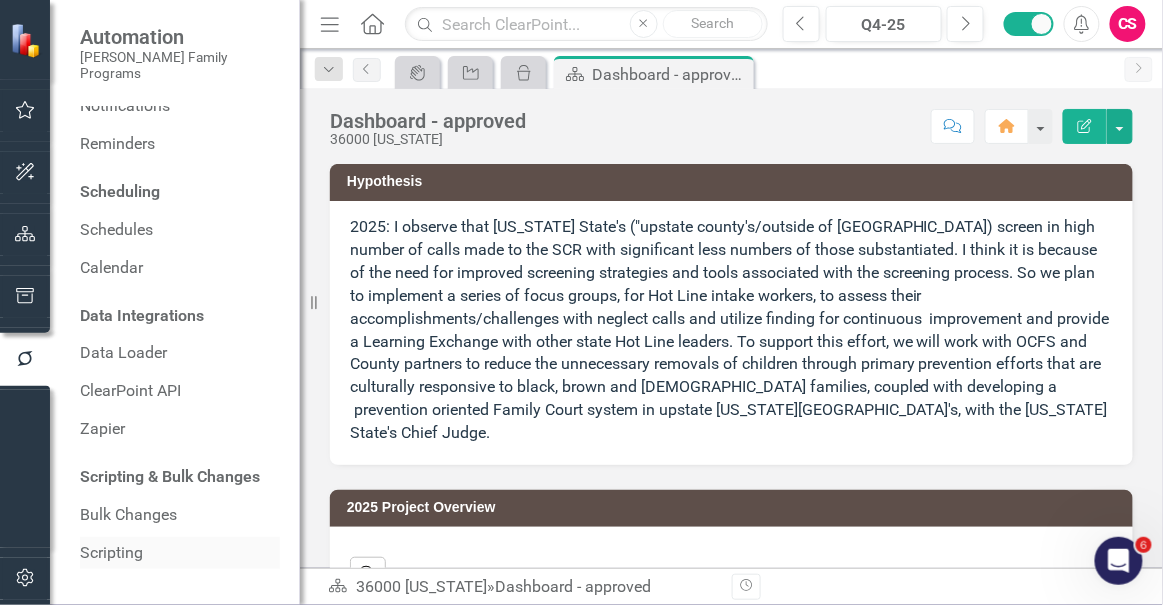 click on "Scripting" at bounding box center (180, 553) 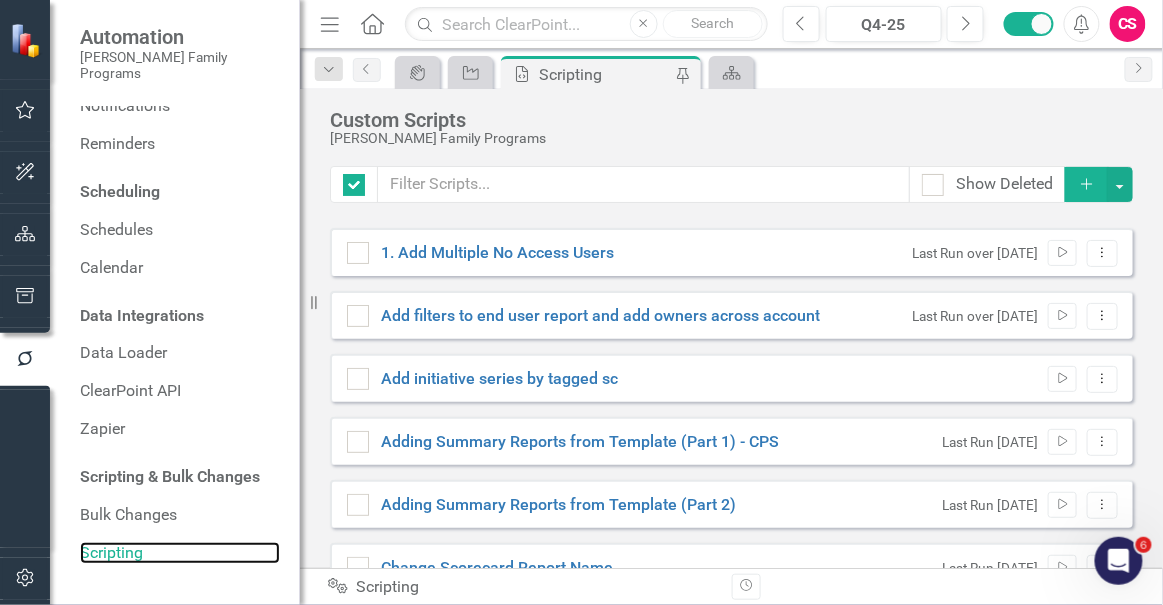 checkbox on "false" 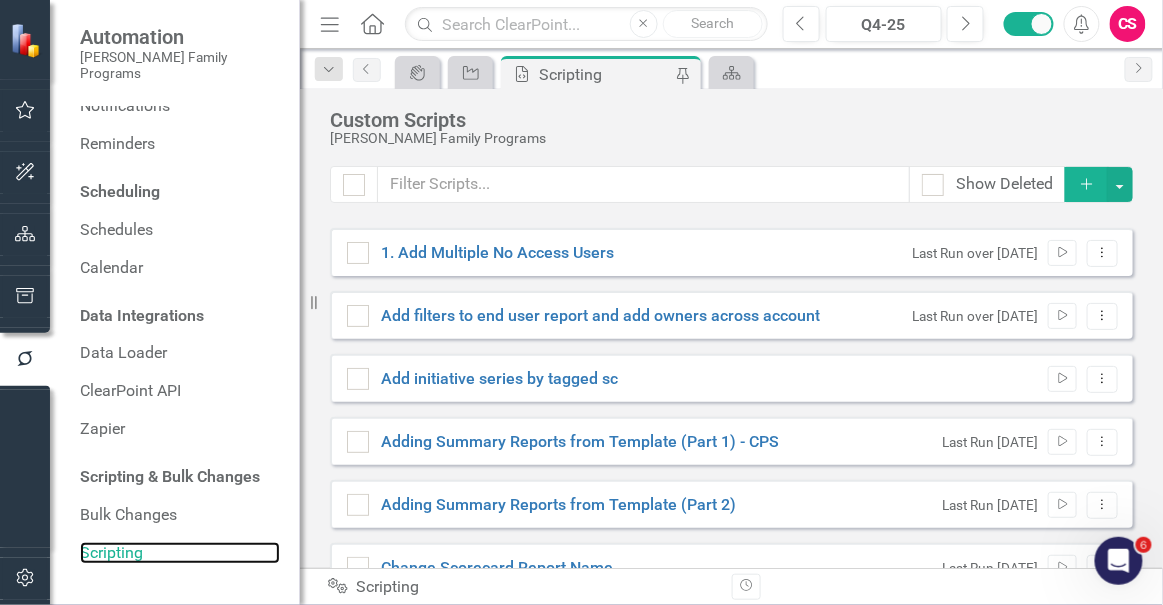 scroll, scrollTop: 0, scrollLeft: 0, axis: both 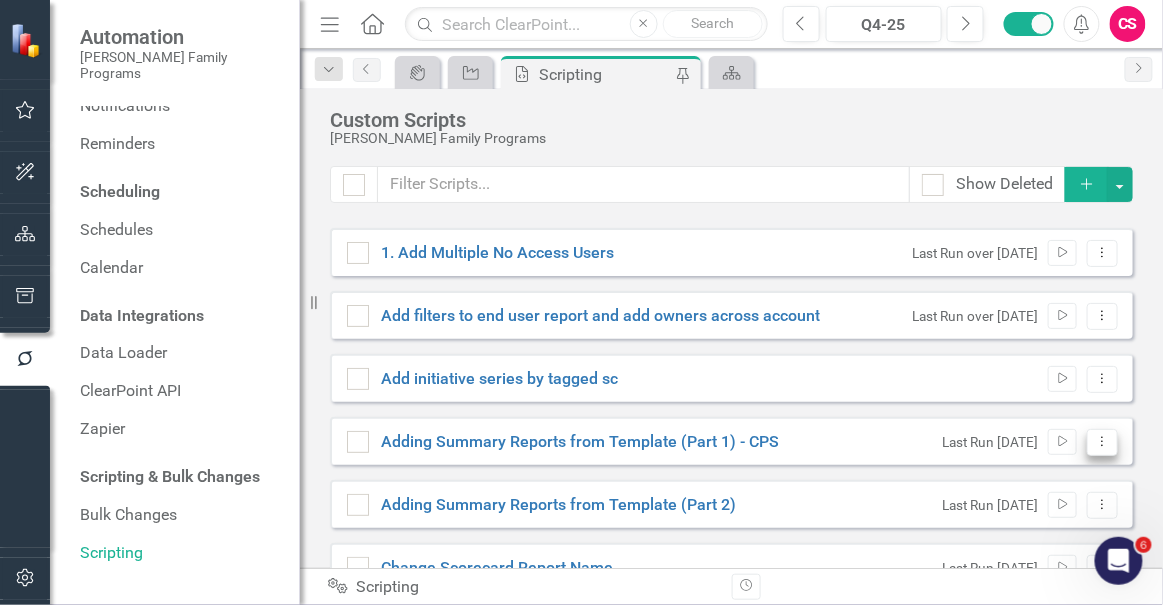 click on "Dropdown Menu" at bounding box center [1102, 442] 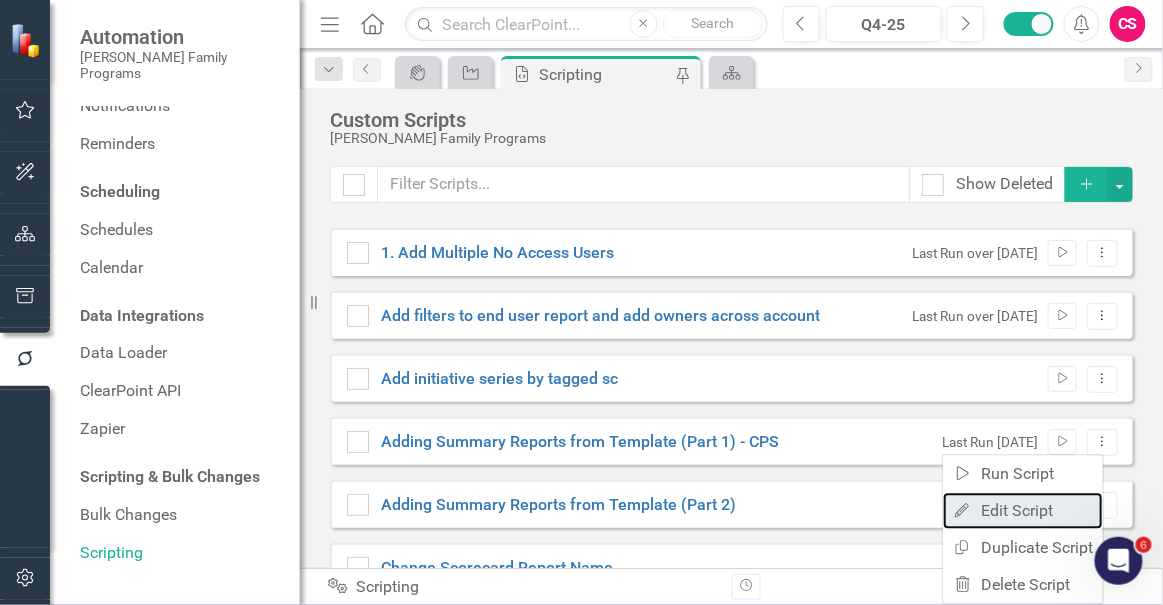 click on "Edit Edit Script" at bounding box center (1023, 511) 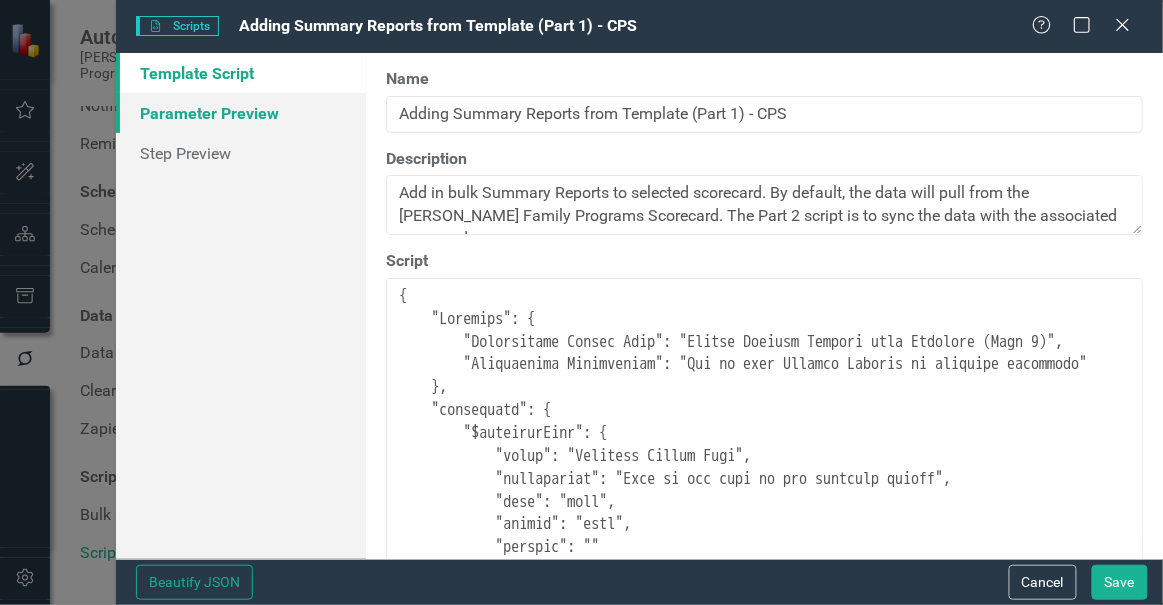 click on "Parameter Preview" at bounding box center (241, 113) 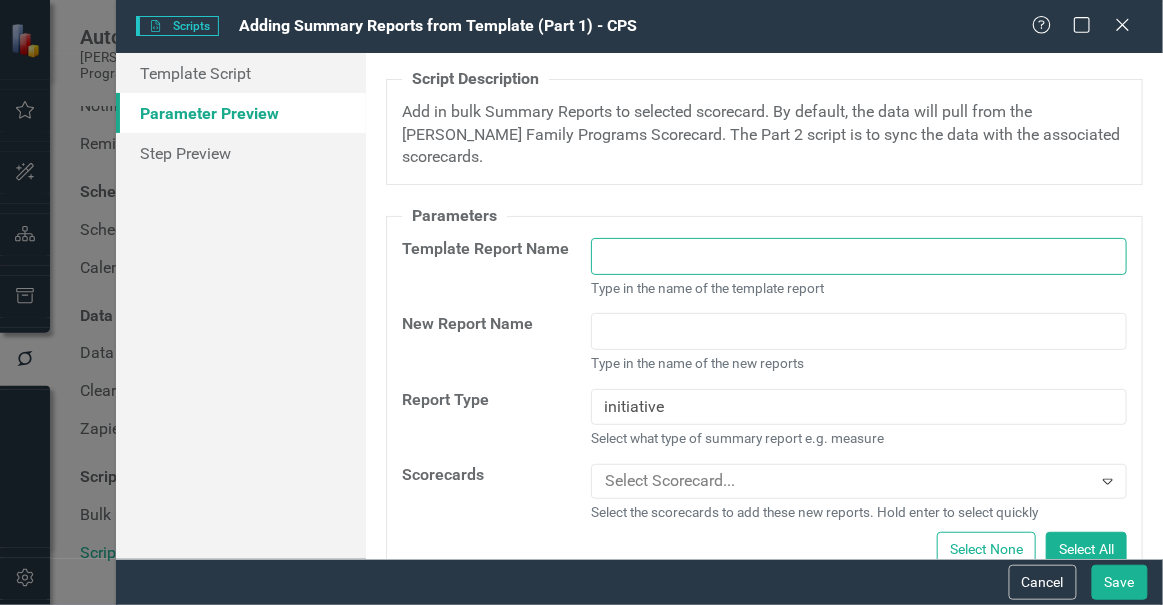 click on "Template Report Name" at bounding box center [859, 256] 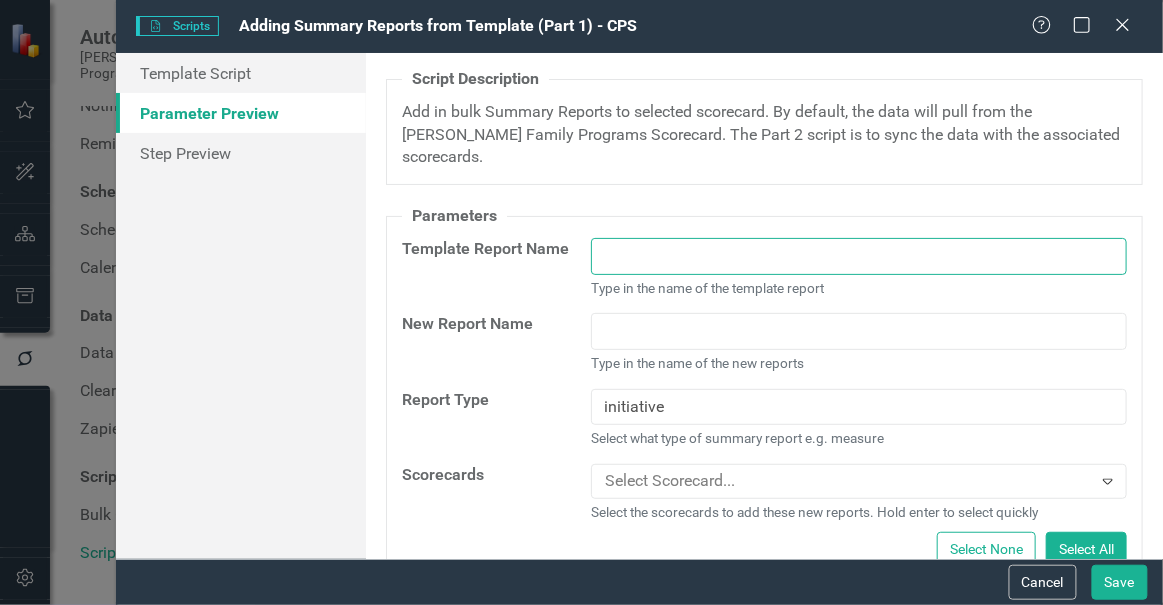 click on "Template Report Name" at bounding box center [859, 256] 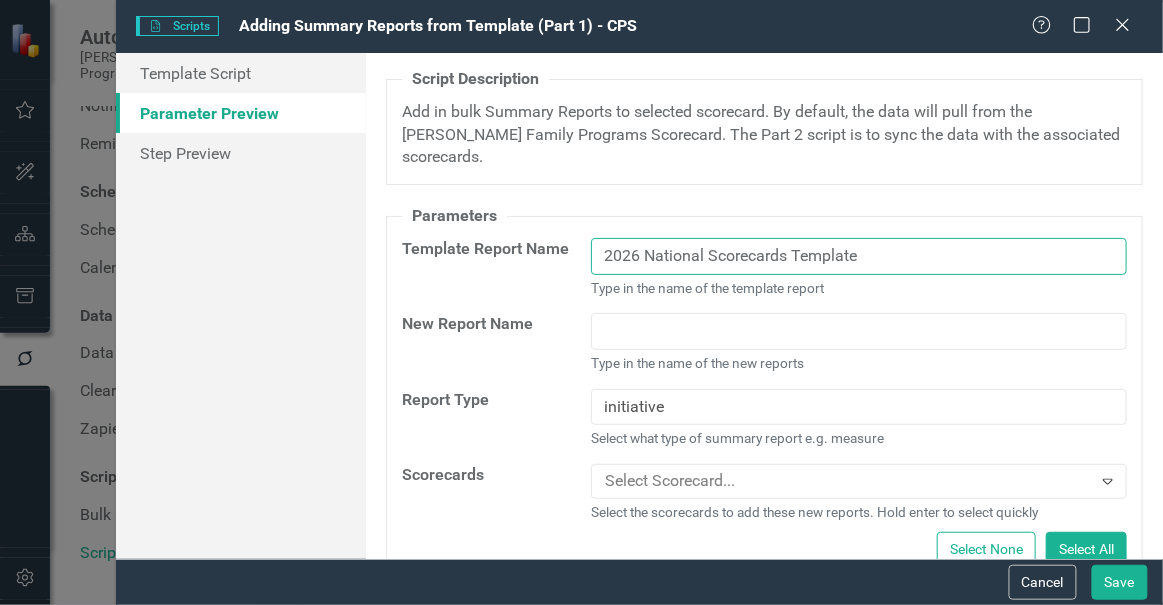 type on "2026 National Scorecards Template" 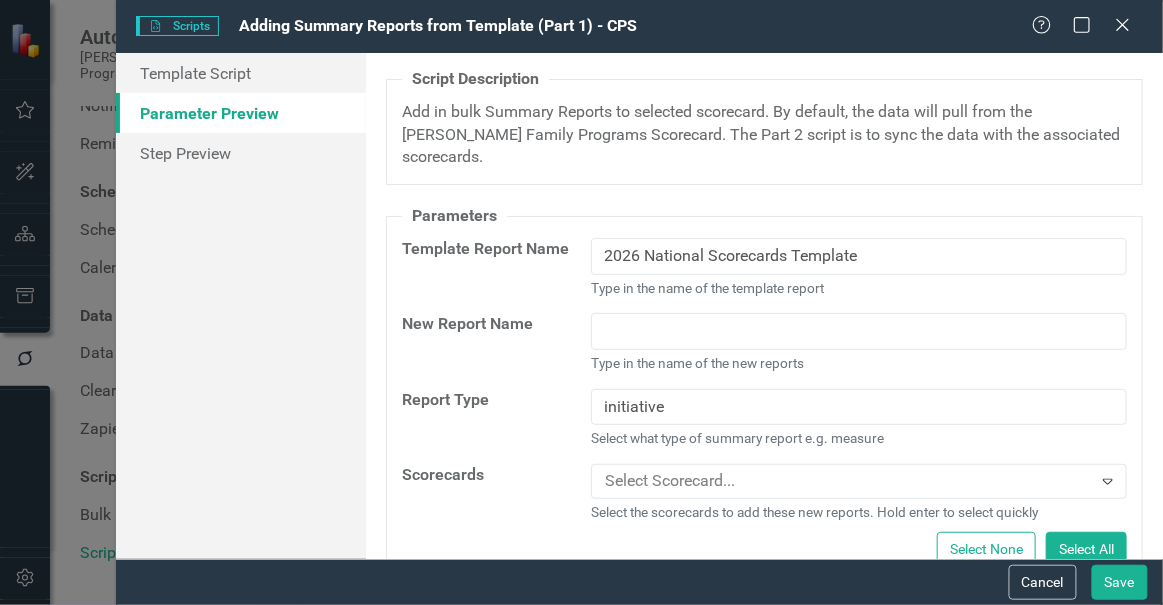 click on "Type in the name of the new reports" at bounding box center (859, 343) 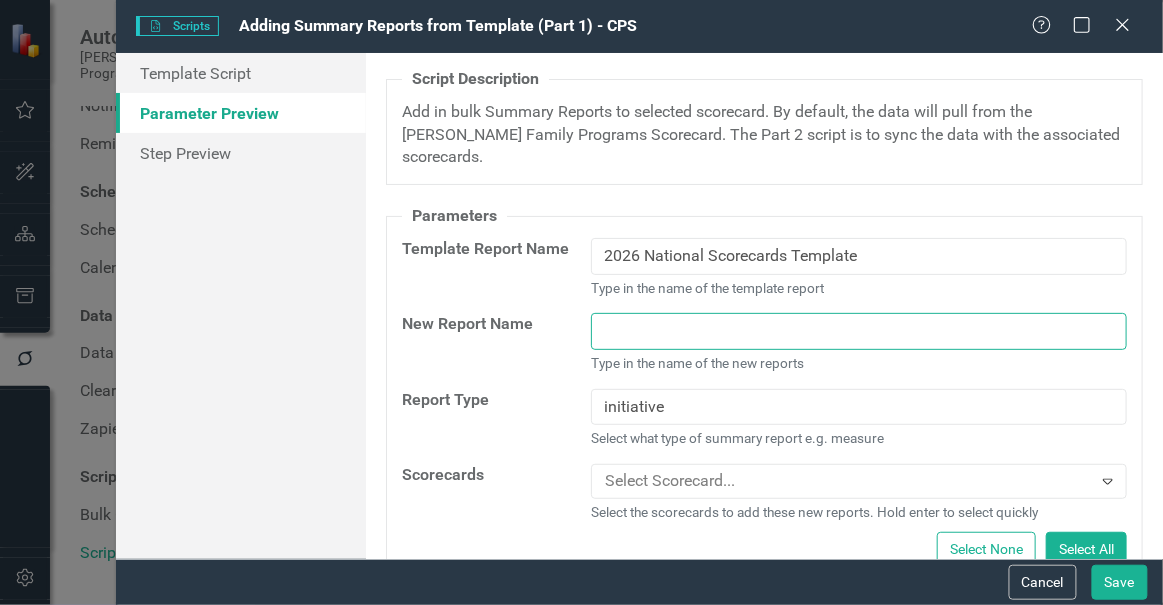 click on "New Report Name" at bounding box center (859, 331) 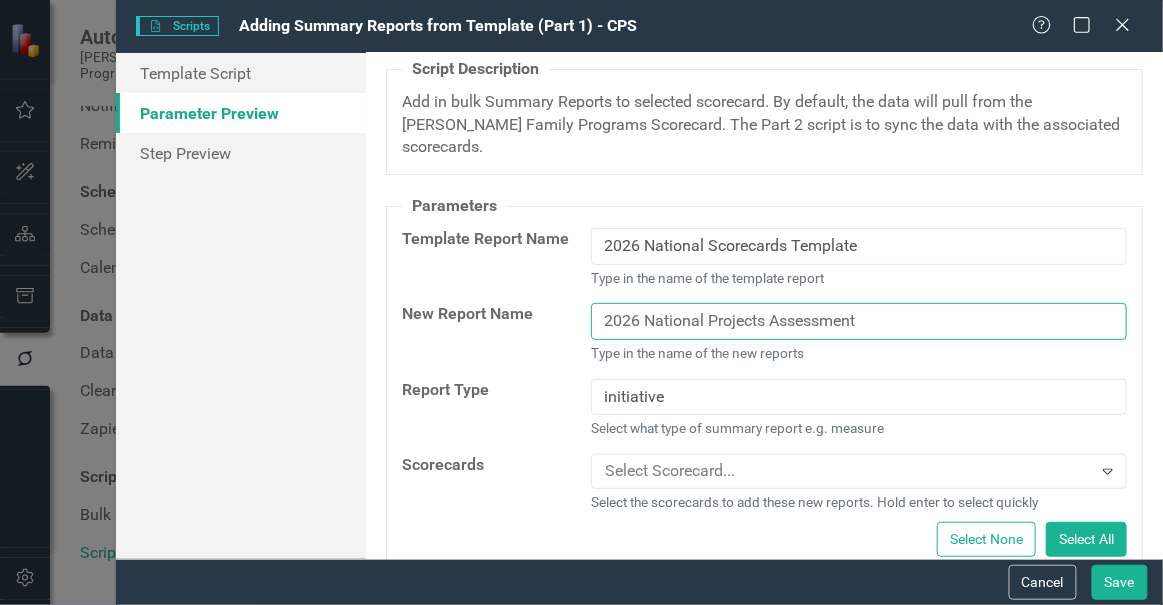 scroll, scrollTop: 12, scrollLeft: 0, axis: vertical 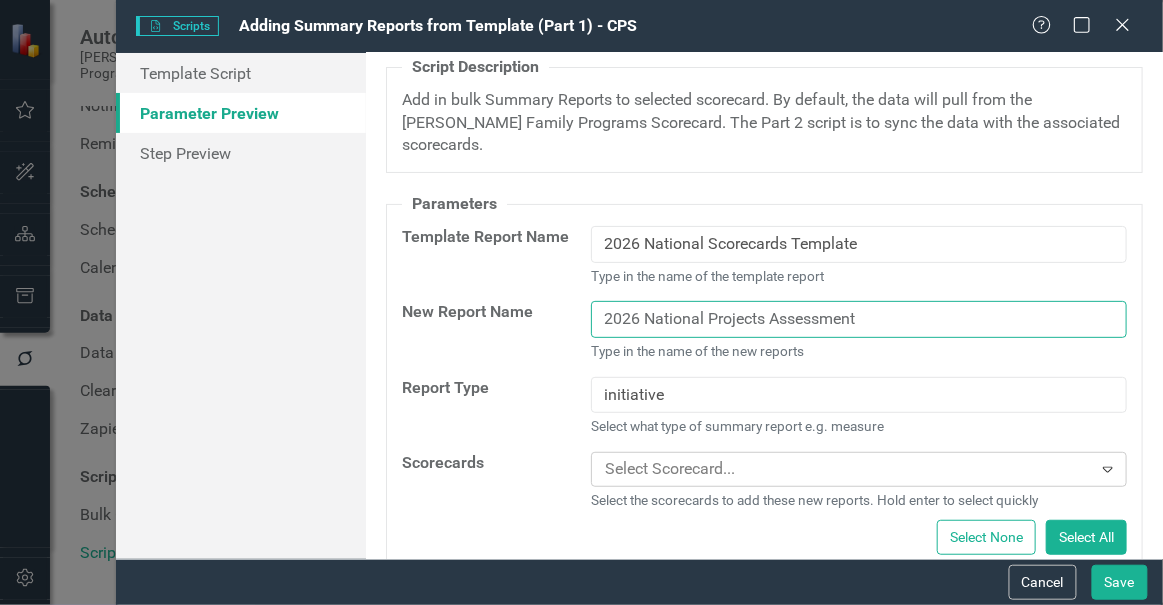 type on "2026 National Projects Assessment" 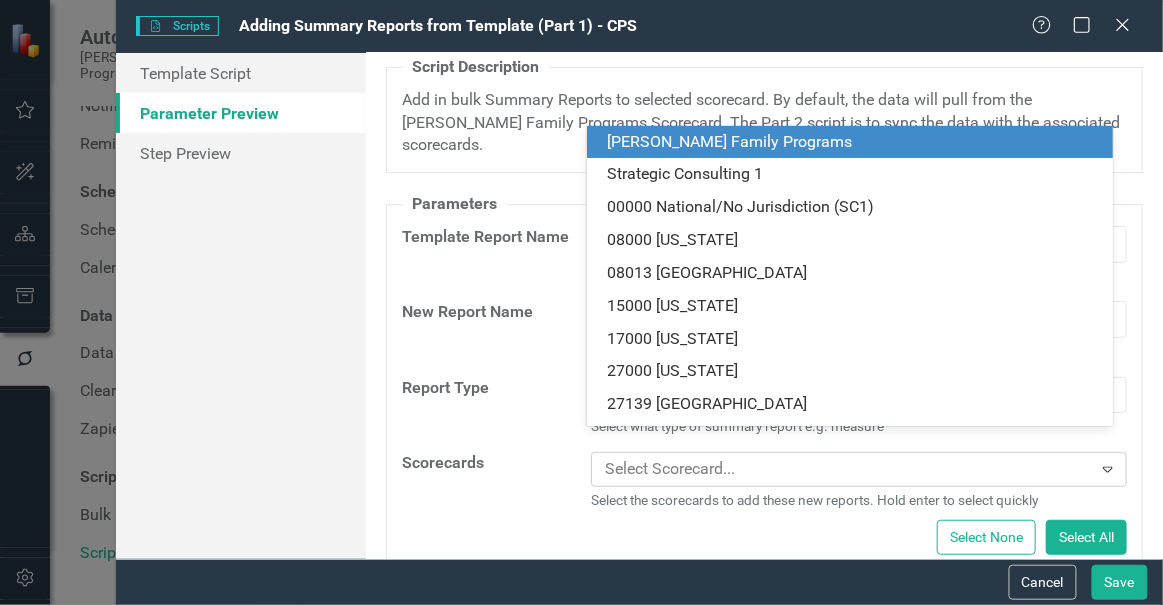 click at bounding box center [844, 469] 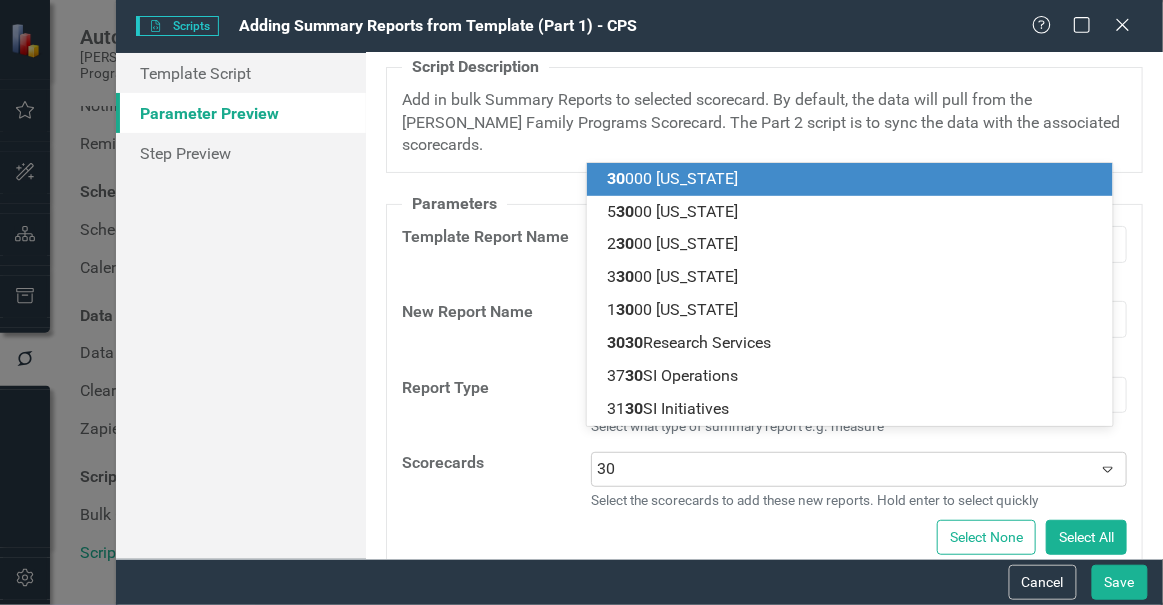 type on "303" 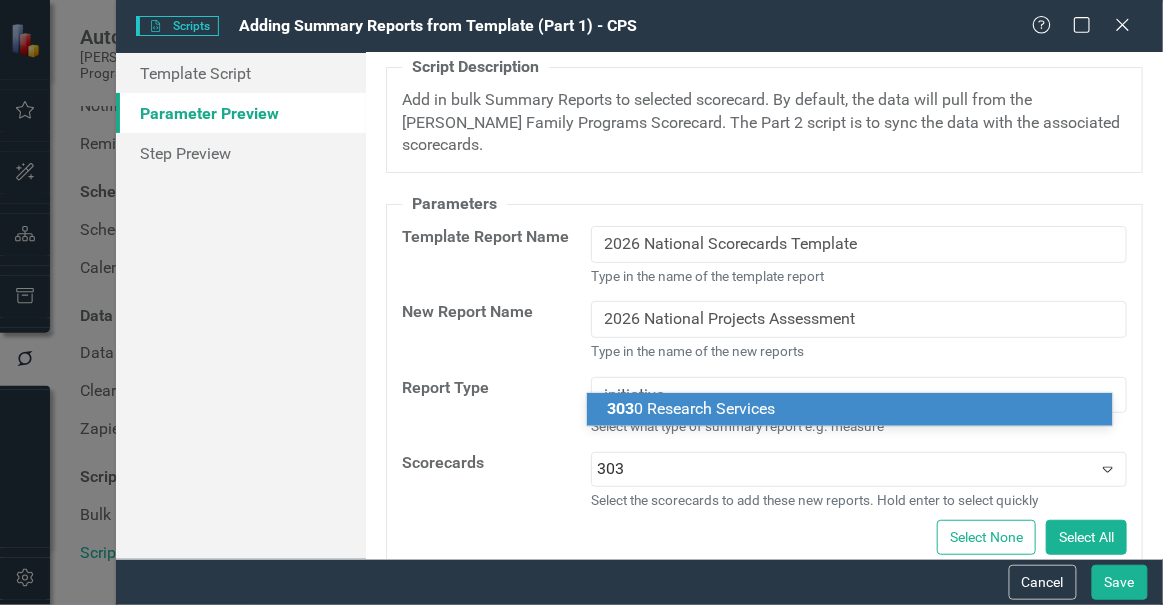 click on "303 0 Research Services" at bounding box center [691, 408] 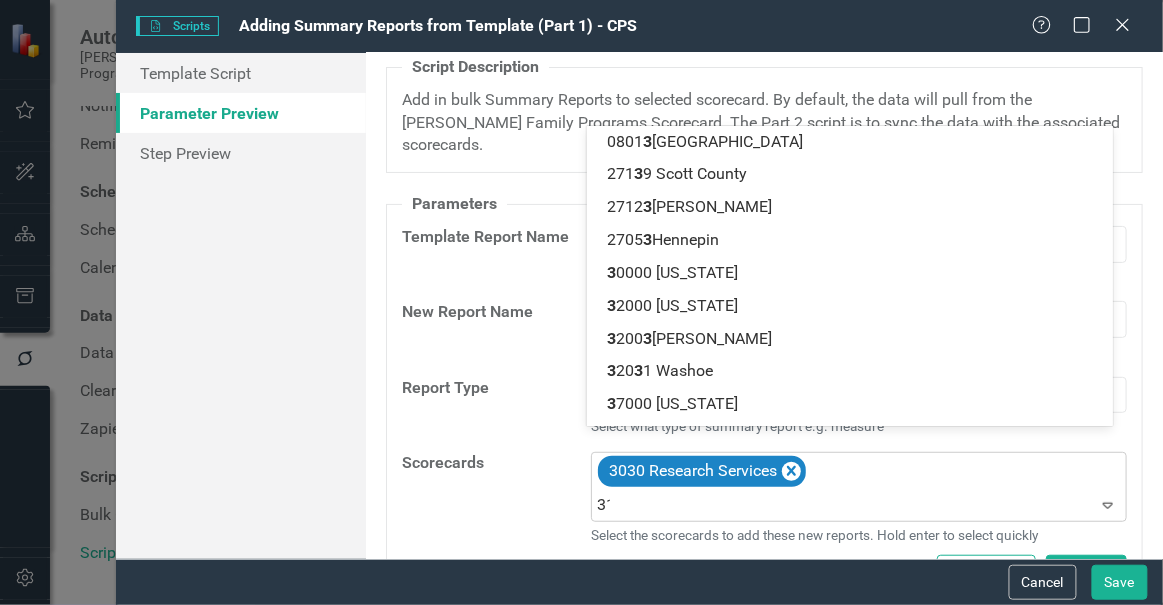 type on "318" 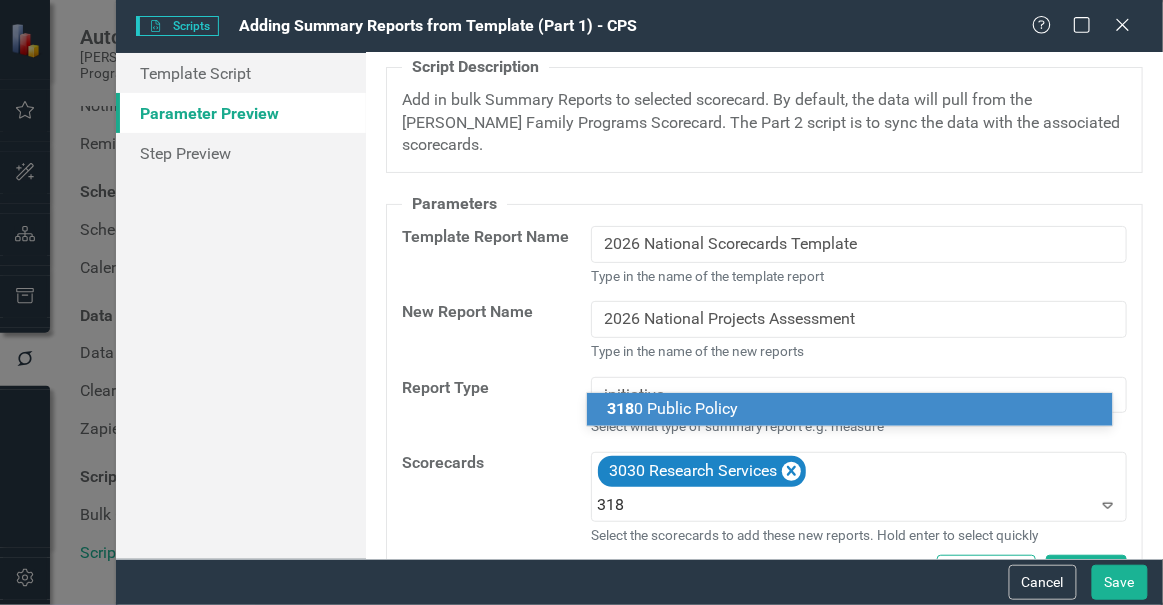 click on "318 0 Public Policy" at bounding box center (672, 408) 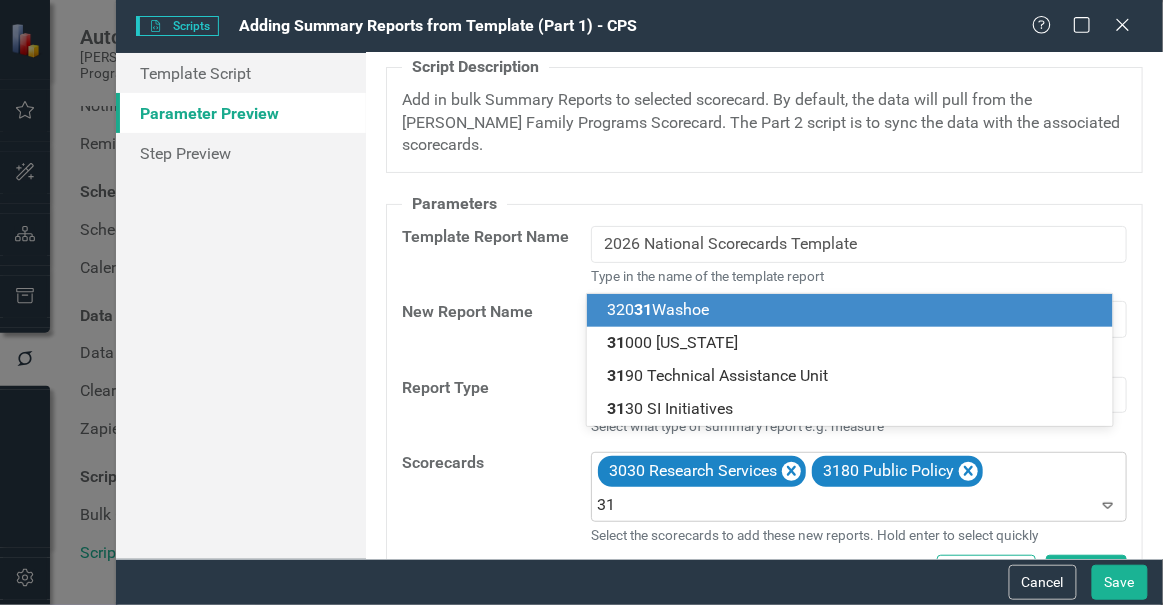 type on "319" 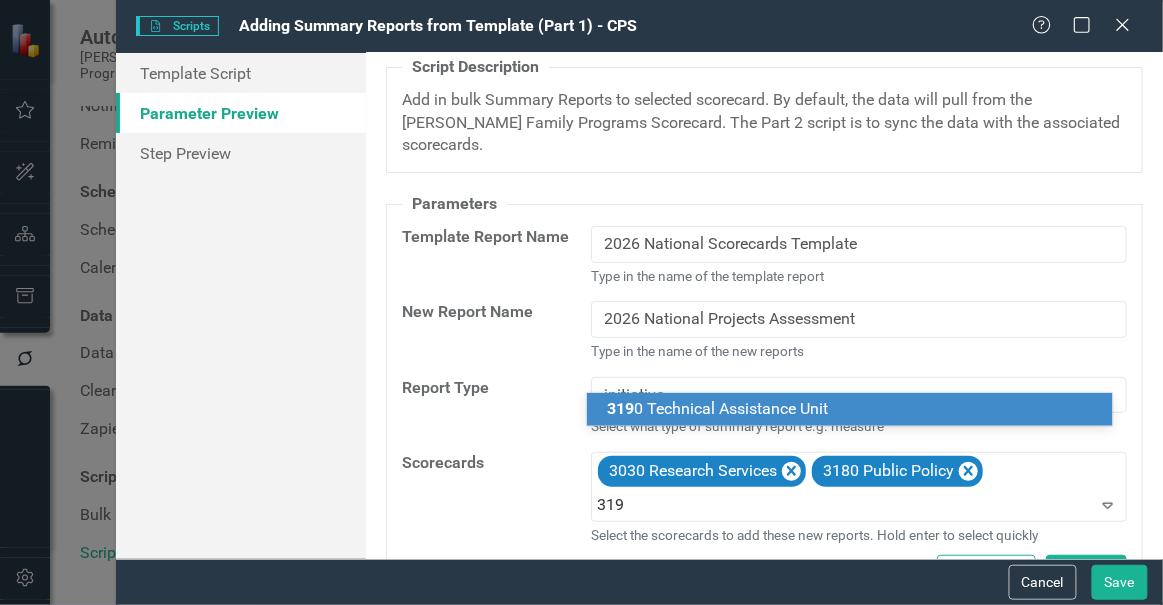 click on "319 0 Technical Assistance Unit" at bounding box center [717, 408] 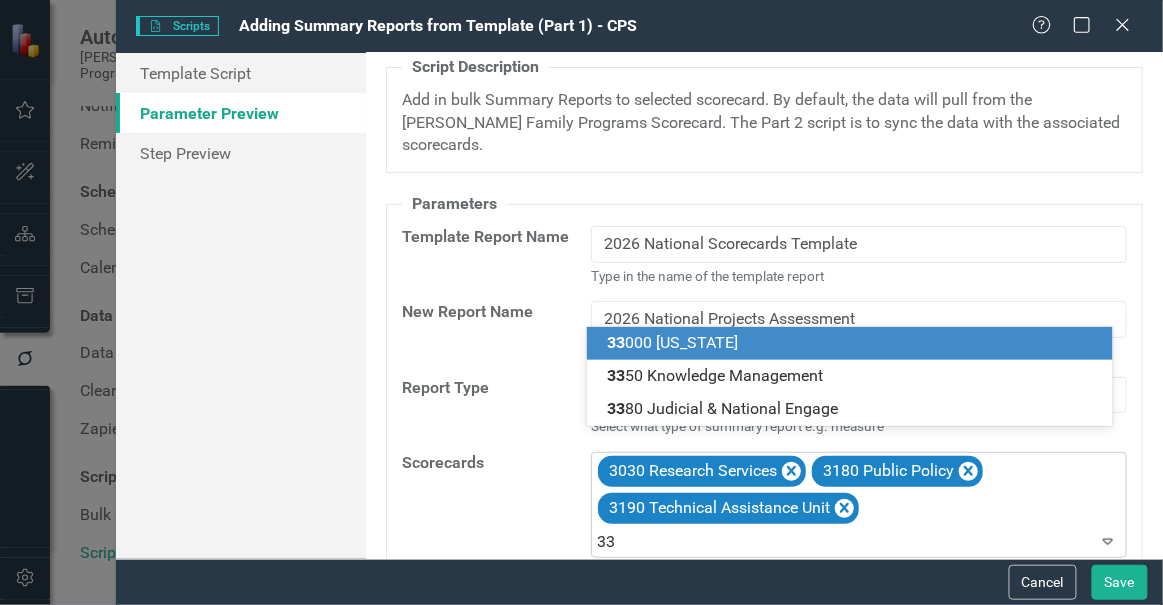 type on "335" 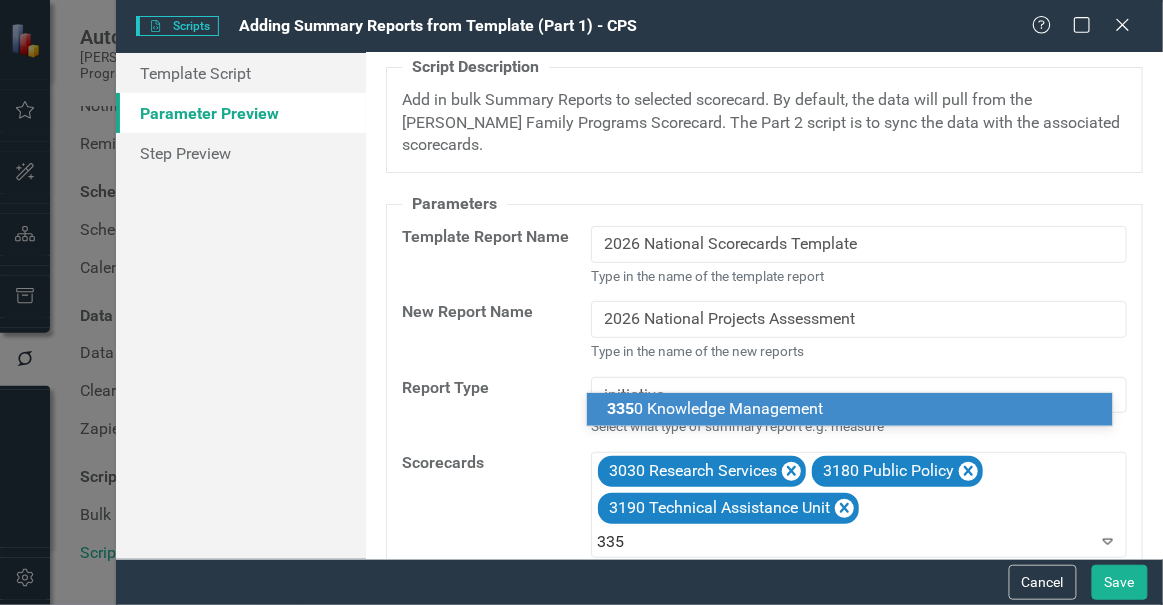 click on "335 0 Knowledge Management" at bounding box center (850, 409) 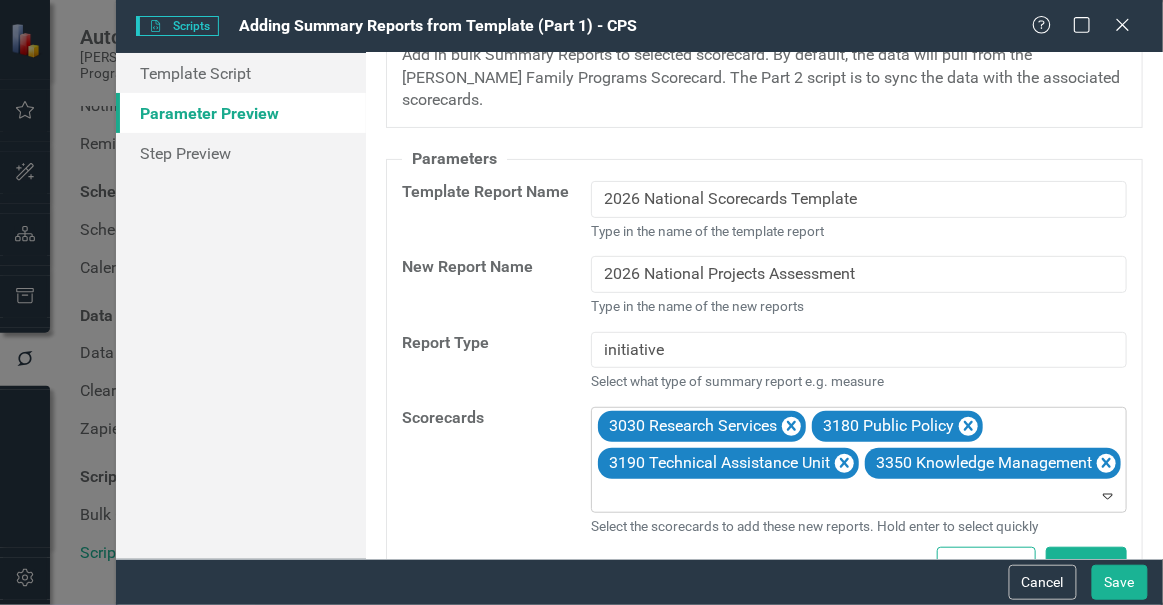 scroll, scrollTop: 119, scrollLeft: 0, axis: vertical 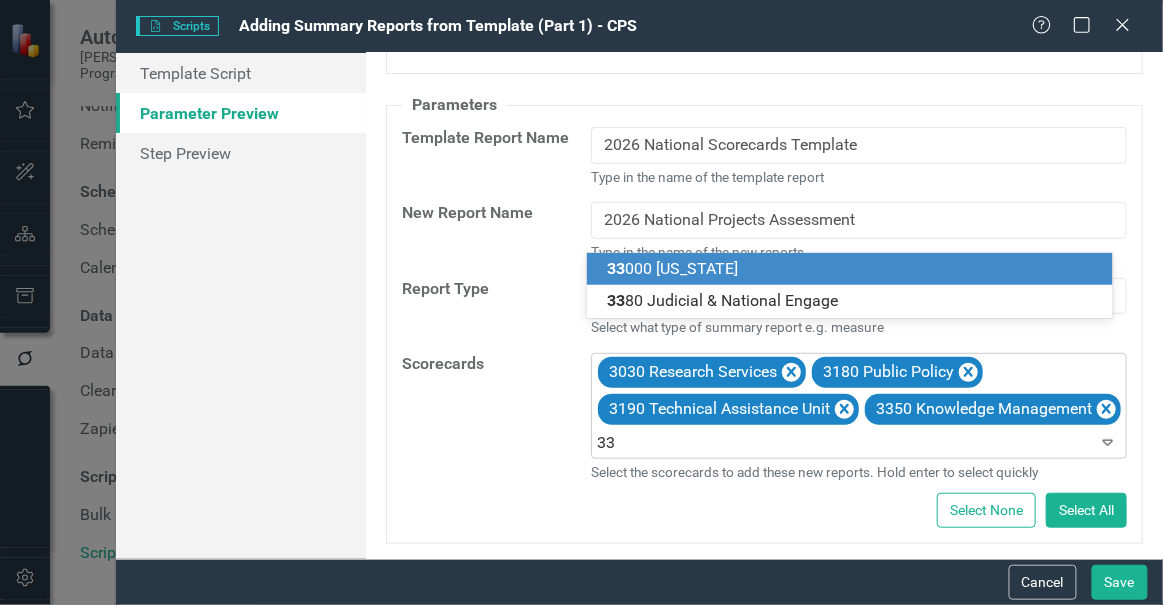 type on "338" 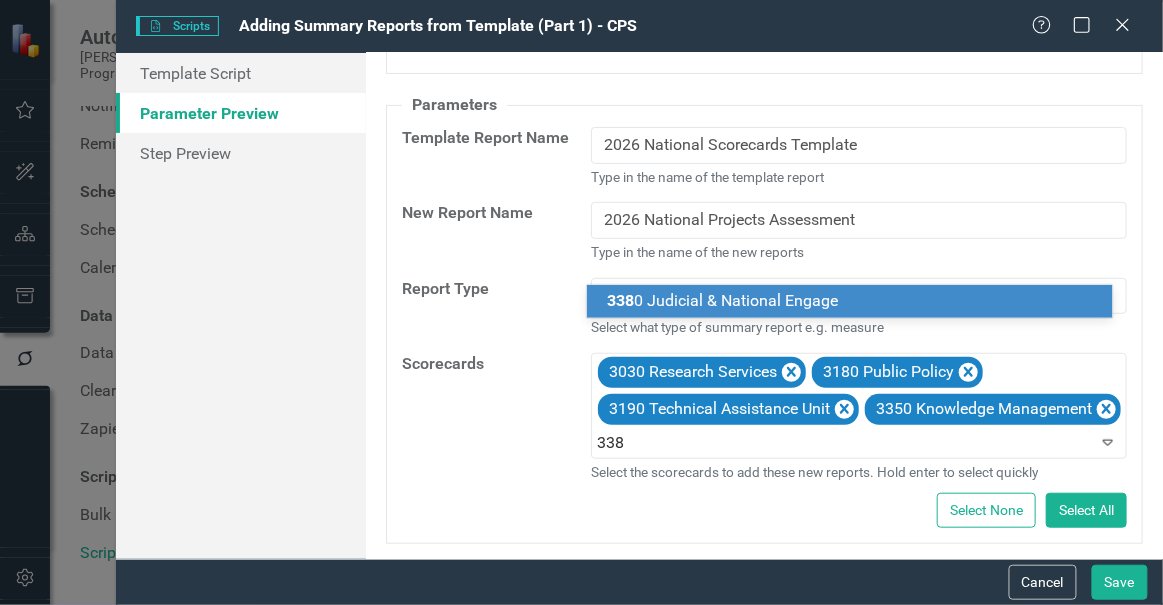click on "338 0 Judicial & National Engage" at bounding box center (850, 301) 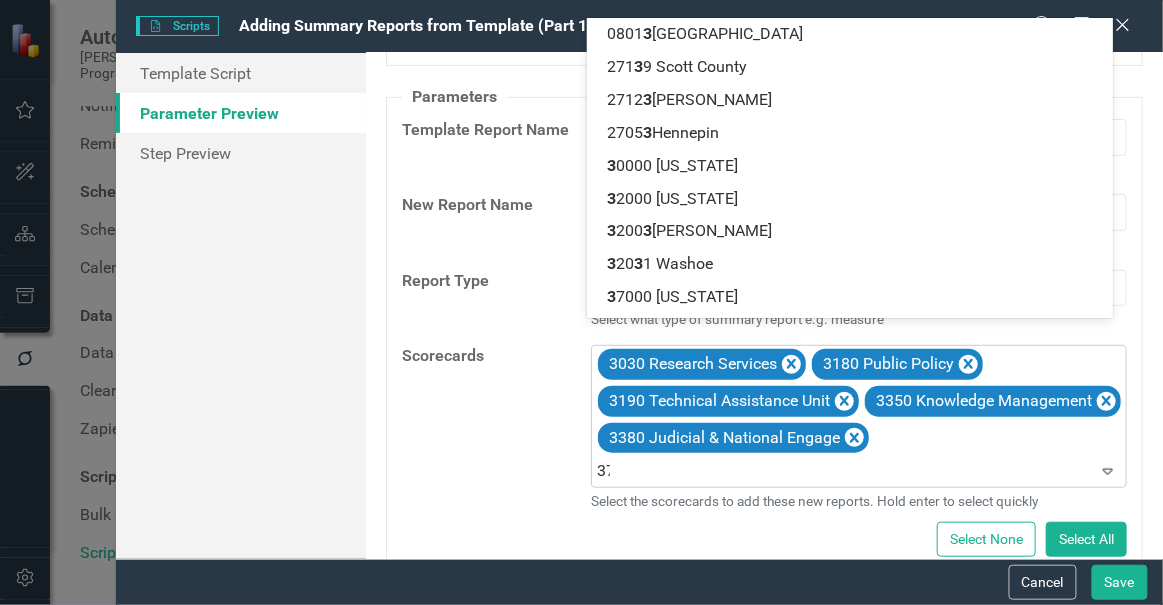 type on "372" 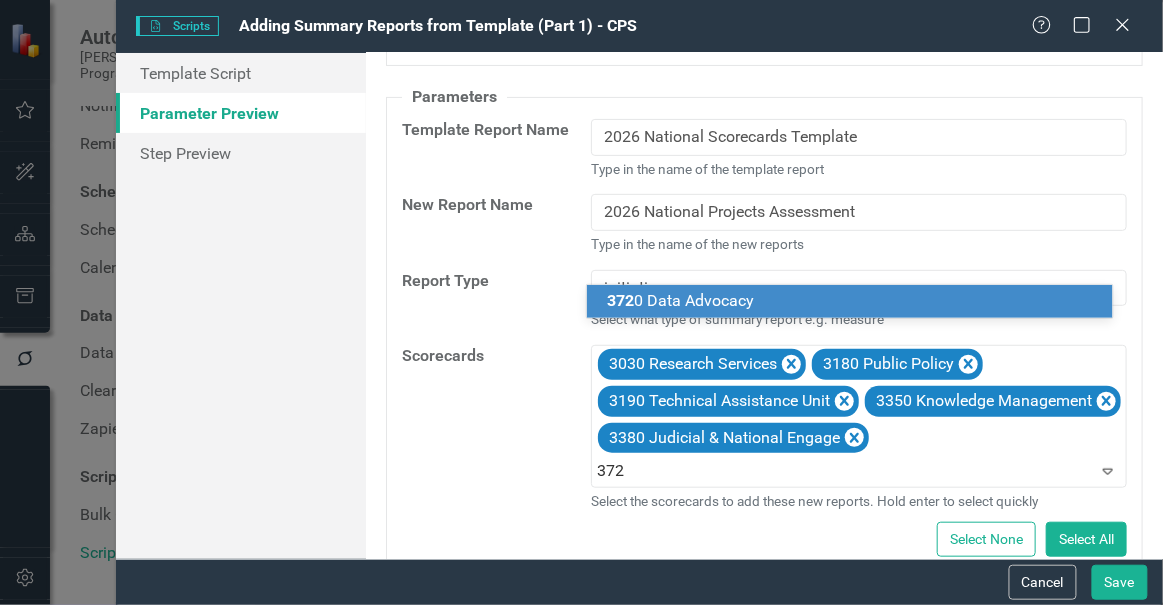 click on "372 0 Data Advocacy" at bounding box center (680, 300) 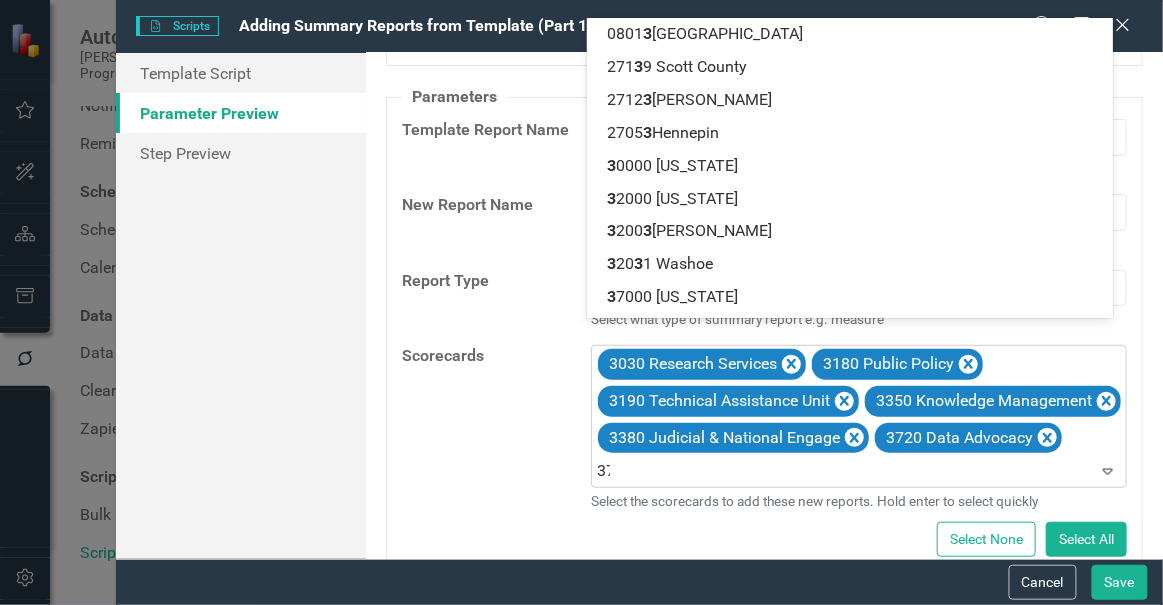 type on "378" 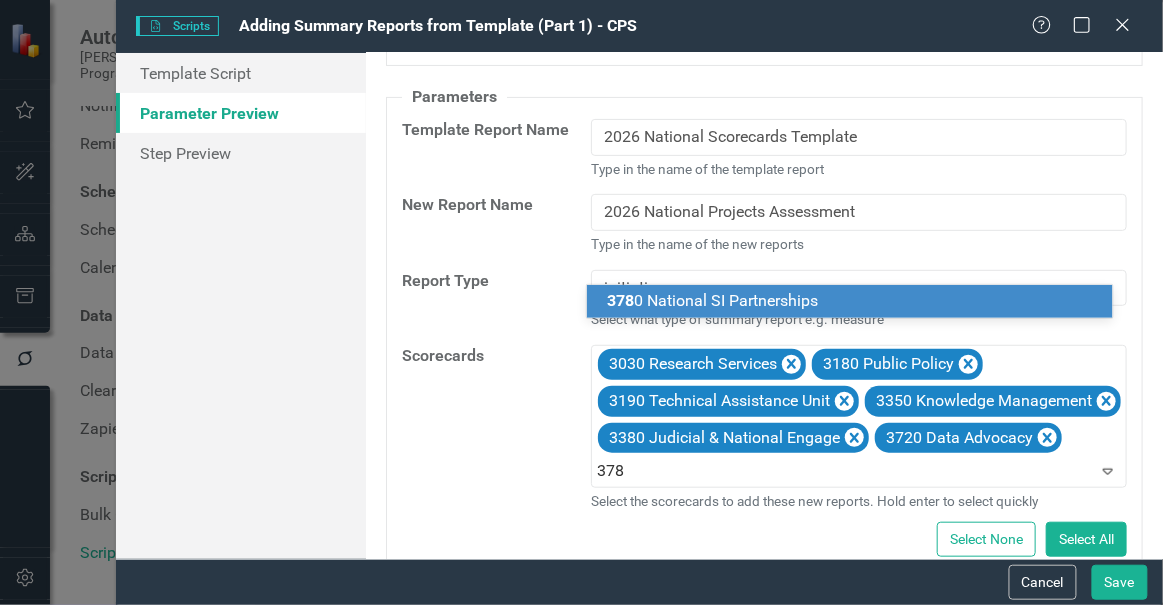 click on "378 0 National SI Partnerships" at bounding box center [712, 300] 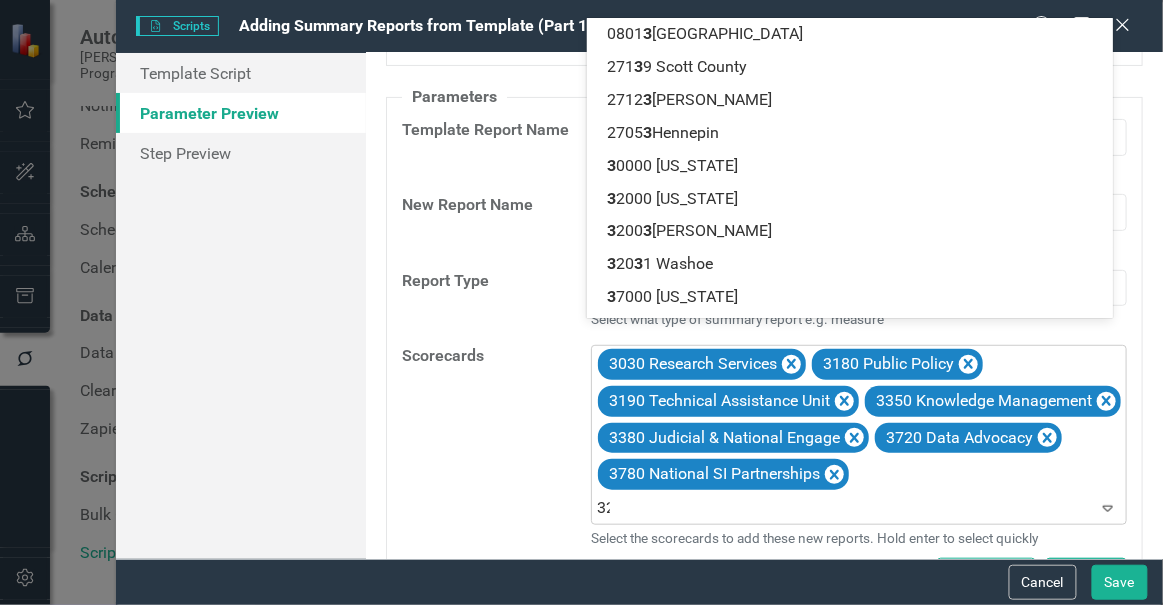 type on "321" 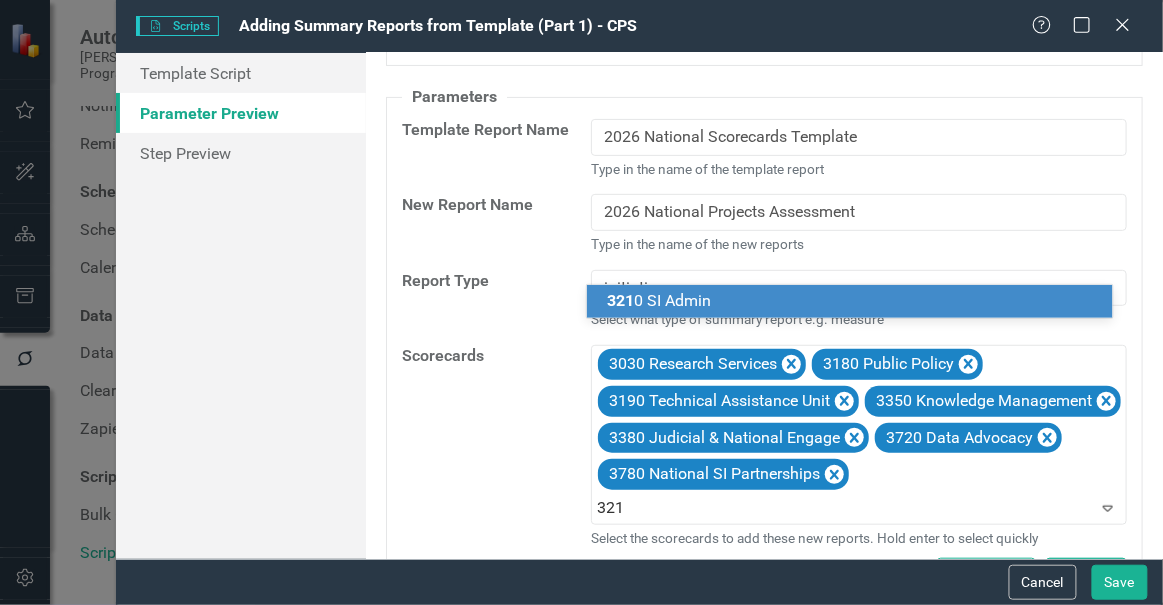 click on "321 0 SI Admin" at bounding box center [659, 300] 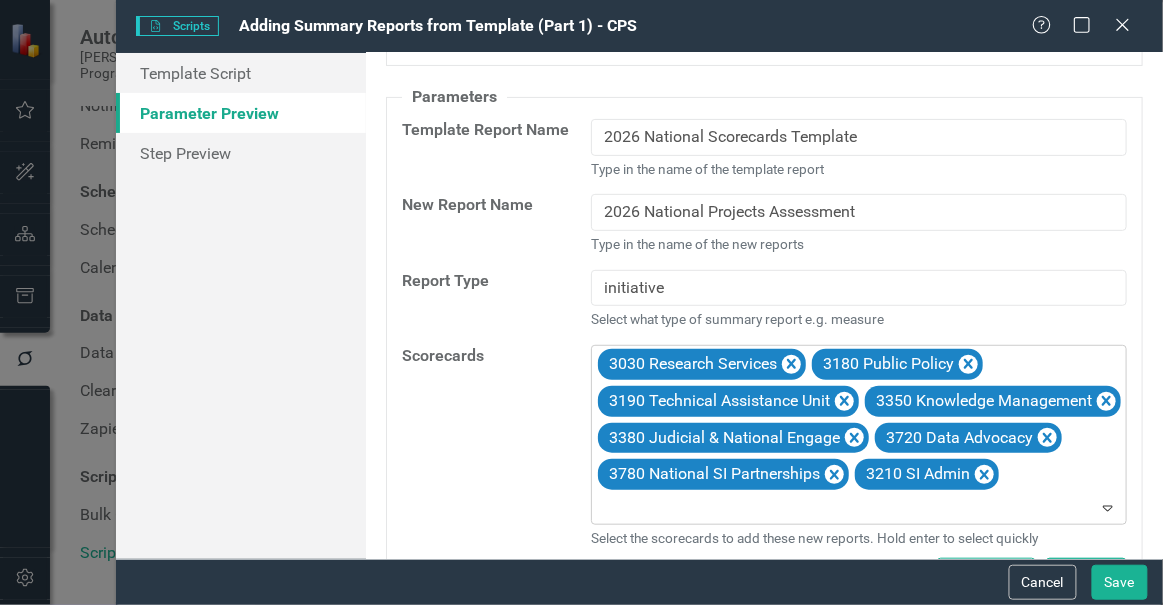 scroll, scrollTop: 193, scrollLeft: 0, axis: vertical 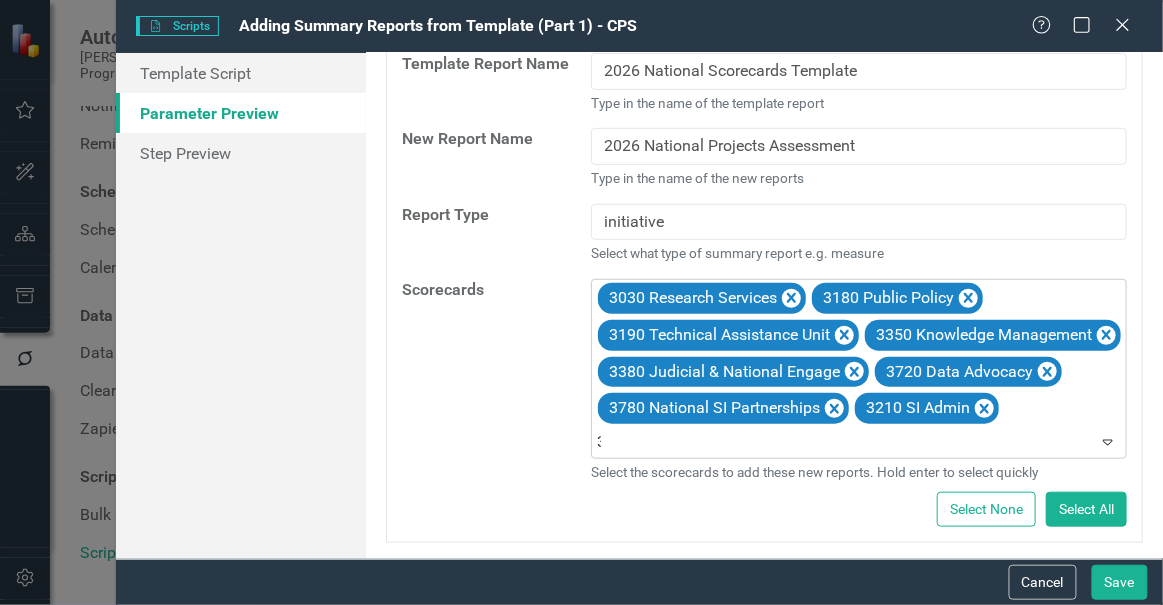 type on "373" 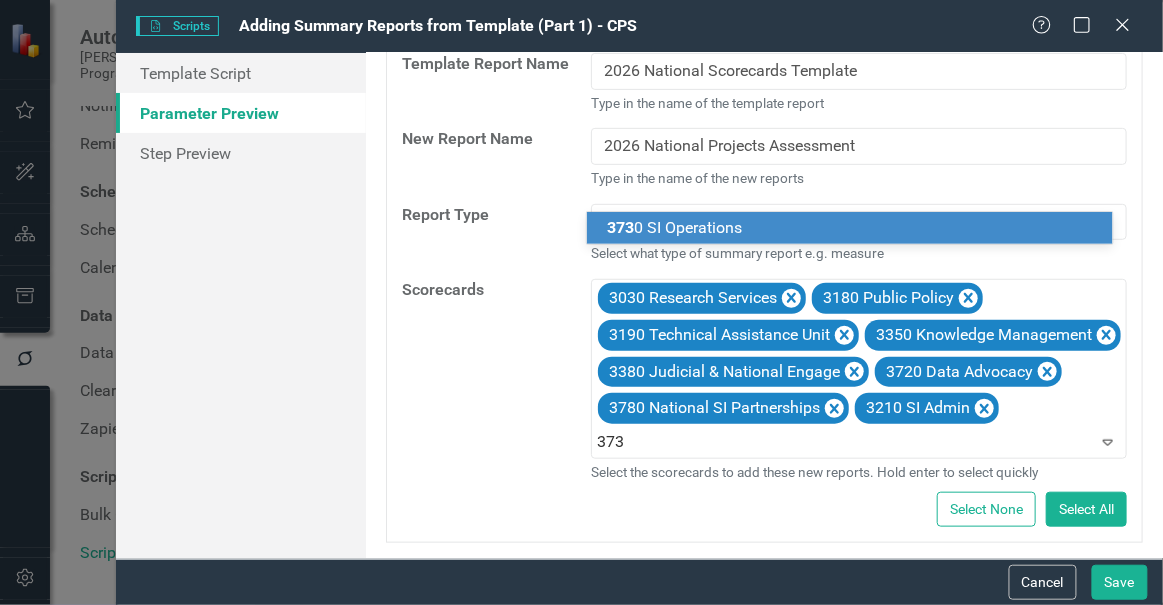 click on "373 0 SI Operations" at bounding box center (674, 227) 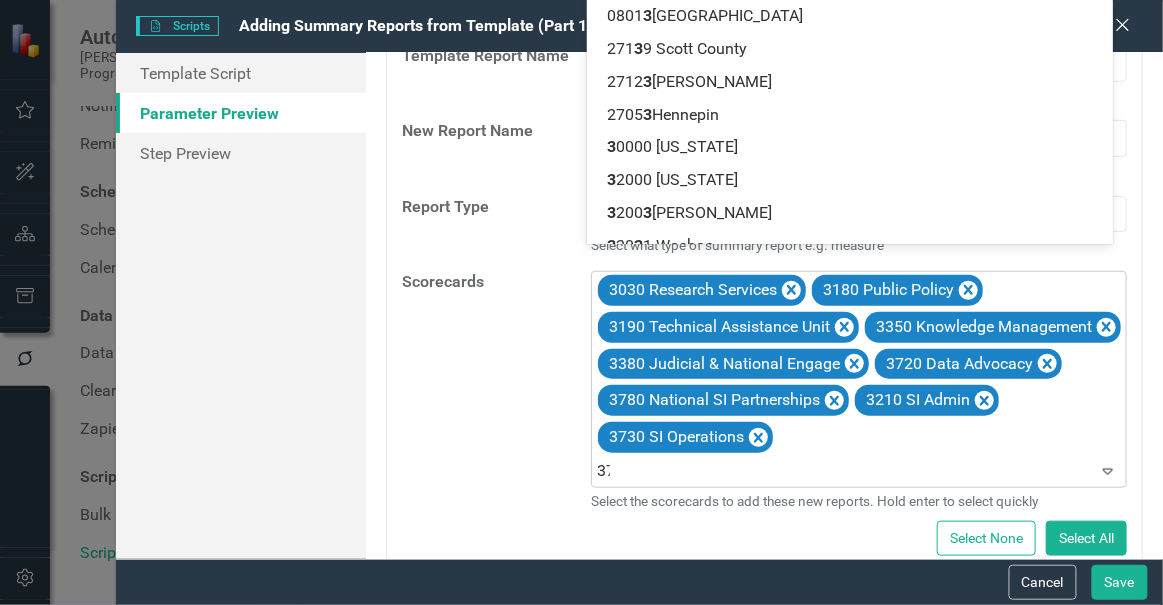 type on "371" 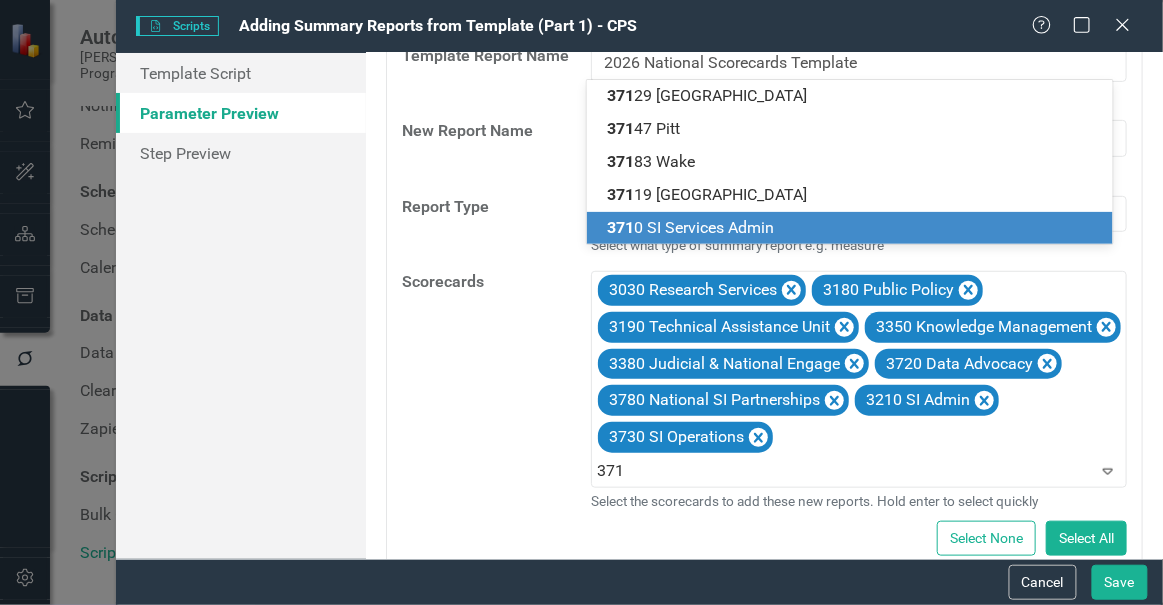 click on "371 0 SI Services Admin" at bounding box center (690, 227) 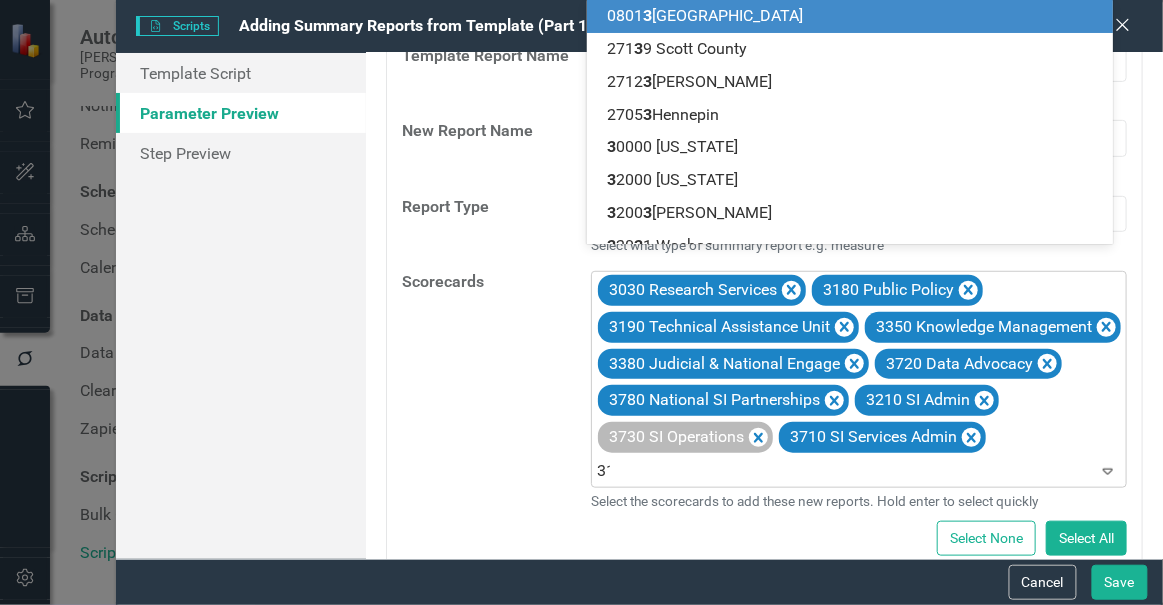 type on "313" 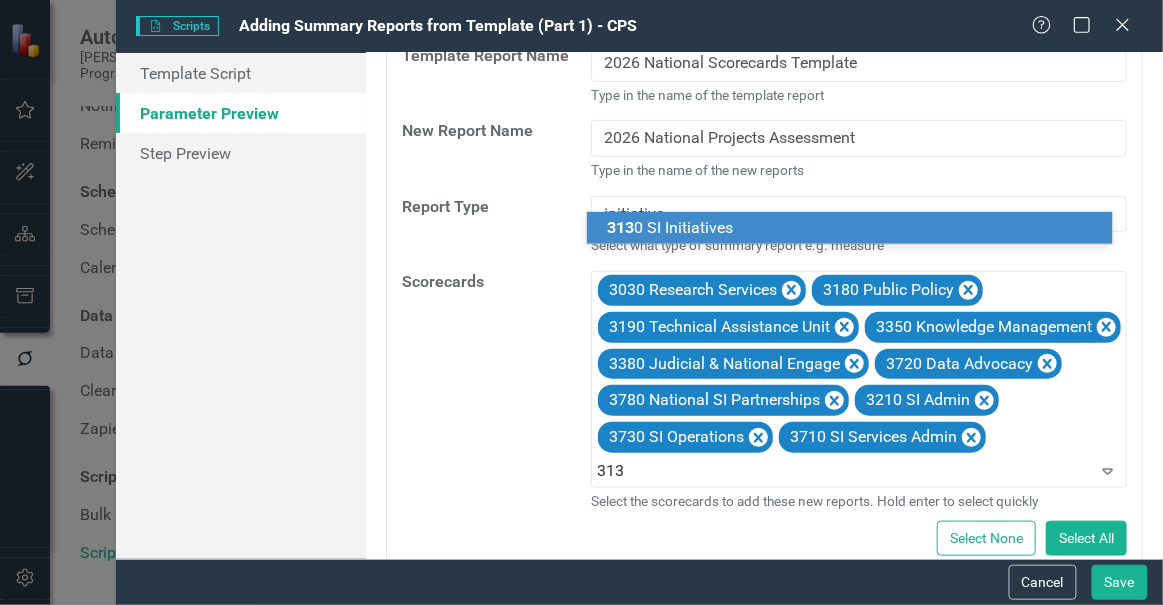 click on "313 0 SI Initiatives" at bounding box center [670, 227] 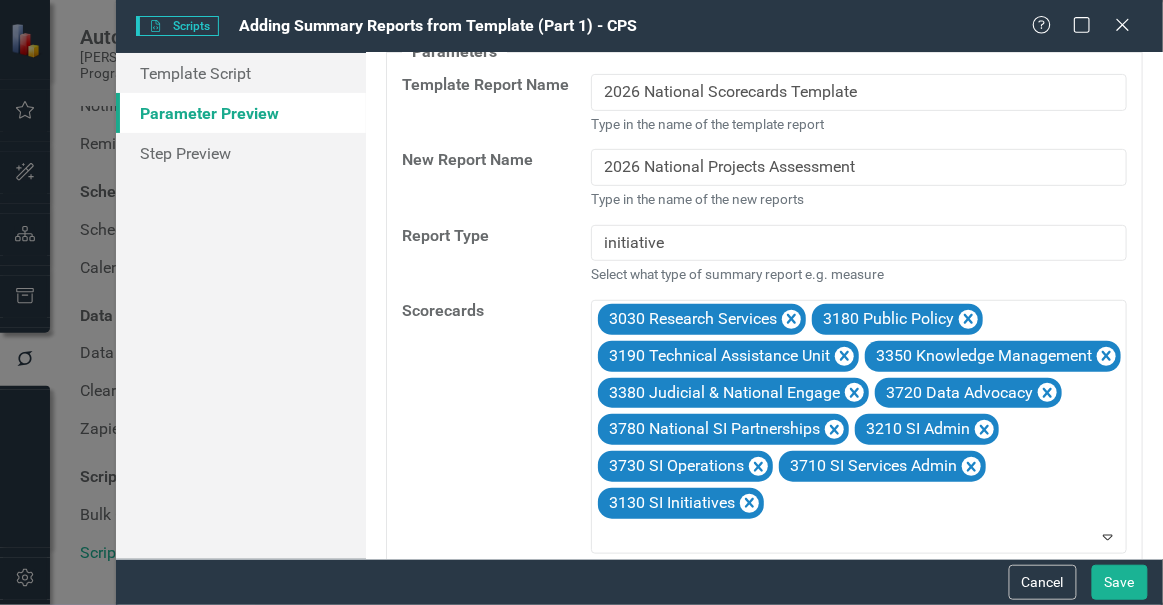 scroll, scrollTop: 0, scrollLeft: 0, axis: both 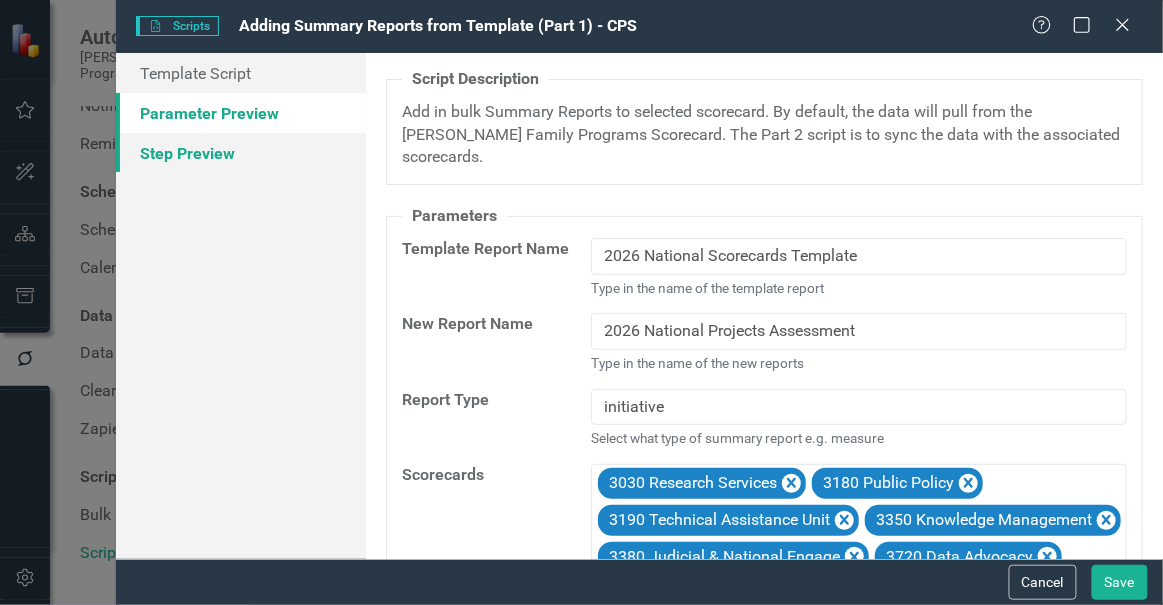 click on "Step Preview" at bounding box center (241, 153) 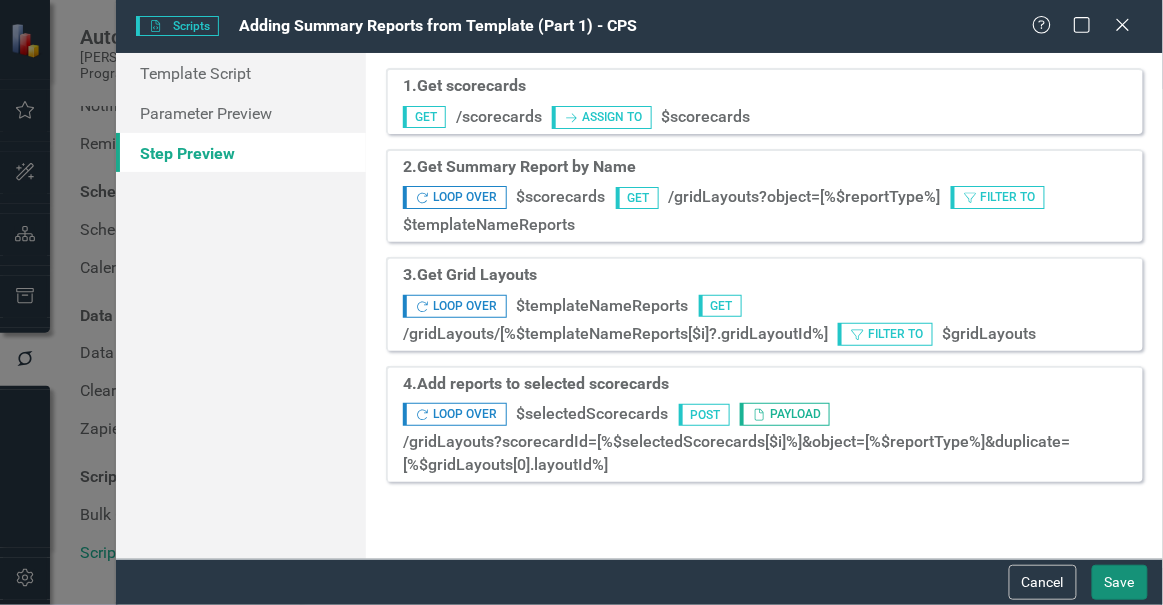 click on "Save" at bounding box center [1120, 582] 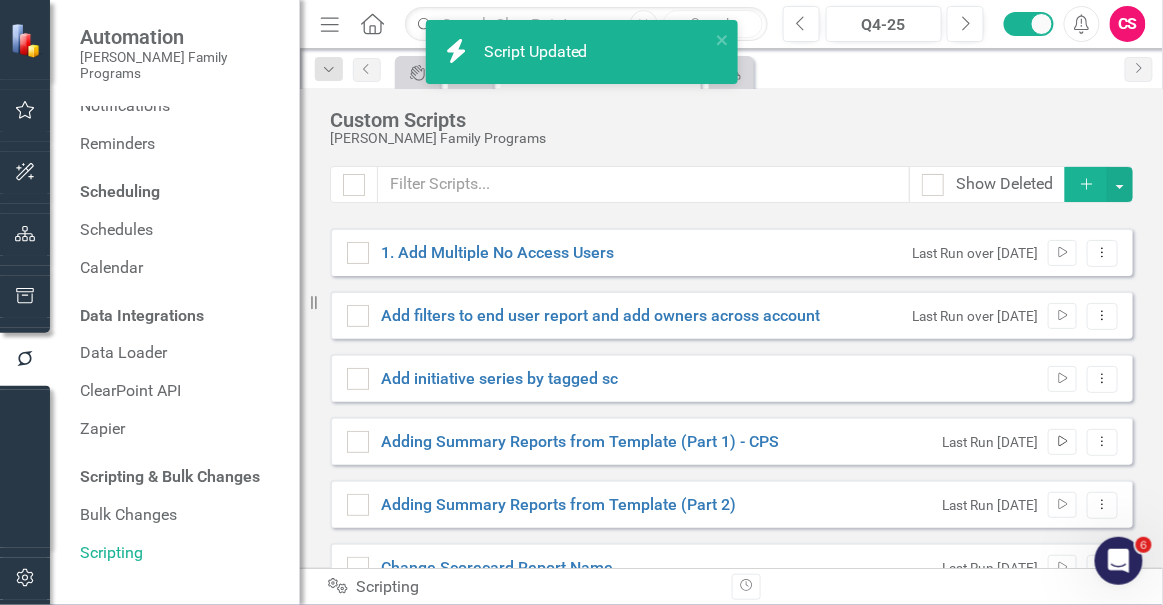 click on "Run Script" 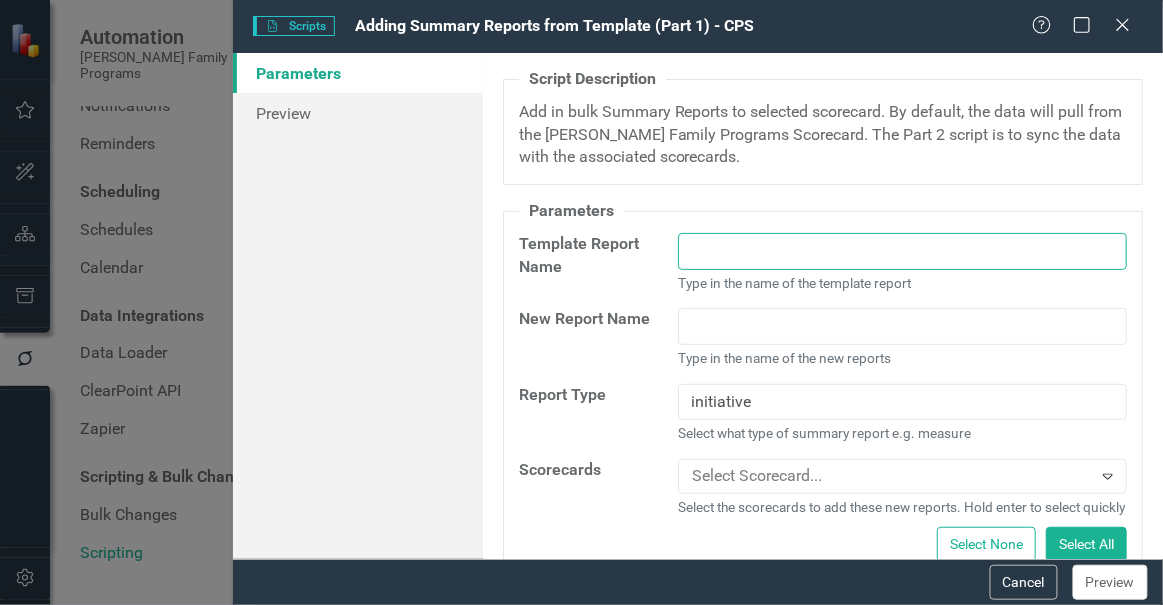 click at bounding box center [902, 251] 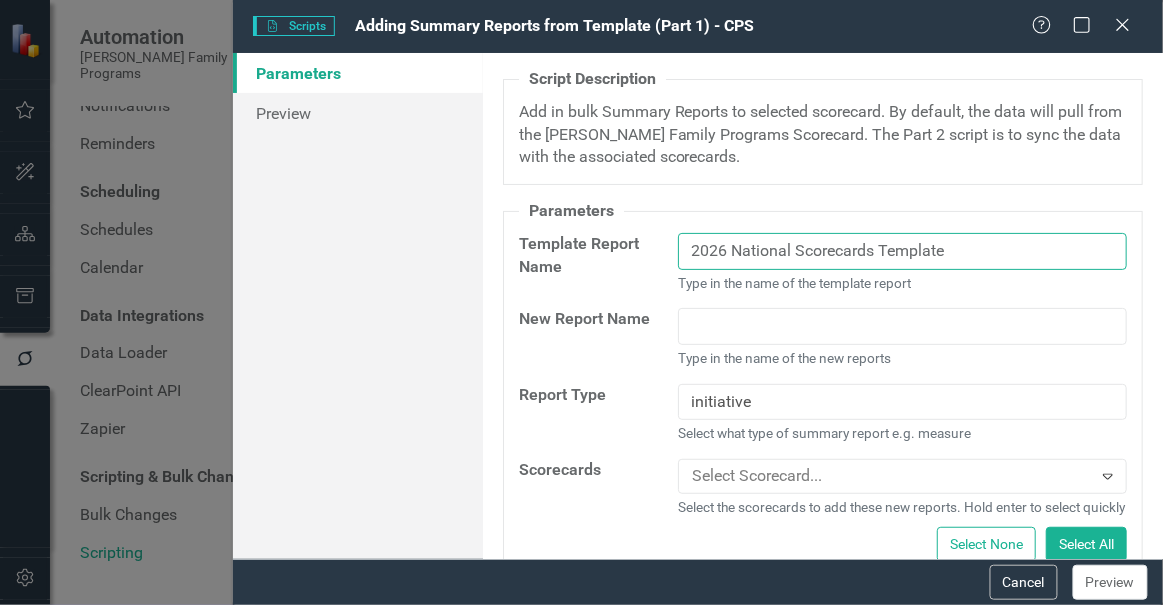 type on "2026 National Scorecards Template" 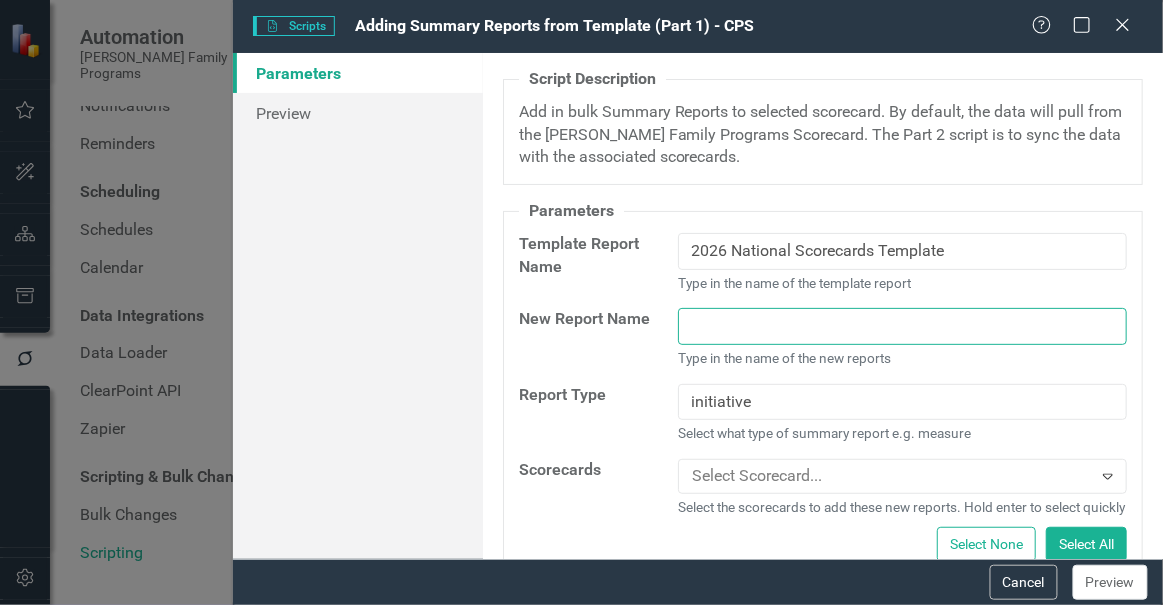 click at bounding box center (902, 326) 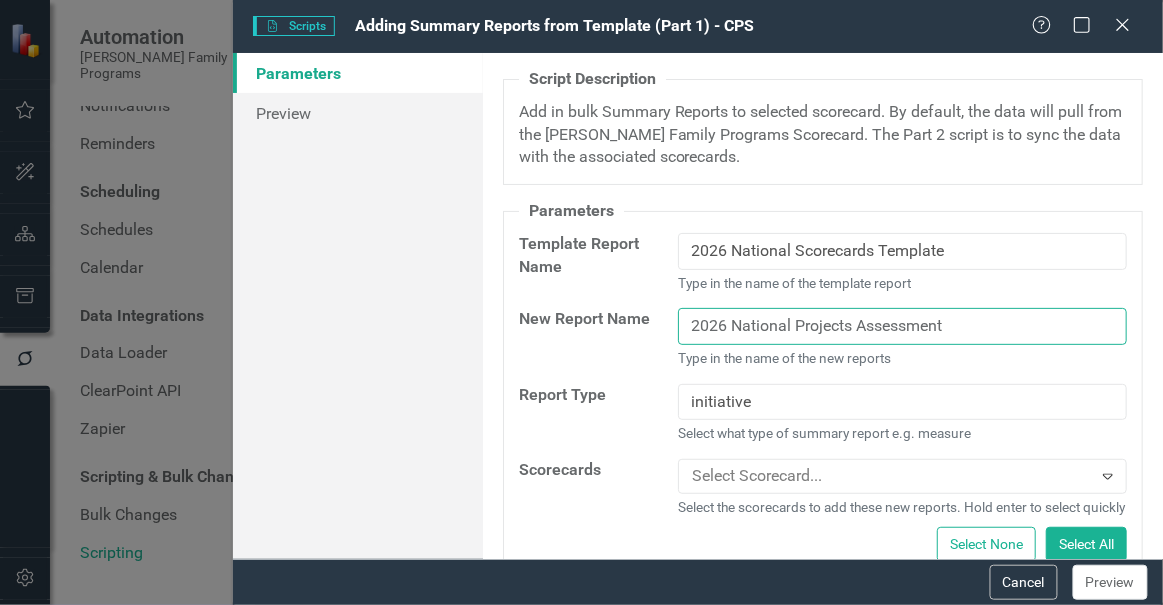scroll, scrollTop: 49, scrollLeft: 0, axis: vertical 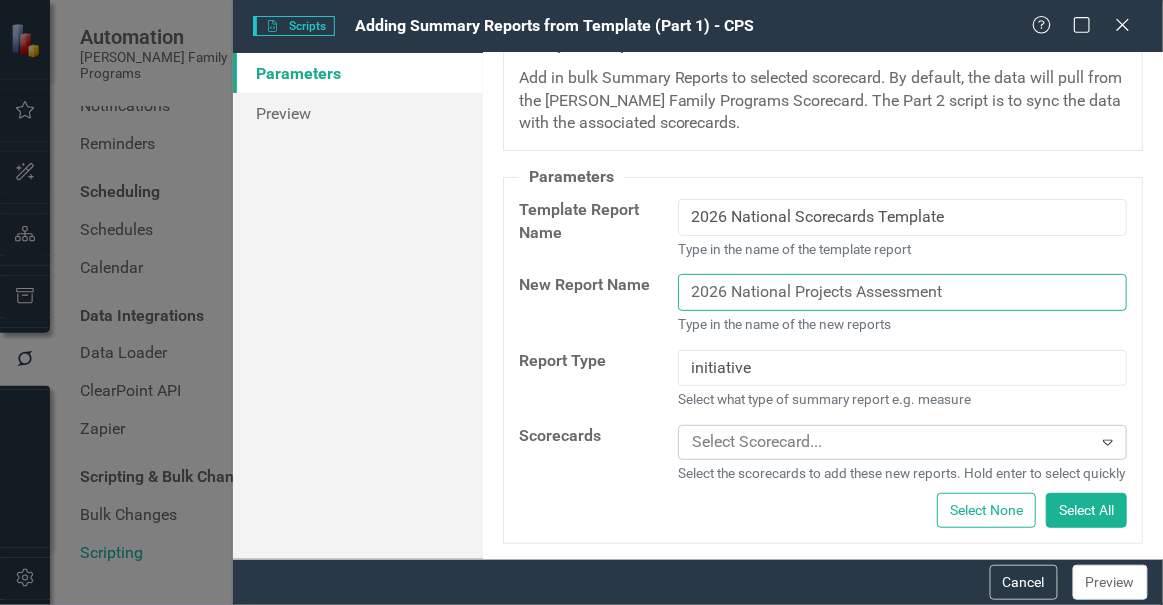 type on "2026 National Projects Assessment" 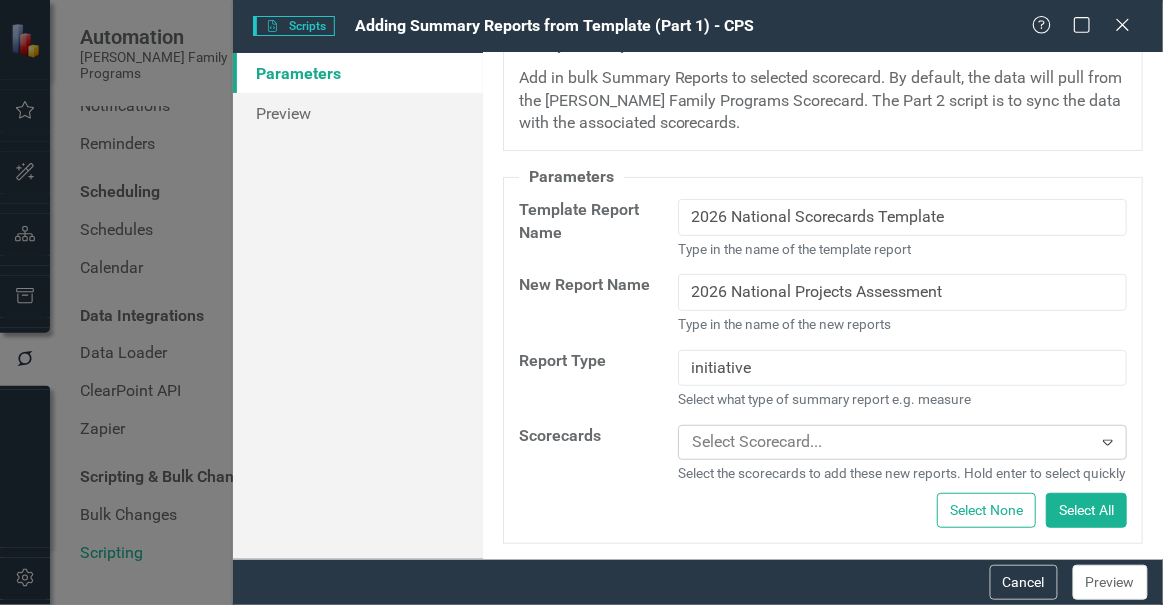 click at bounding box center (887, 442) 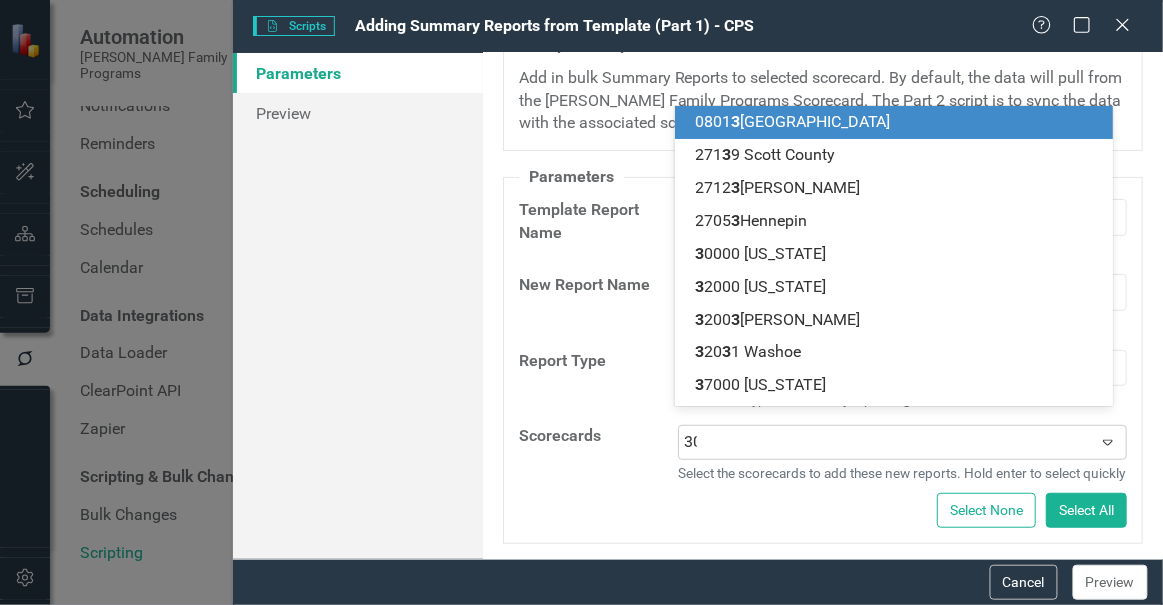 type on "303" 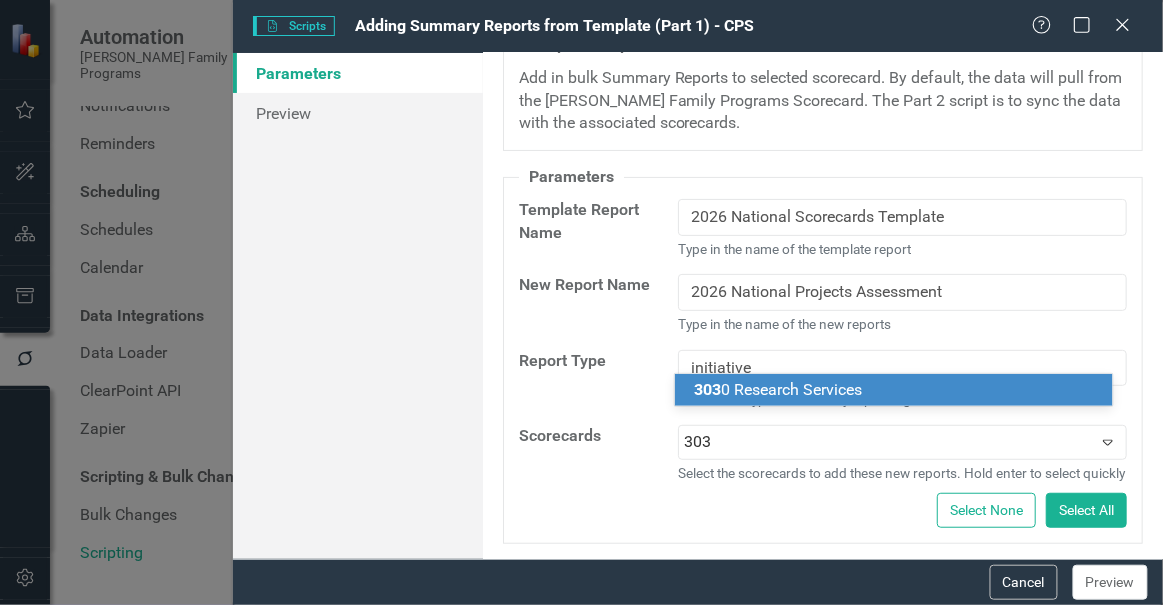 click on "303 0 Research Services" at bounding box center [779, 389] 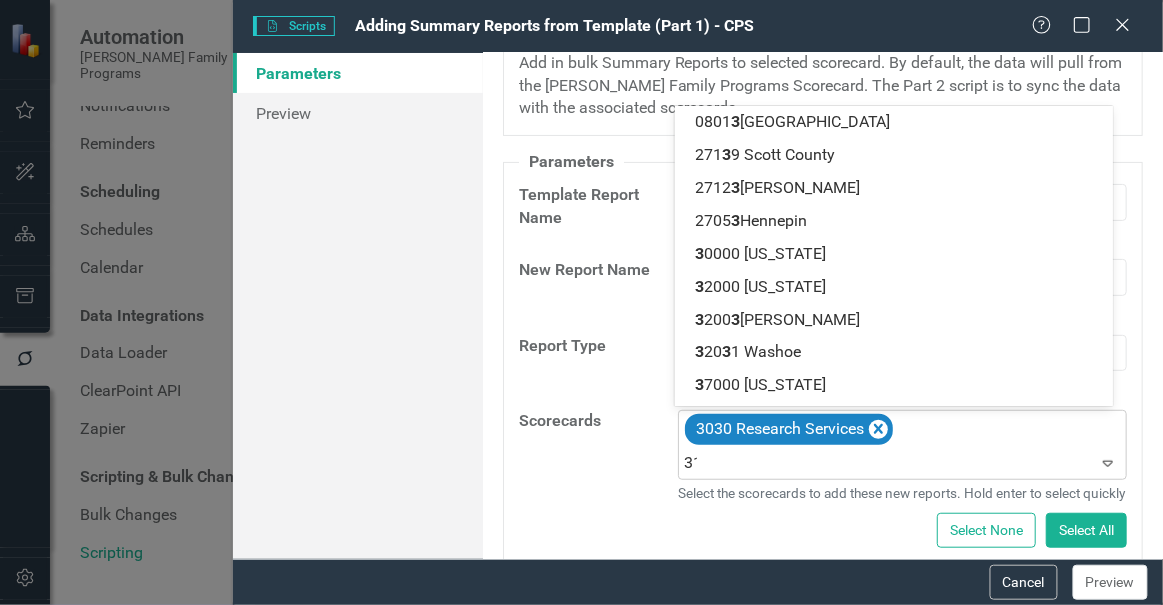 type on "318" 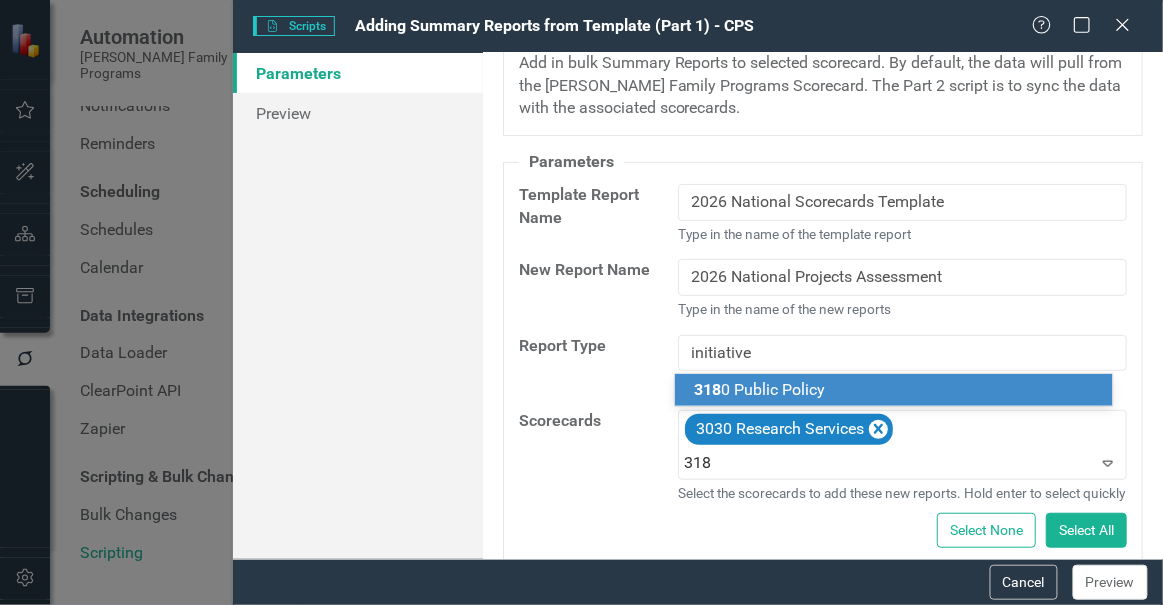 click on "318 0 Public Policy" at bounding box center [760, 389] 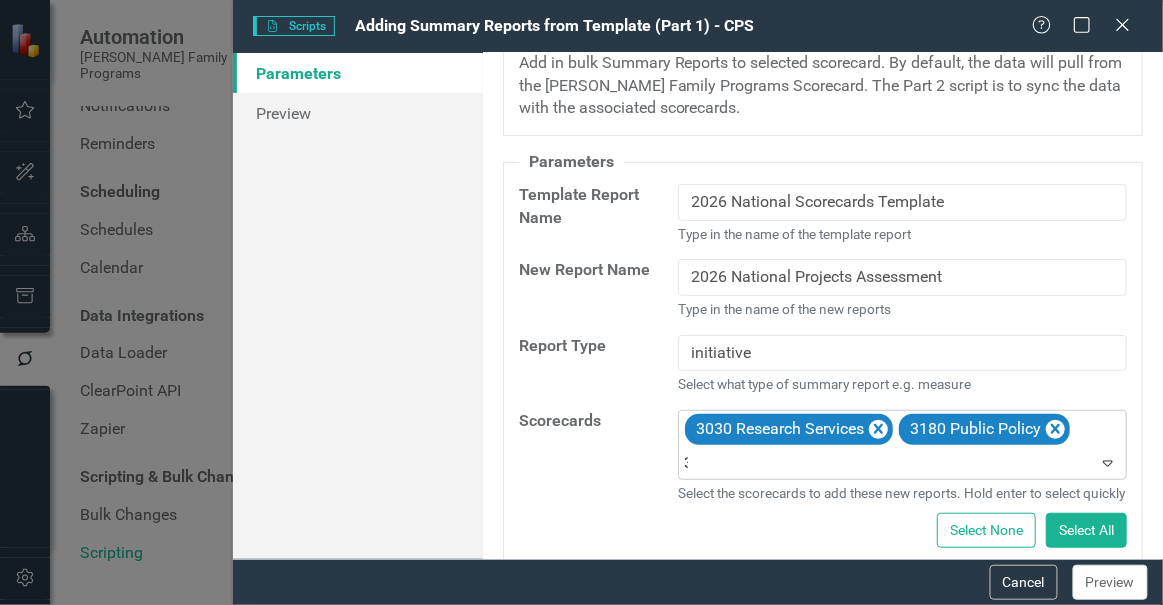 type on "319" 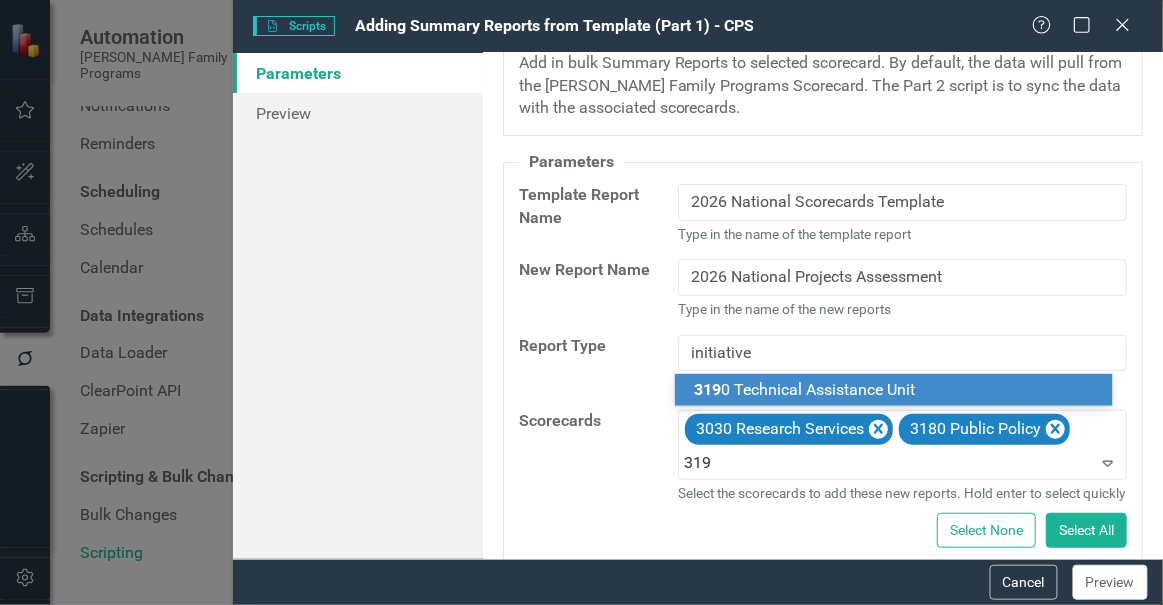 click on "319 0 Technical Assistance Unit" at bounding box center [805, 389] 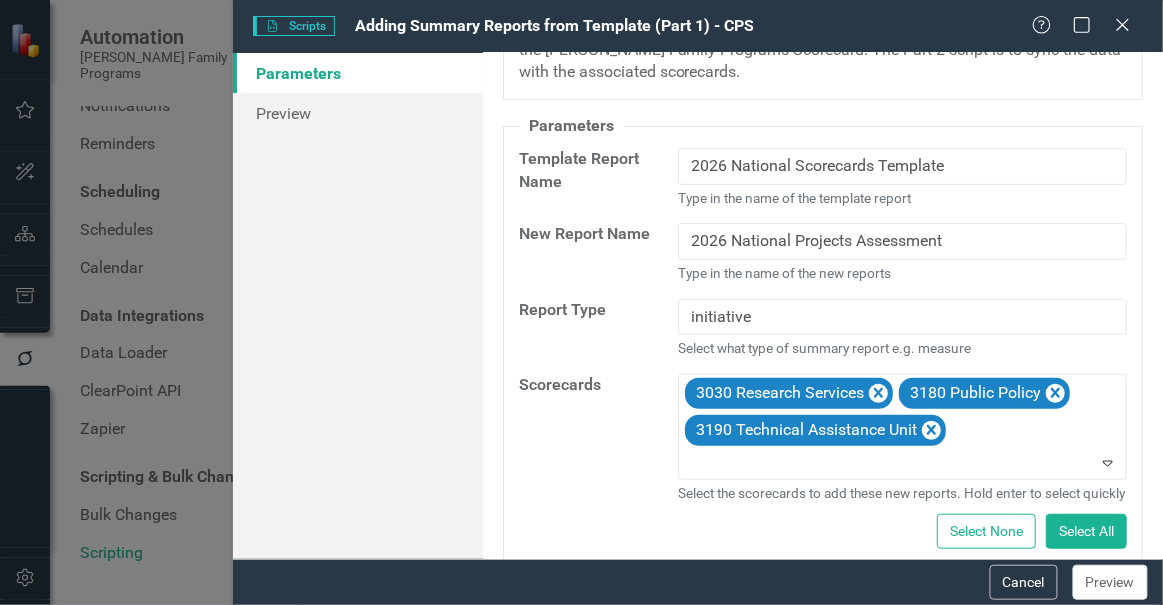 scroll, scrollTop: 120, scrollLeft: 0, axis: vertical 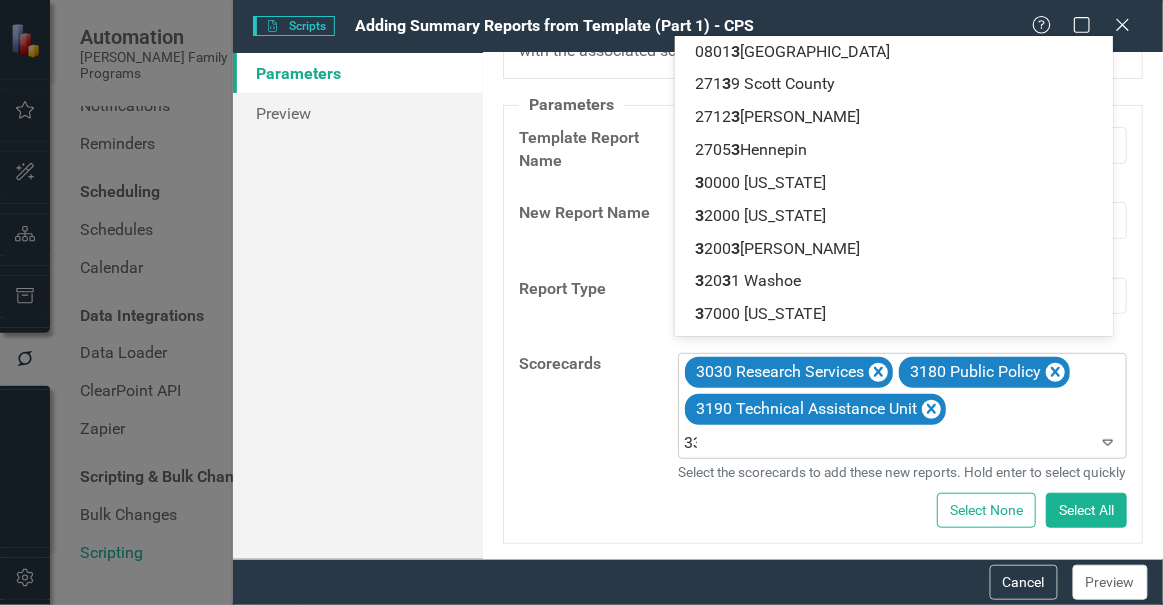 type on "335" 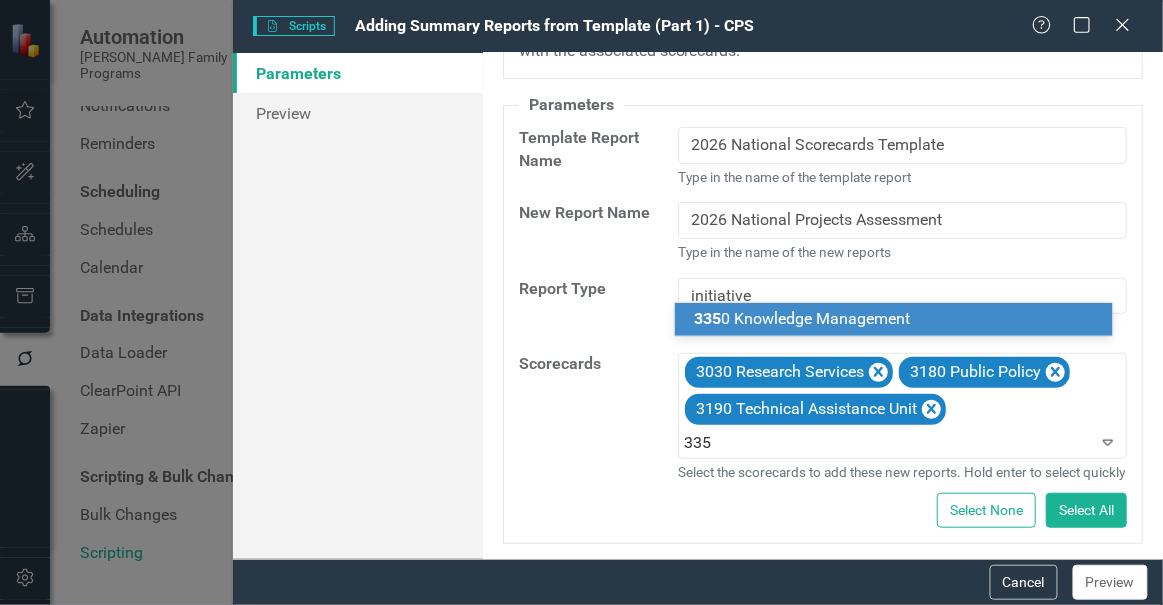 click on "335" at bounding box center [708, 318] 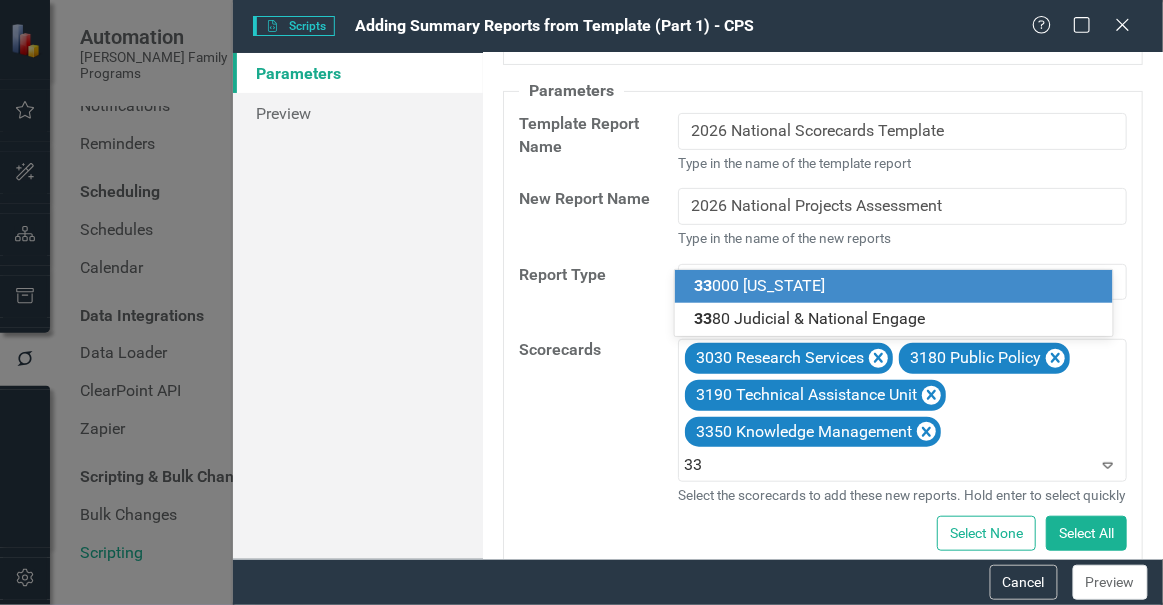 type on "338" 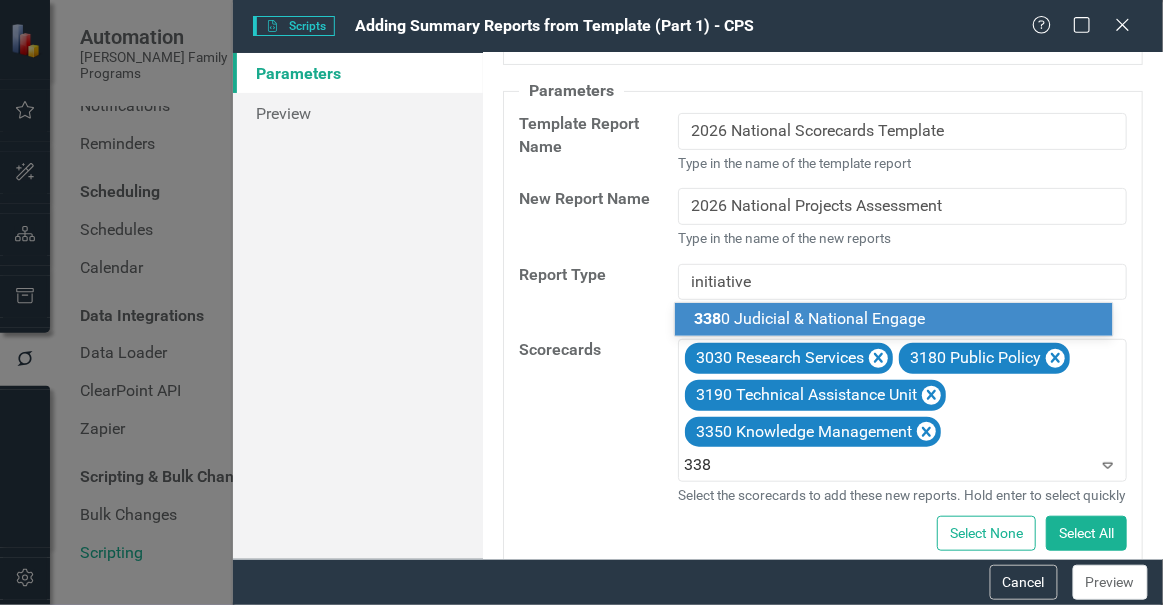 click on "338 0 Judicial & National Engage" at bounding box center [810, 318] 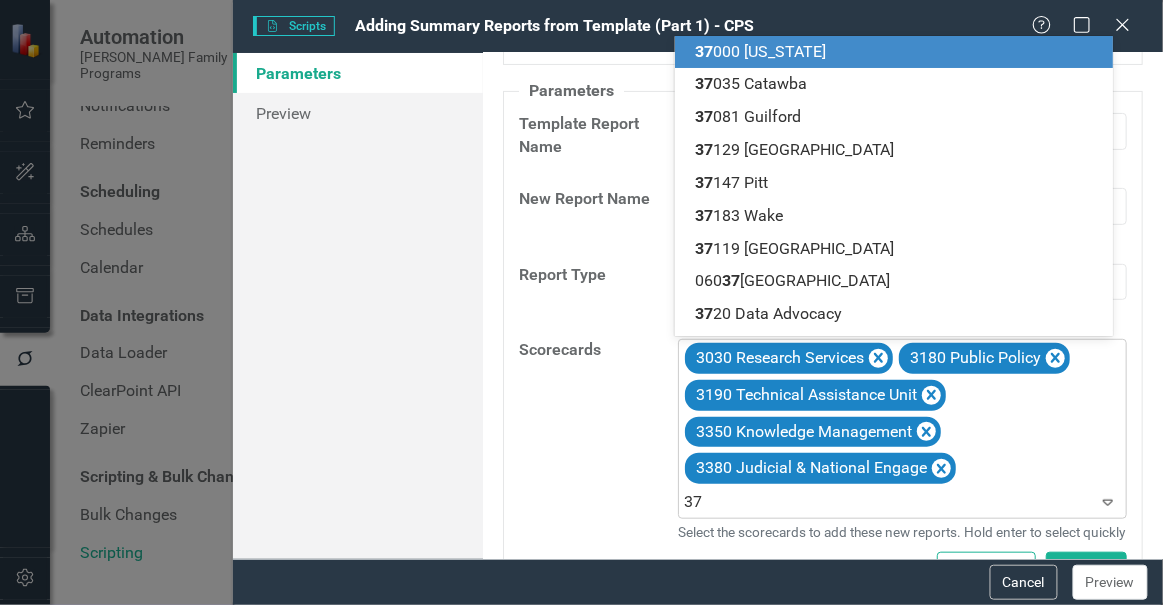 type on "372" 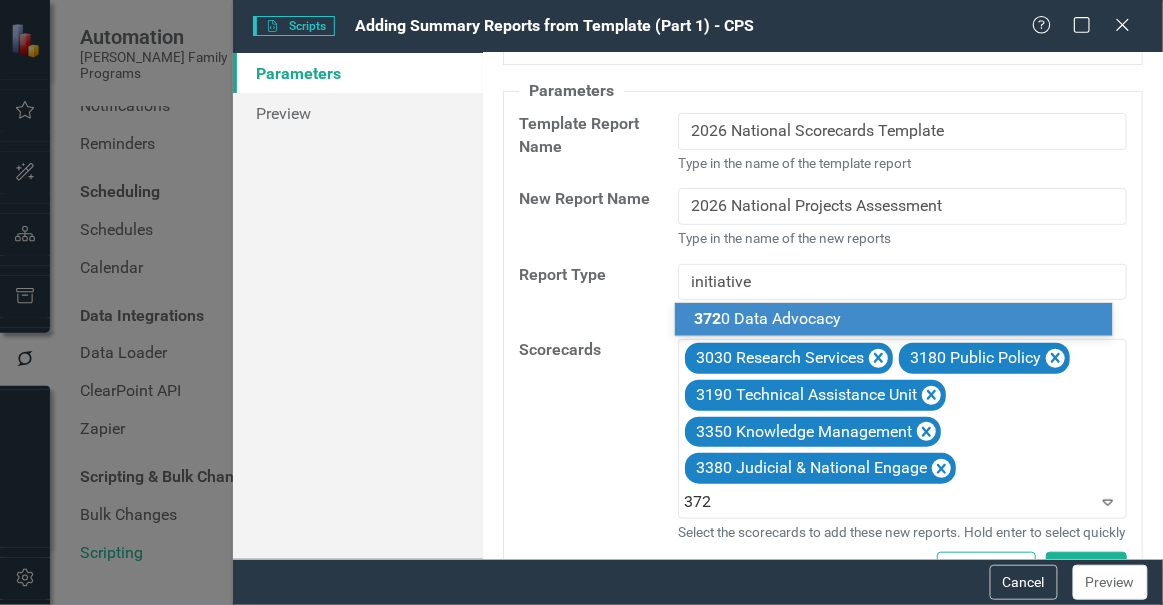 click on "372 0 Data Advocacy" at bounding box center [768, 318] 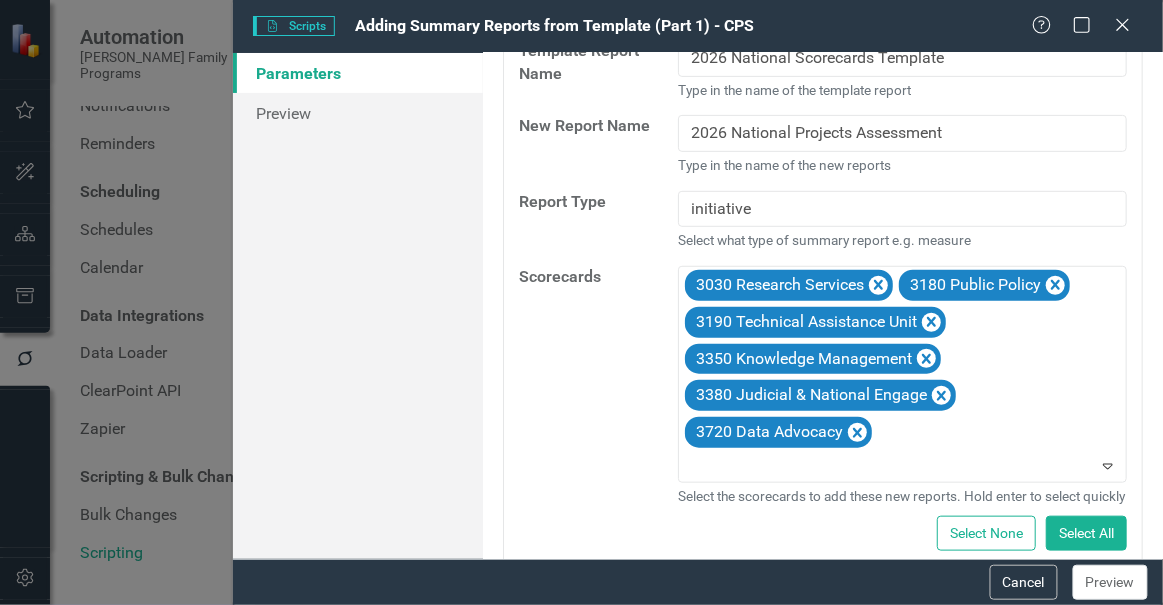 scroll, scrollTop: 230, scrollLeft: 0, axis: vertical 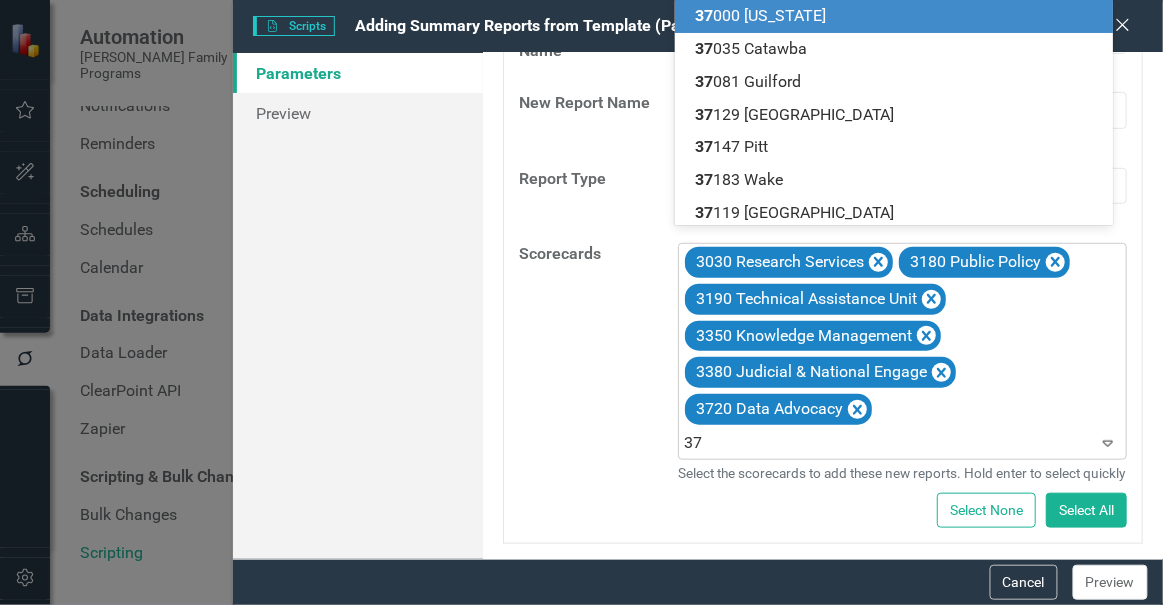 type on "378" 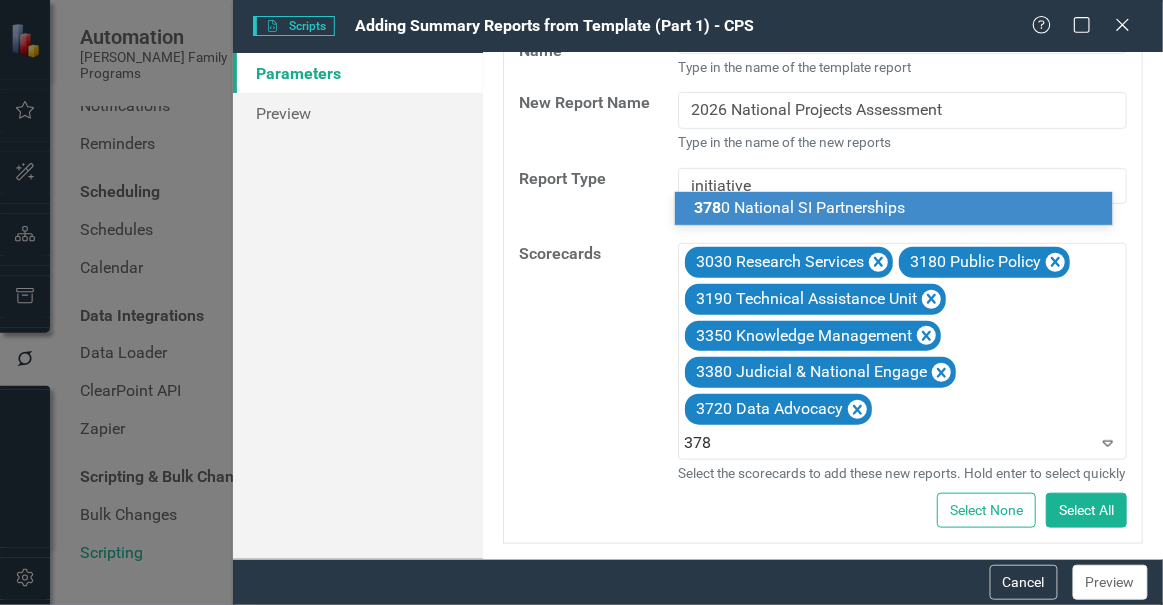 click on "378 0 National SI Partnerships" at bounding box center [800, 207] 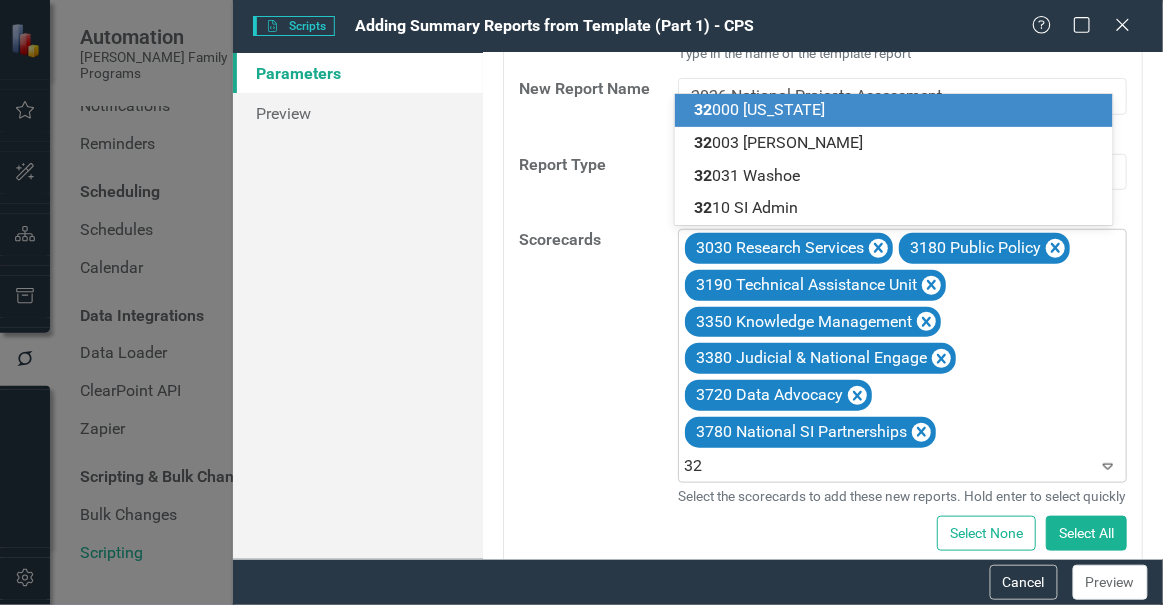type on "321" 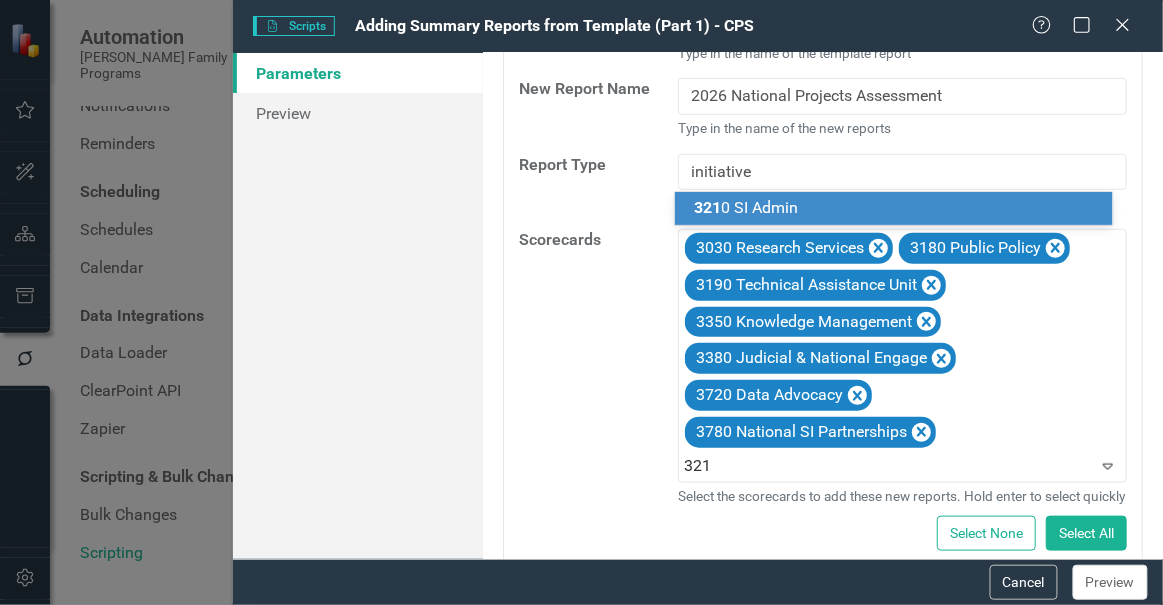 click on "321 0 SI Admin" at bounding box center (747, 207) 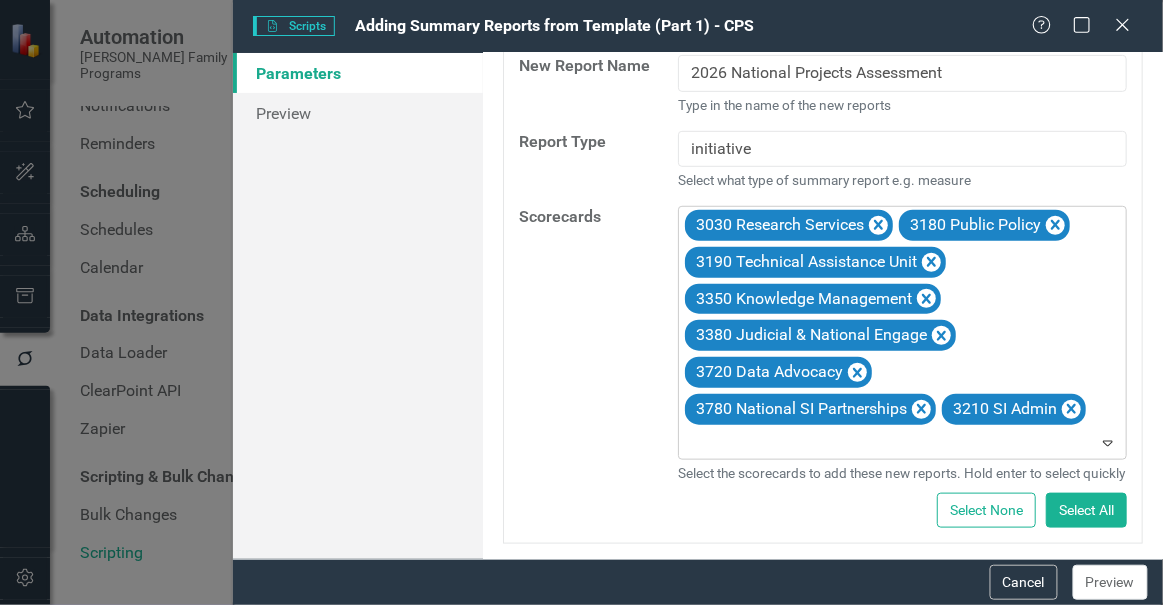 scroll, scrollTop: 267, scrollLeft: 0, axis: vertical 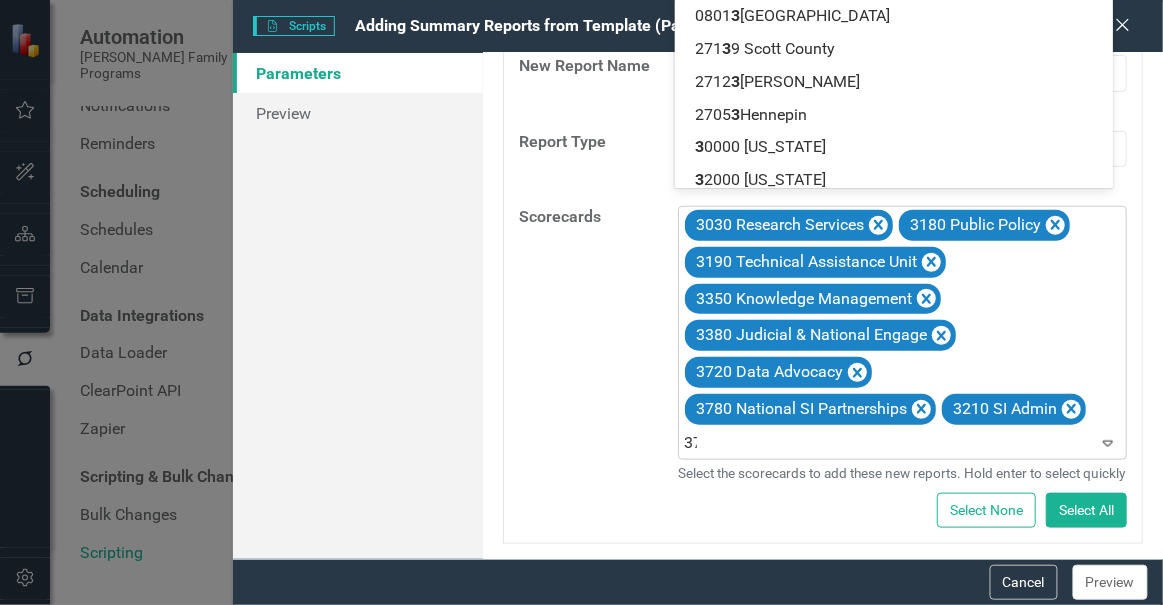 type on "373" 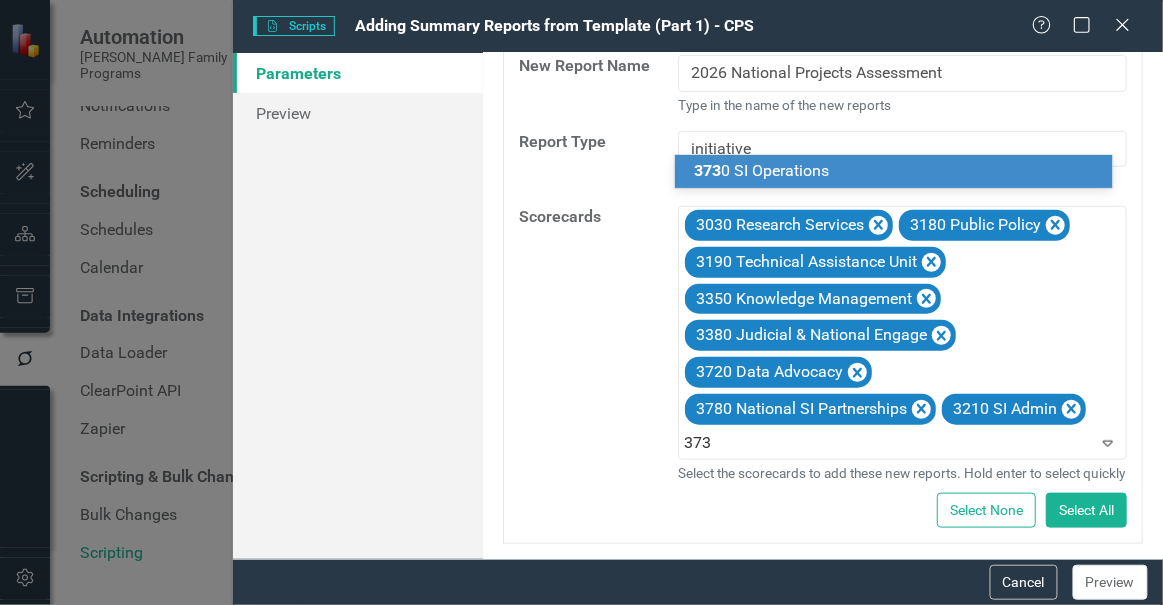 click on "373 0 SI Operations" at bounding box center [762, 170] 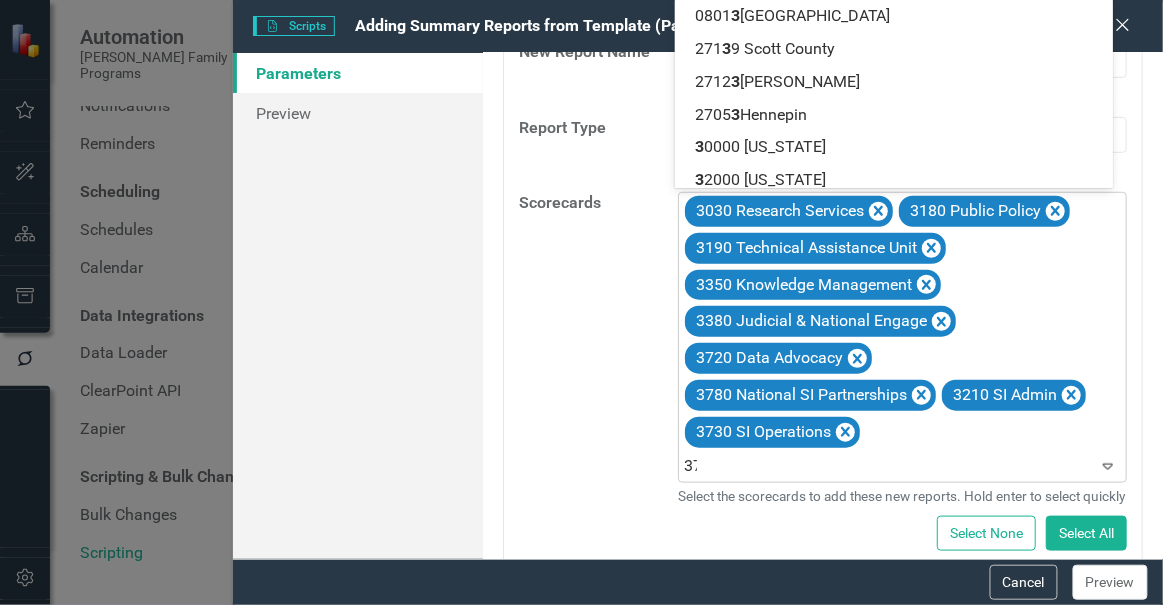 type on "371" 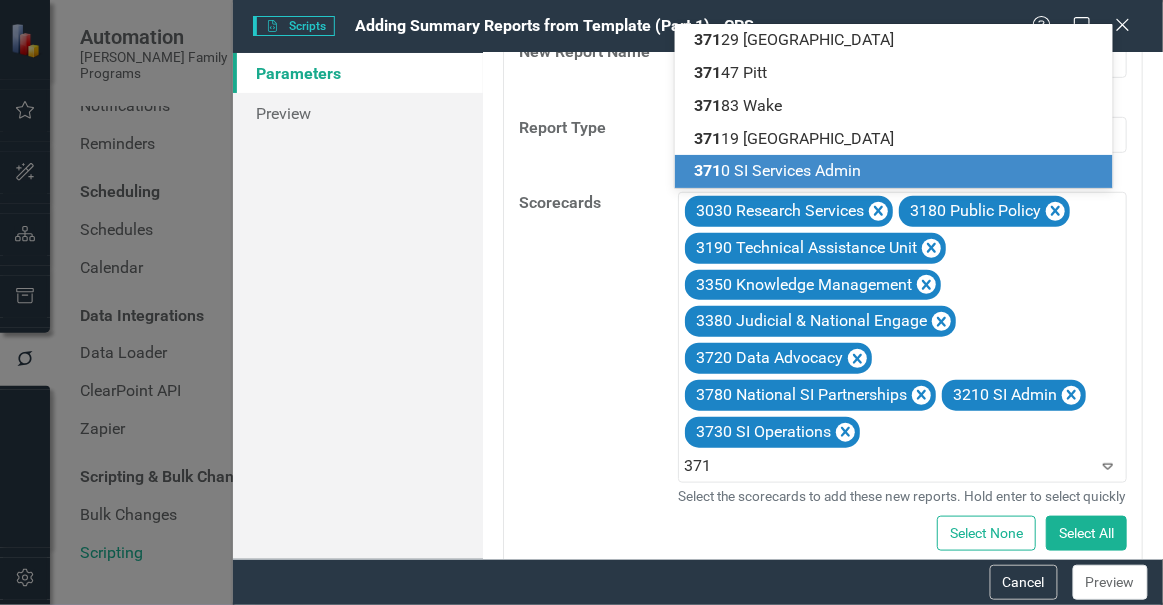click on "371 0 SI Services Admin" at bounding box center (778, 170) 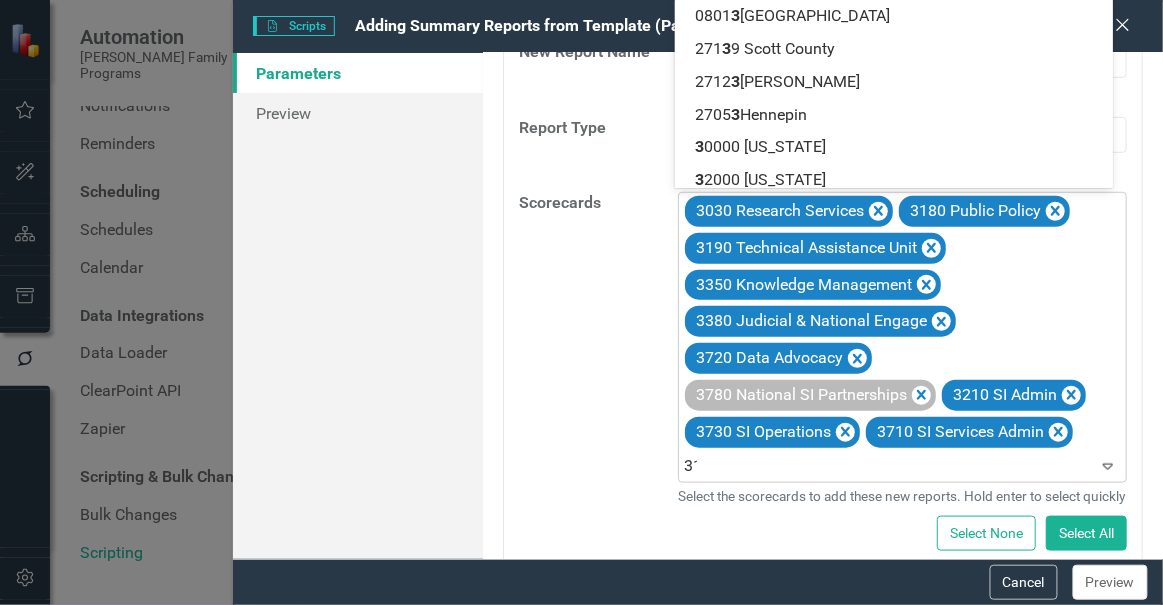 type on "313" 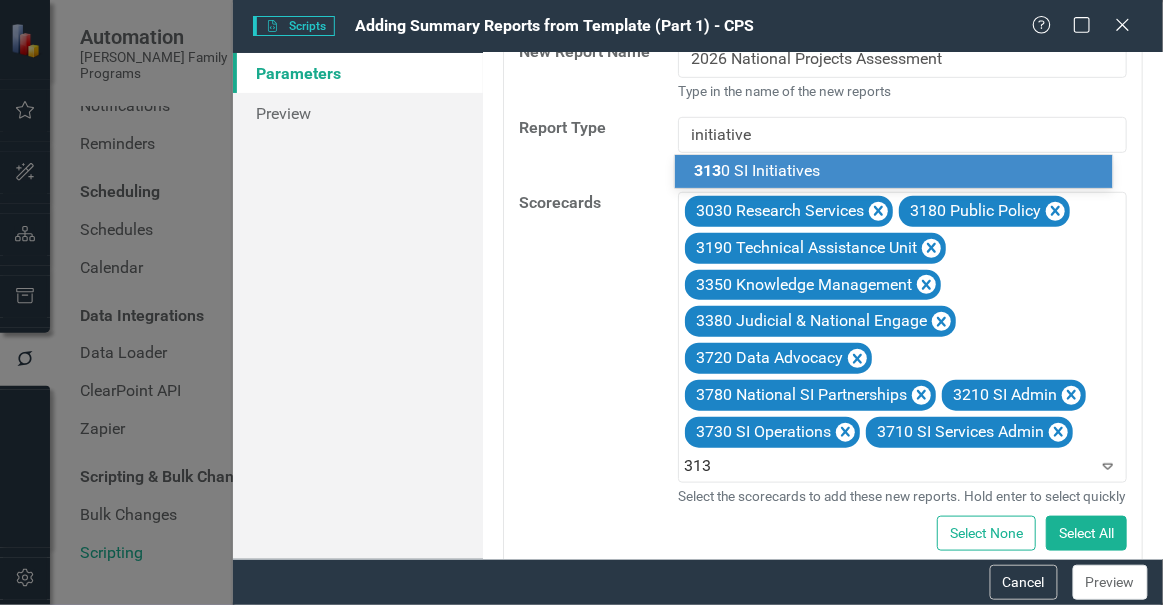 click on "313 0 SI Initiatives" at bounding box center (758, 170) 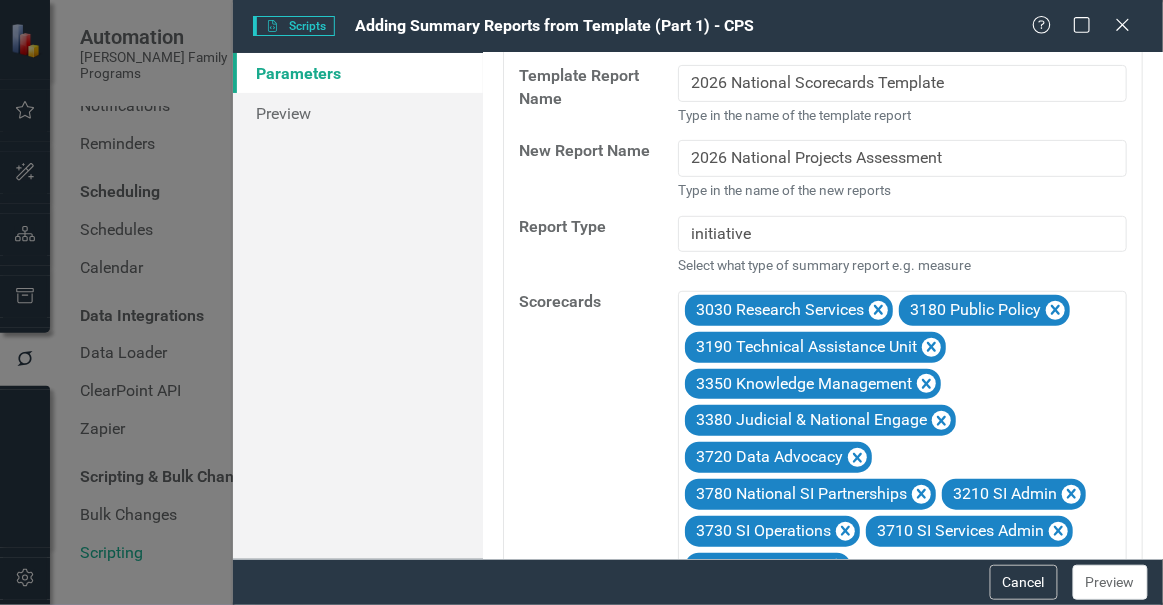 scroll, scrollTop: 341, scrollLeft: 0, axis: vertical 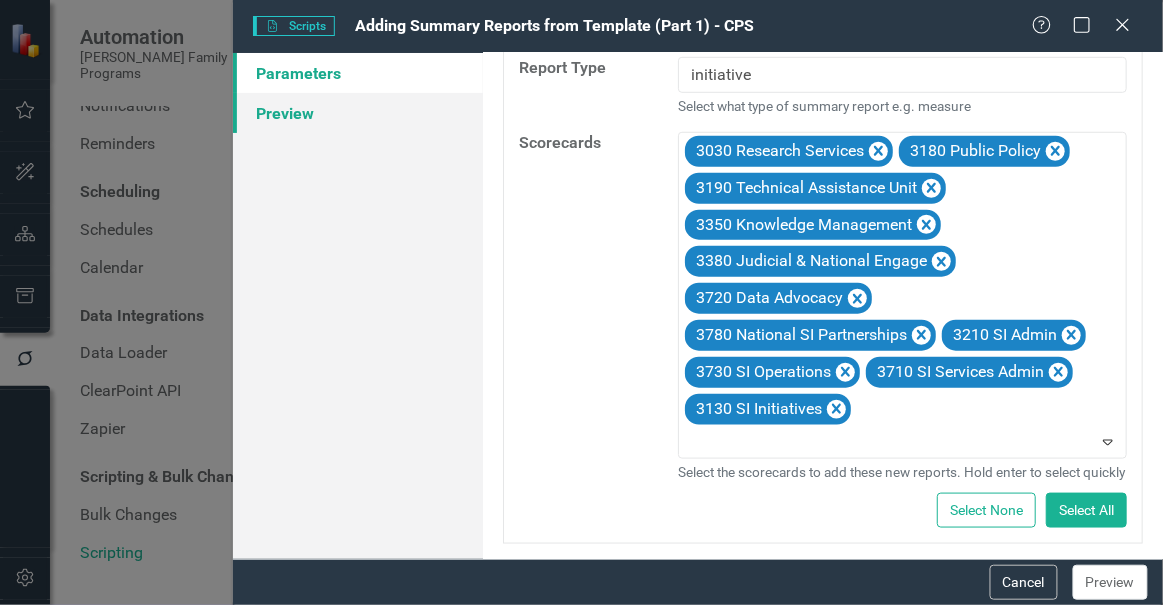 click on "Preview" at bounding box center [358, 113] 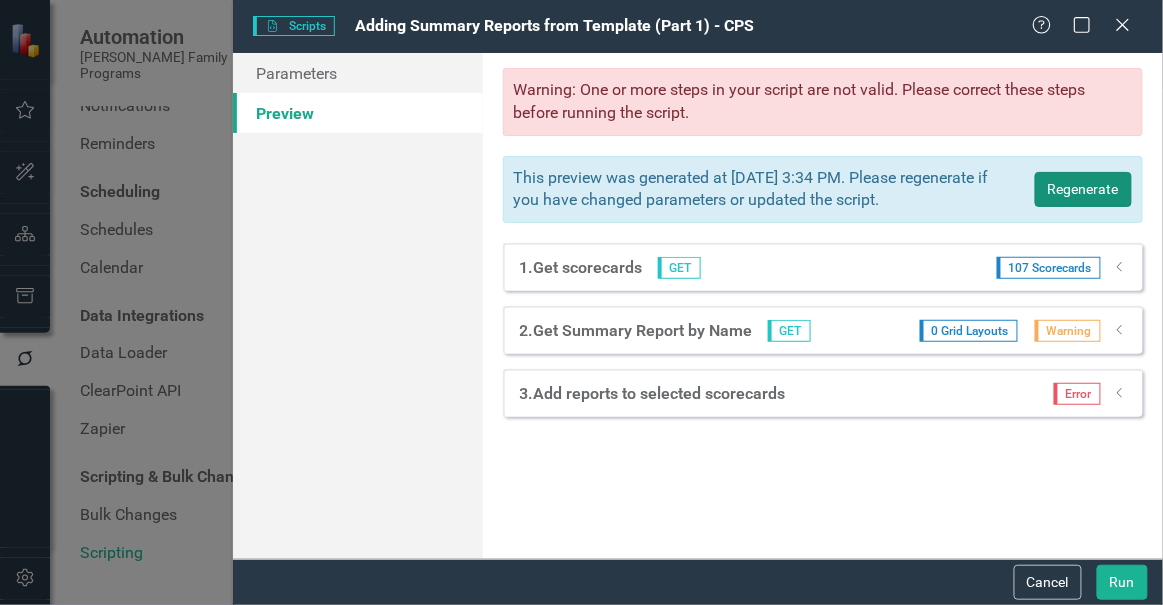 click on "Regenerate" at bounding box center [1083, 189] 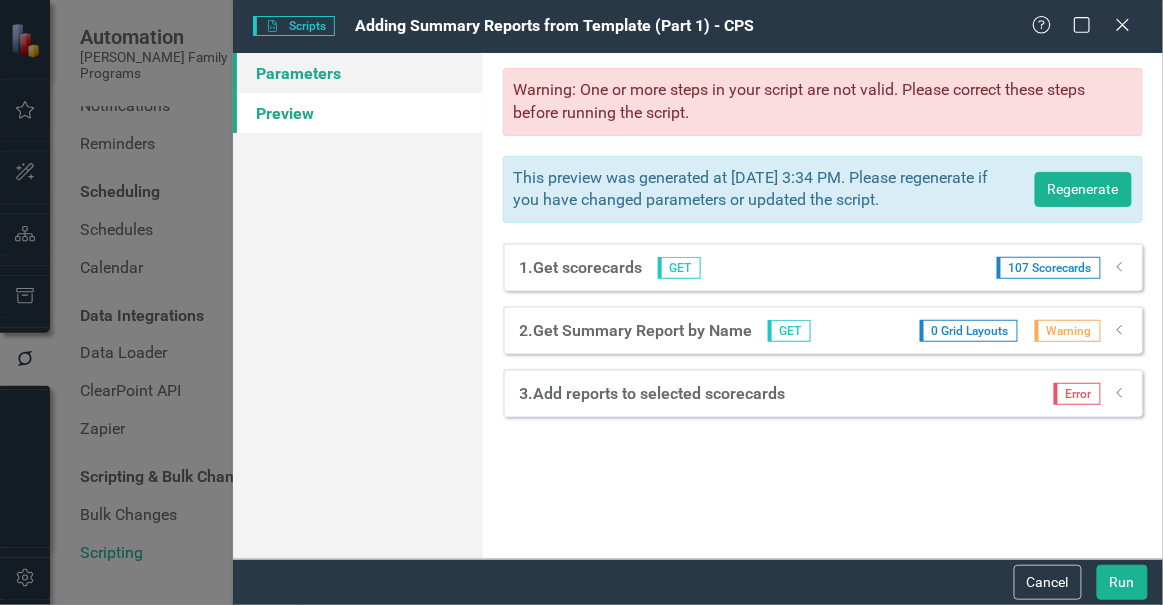click on "Parameters" at bounding box center (358, 73) 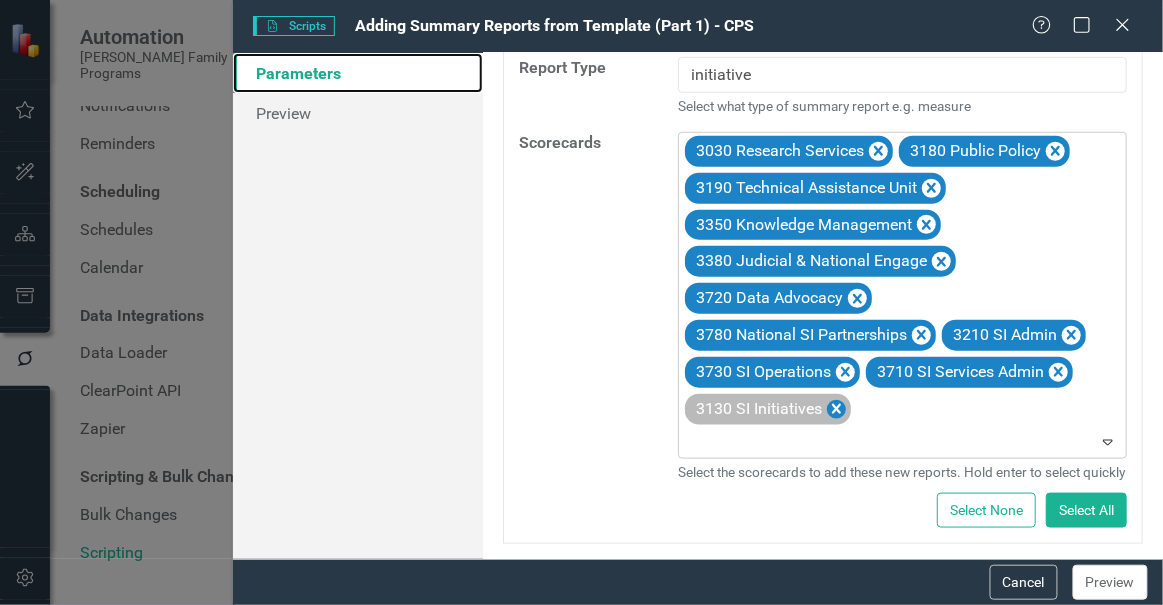 click 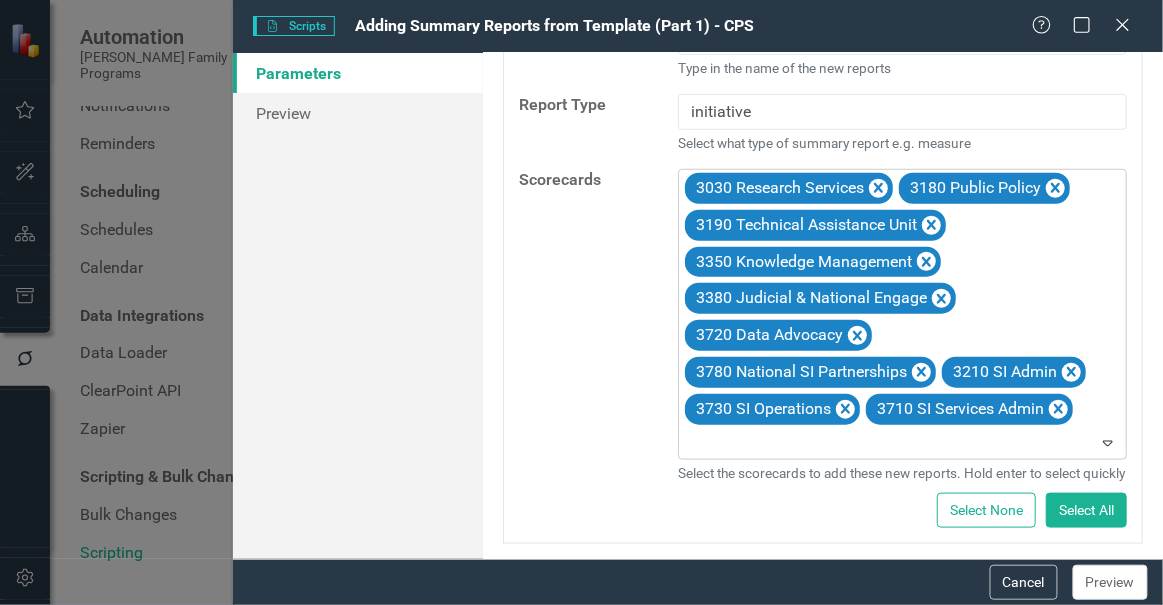 scroll, scrollTop: 304, scrollLeft: 0, axis: vertical 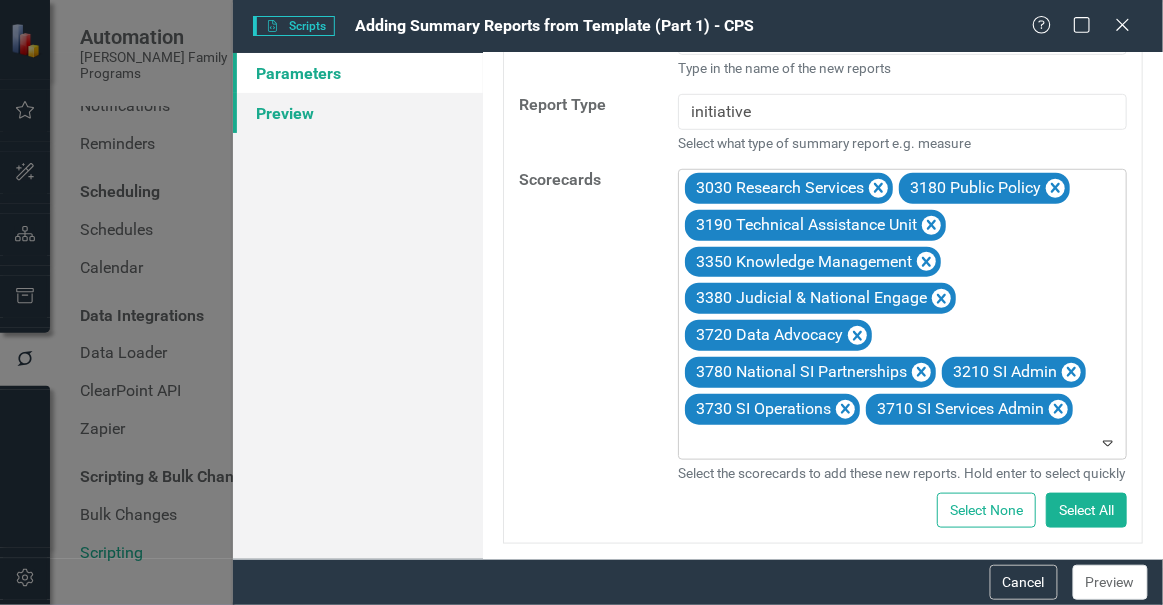 click on "Preview" at bounding box center (358, 113) 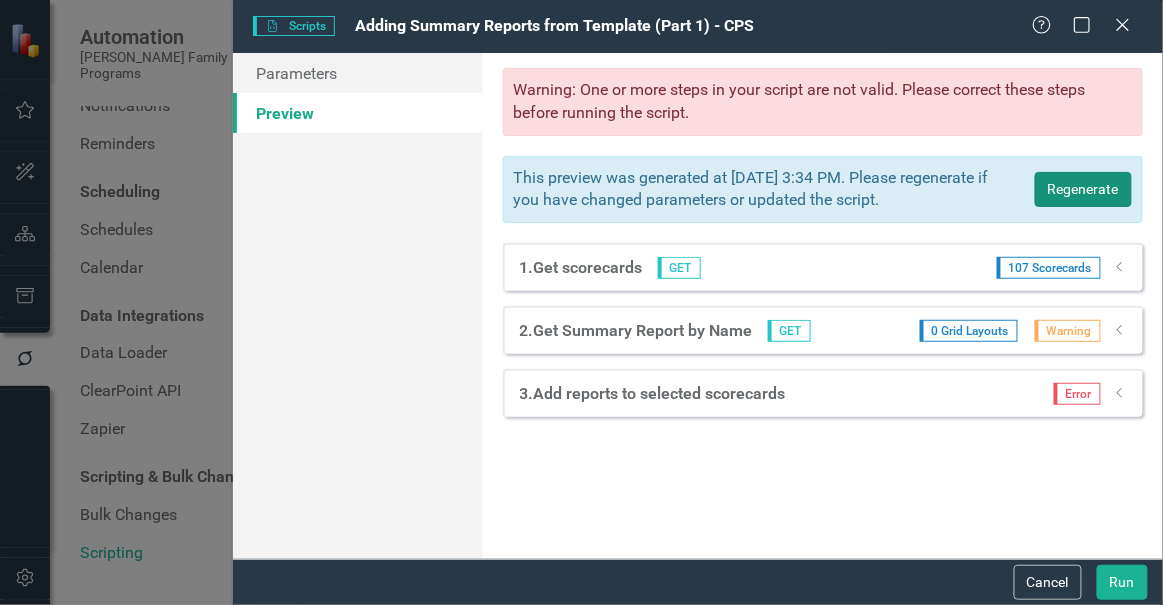 click on "Regenerate" at bounding box center [1083, 189] 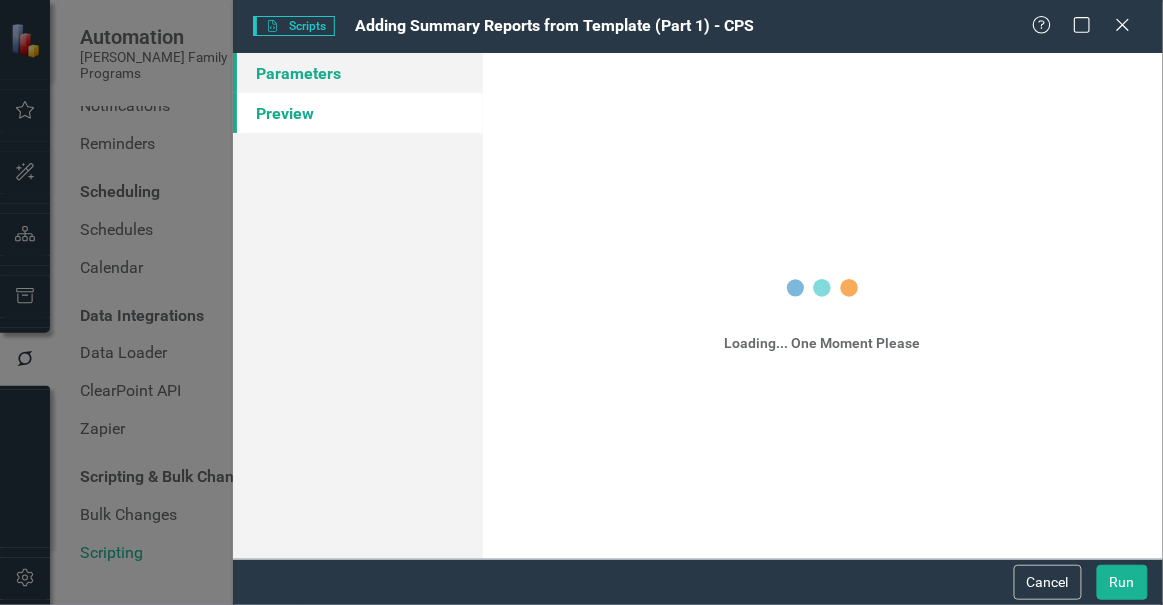 click on "Parameters" at bounding box center [358, 73] 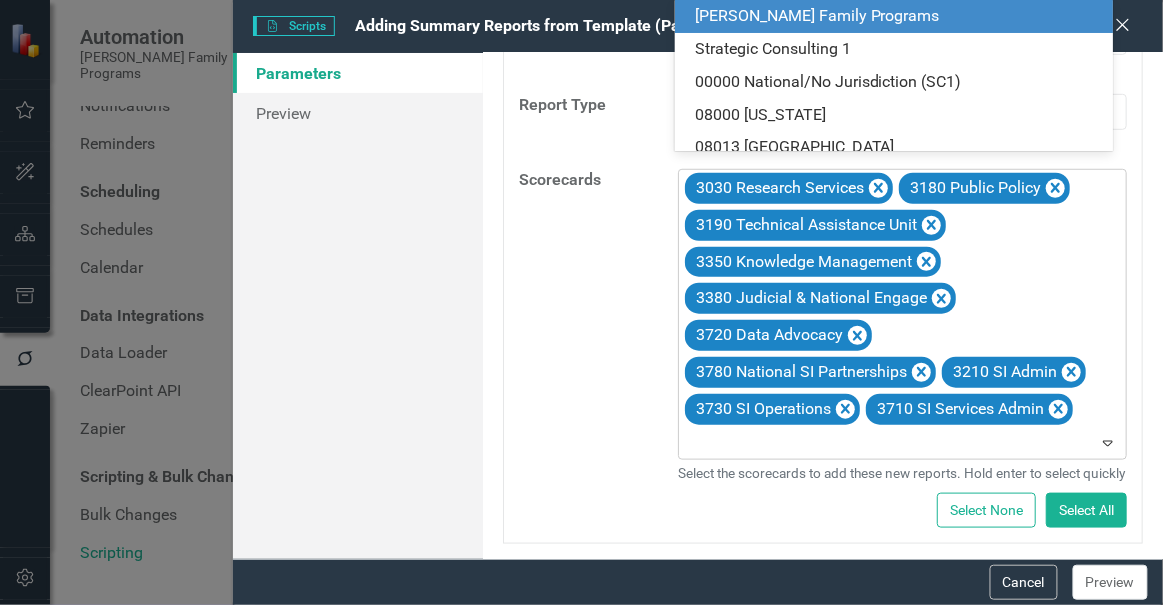 click on "3030 Research Services 3180 Public Policy 3190 Technical Assistance Unit 3350 Knowledge Management 3380 Judicial & National Engage 3720 Data Advocacy 3780 National SI Partnerships 3210 SI Admin 3730 SI Operations 3710 SI Services Admin" at bounding box center (904, 314) 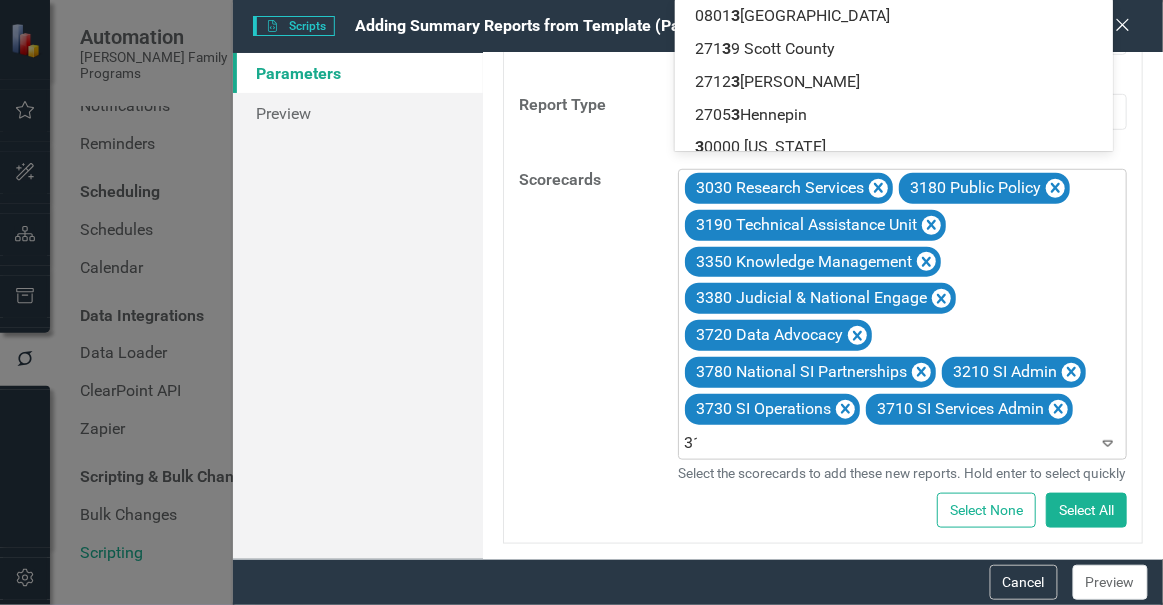 type on "313" 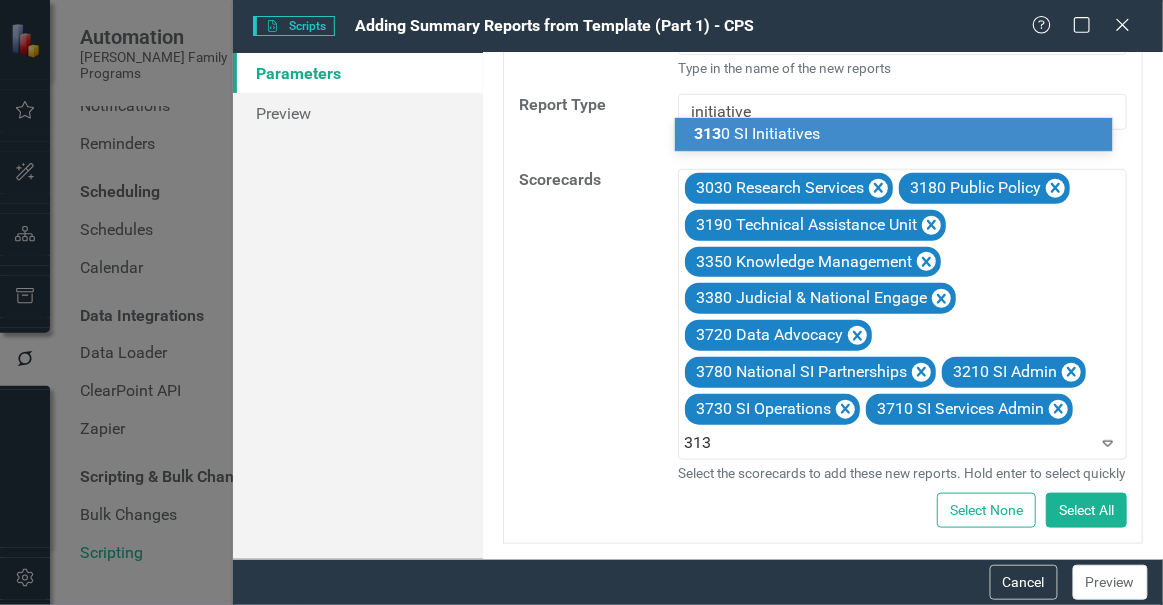 click on "313 0 SI Initiatives" at bounding box center [758, 133] 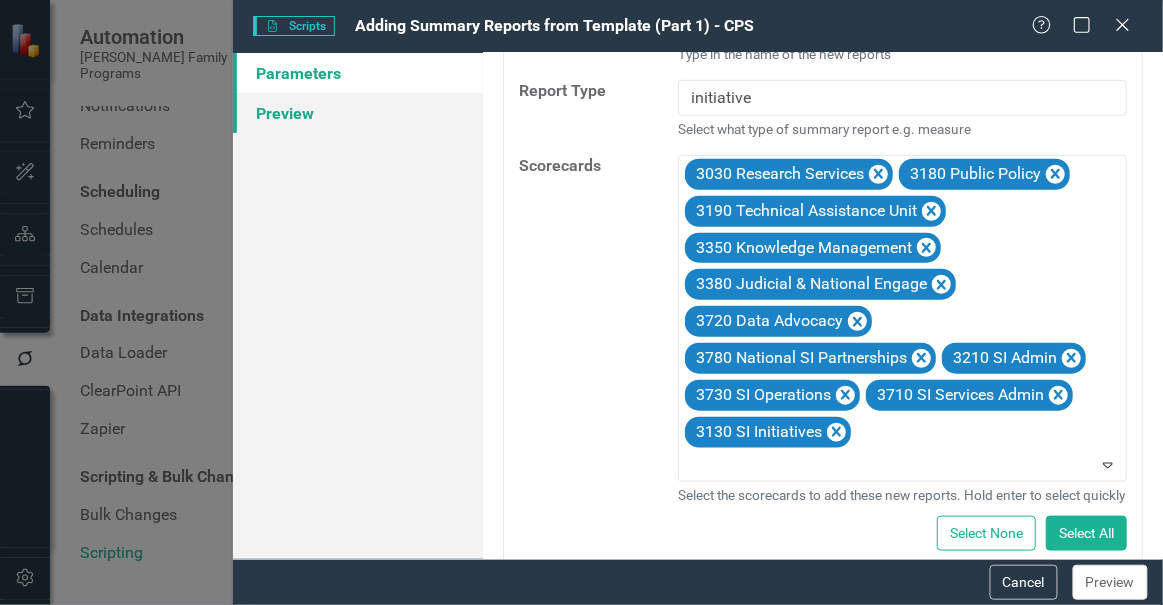 click on "Preview" at bounding box center (358, 113) 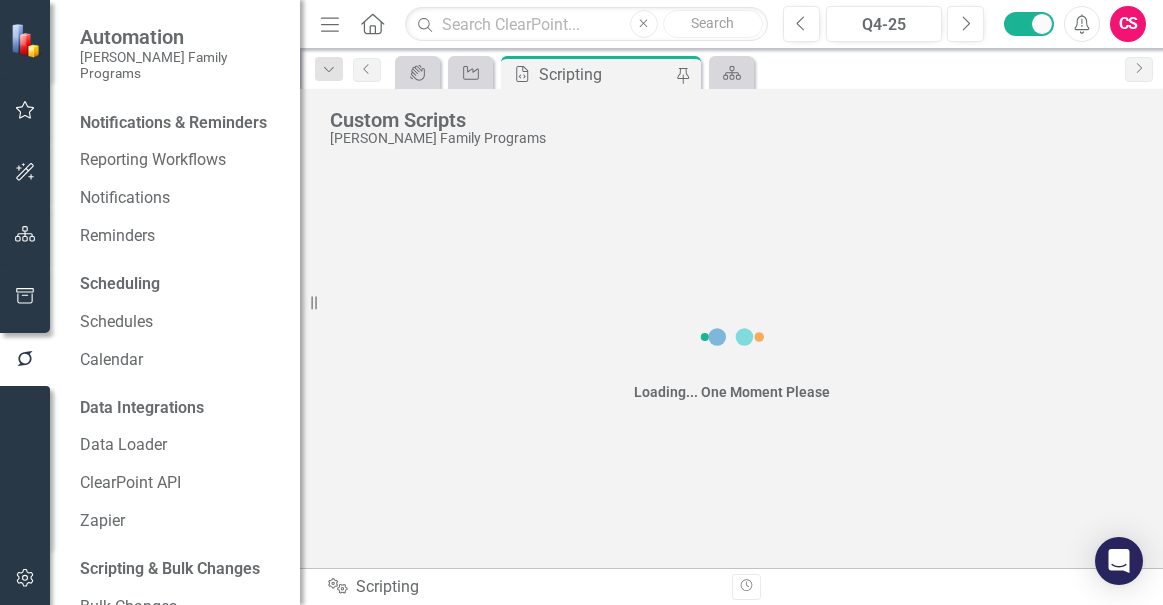 scroll, scrollTop: 0, scrollLeft: 0, axis: both 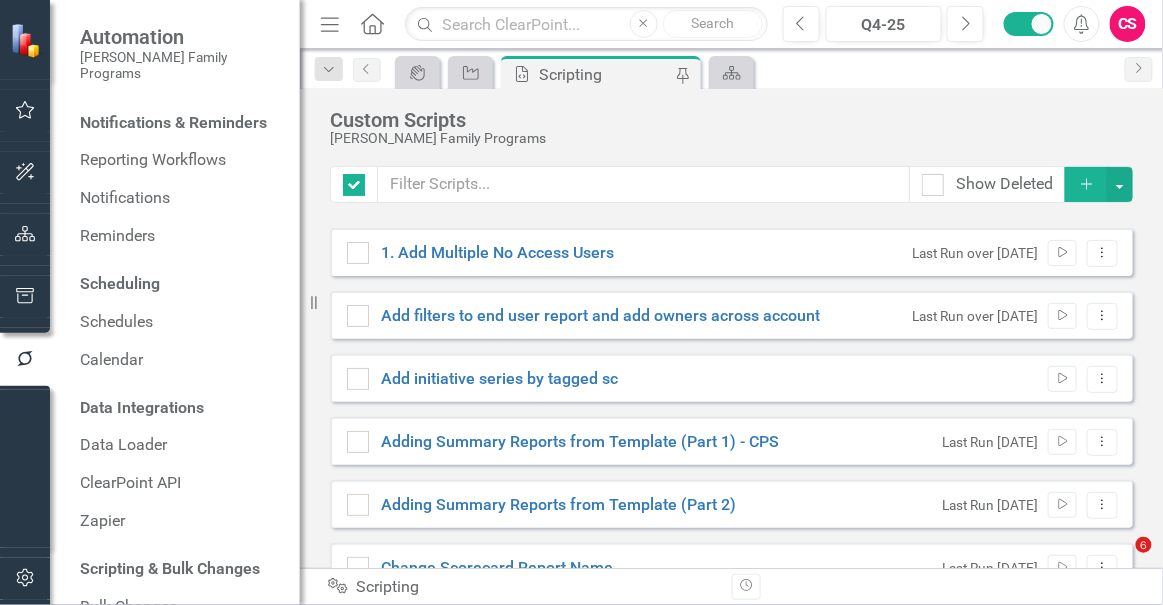 checkbox on "false" 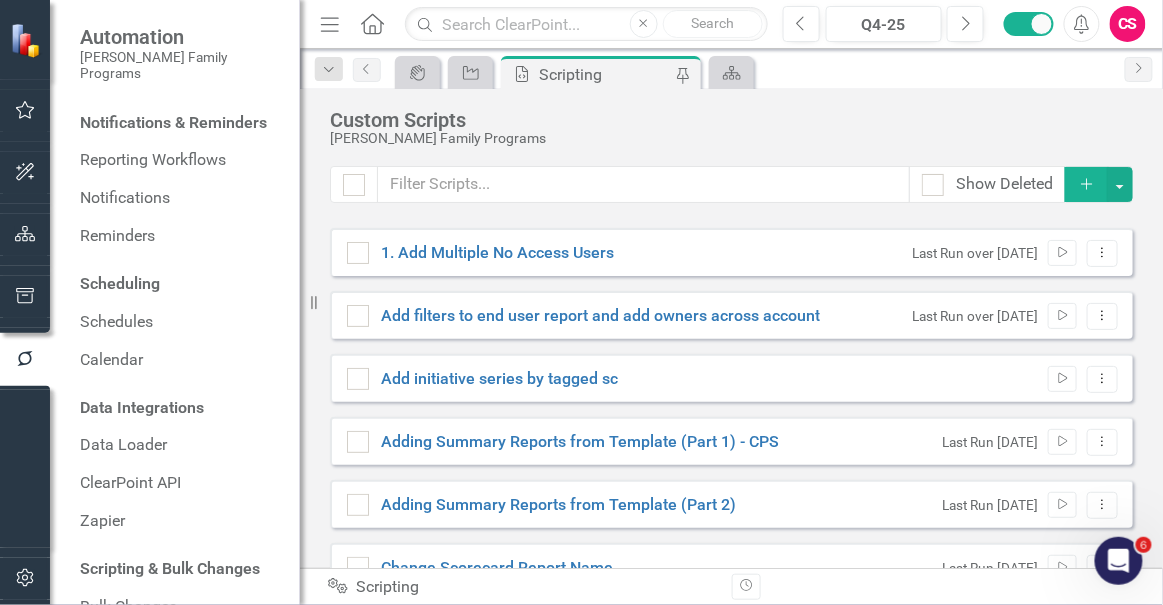 scroll, scrollTop: 0, scrollLeft: 0, axis: both 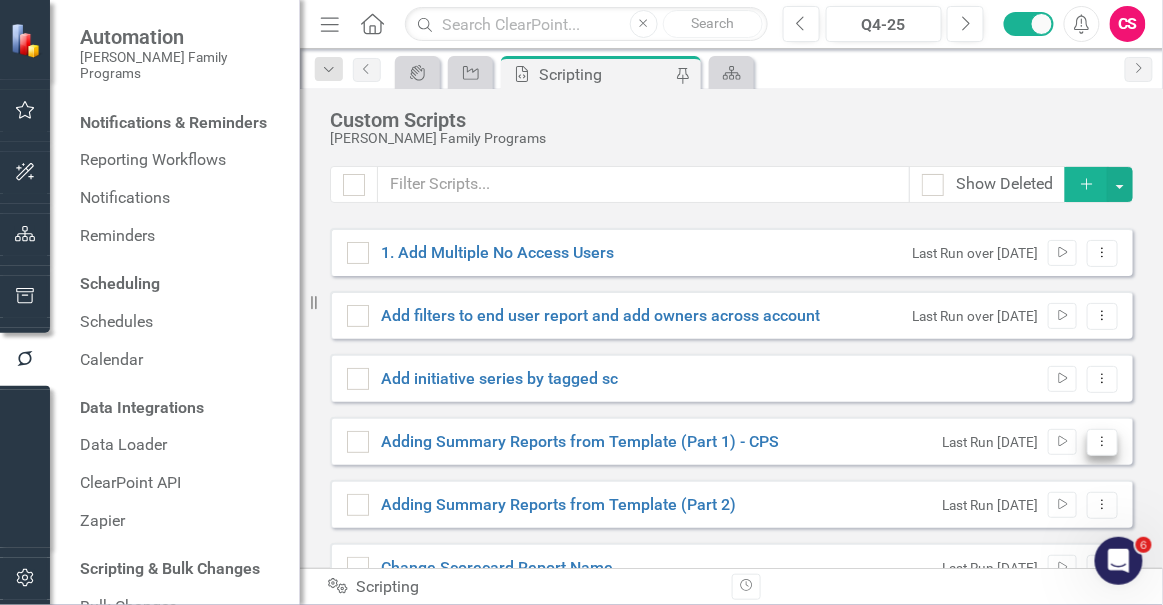 click on "Dropdown Menu" at bounding box center (1102, 442) 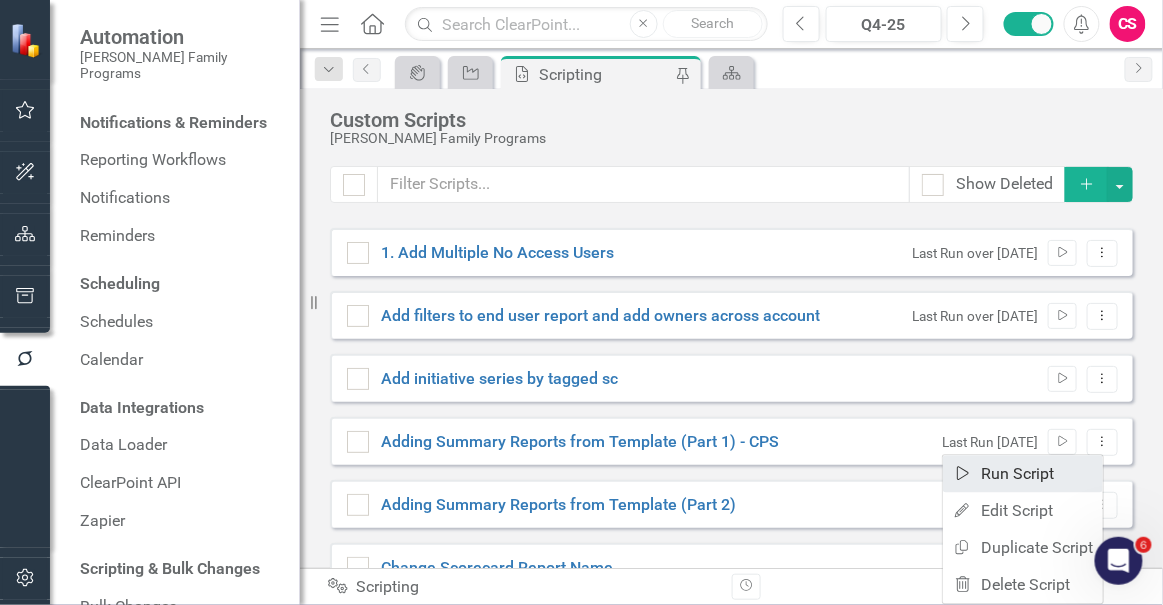 click on "Run Script Run Script" at bounding box center [1023, 474] 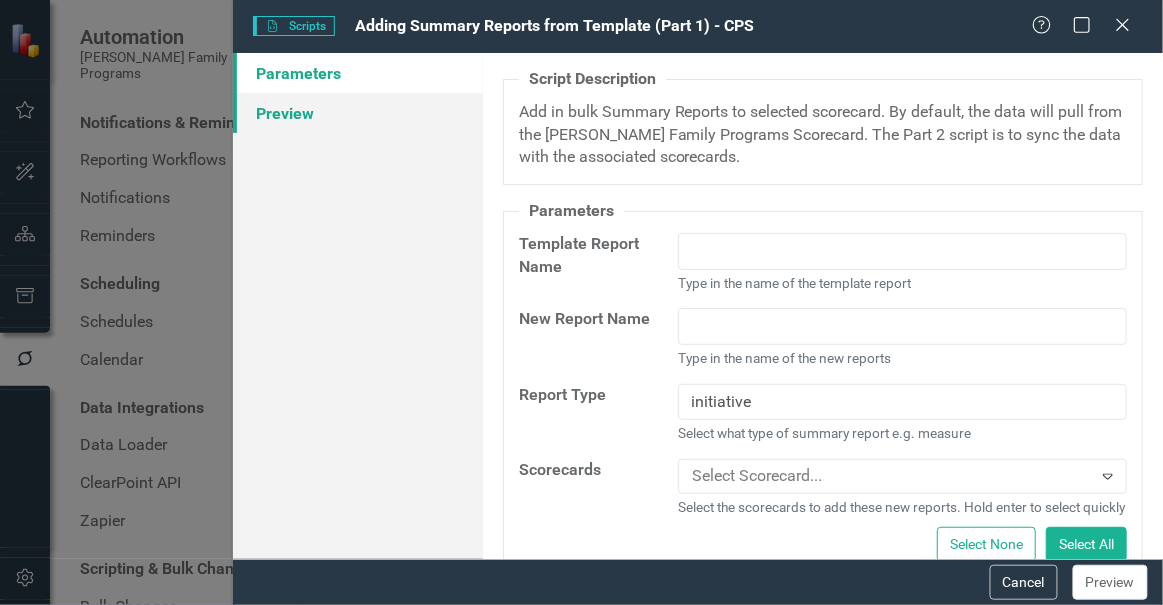 click on "Preview" at bounding box center [358, 113] 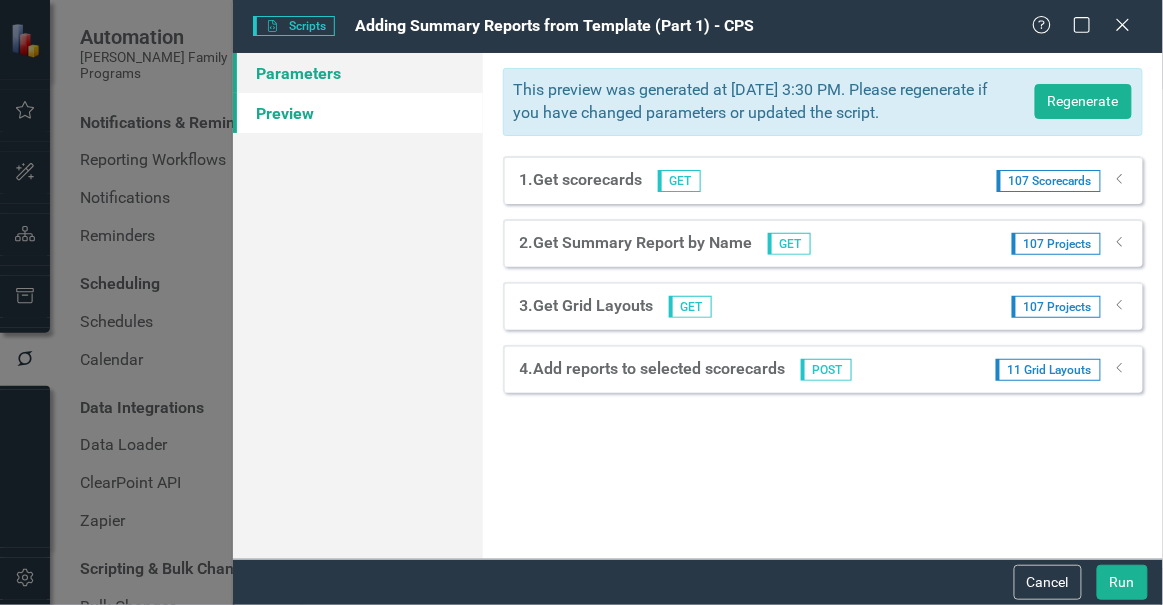 click on "Parameters" at bounding box center (358, 73) 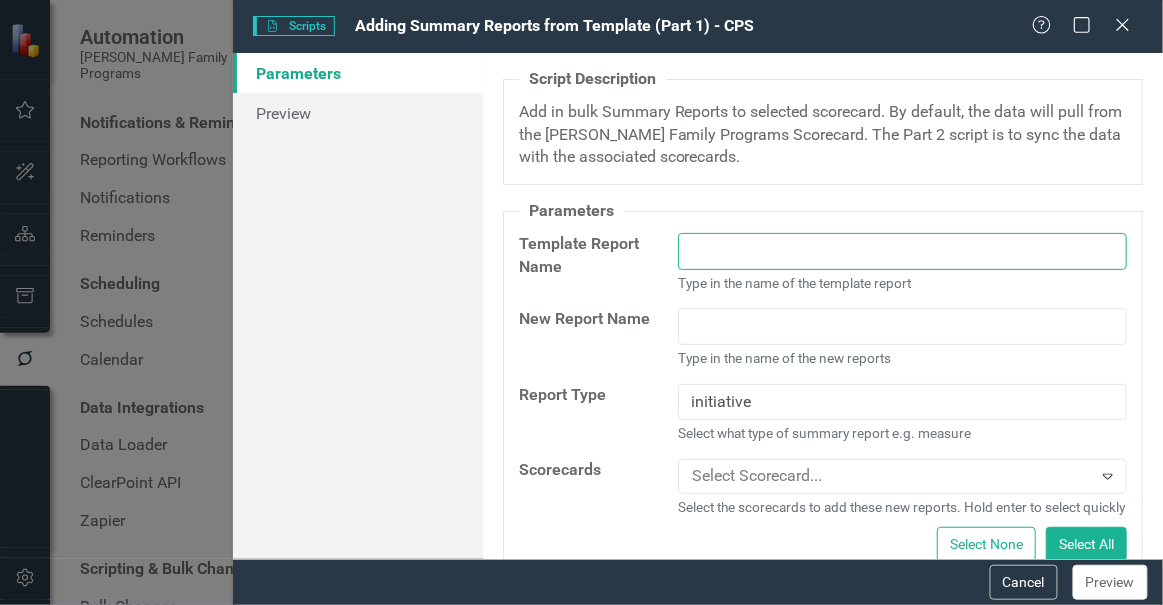 click at bounding box center [902, 251] 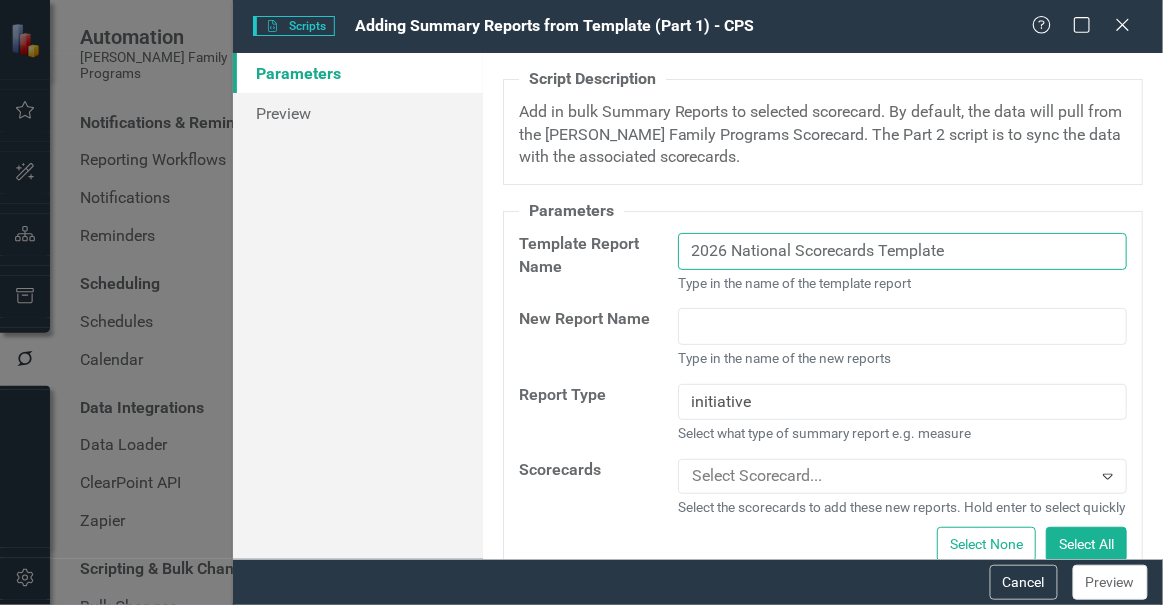type on "2026 National Scorecards Template" 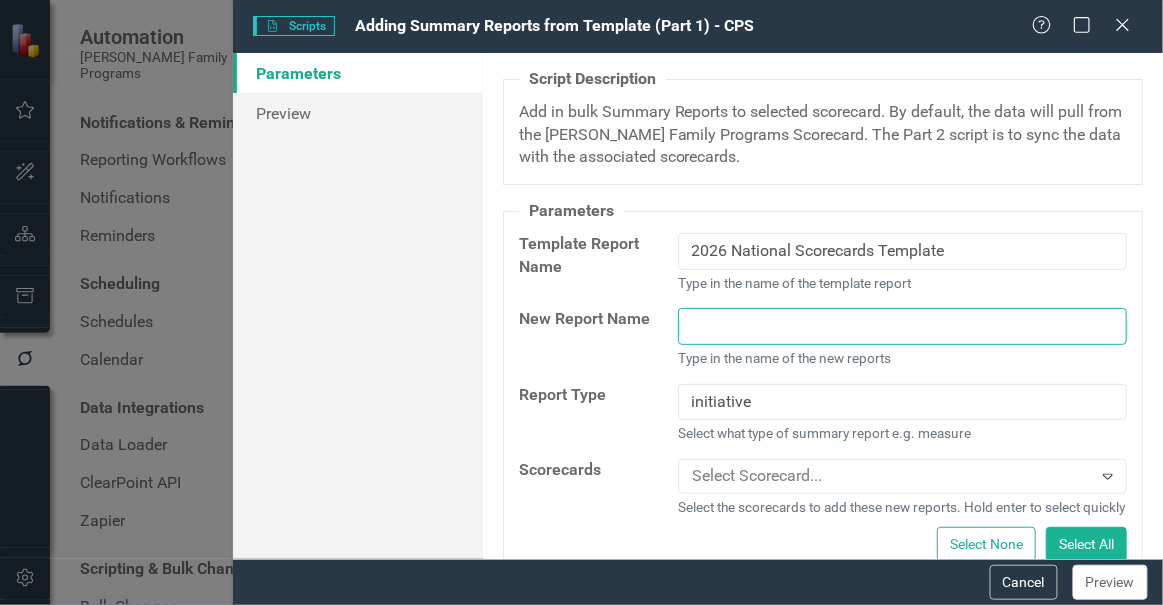 click at bounding box center (902, 326) 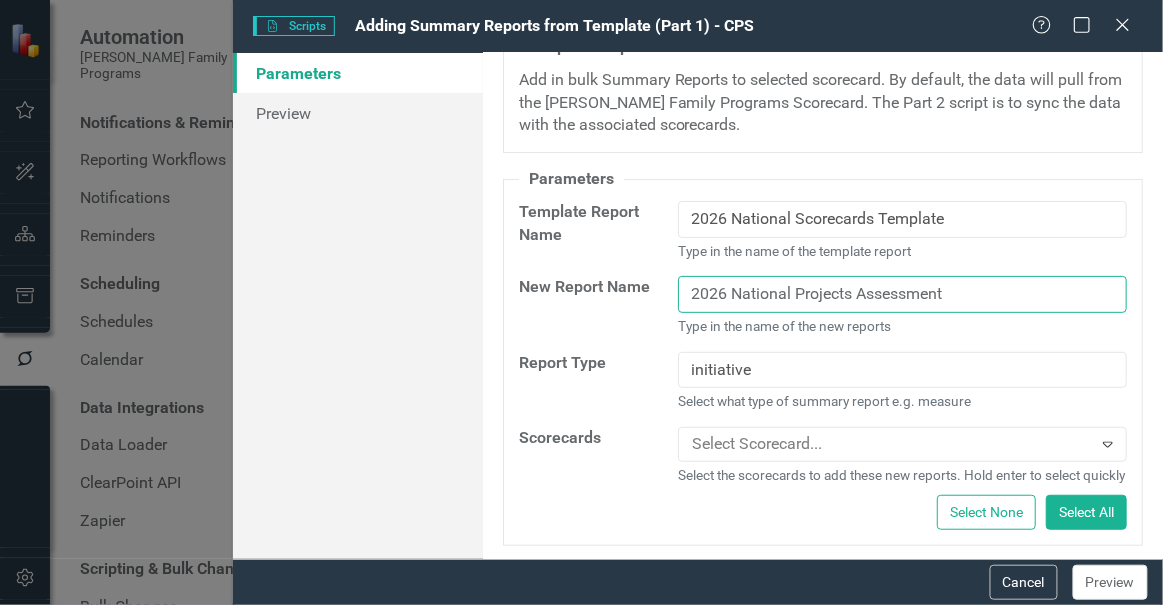 scroll, scrollTop: 49, scrollLeft: 0, axis: vertical 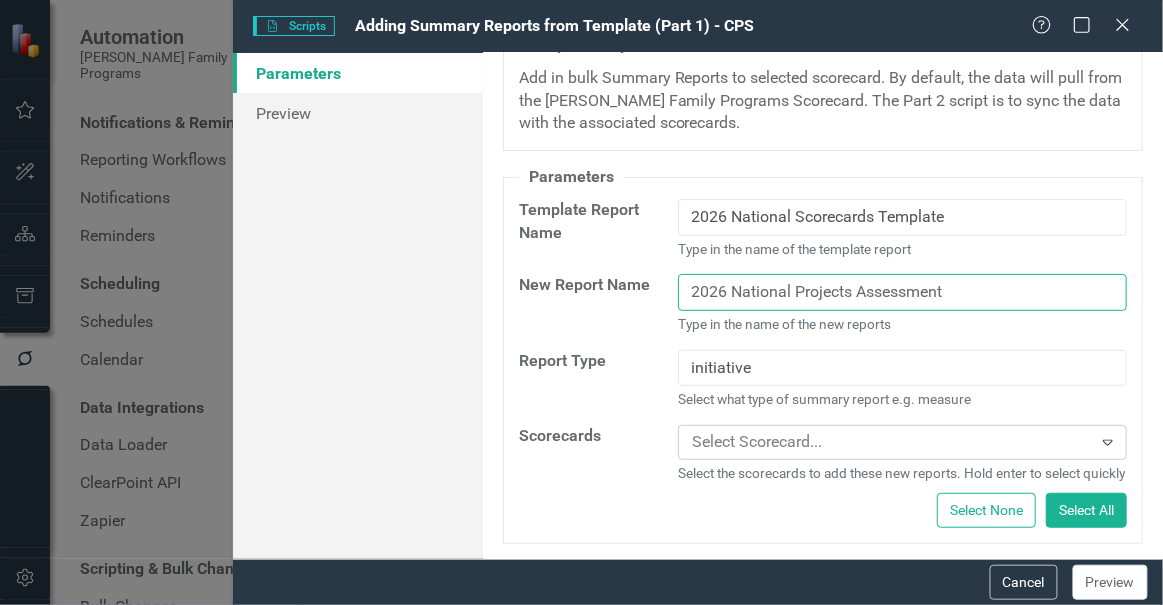 type on "2026 National Projects Assessment" 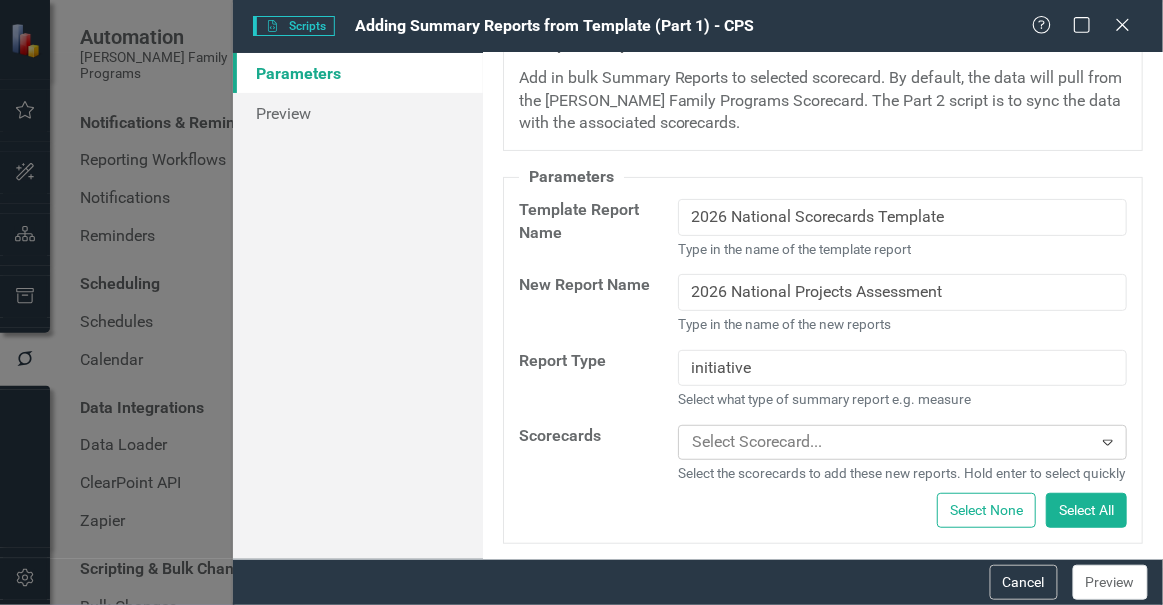 click at bounding box center (887, 442) 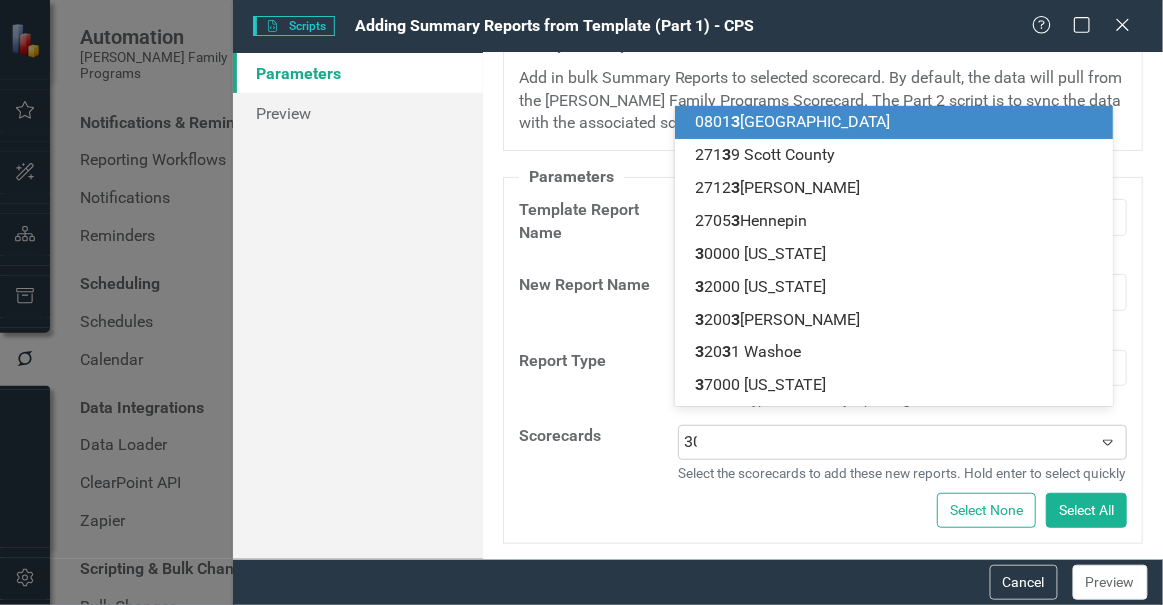type on "303" 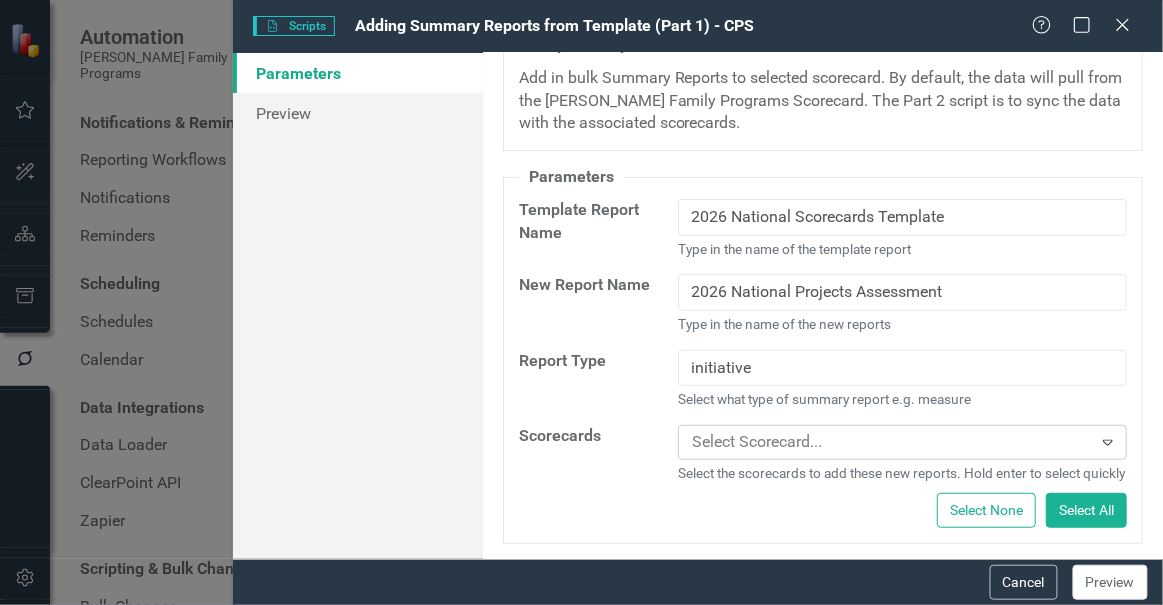 click at bounding box center (887, 442) 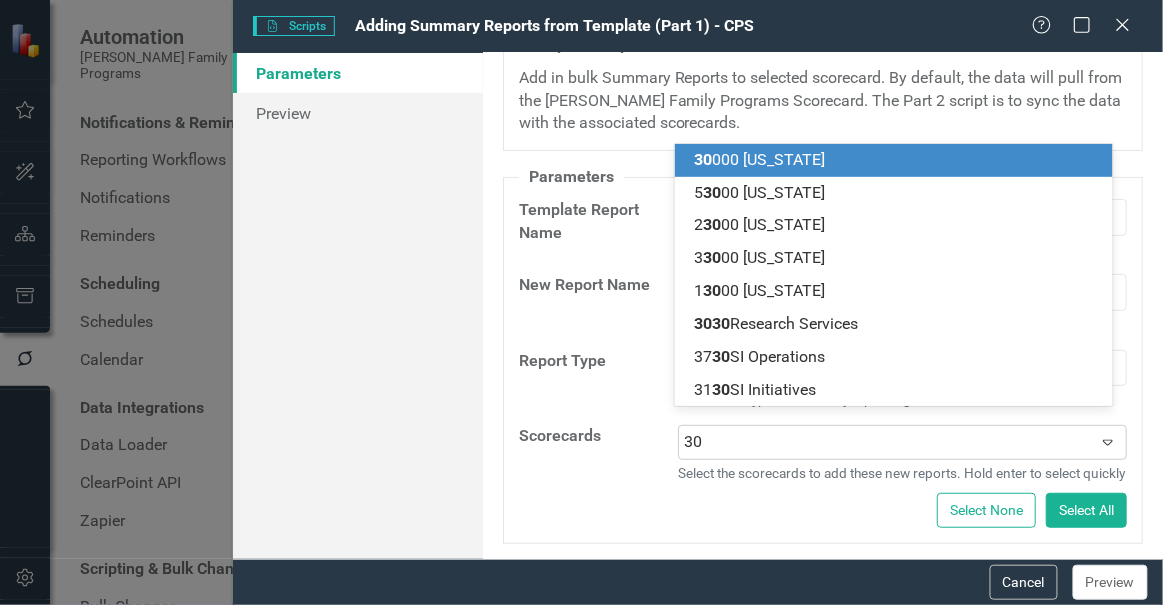 type on "303" 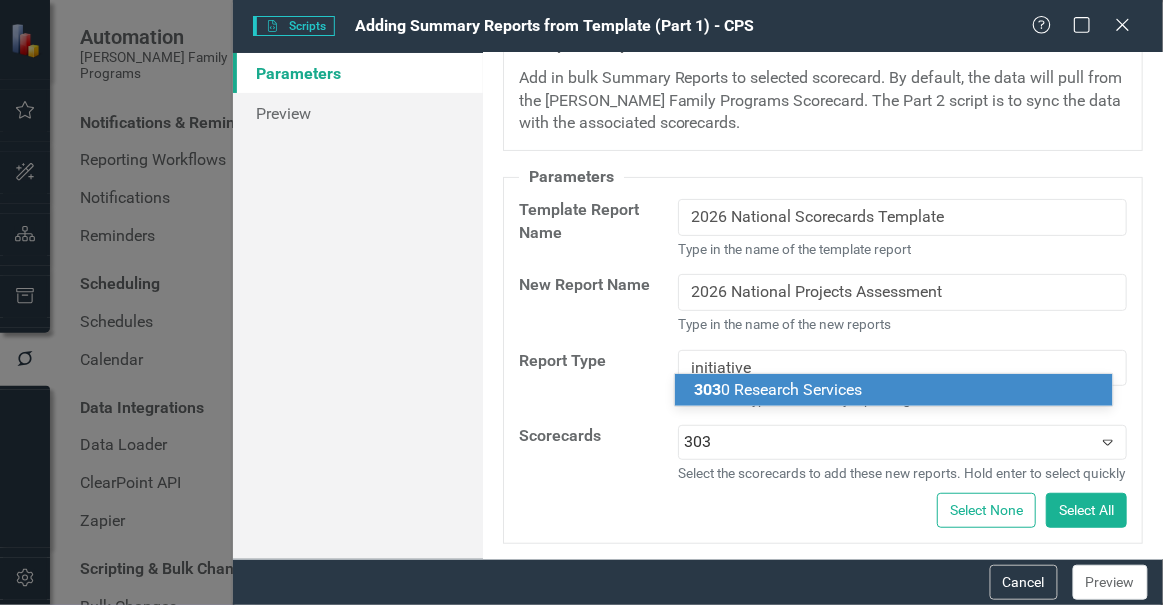 click on "303 0 Research Services" at bounding box center [779, 389] 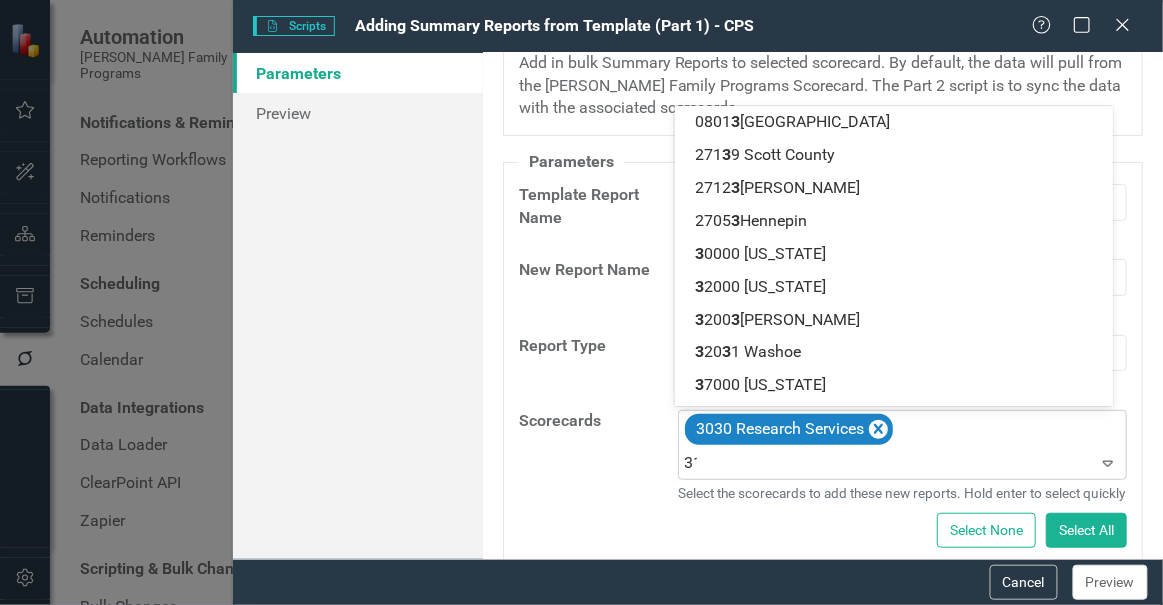 type on "318" 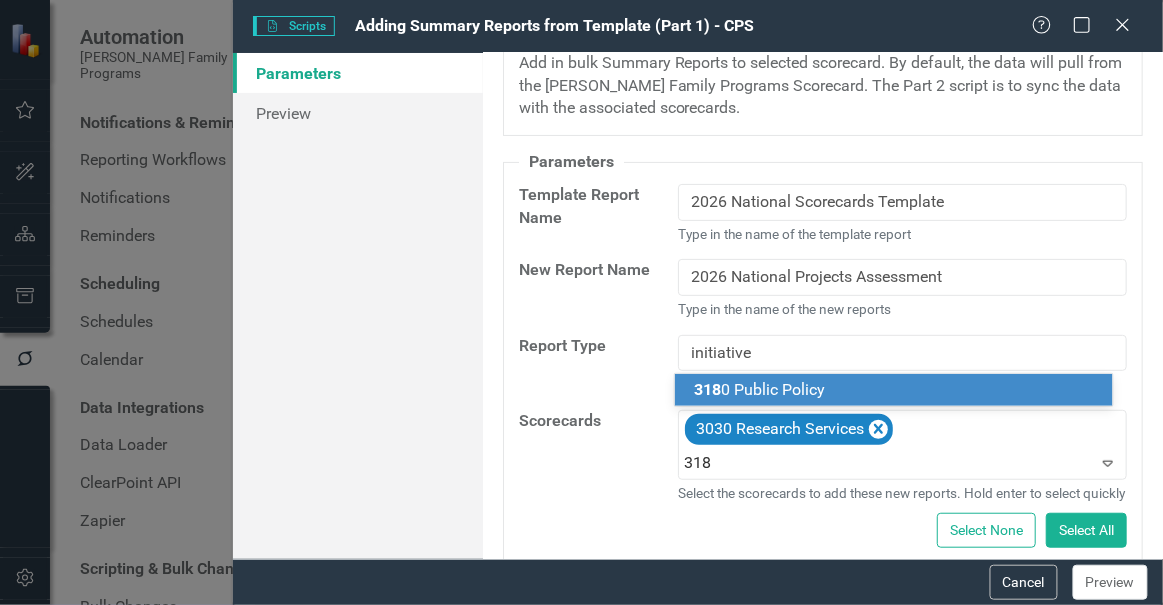 click on "318 0 Public Policy" at bounding box center (760, 389) 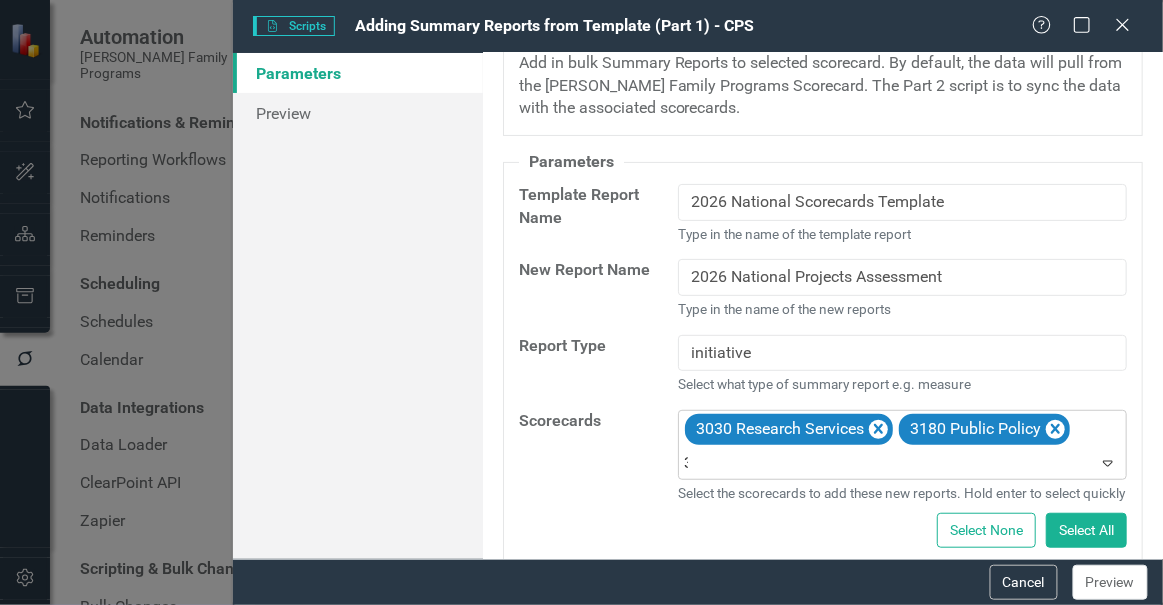 type on "319" 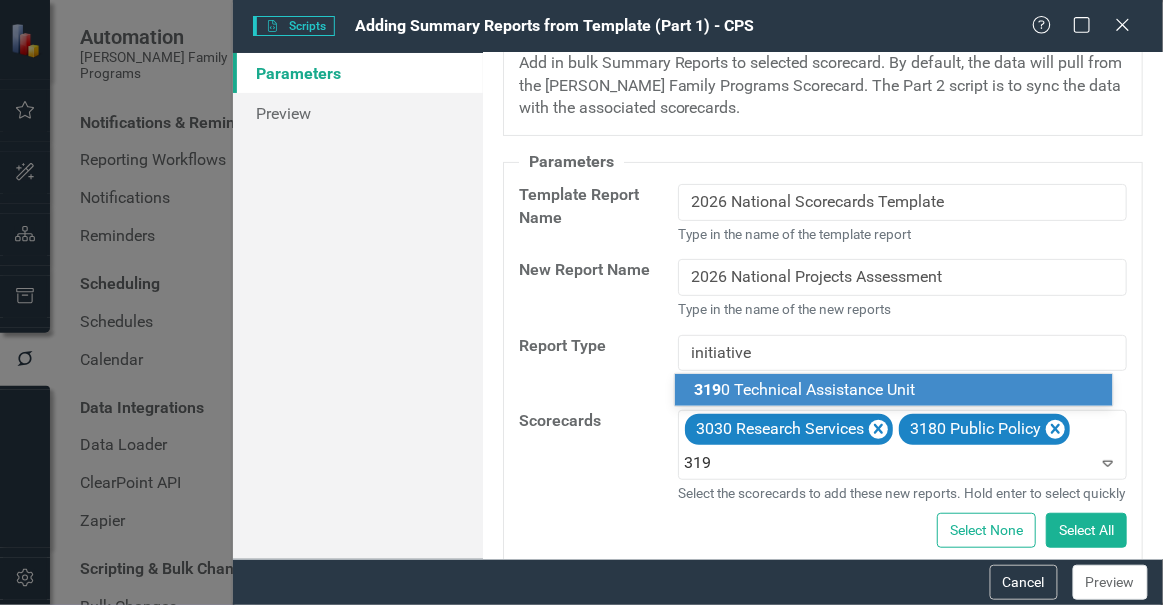 click on "319 0 Technical Assistance Unit" at bounding box center [805, 389] 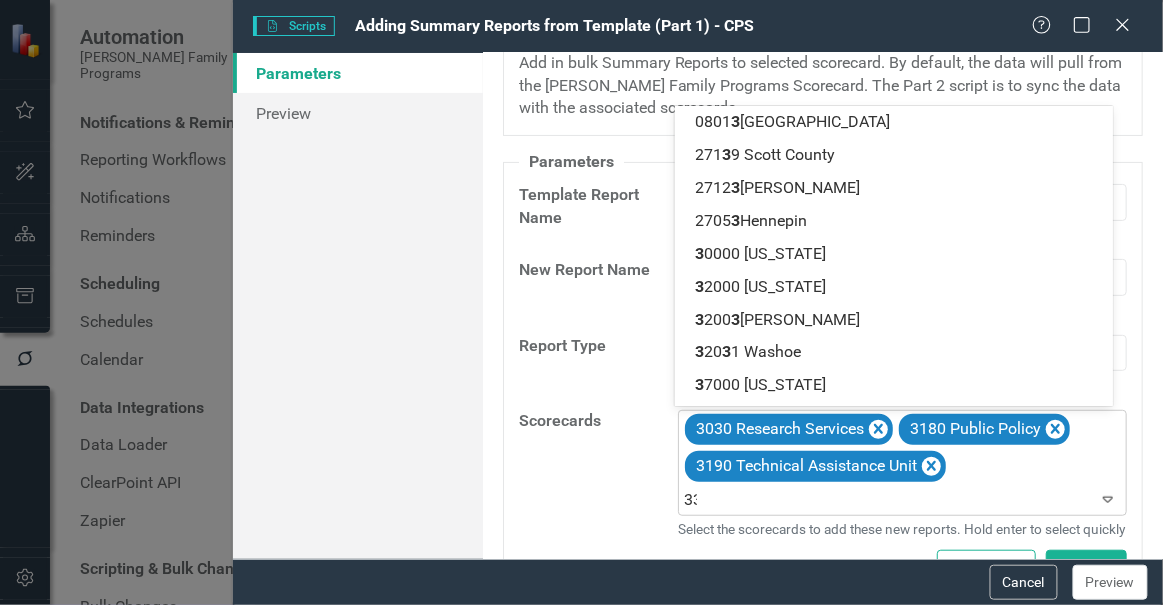 type on "335" 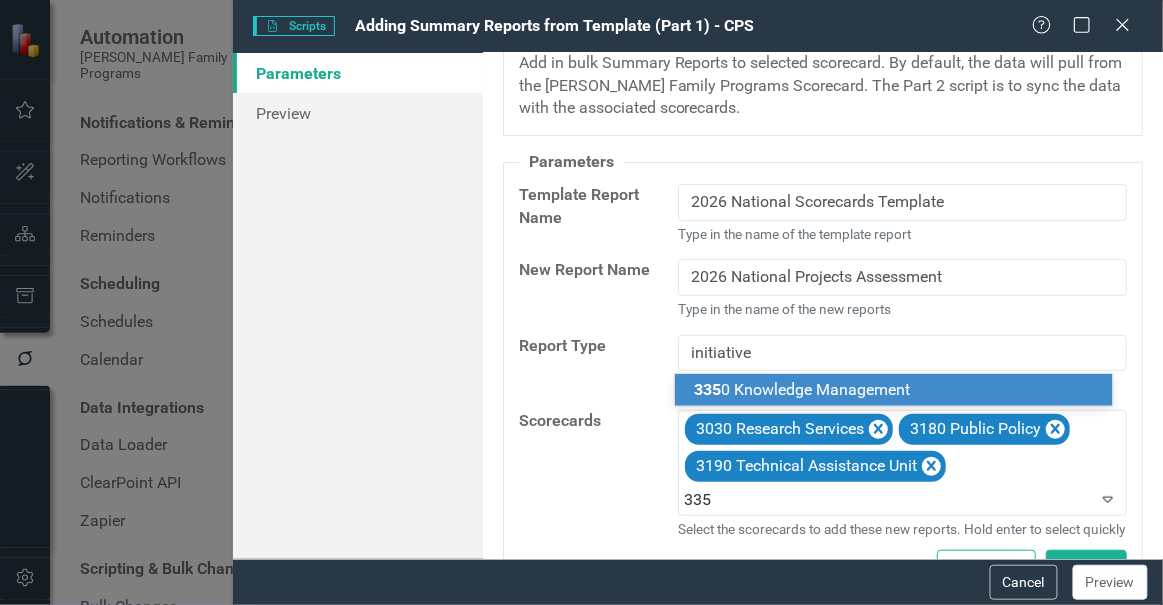 click on "335 0 Knowledge Management" at bounding box center [803, 389] 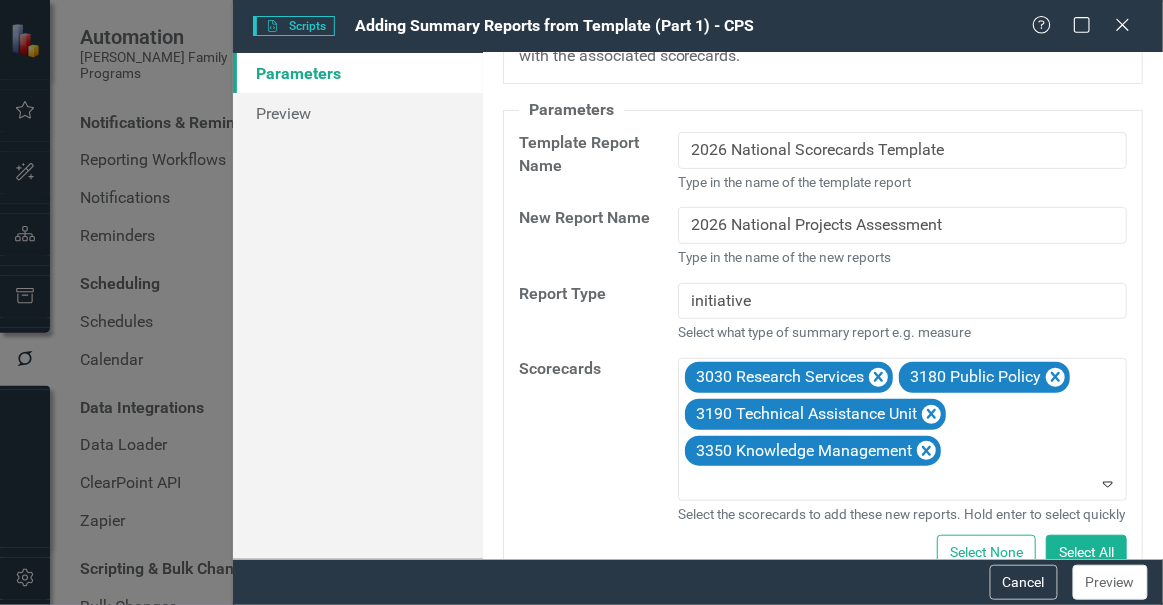 scroll, scrollTop: 157, scrollLeft: 0, axis: vertical 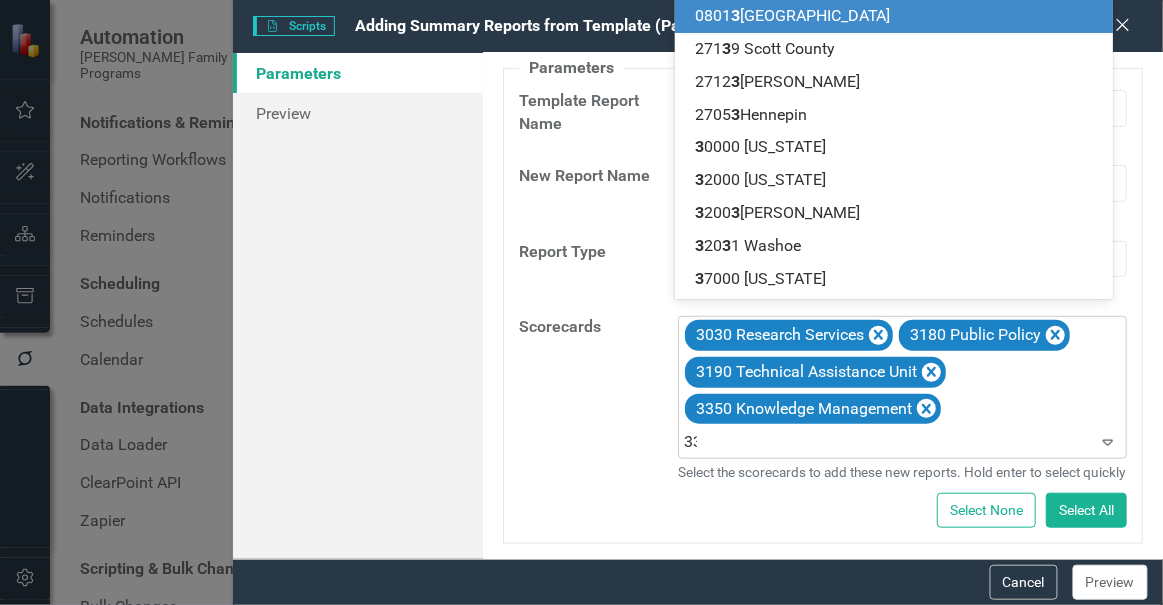 type on "338" 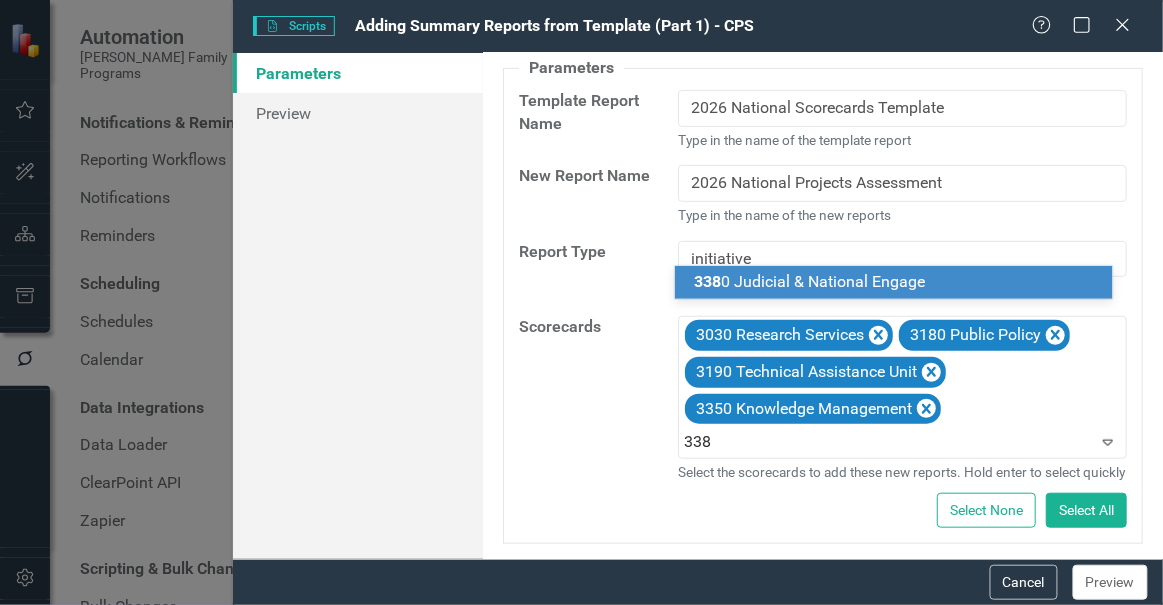 click on "338 0 Judicial & National Engage" at bounding box center (894, 282) 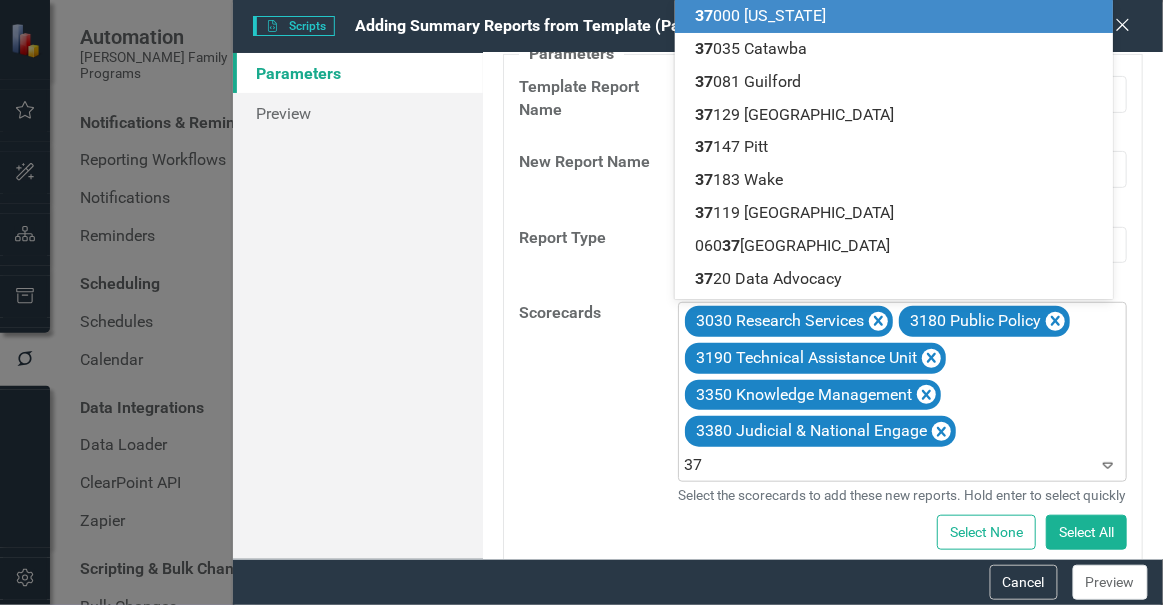 type on "372" 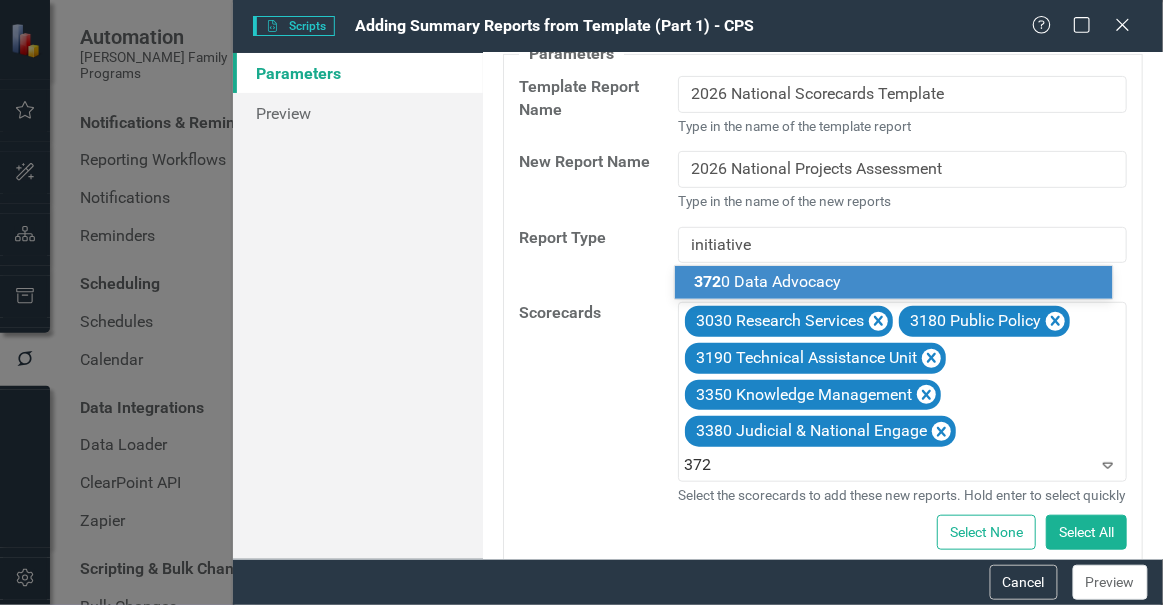 click on "372 0 Data Advocacy" at bounding box center [768, 281] 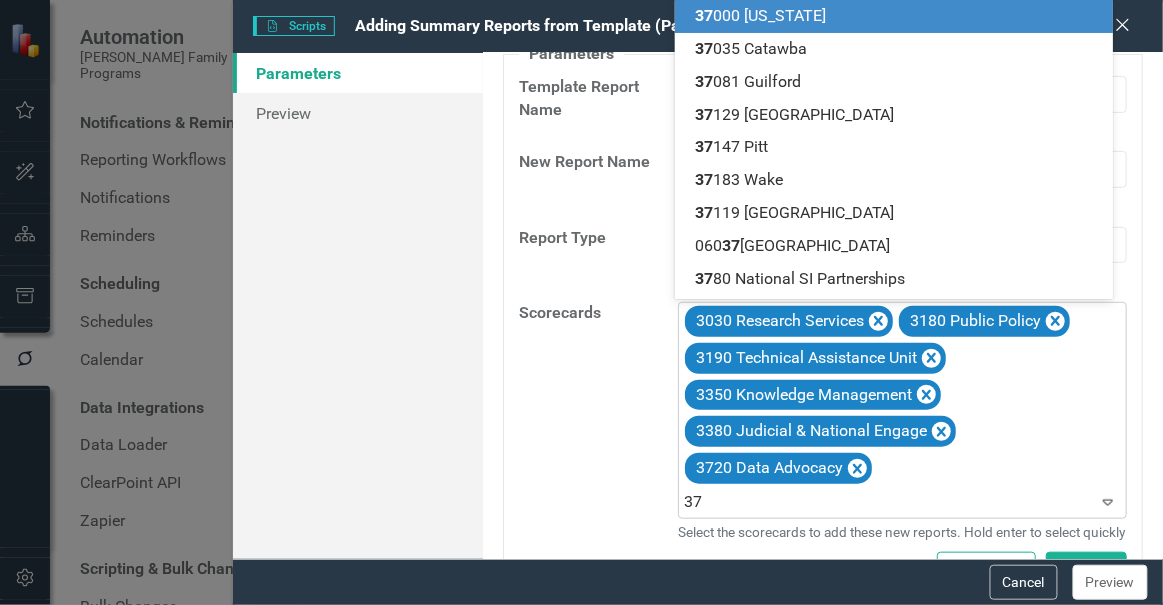 type on "378" 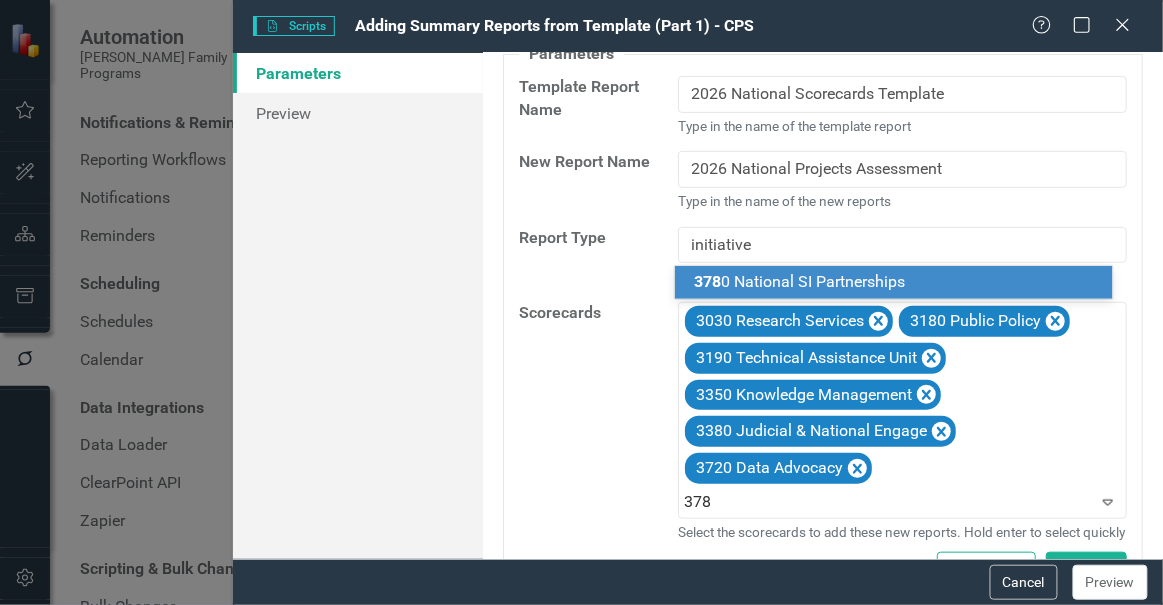 click on "378 0 National SI Partnerships" at bounding box center (894, 282) 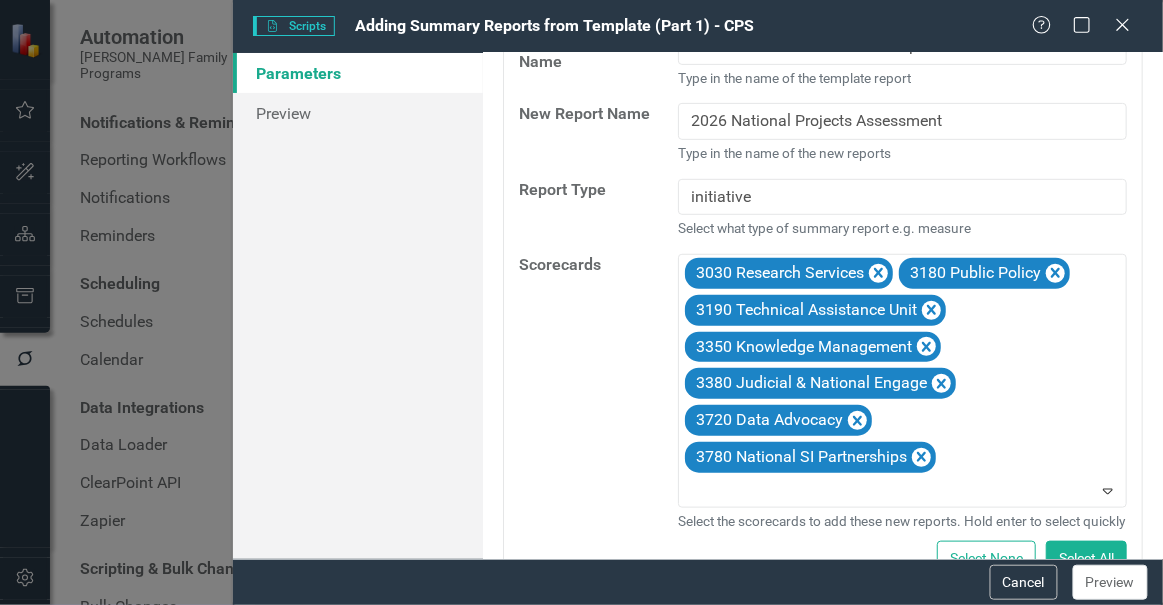 scroll, scrollTop: 267, scrollLeft: 0, axis: vertical 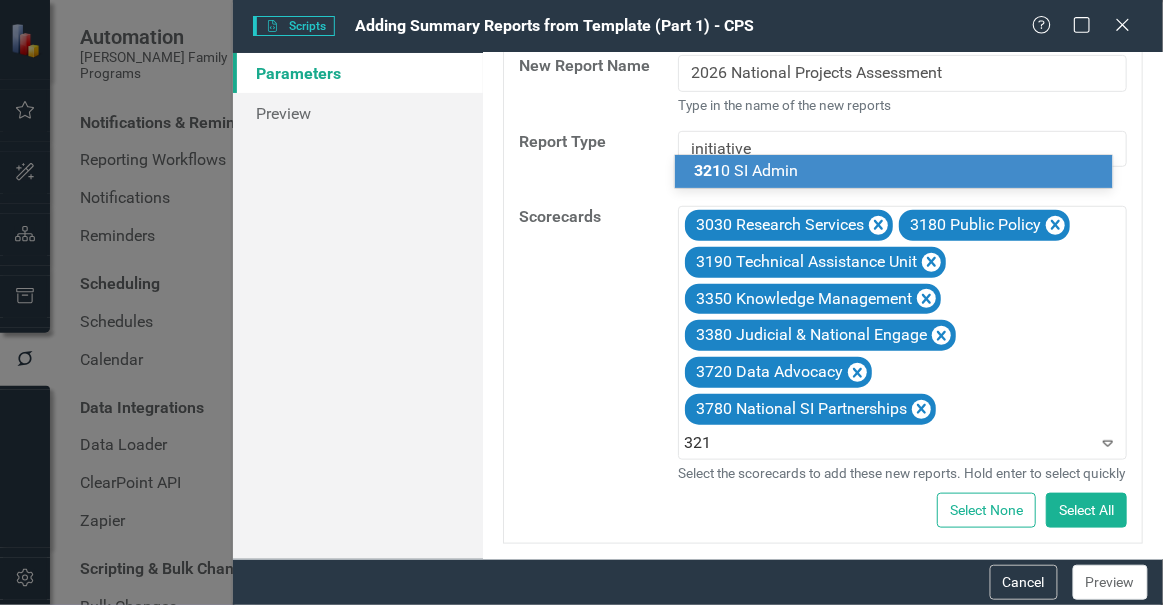 type on "321" 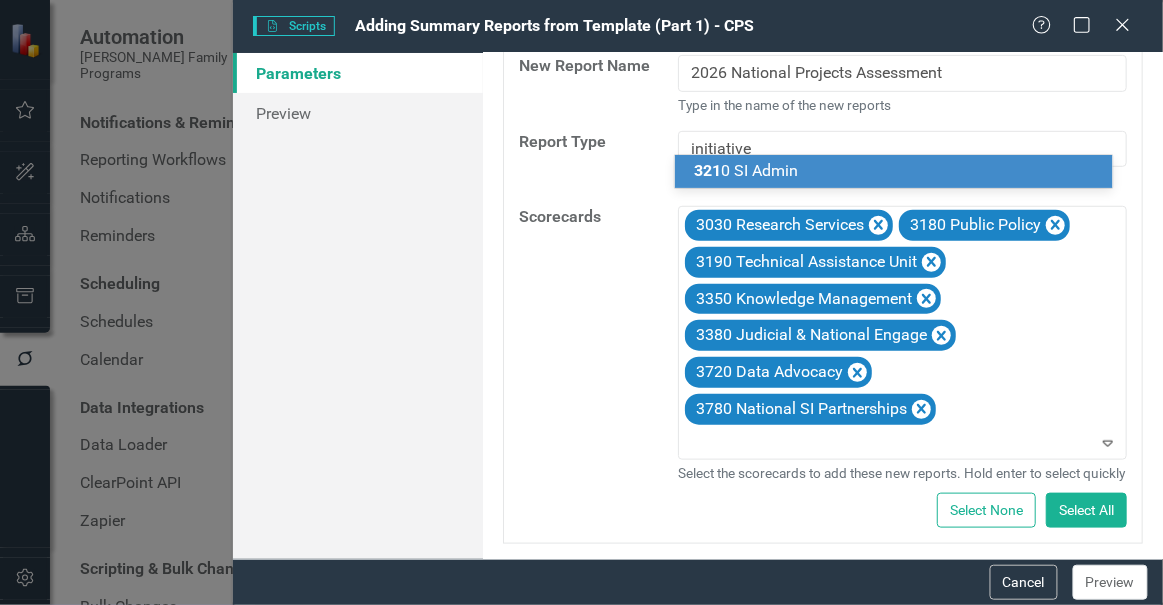 click on "initiative Select what type of summary report e.g. measure" at bounding box center (902, 161) 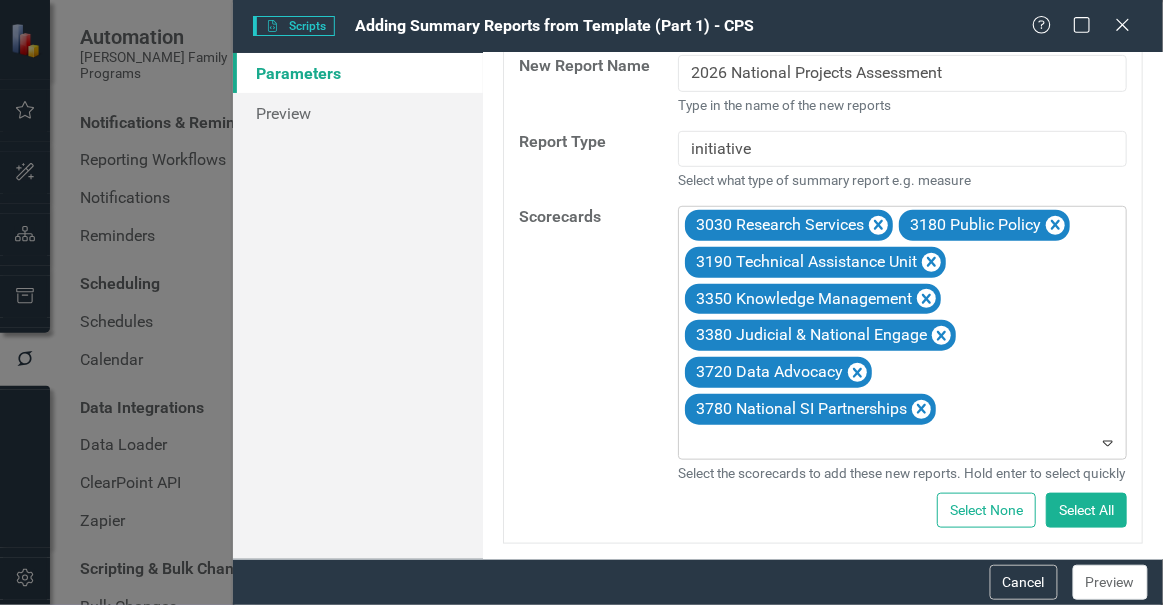 click at bounding box center [904, 443] 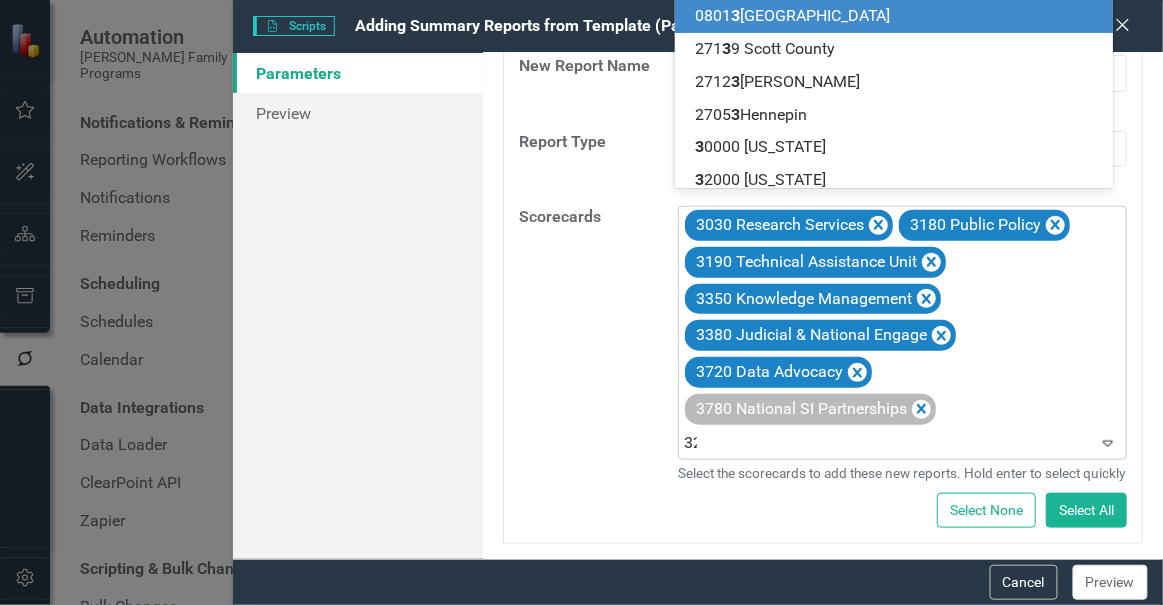 type on "321" 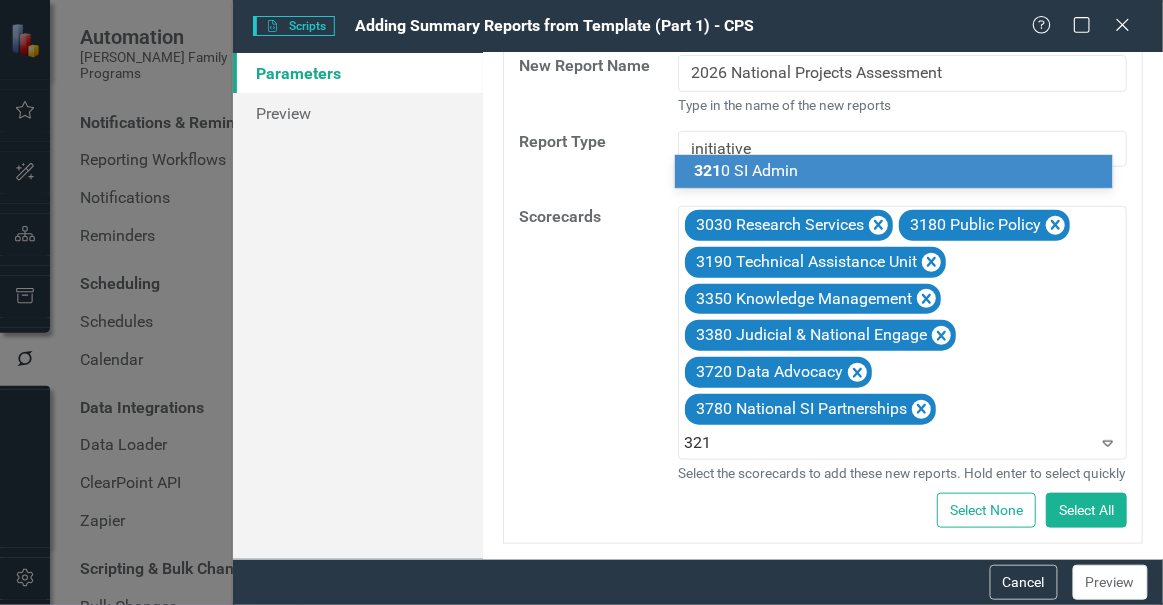 click on "321 0 SI Admin" at bounding box center (747, 170) 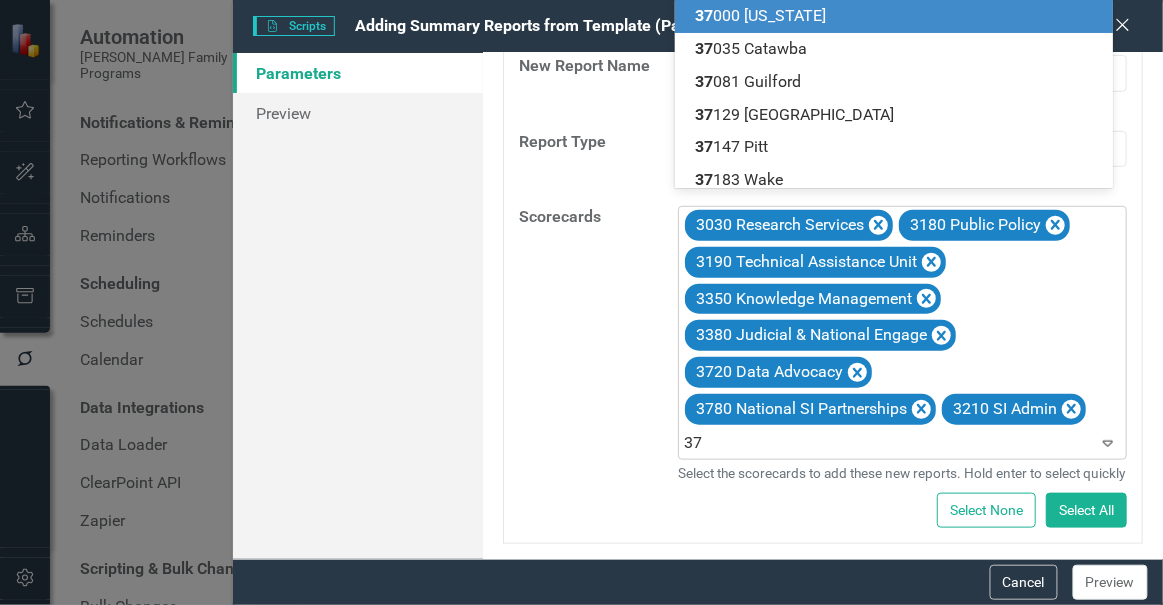 type on "373" 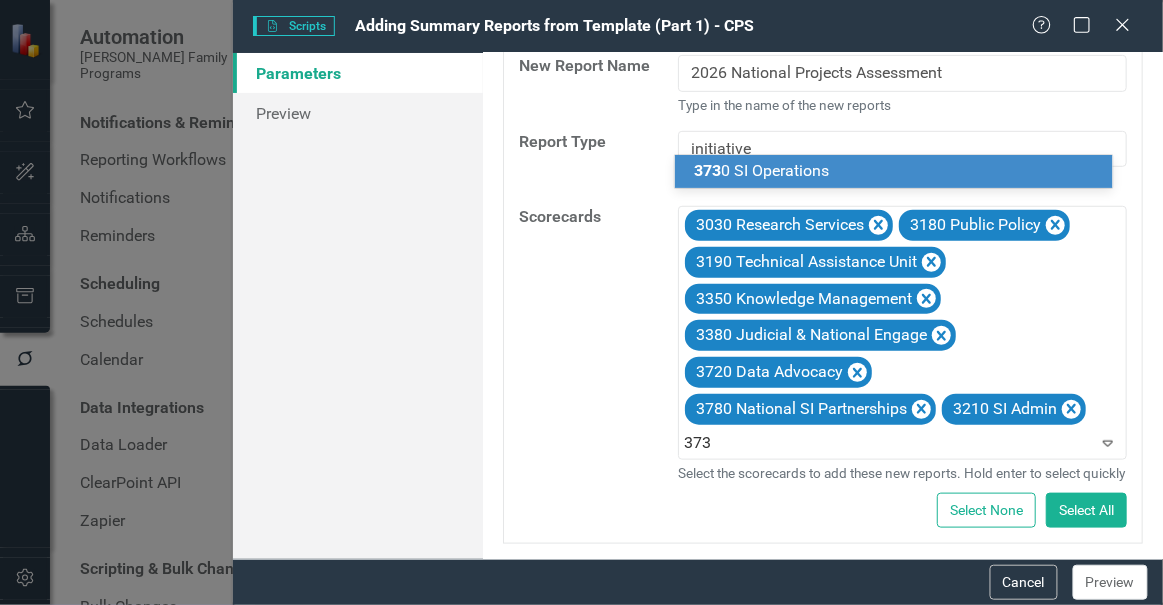 click on "373 0 SI Operations" at bounding box center (762, 170) 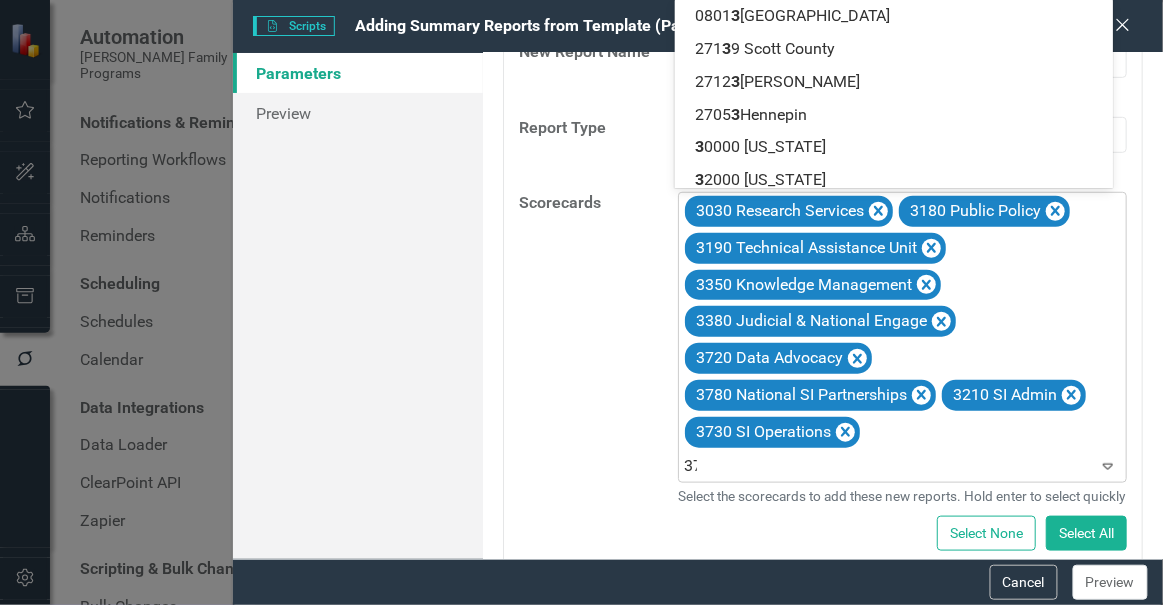 type on "371" 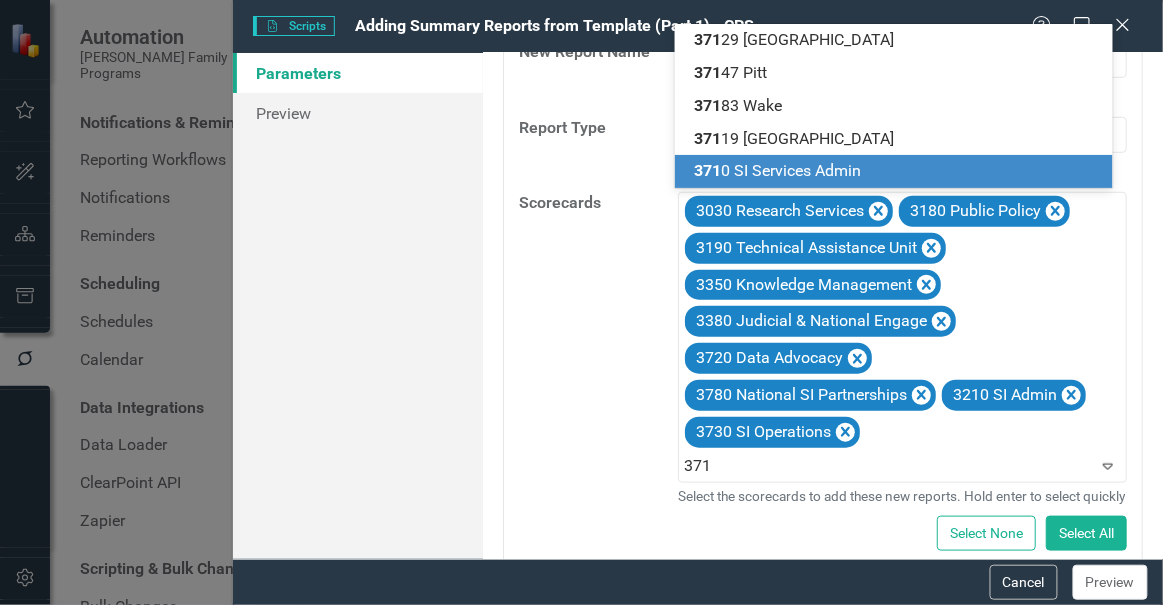 click on "371 0 SI Services Admin" at bounding box center (778, 170) 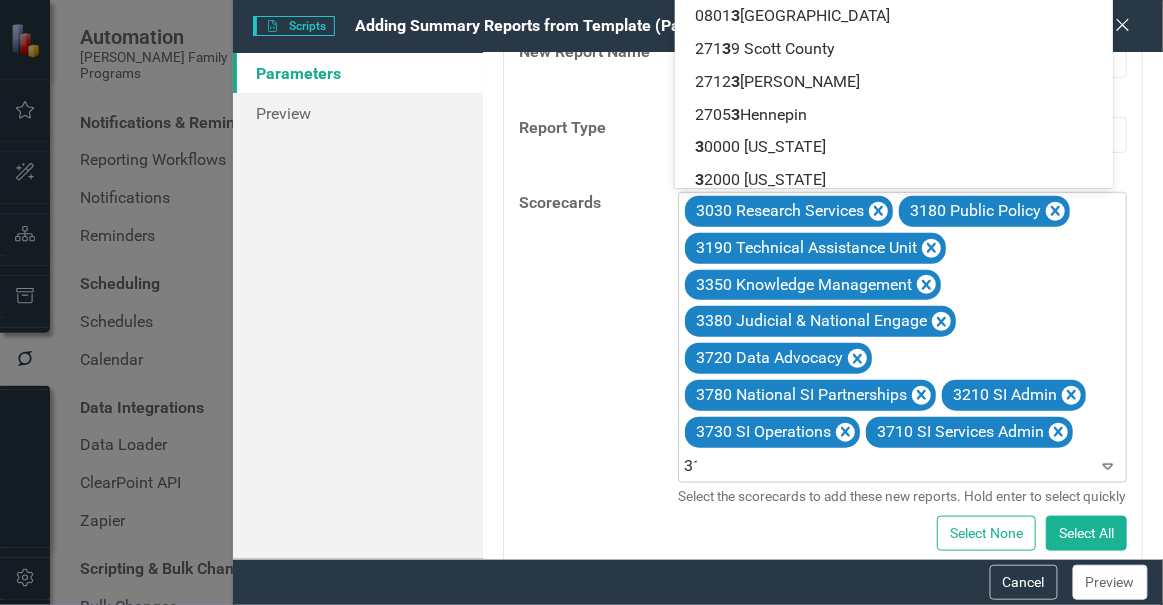 type on "313" 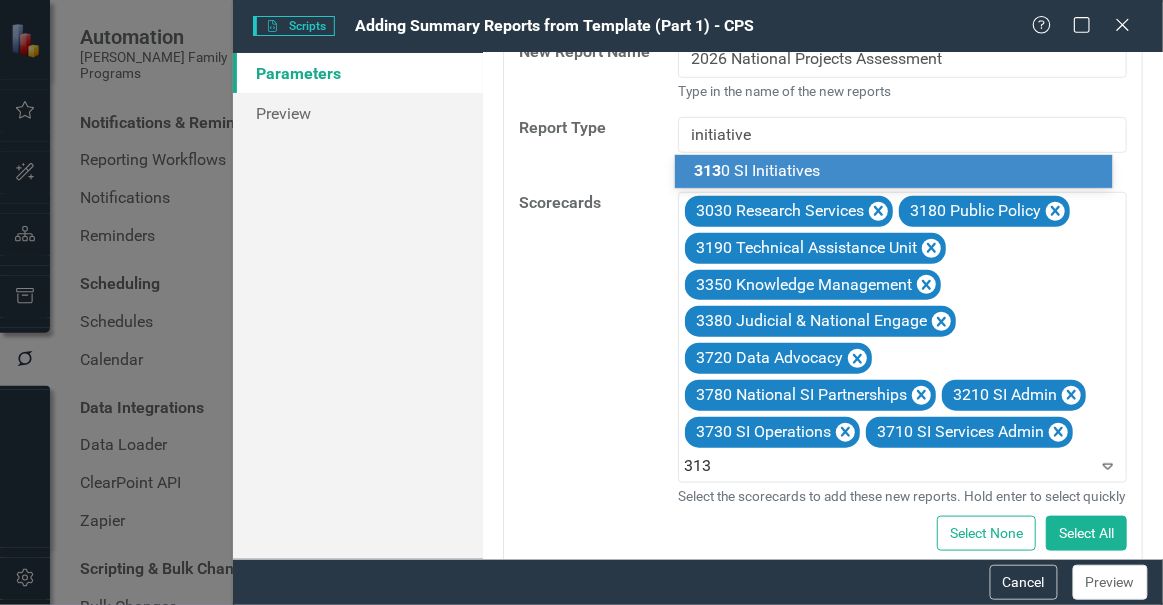 click on "313 0 SI Initiatives" at bounding box center (758, 170) 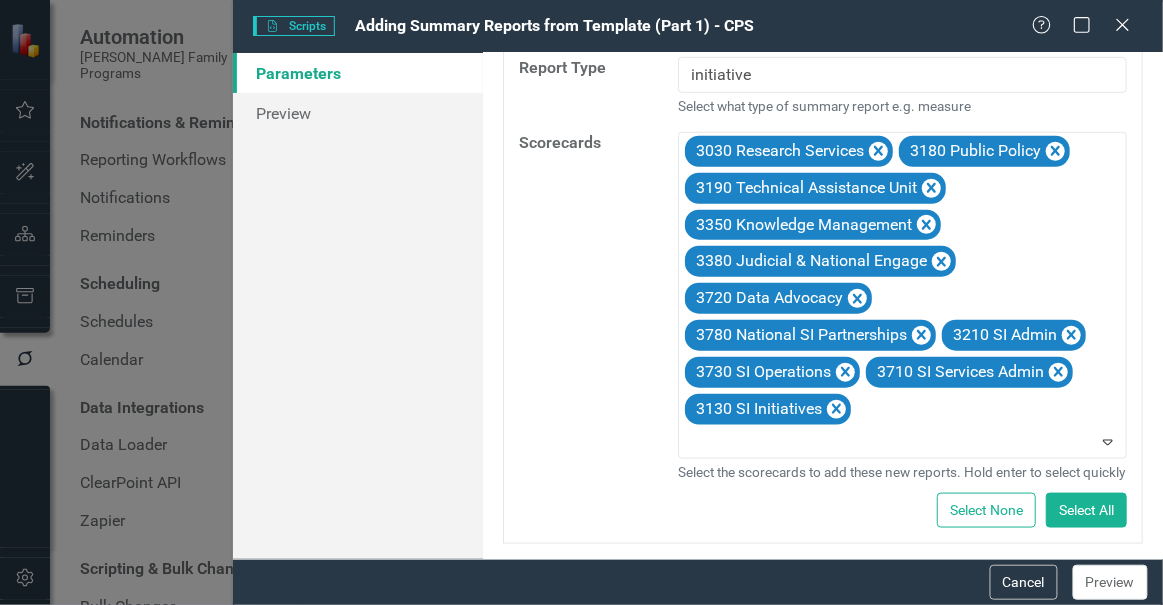 scroll, scrollTop: 0, scrollLeft: 0, axis: both 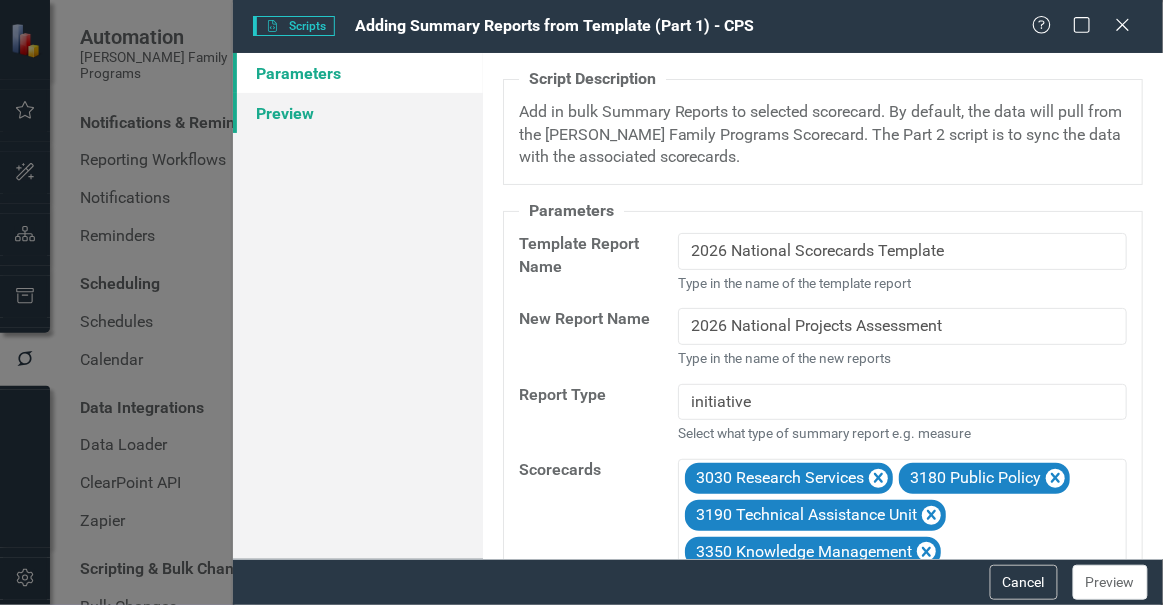 click on "Preview" at bounding box center (358, 113) 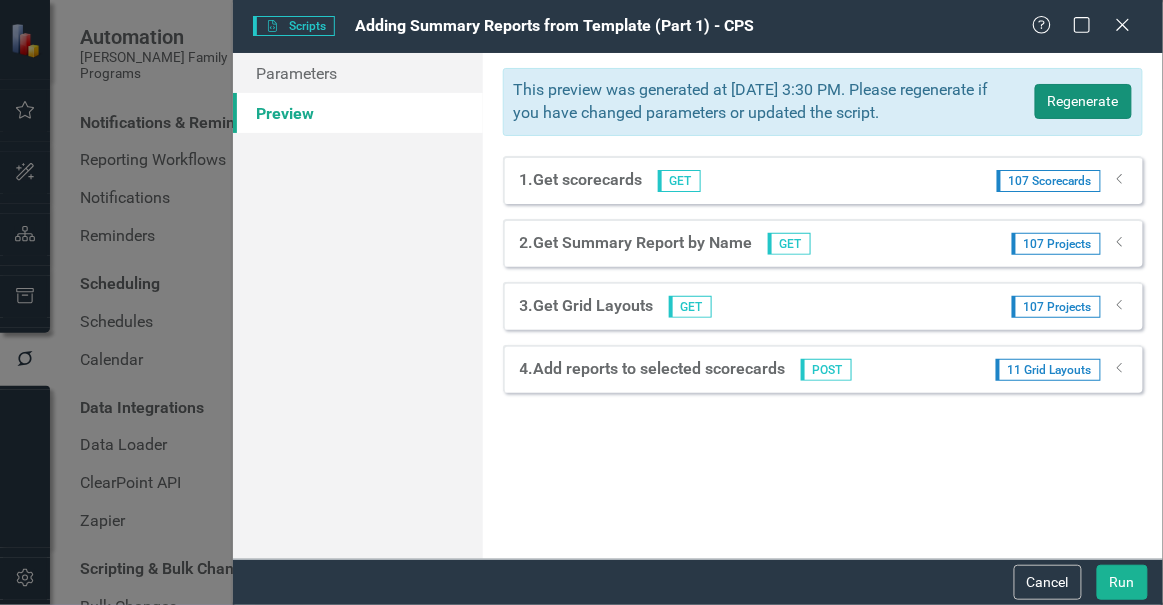 click on "Regenerate" at bounding box center [1083, 101] 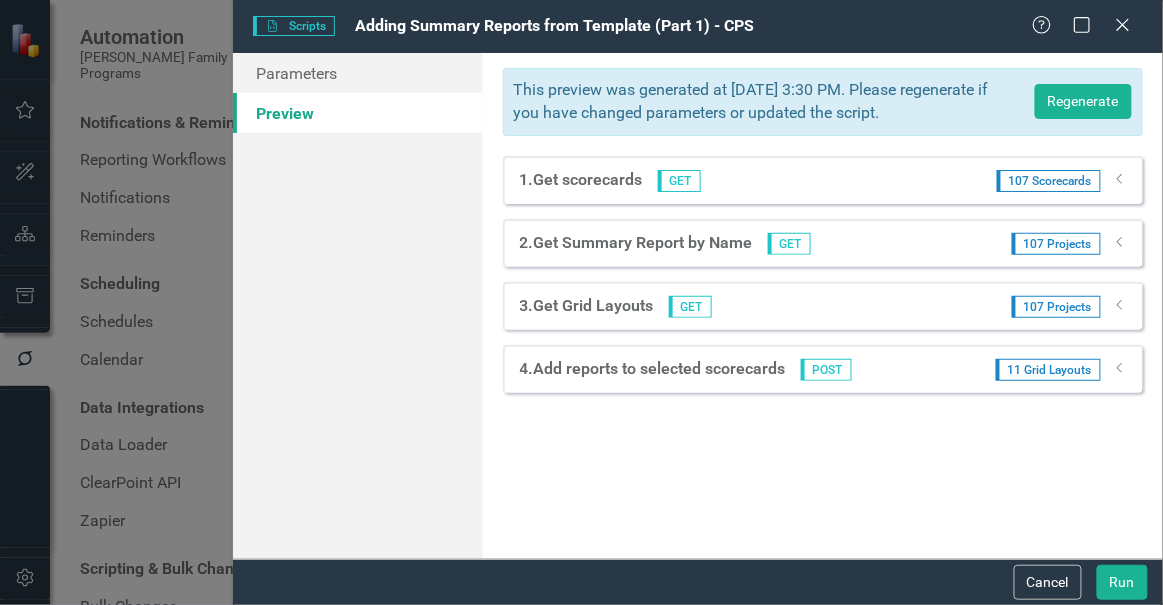 click on "Dropdown" 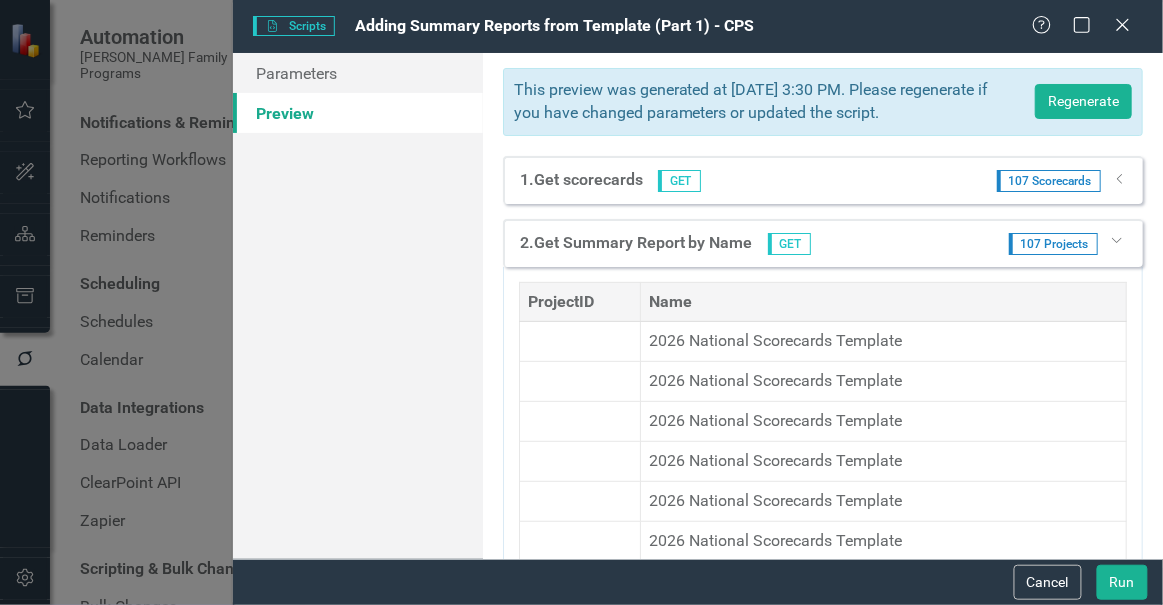 click on "Dropdown" at bounding box center (1117, 239) 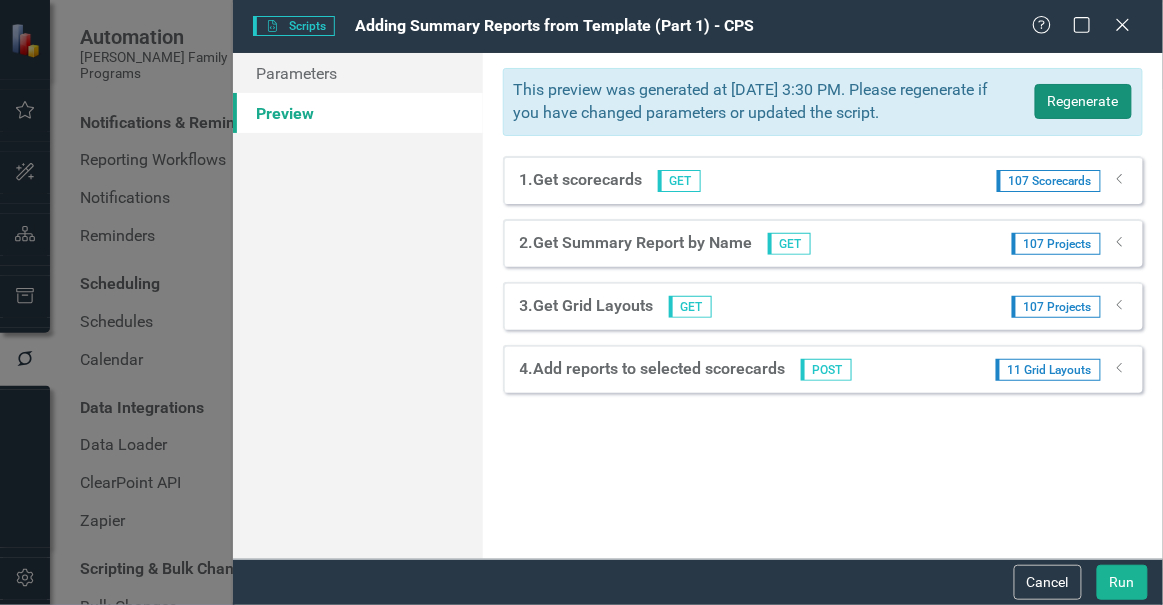 click on "Regenerate" at bounding box center [1083, 101] 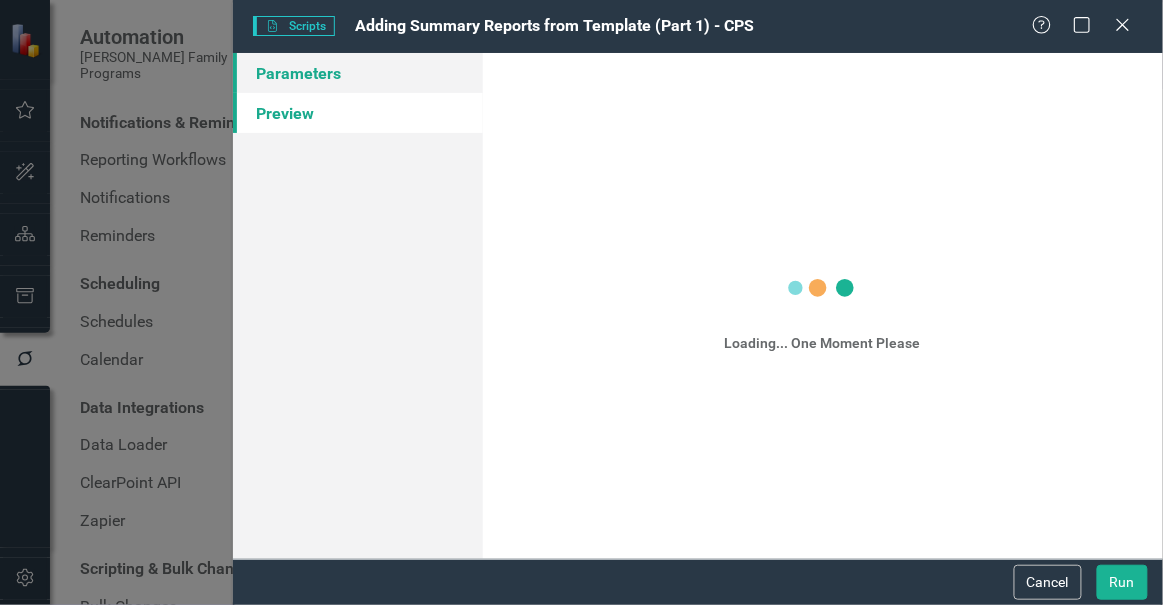 click on "Parameters" at bounding box center (358, 73) 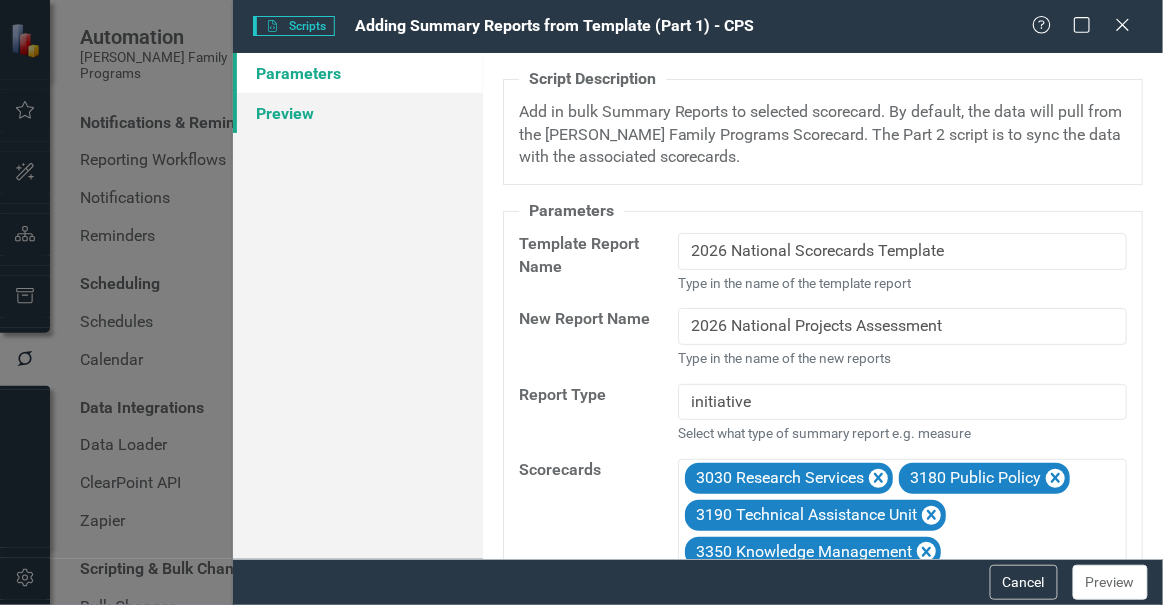 click on "Preview" at bounding box center (358, 113) 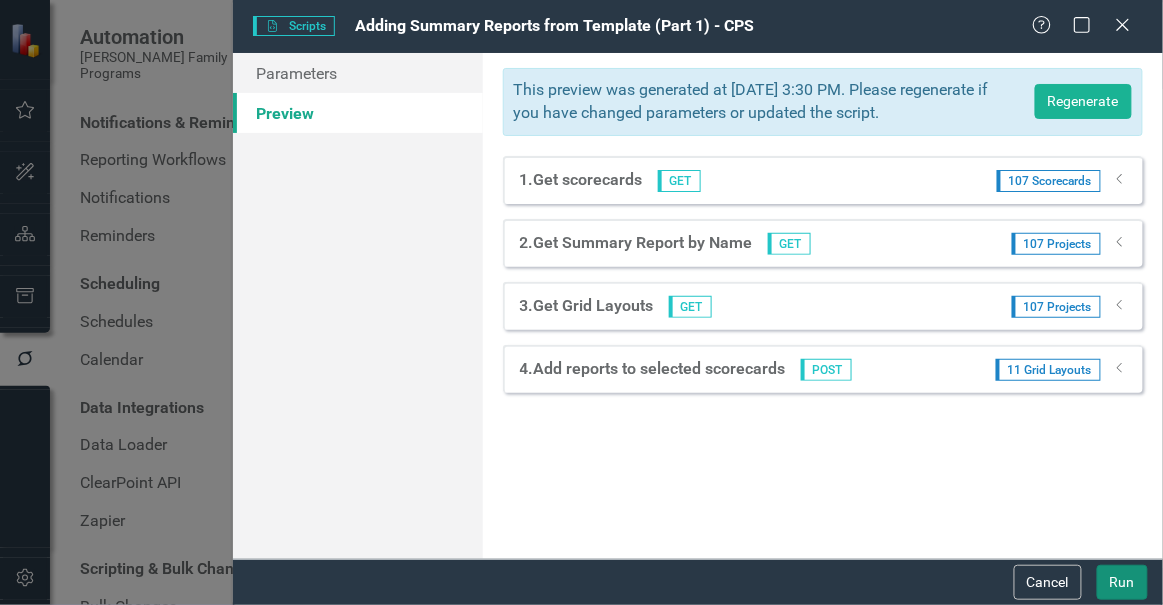 click on "Run" at bounding box center [1122, 582] 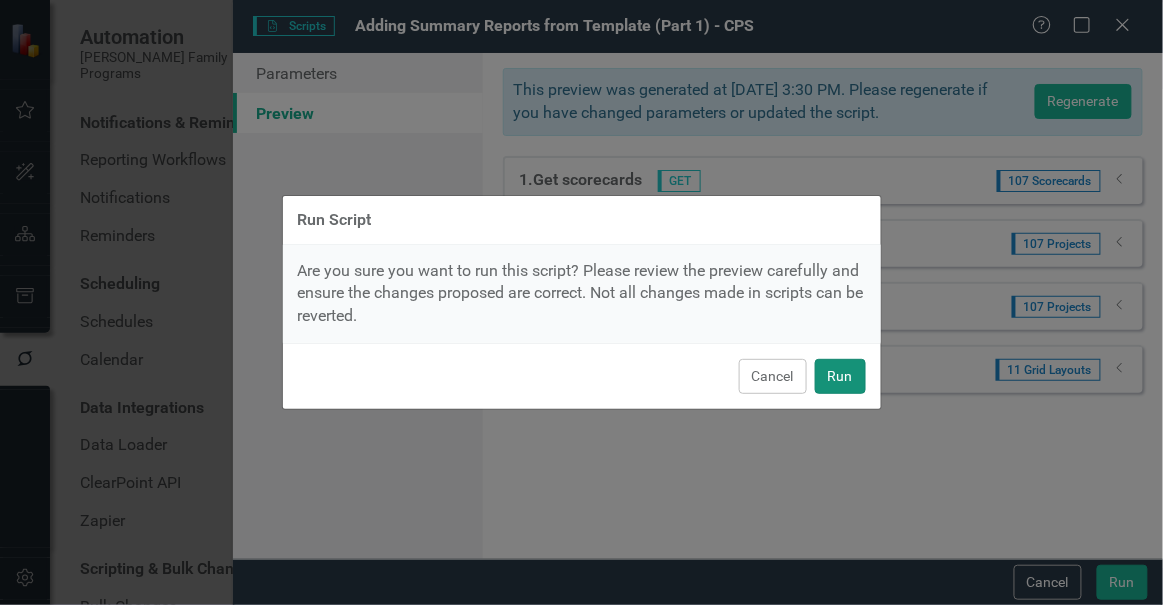click on "Run" at bounding box center [840, 376] 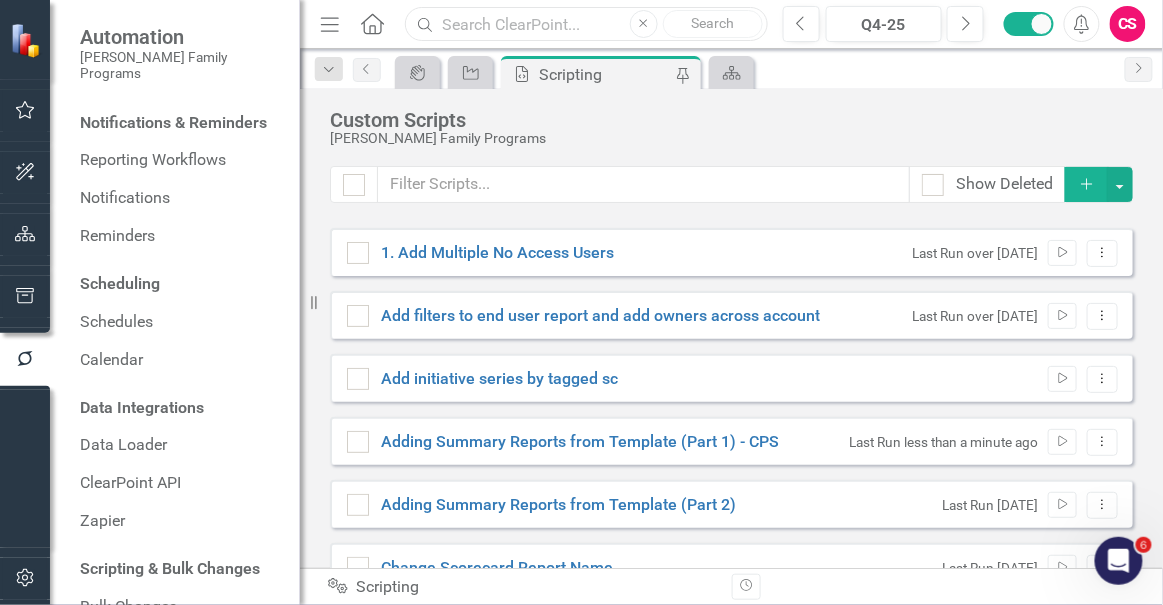 click at bounding box center [586, 24] 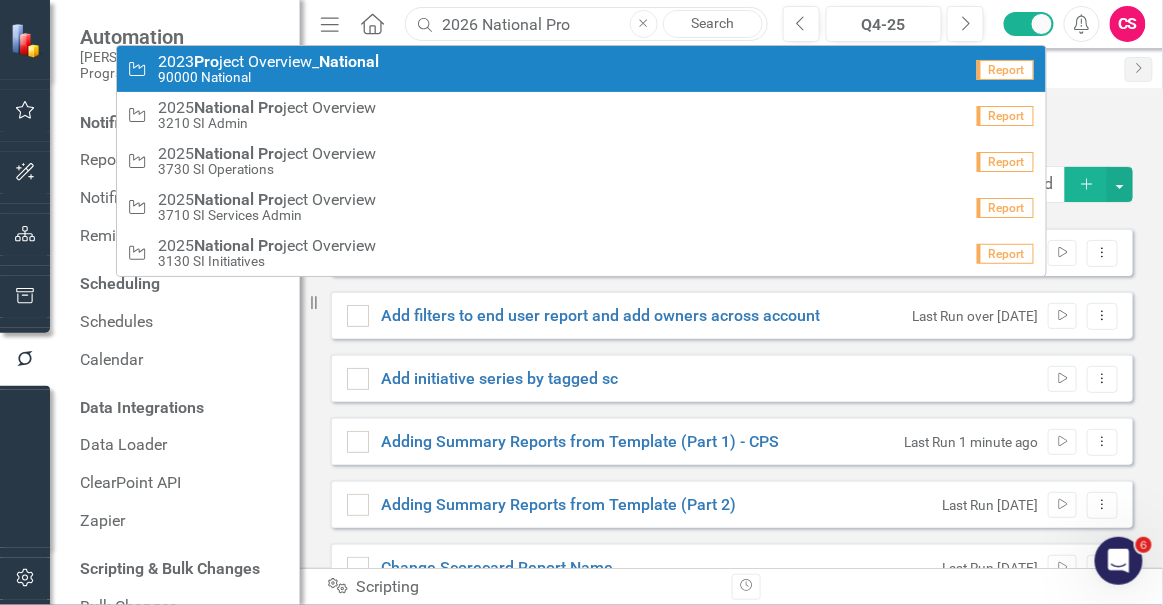 type on "2026 National Proj" 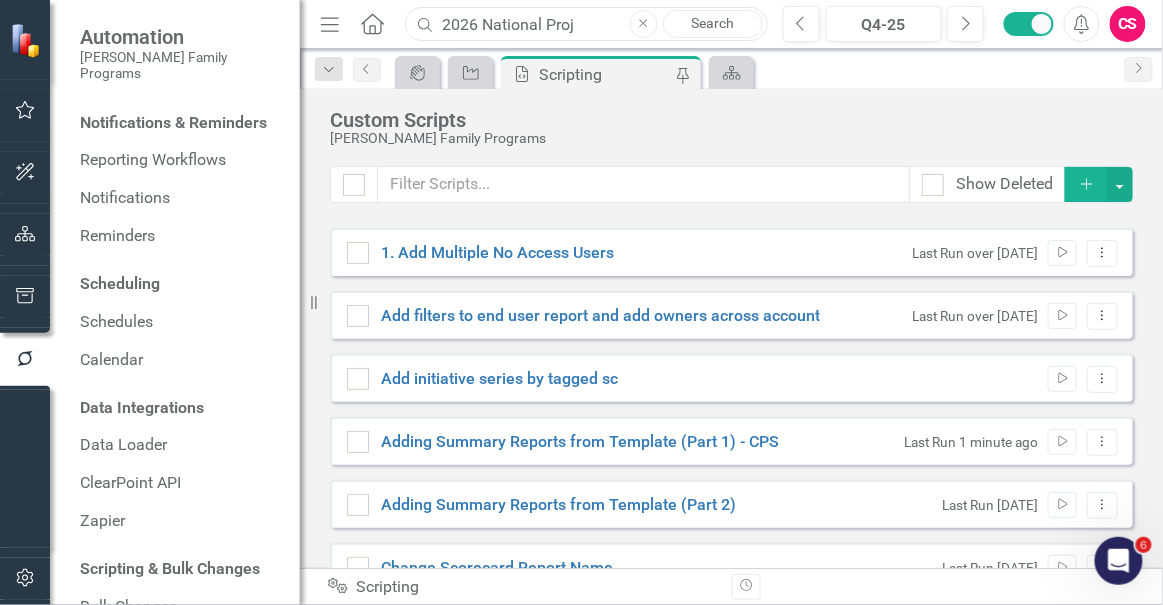 drag, startPoint x: 619, startPoint y: 25, endPoint x: 443, endPoint y: 17, distance: 176.18172 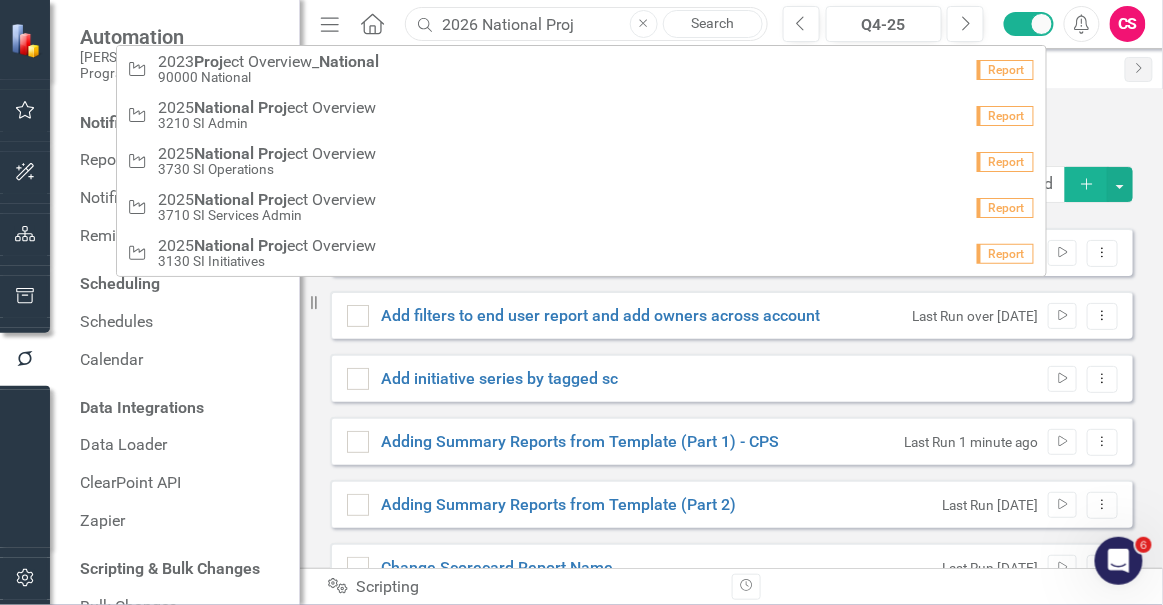 type 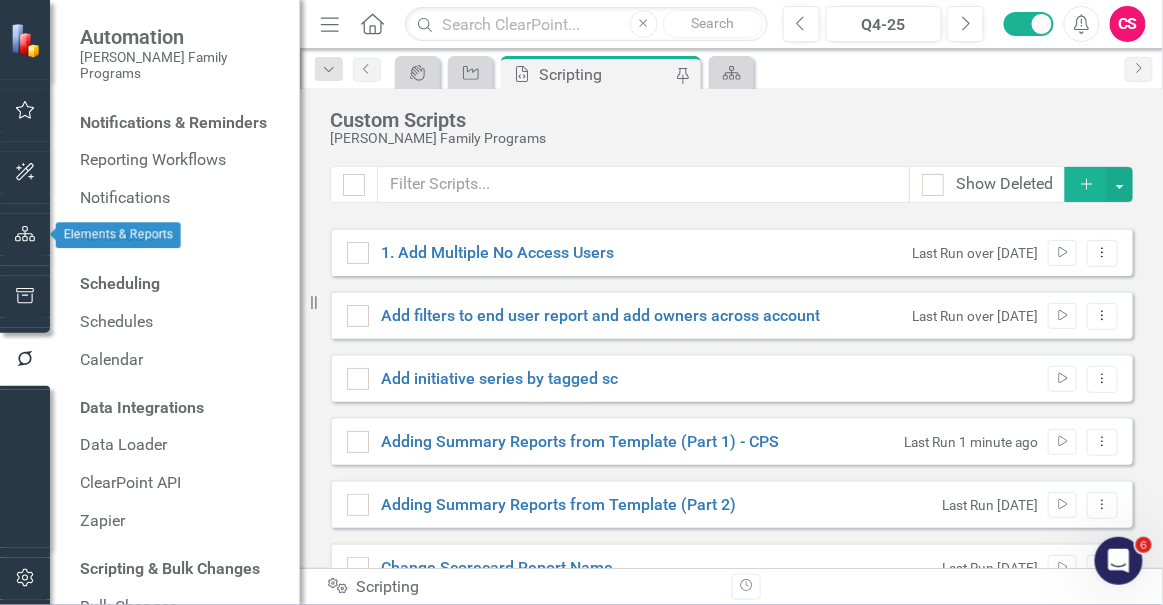 click at bounding box center (25, 235) 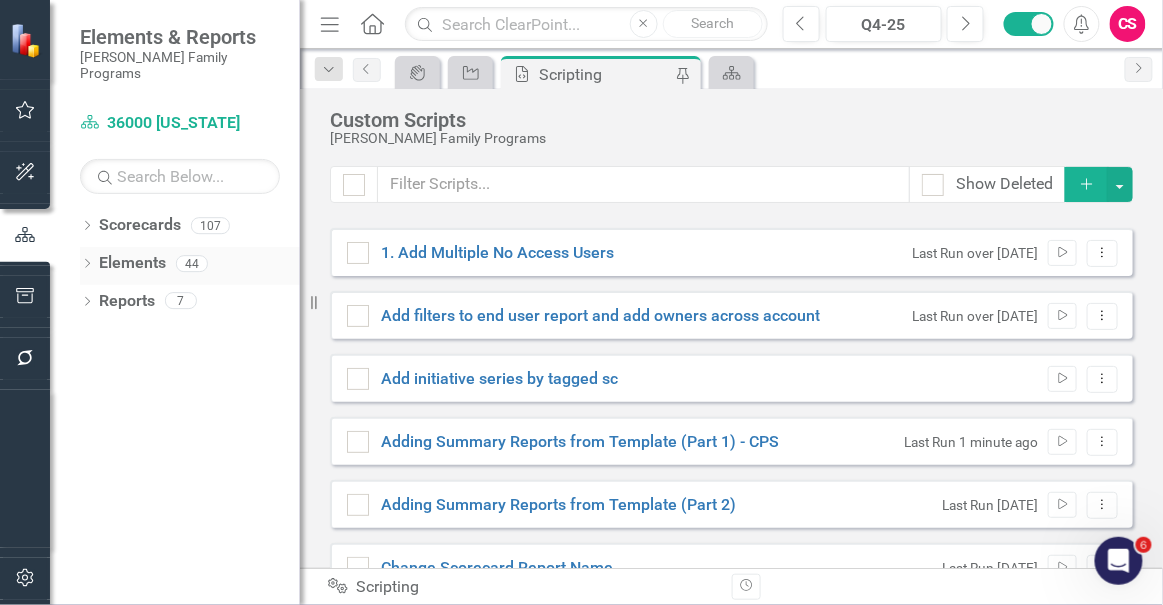 click on "Elements" at bounding box center (132, 263) 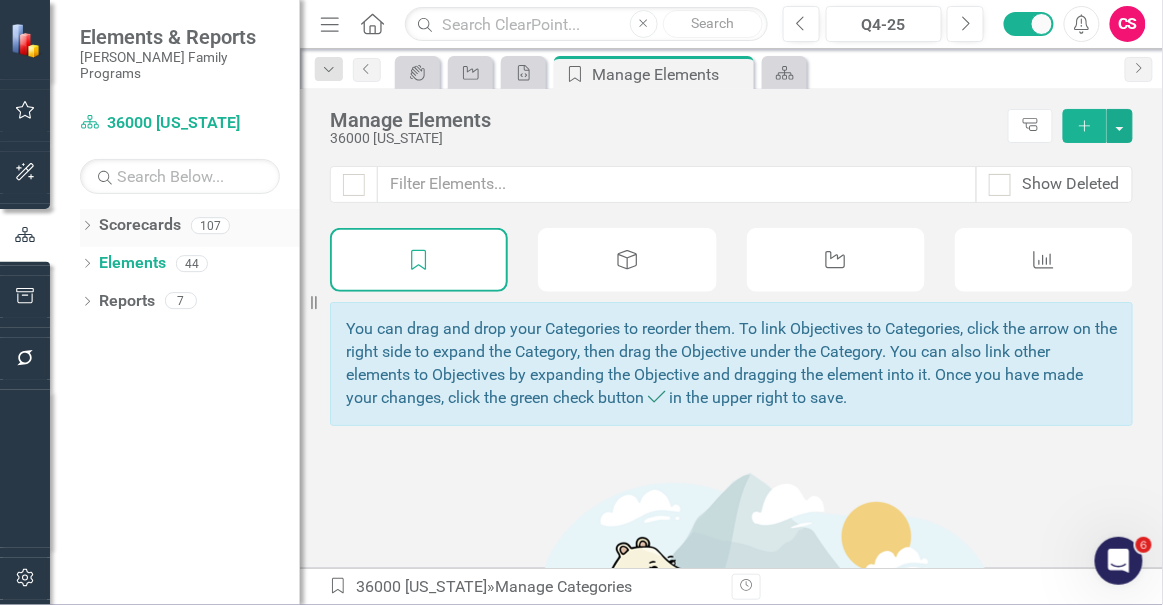click on "Scorecards" at bounding box center (140, 225) 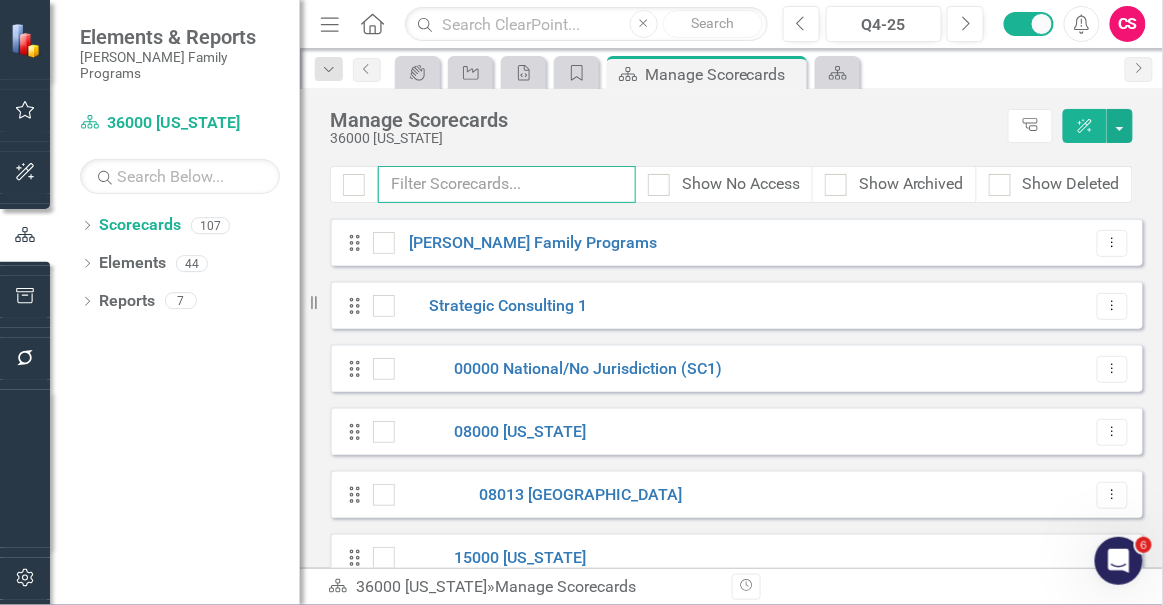 click at bounding box center (507, 184) 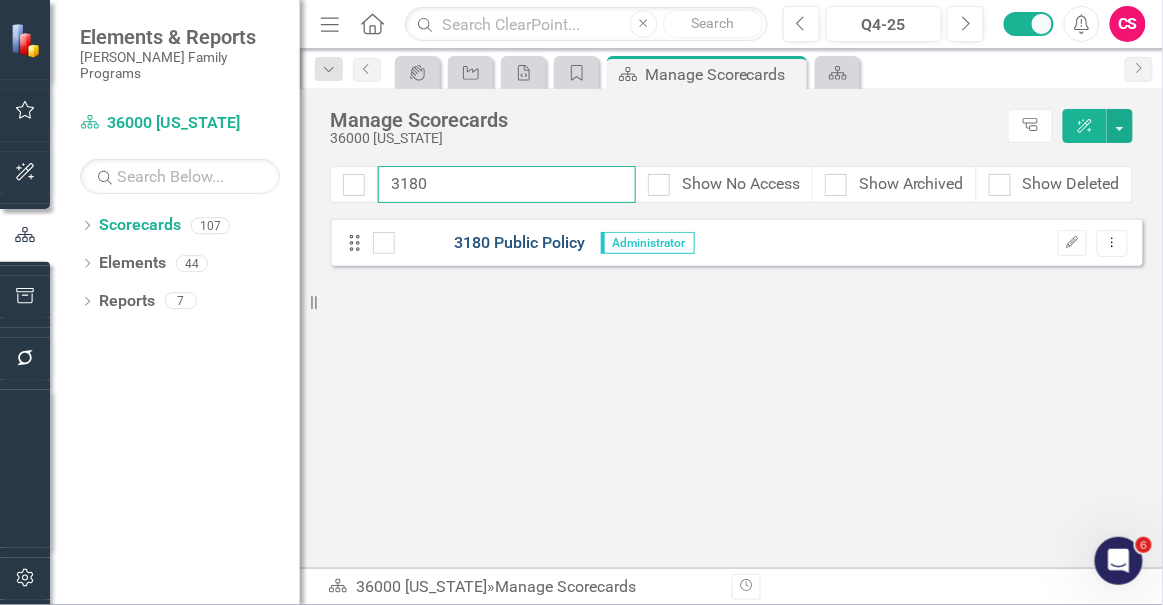 type on "3180" 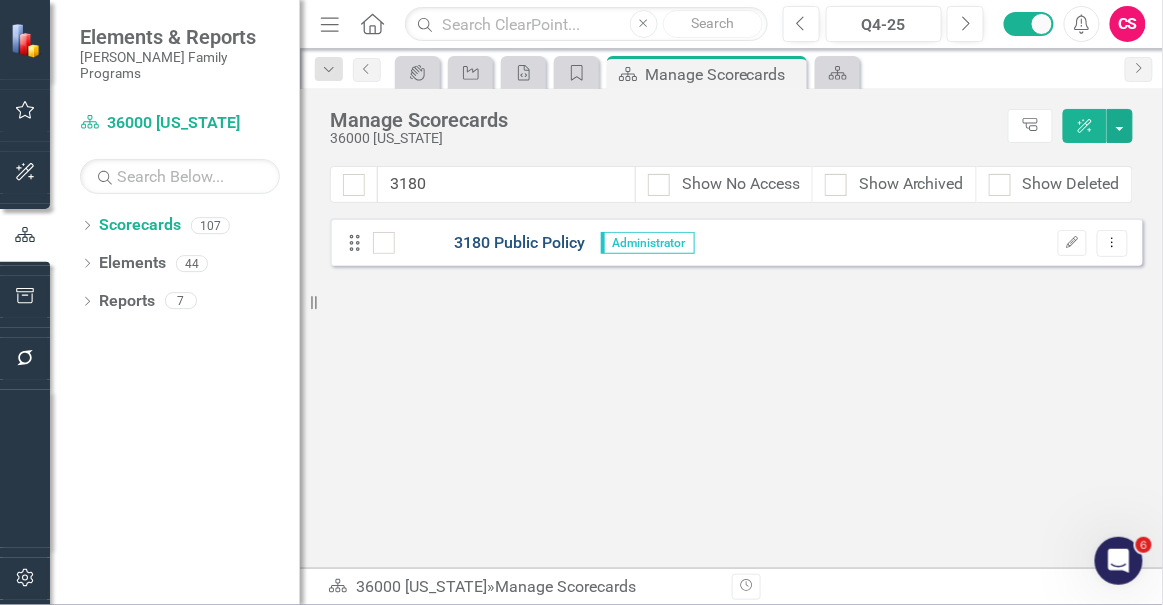 click on "3180 Public Policy" at bounding box center (490, 243) 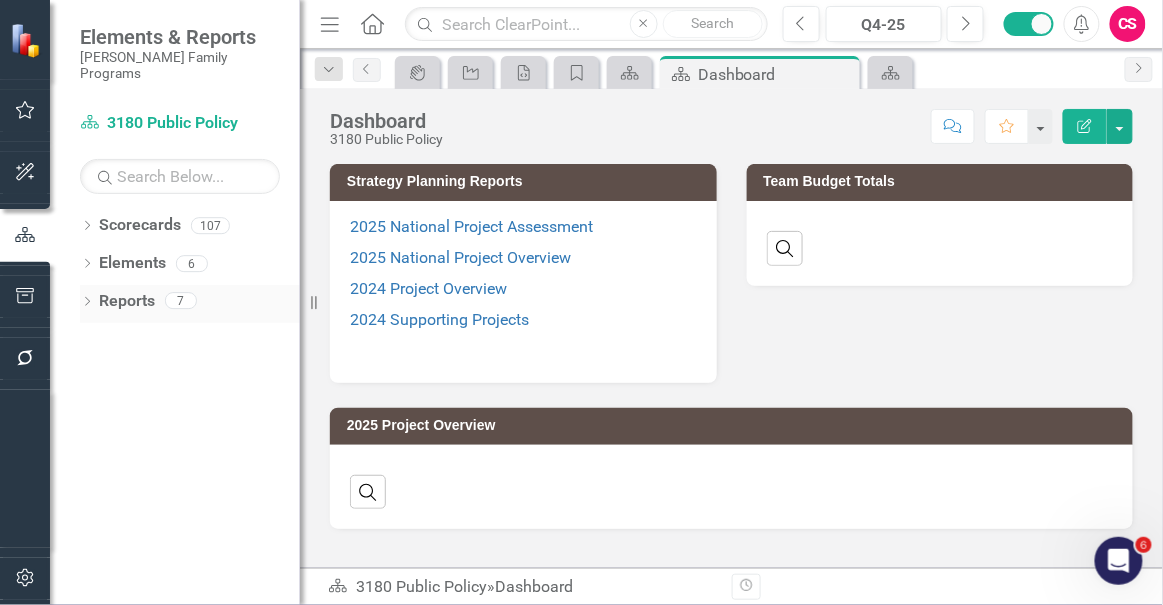 click on "Reports" at bounding box center [127, 301] 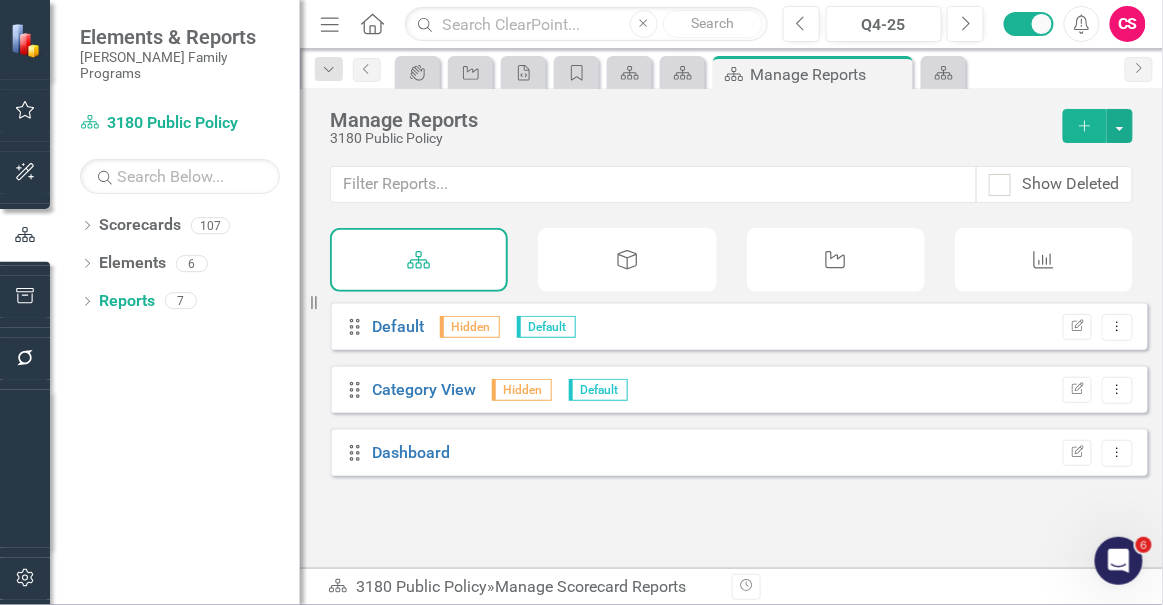 click on "Project" 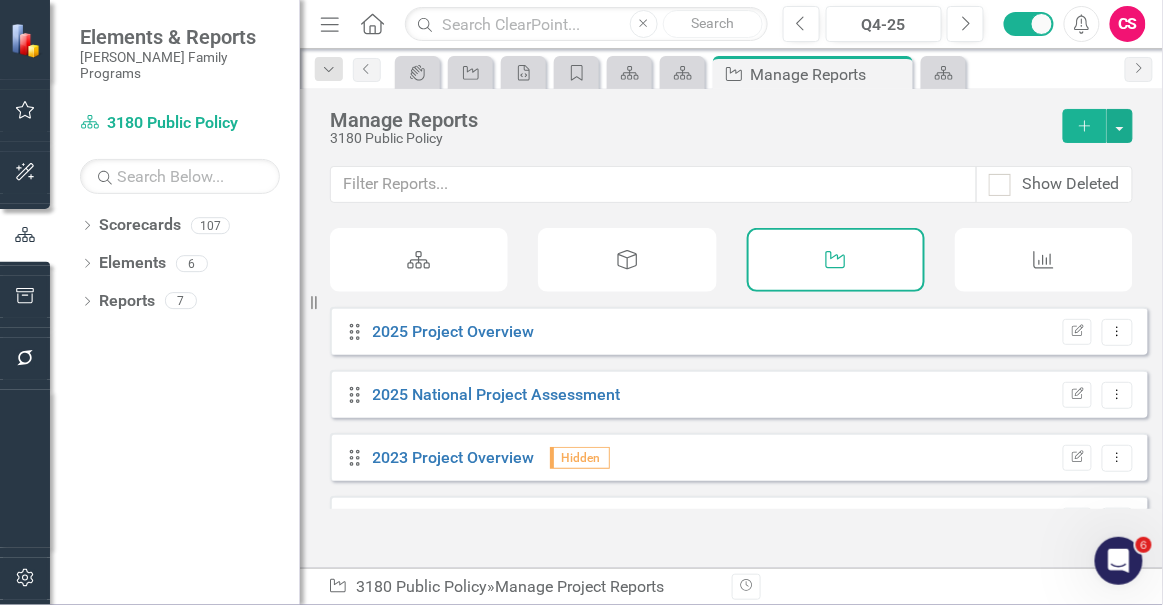 scroll, scrollTop: 65, scrollLeft: 0, axis: vertical 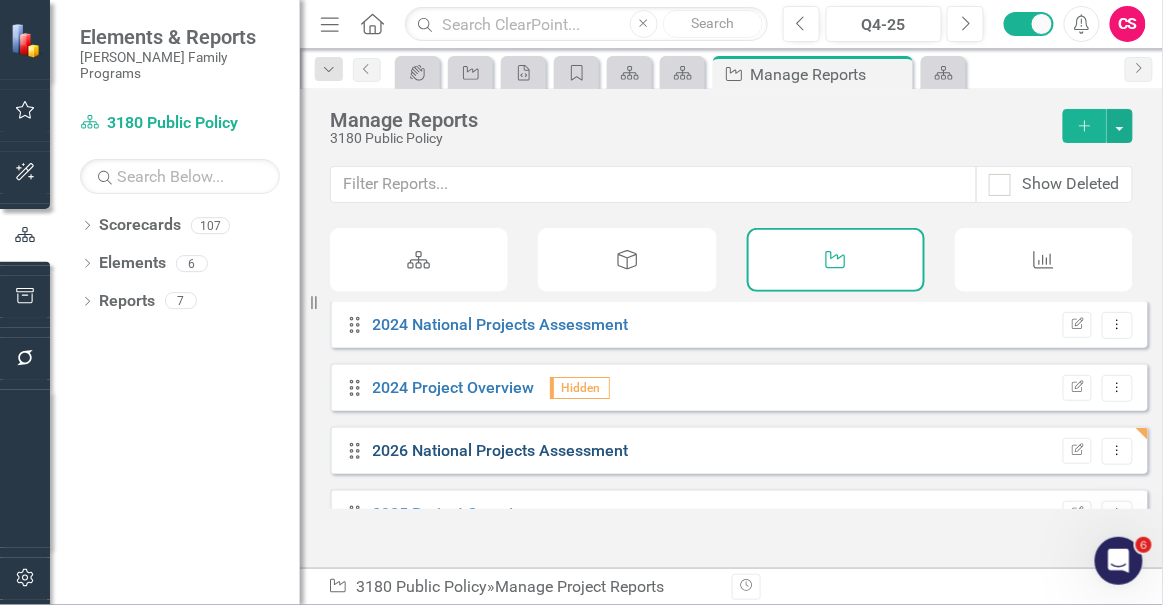 click on "2026 National Projects Assessment" at bounding box center (501, 450) 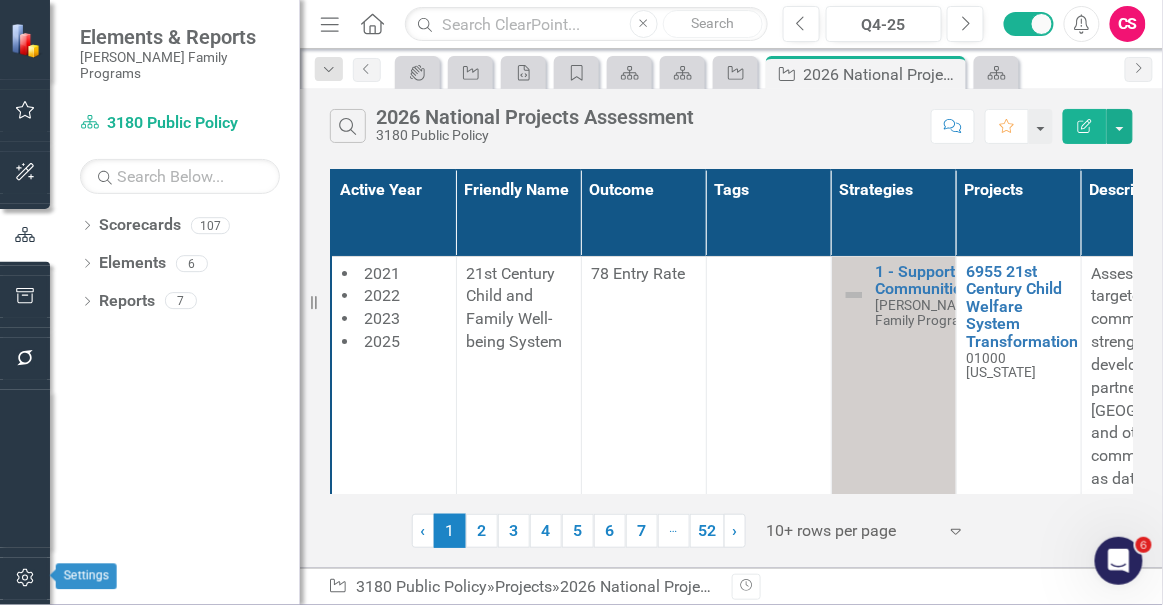 click at bounding box center (25, 579) 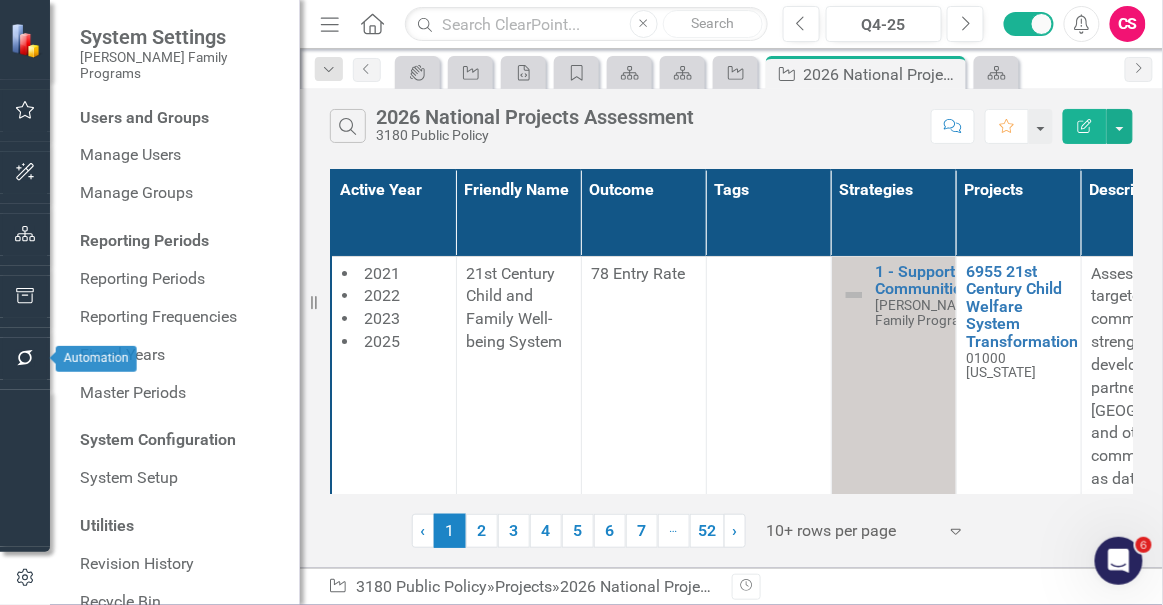 click at bounding box center [25, 385] 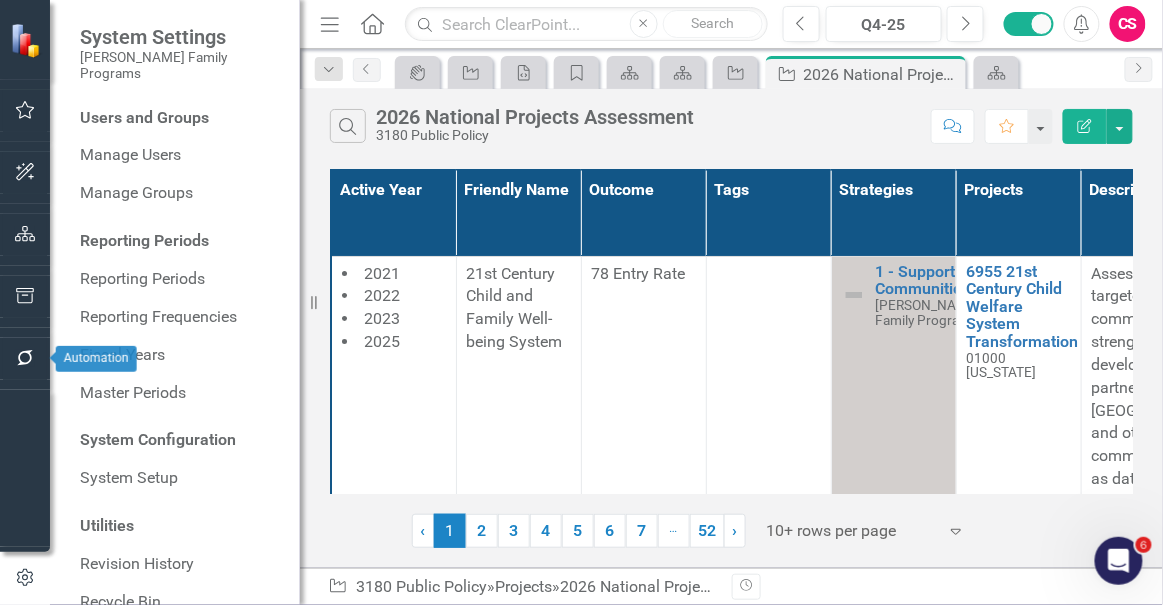 click 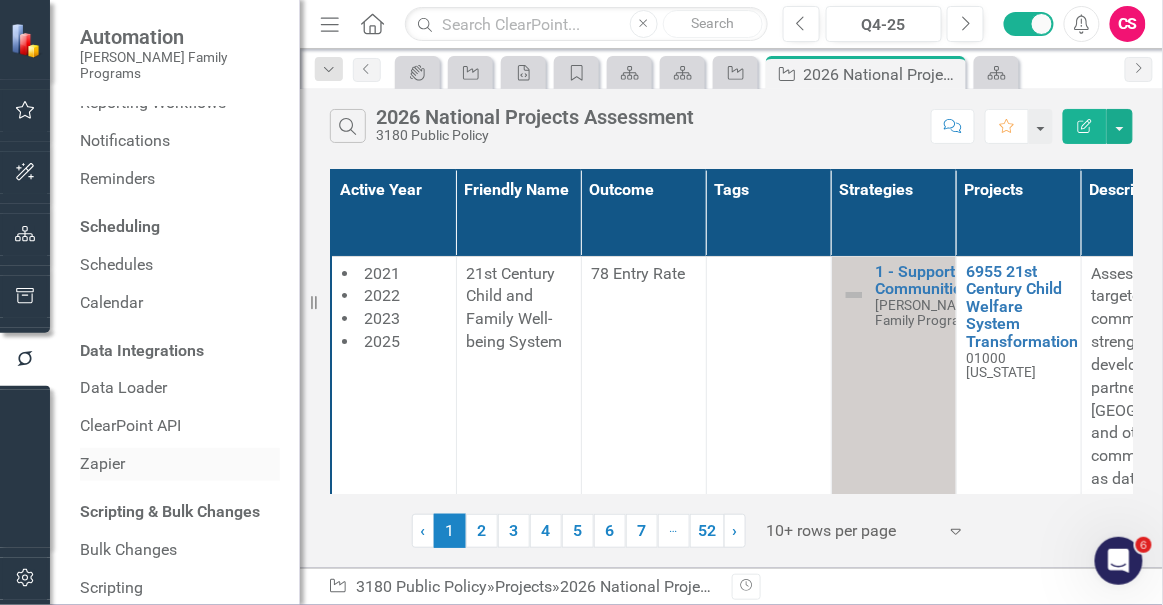 scroll, scrollTop: 98, scrollLeft: 0, axis: vertical 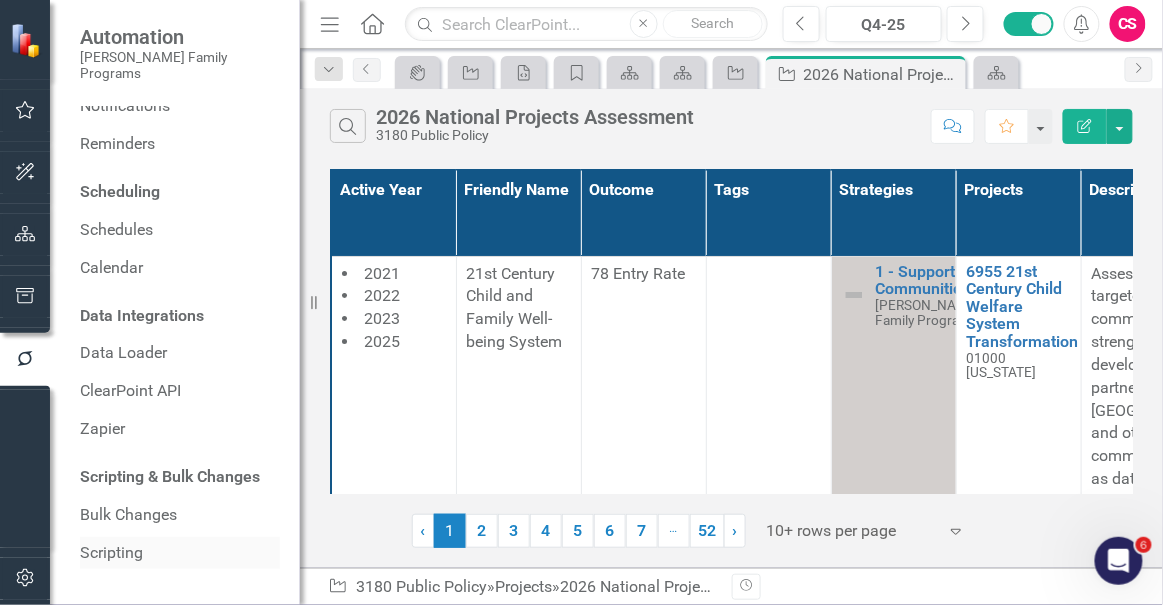 click on "Scripting" at bounding box center [180, 553] 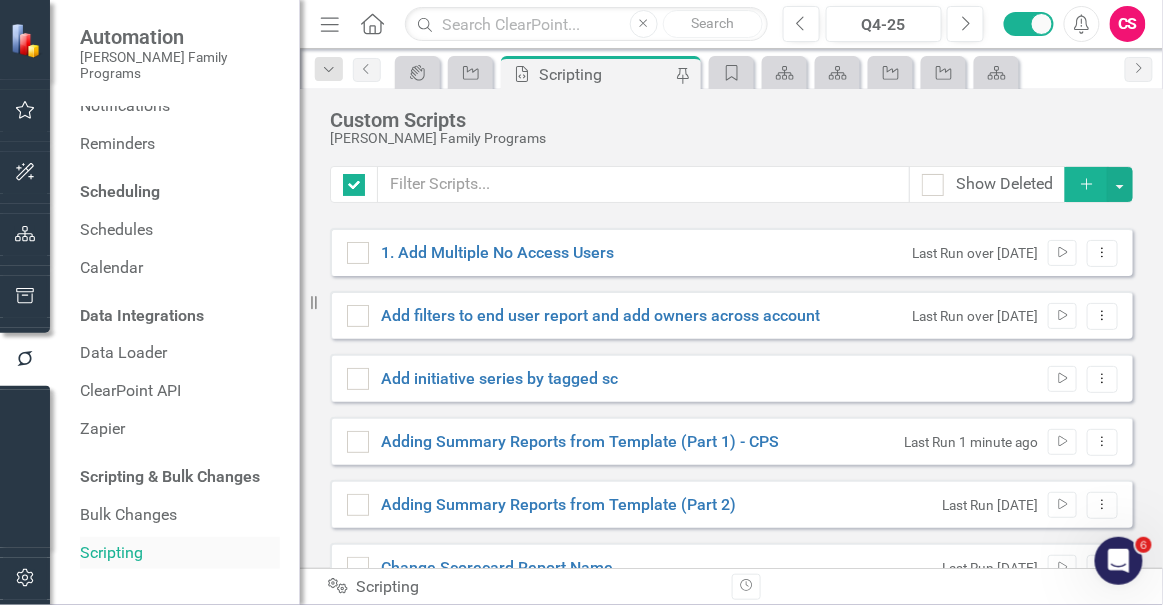 checkbox on "false" 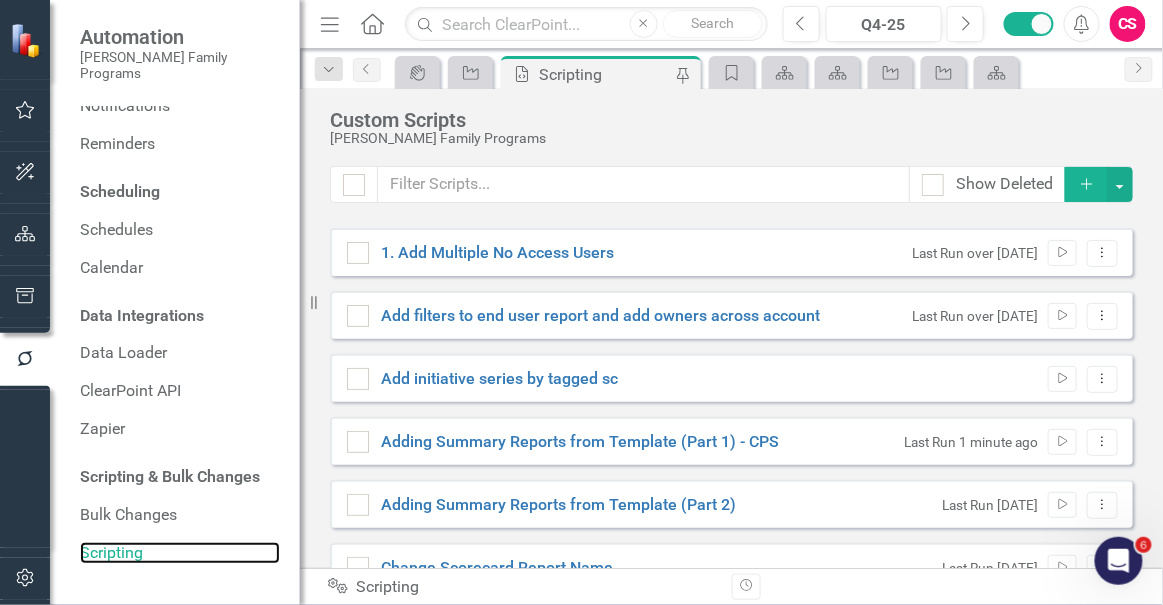 scroll, scrollTop: 90, scrollLeft: 0, axis: vertical 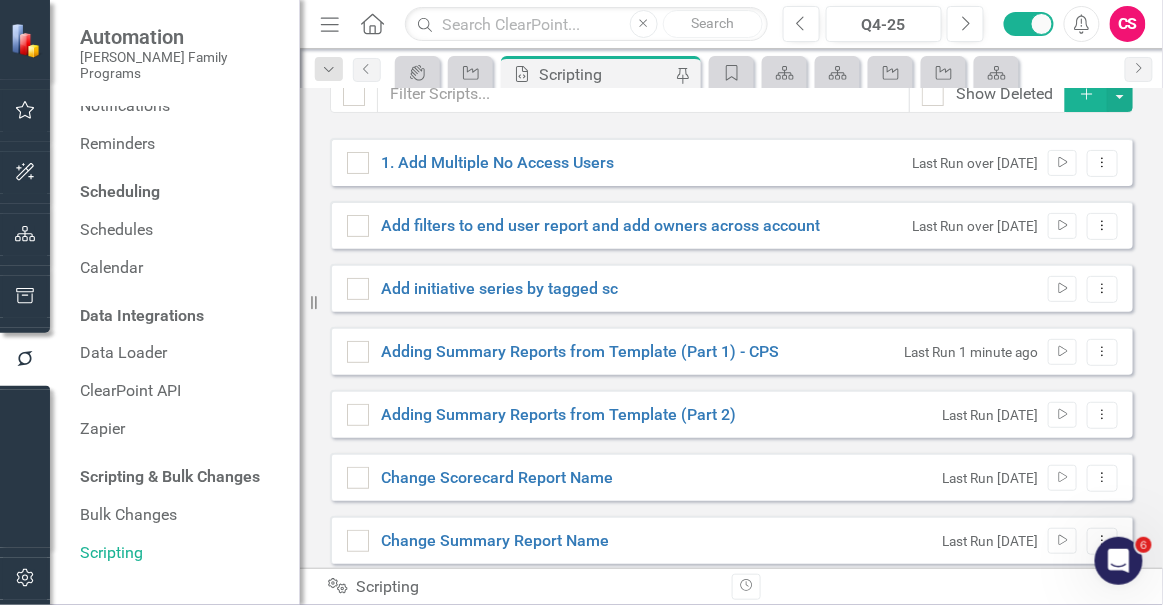 click on "Last Run   21 days ago Run Script Dropdown Menu" at bounding box center (1025, 415) 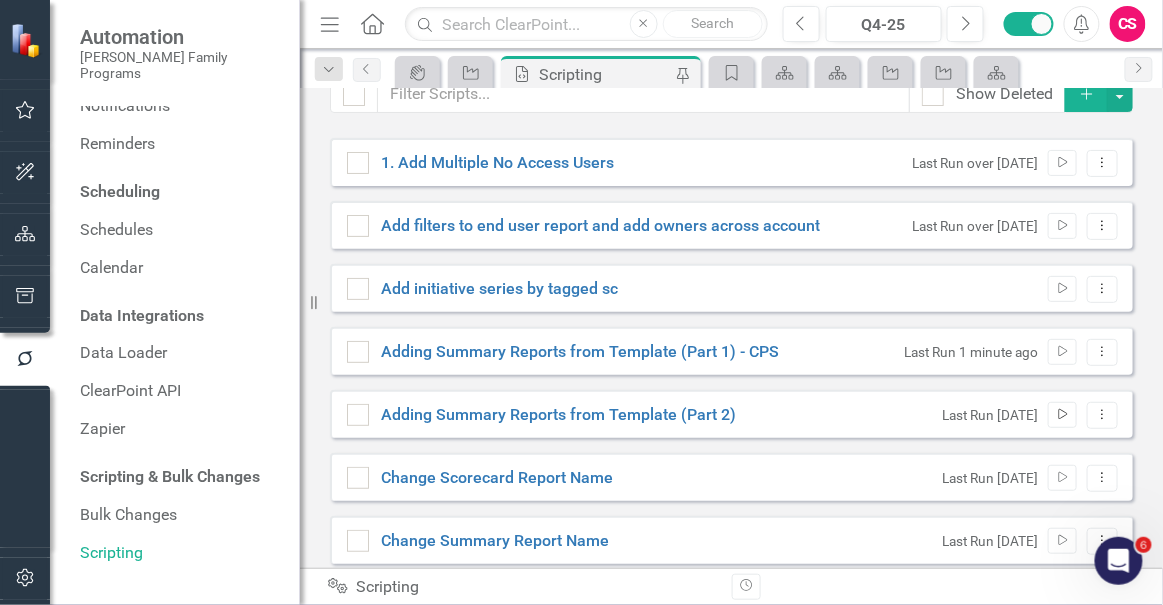 click on "Run Script" 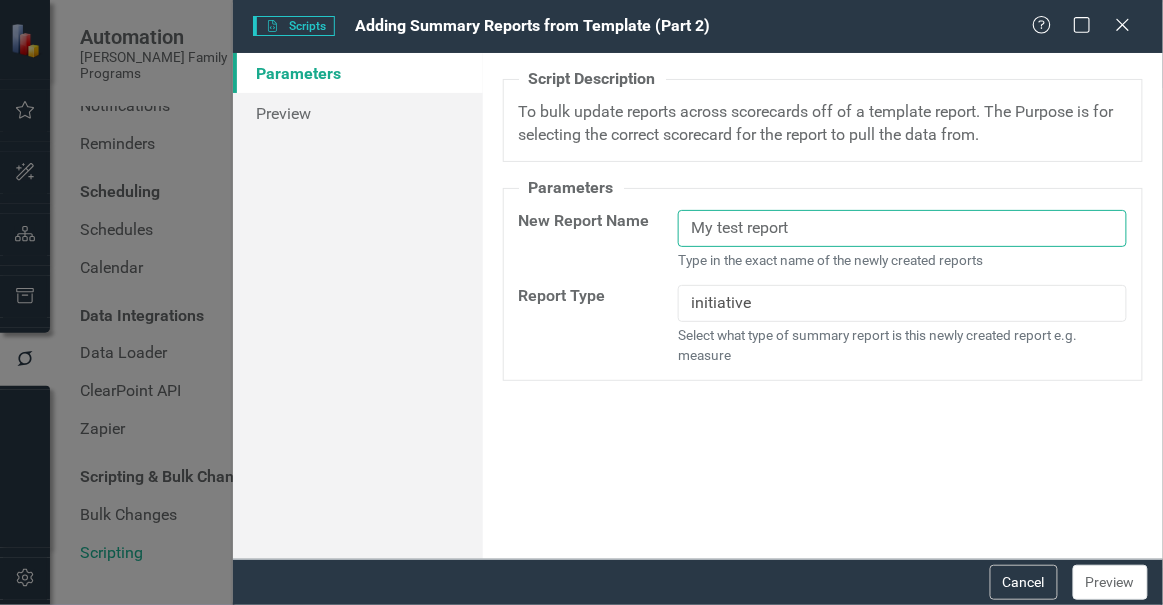 drag, startPoint x: 823, startPoint y: 225, endPoint x: 592, endPoint y: 226, distance: 231.00217 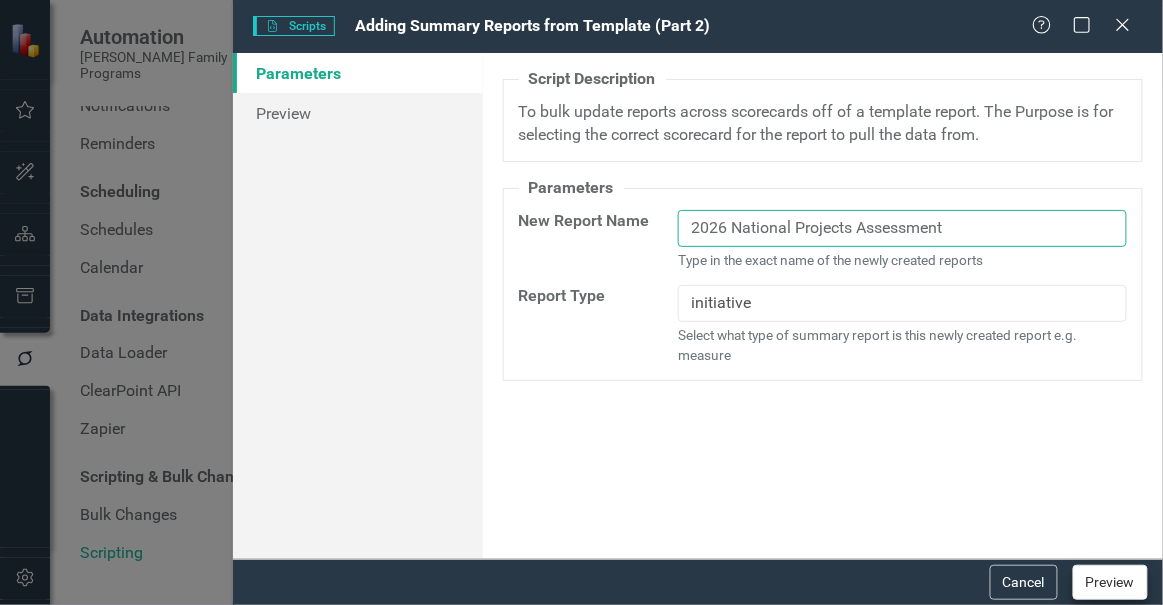 type on "2026 National Projects Assessment" 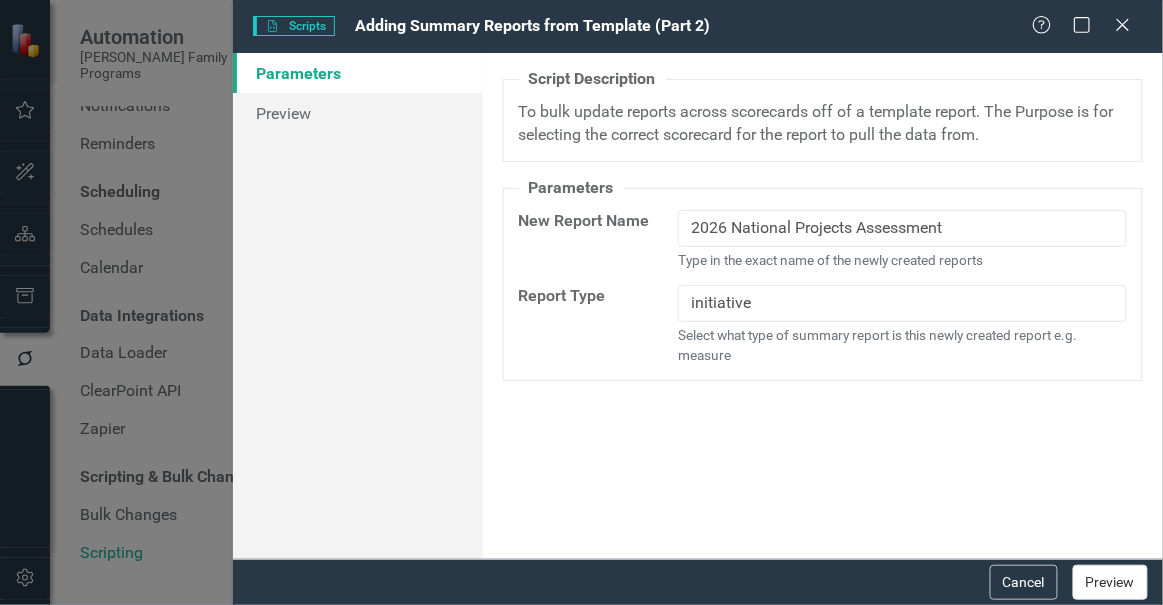 click on "Preview" at bounding box center (1110, 582) 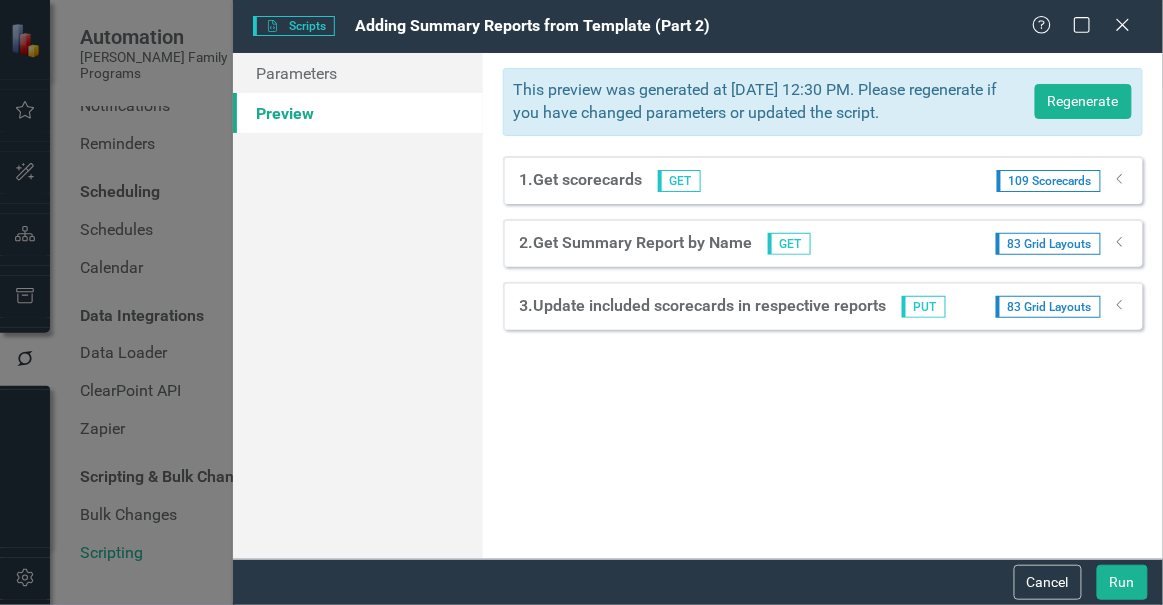 click on "Dropdown" 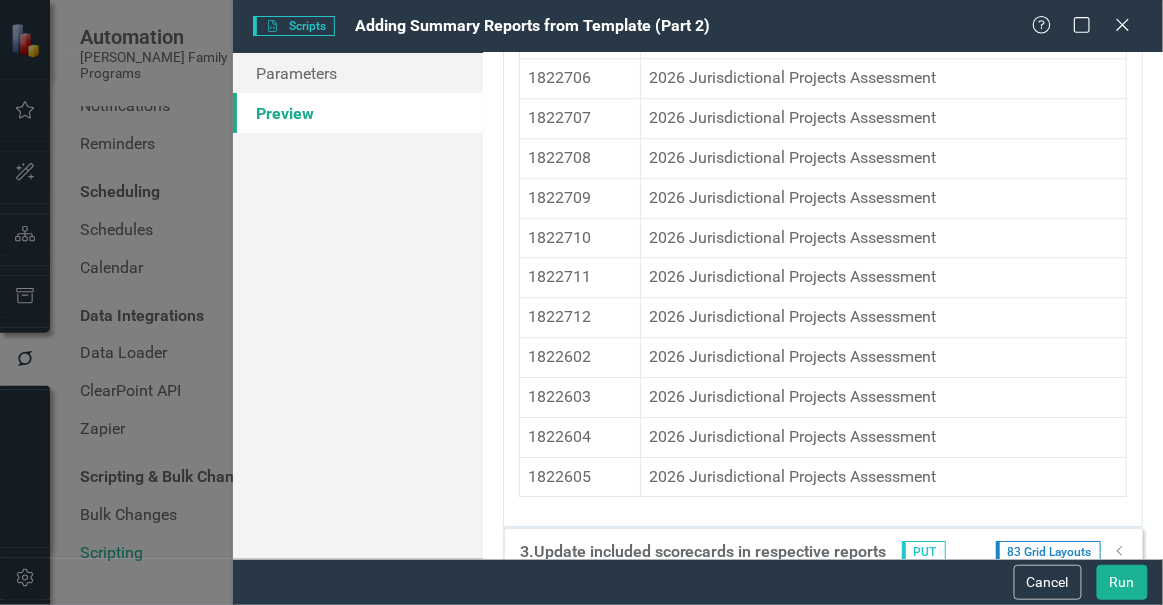 scroll, scrollTop: 3166, scrollLeft: 0, axis: vertical 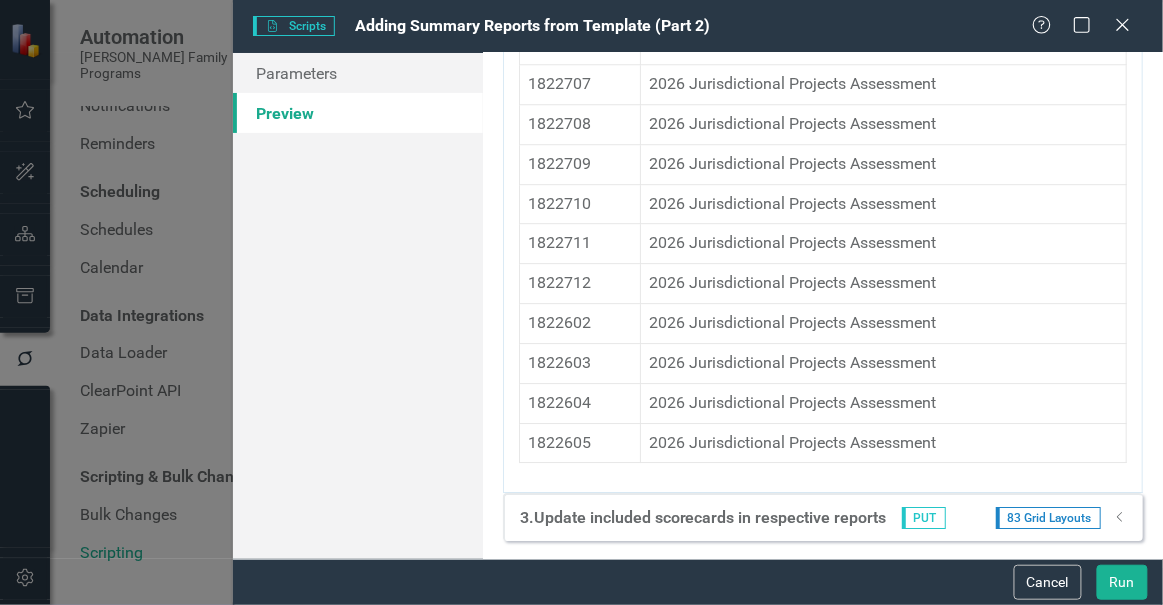 click on "3.  Update included scorecards in respective reports PUT 83   Grid Layouts Dropdown" at bounding box center [823, 517] 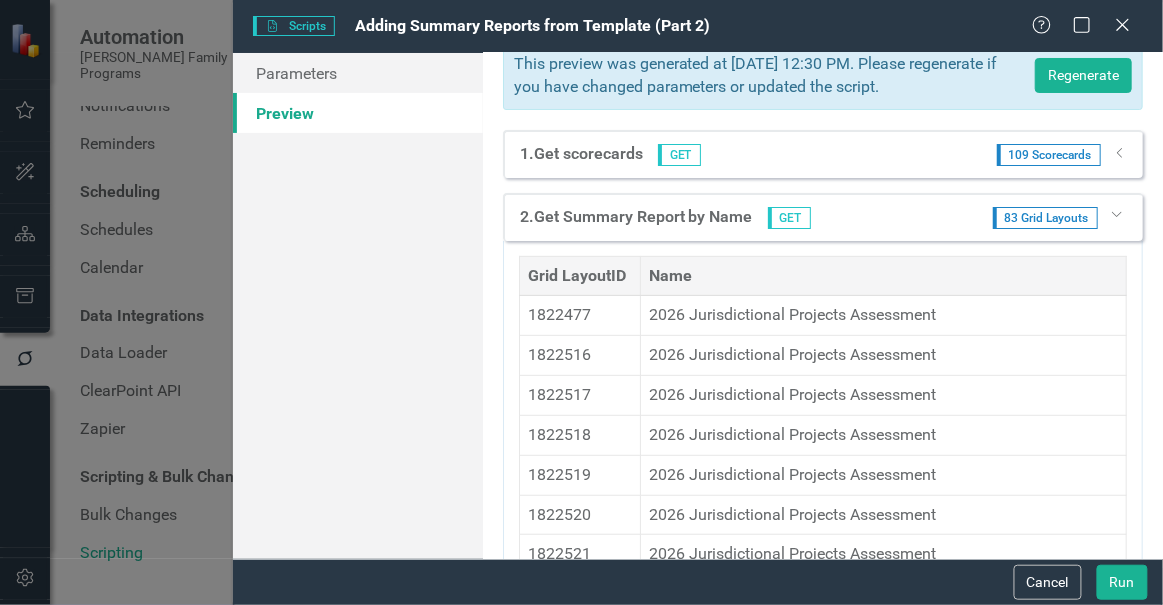 scroll, scrollTop: 0, scrollLeft: 0, axis: both 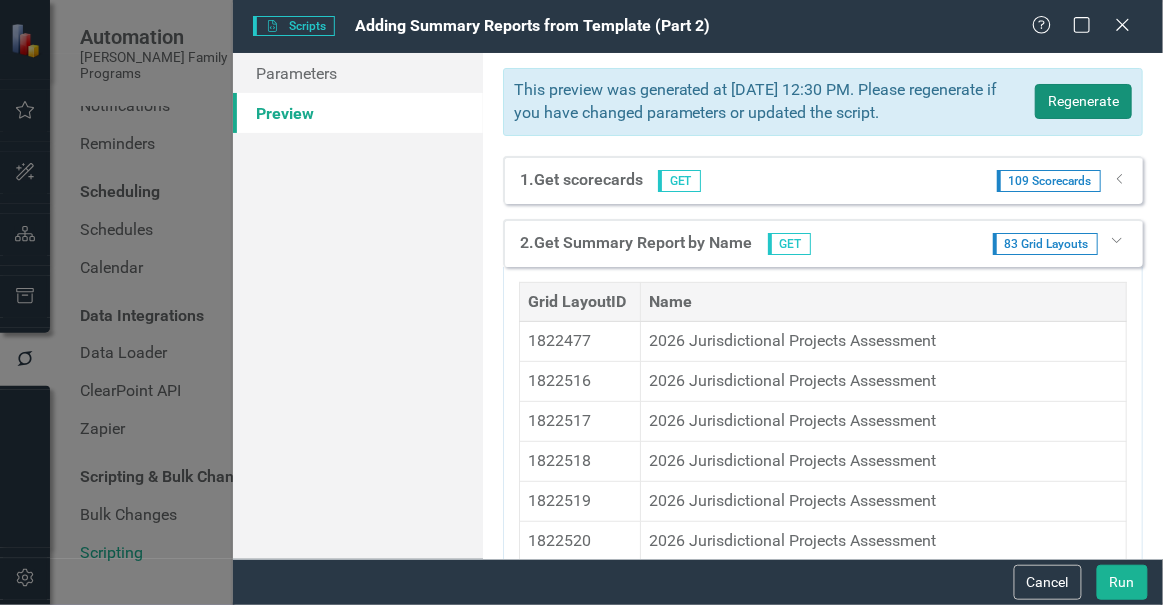 click on "Regenerate" at bounding box center (1083, 101) 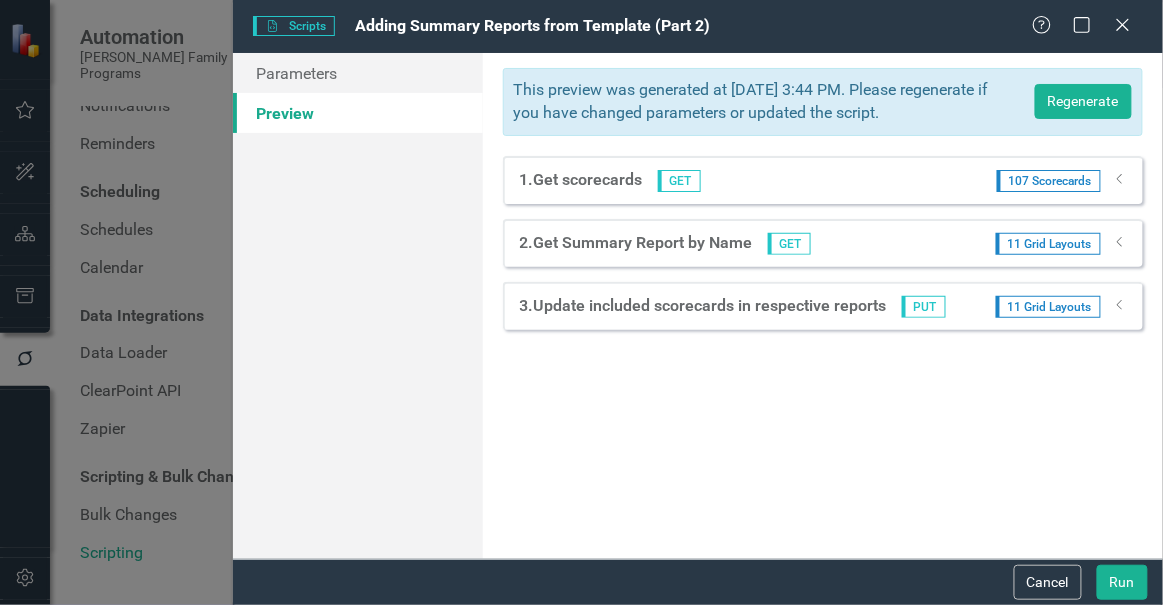 click on "Dropdown" 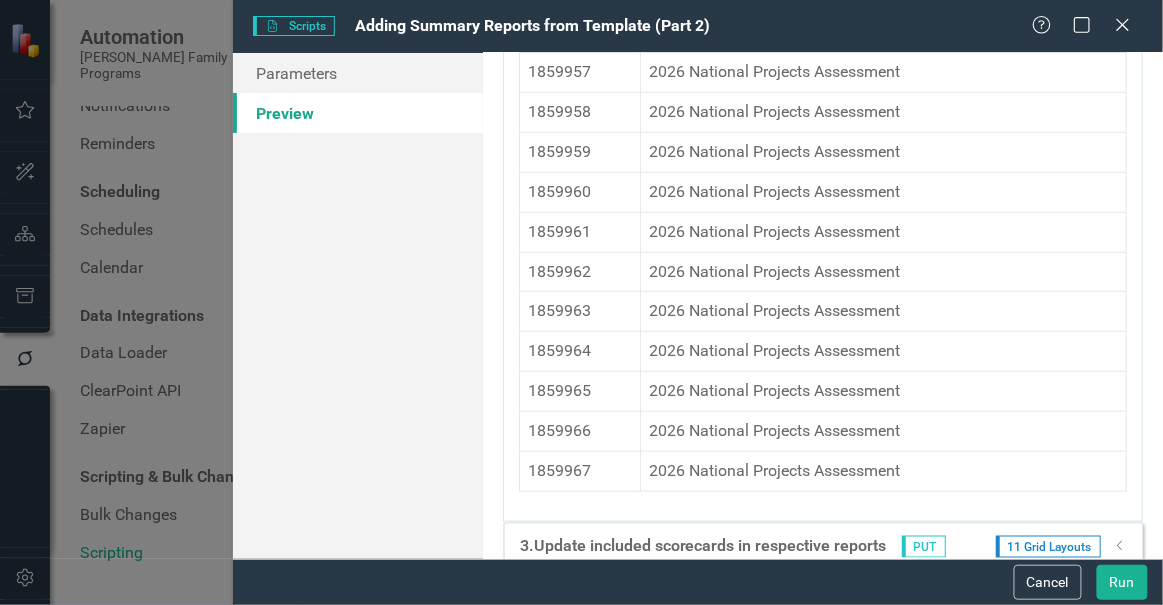 scroll, scrollTop: 326, scrollLeft: 0, axis: vertical 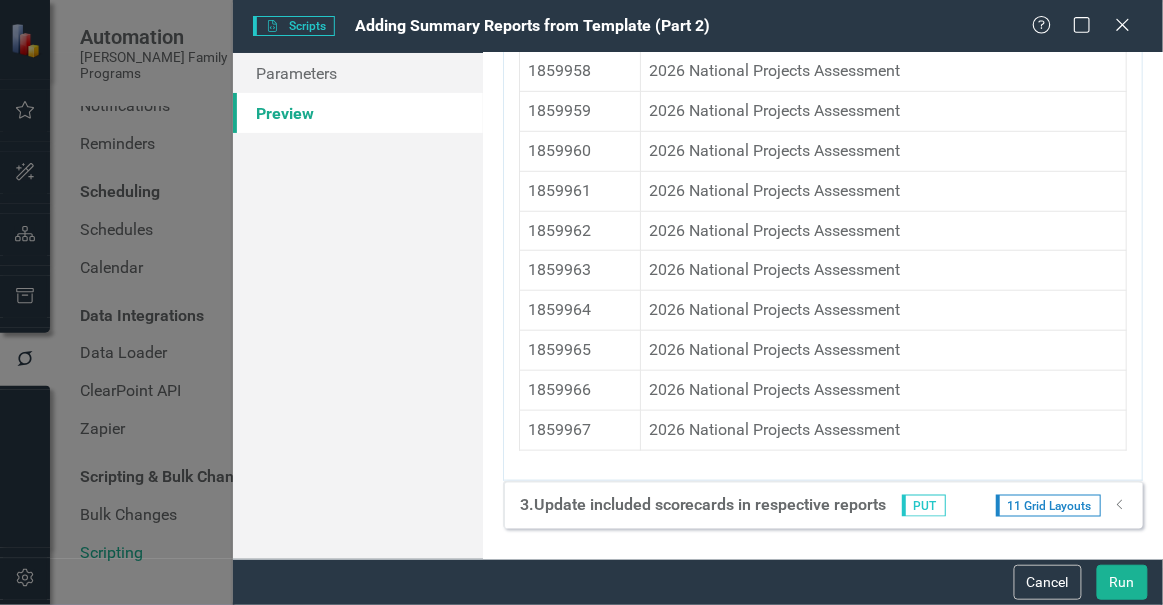 click on "Dropdown" 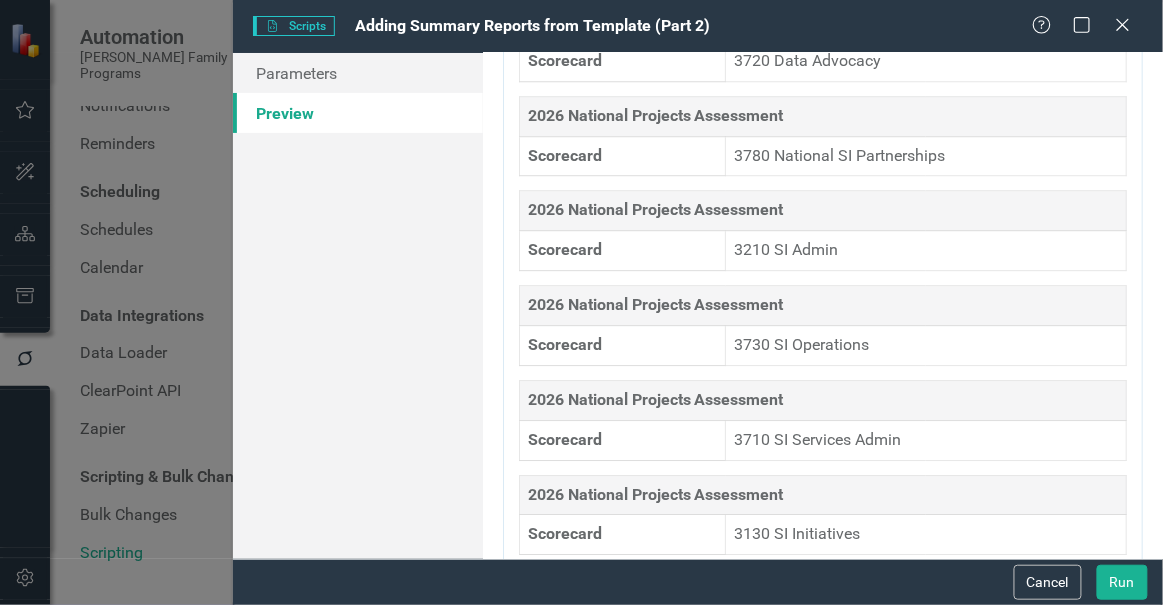 scroll, scrollTop: 1370, scrollLeft: 0, axis: vertical 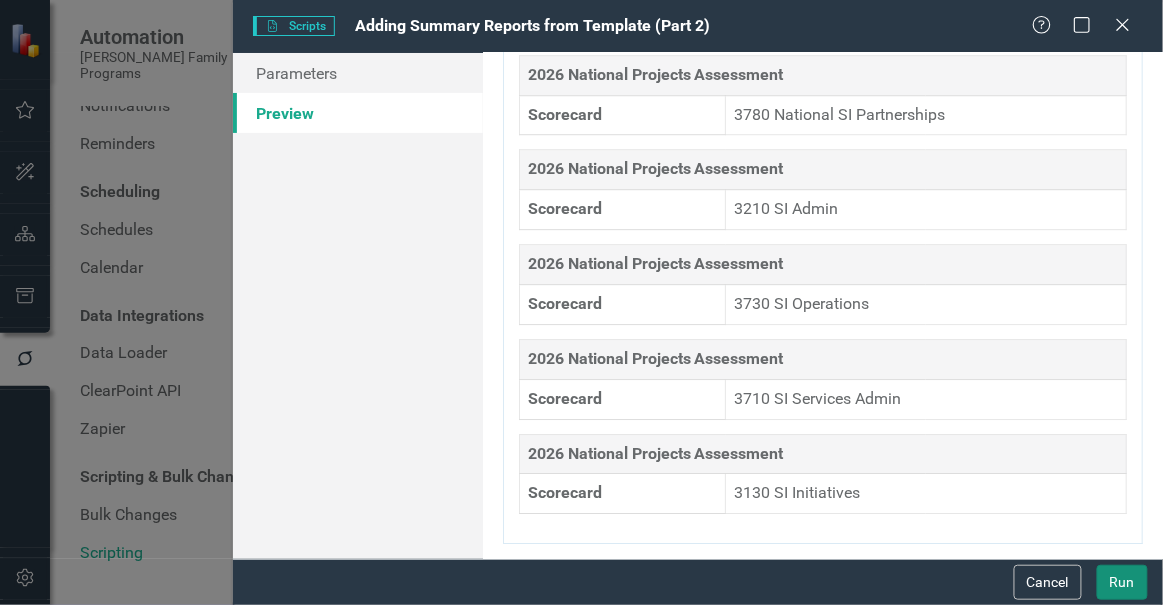 click on "Run" at bounding box center (1122, 582) 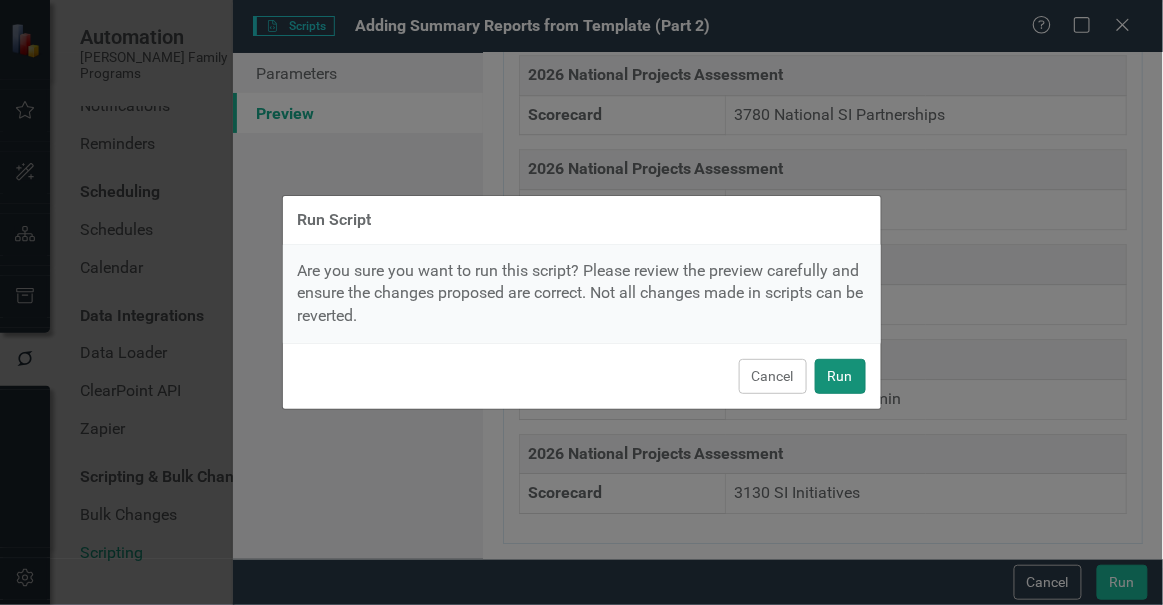 click on "Run" at bounding box center [840, 376] 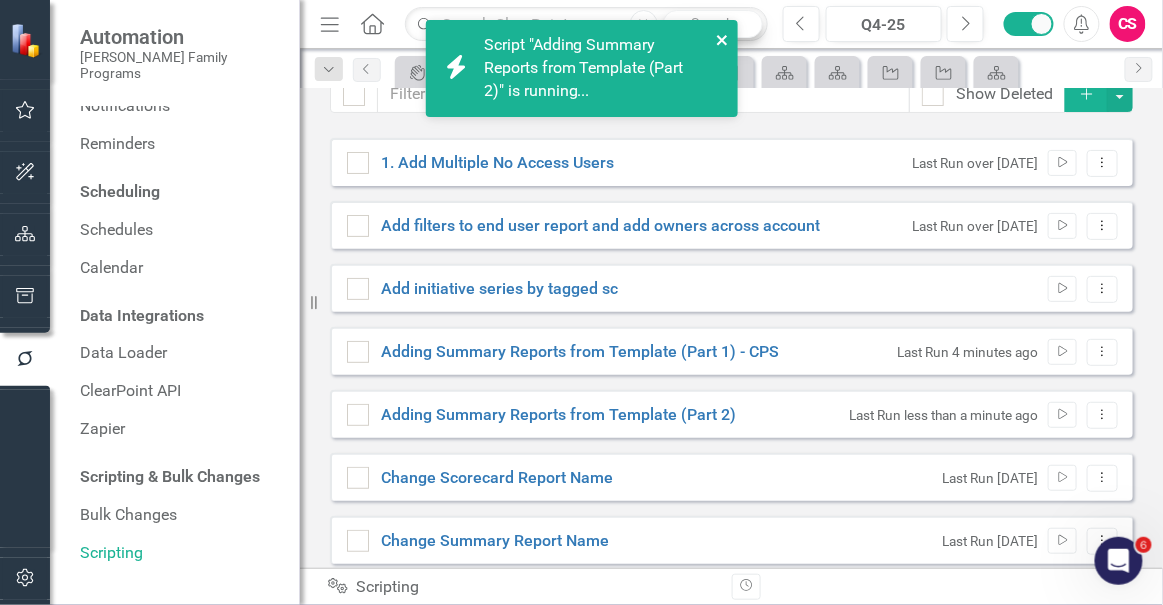 drag, startPoint x: 725, startPoint y: 38, endPoint x: 756, endPoint y: 33, distance: 31.400637 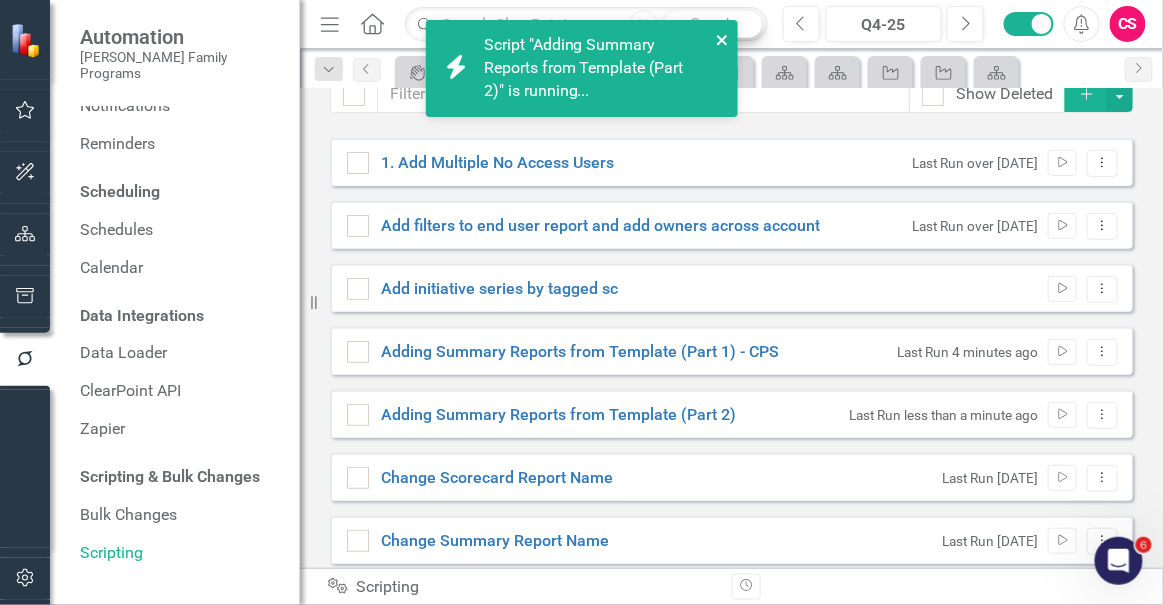 click 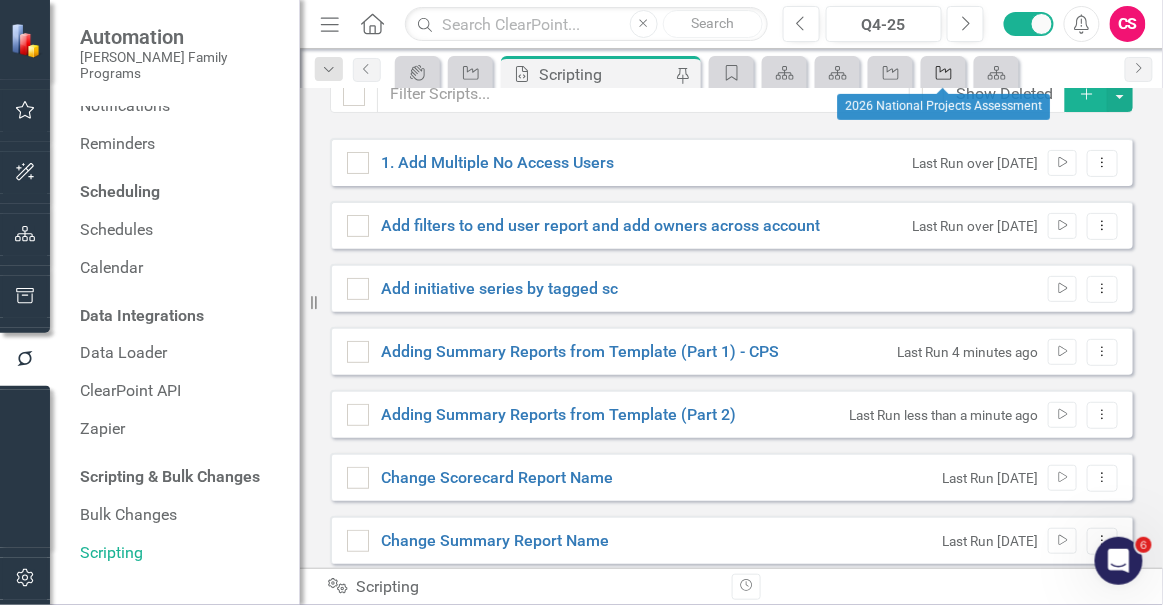 click on "Project" 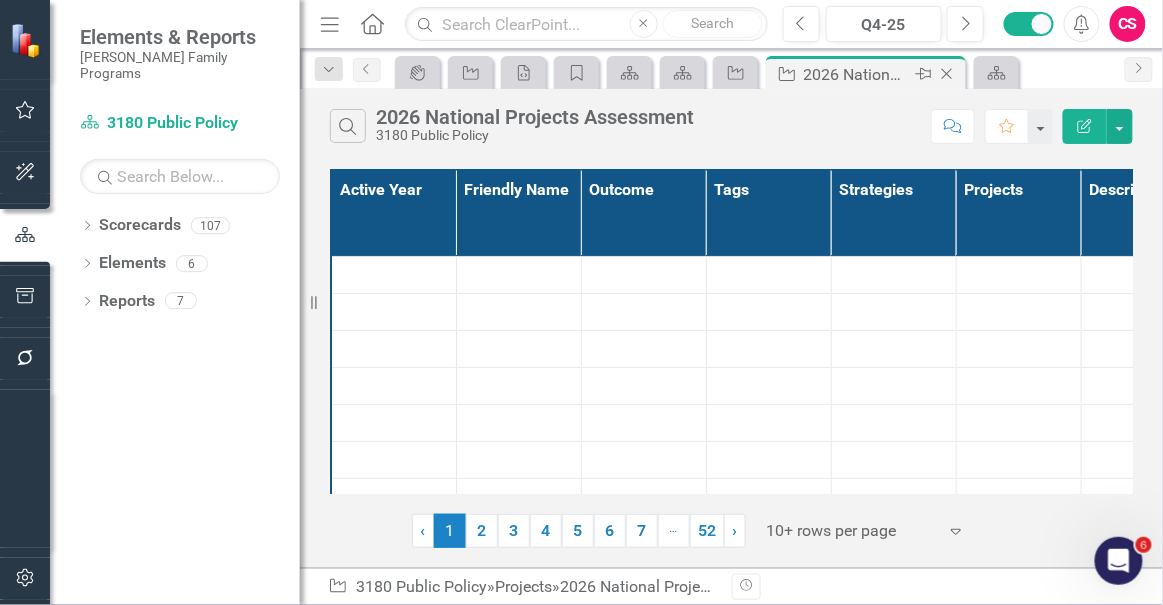 scroll, scrollTop: 0, scrollLeft: 0, axis: both 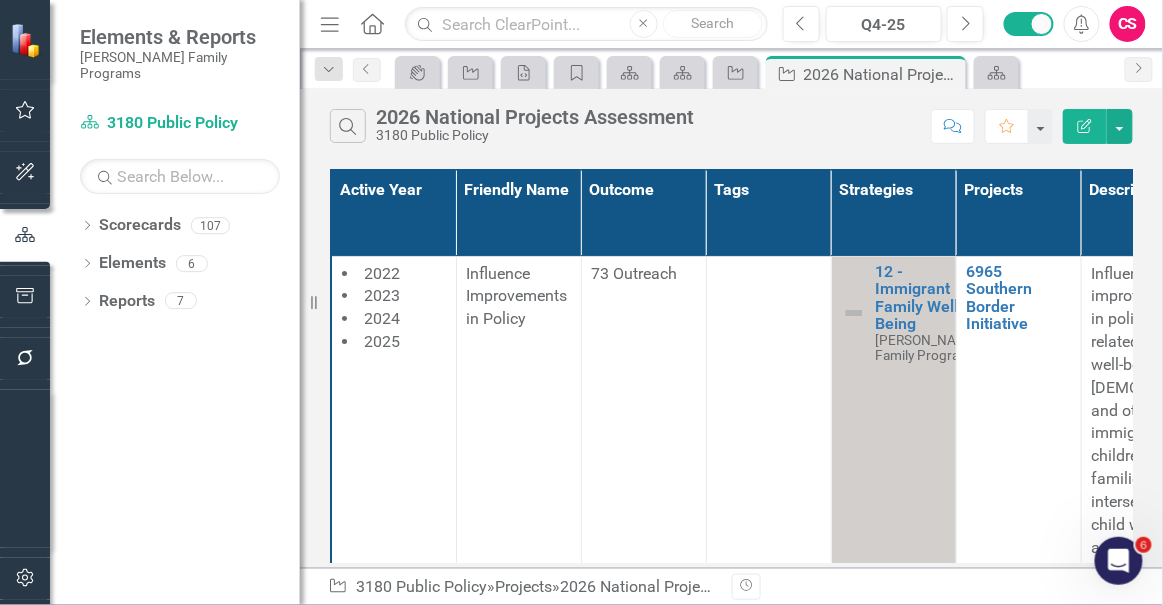 click on "Edit Report" at bounding box center [1085, 126] 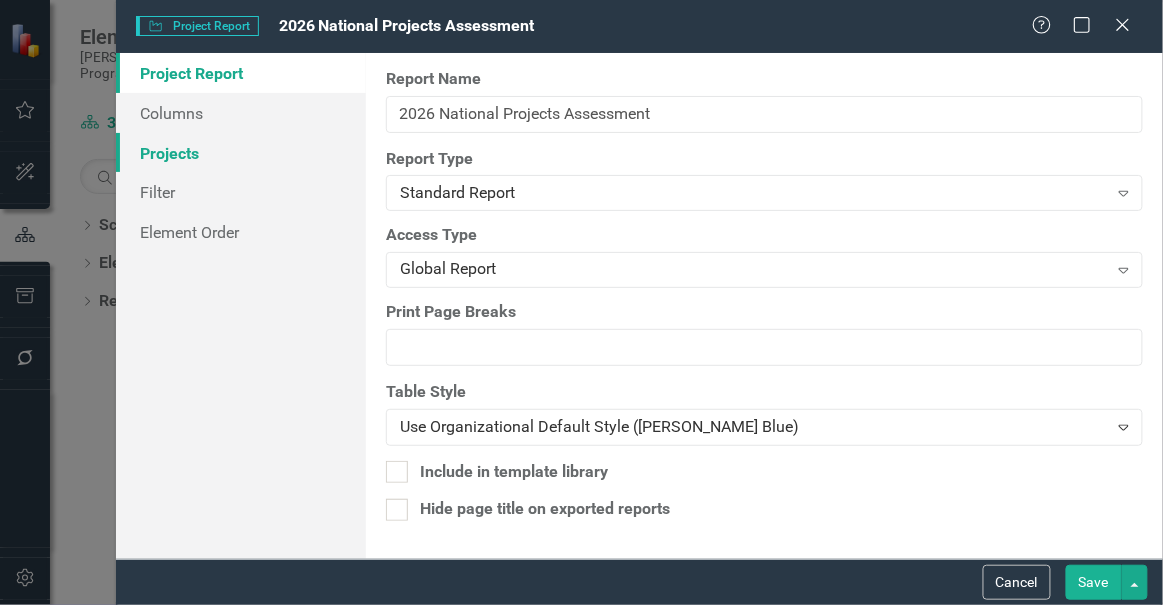 click on "Projects" at bounding box center [241, 153] 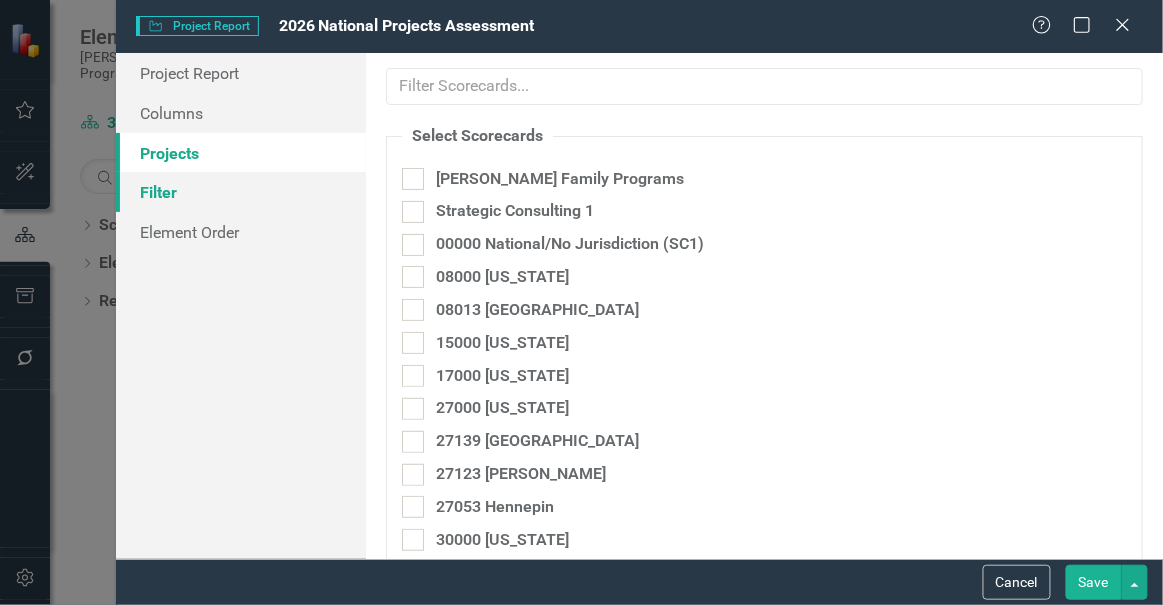 click on "Filter" at bounding box center [241, 192] 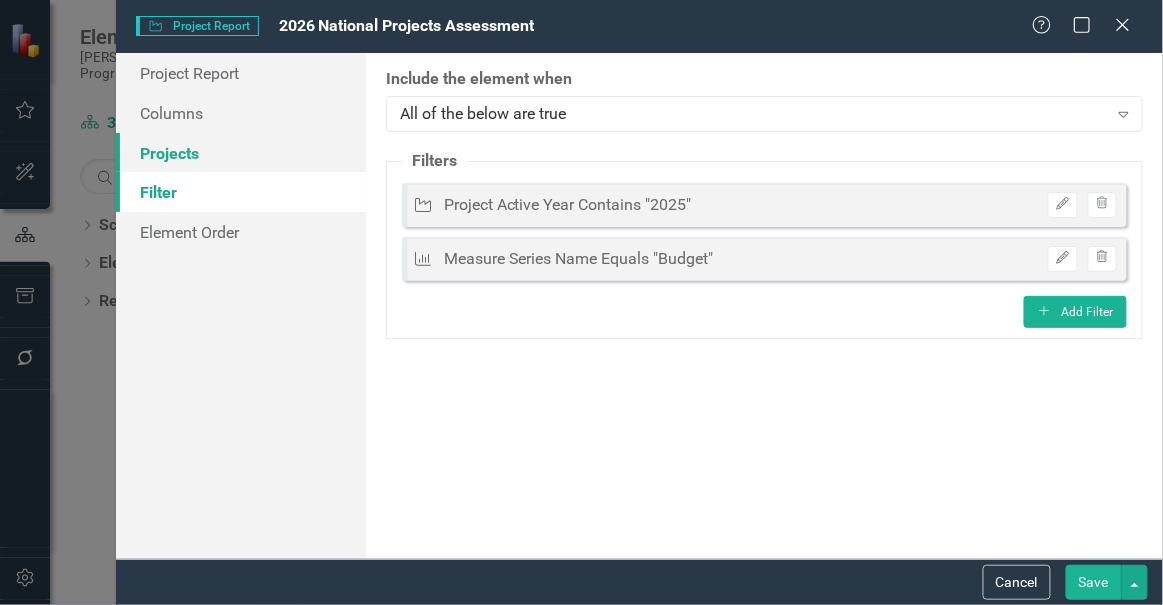 click on "Projects" at bounding box center (241, 153) 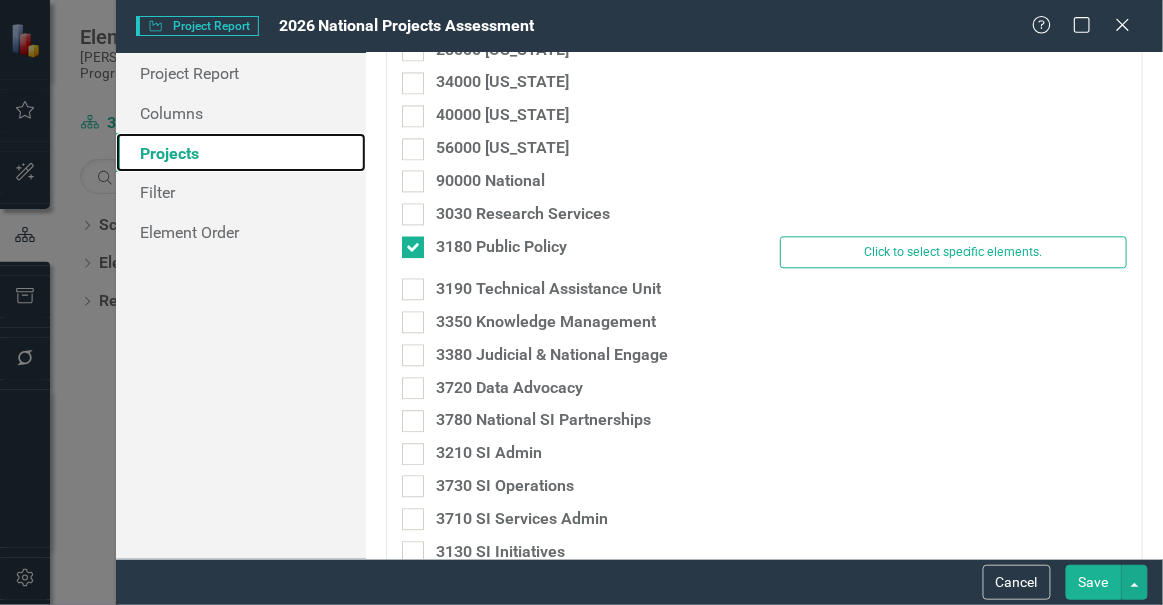 scroll, scrollTop: 2909, scrollLeft: 0, axis: vertical 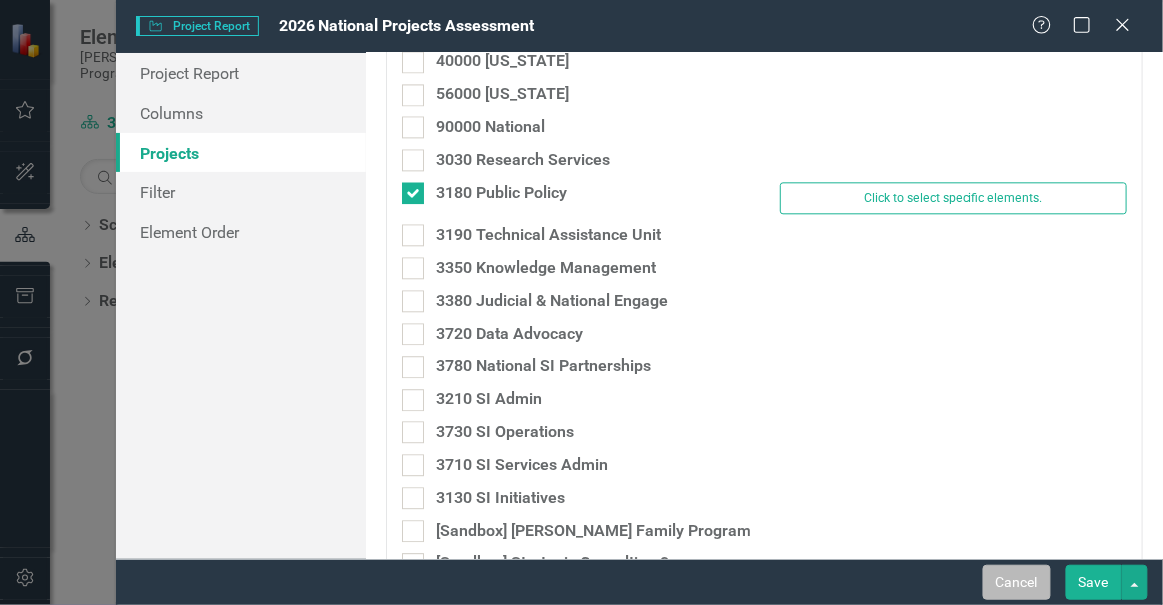 click on "Cancel" at bounding box center (1017, 582) 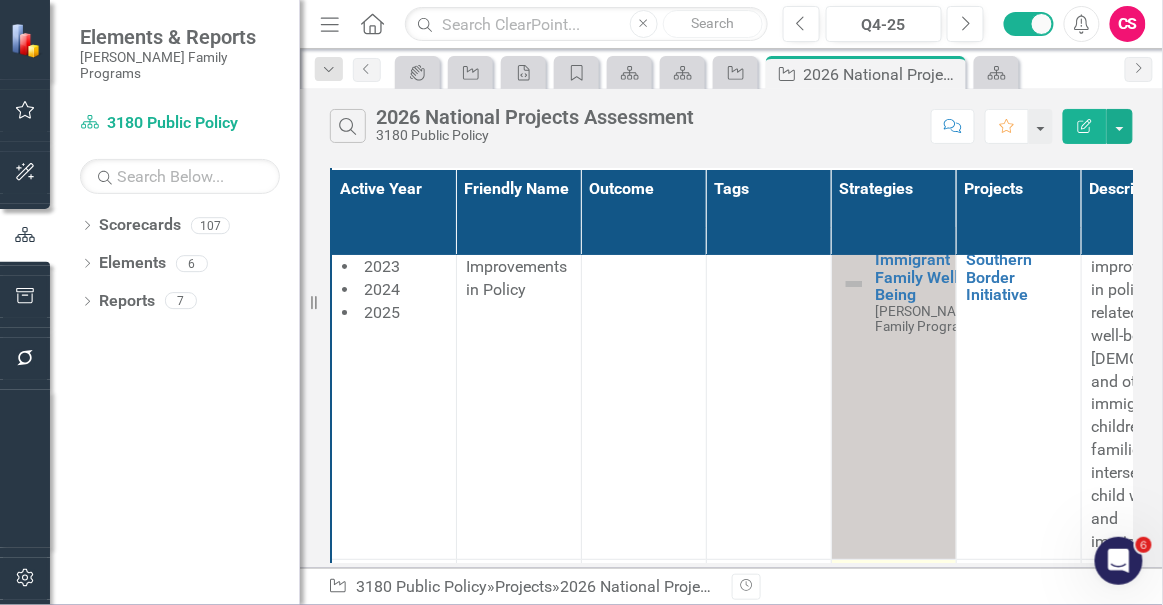 scroll, scrollTop: 0, scrollLeft: 0, axis: both 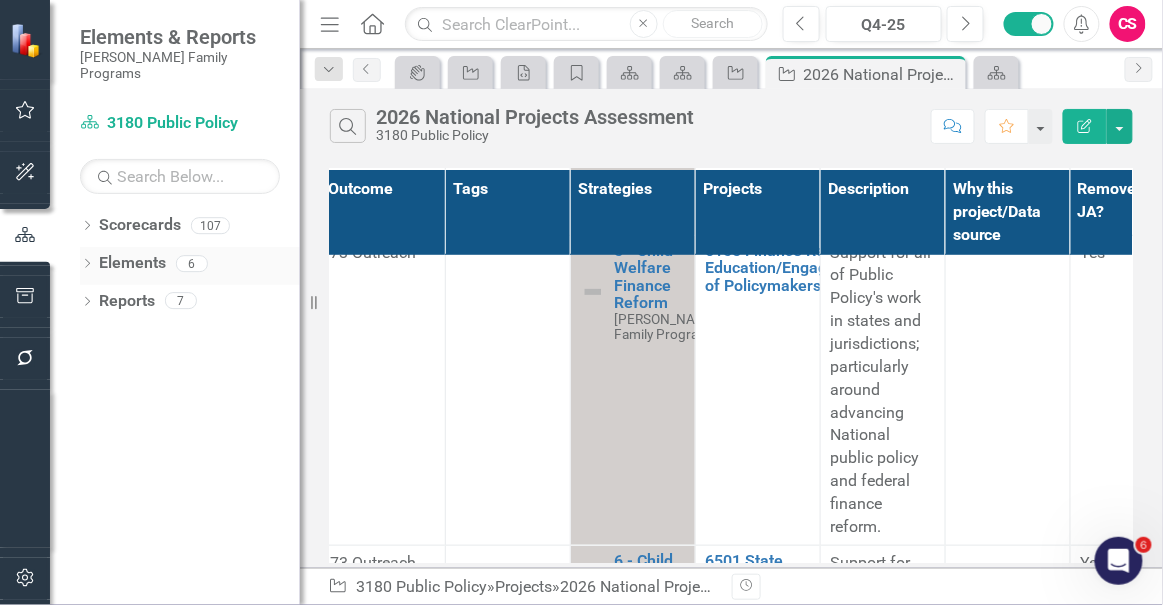 click on "Dropdown" 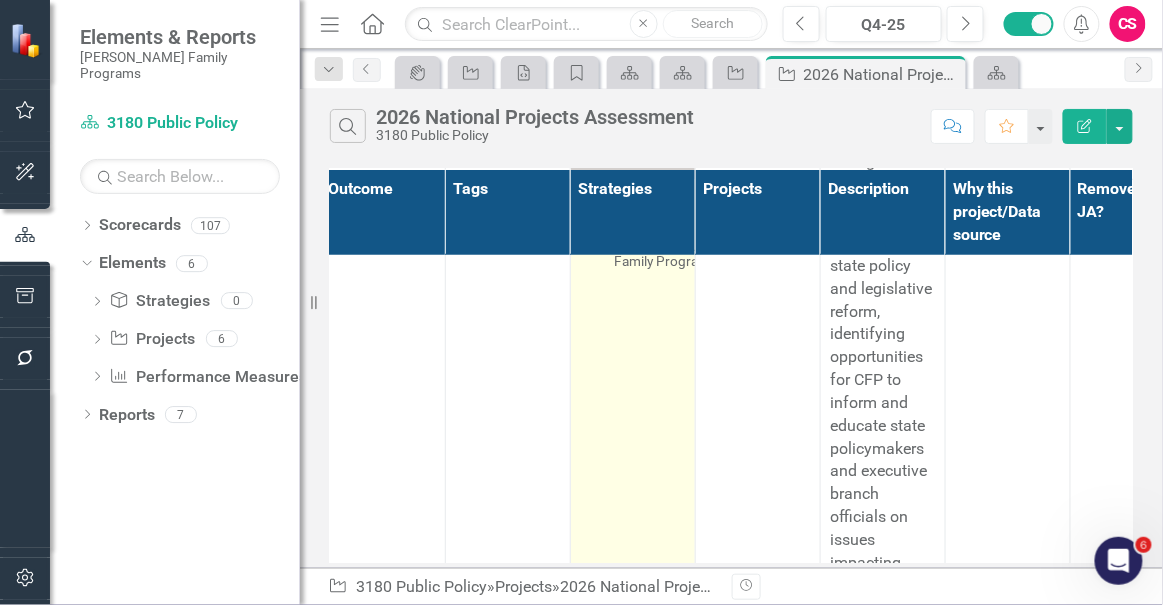 scroll, scrollTop: 0, scrollLeft: 261, axis: horizontal 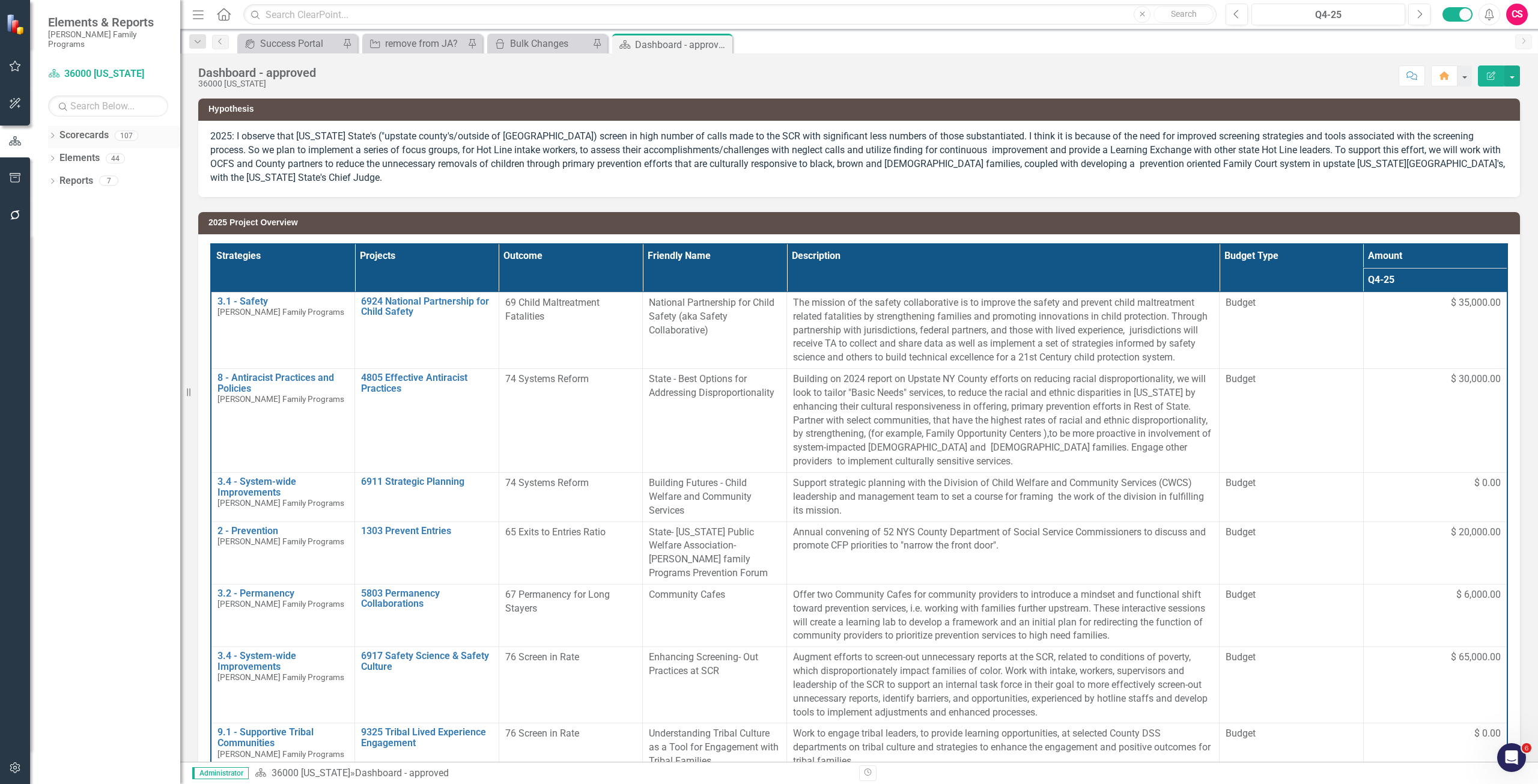 click on "Scorecards" at bounding box center (84, 135) 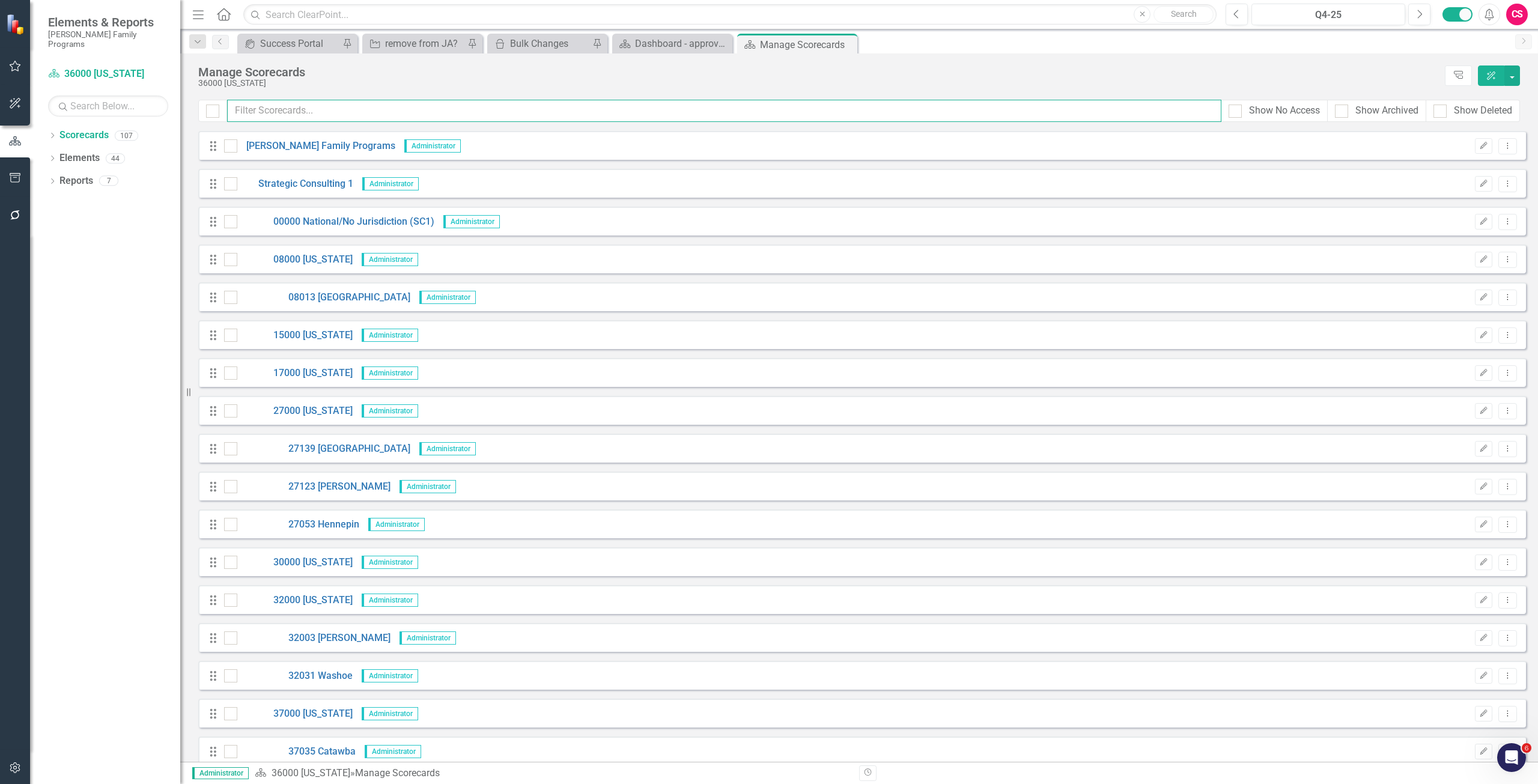 click at bounding box center (724, 111) 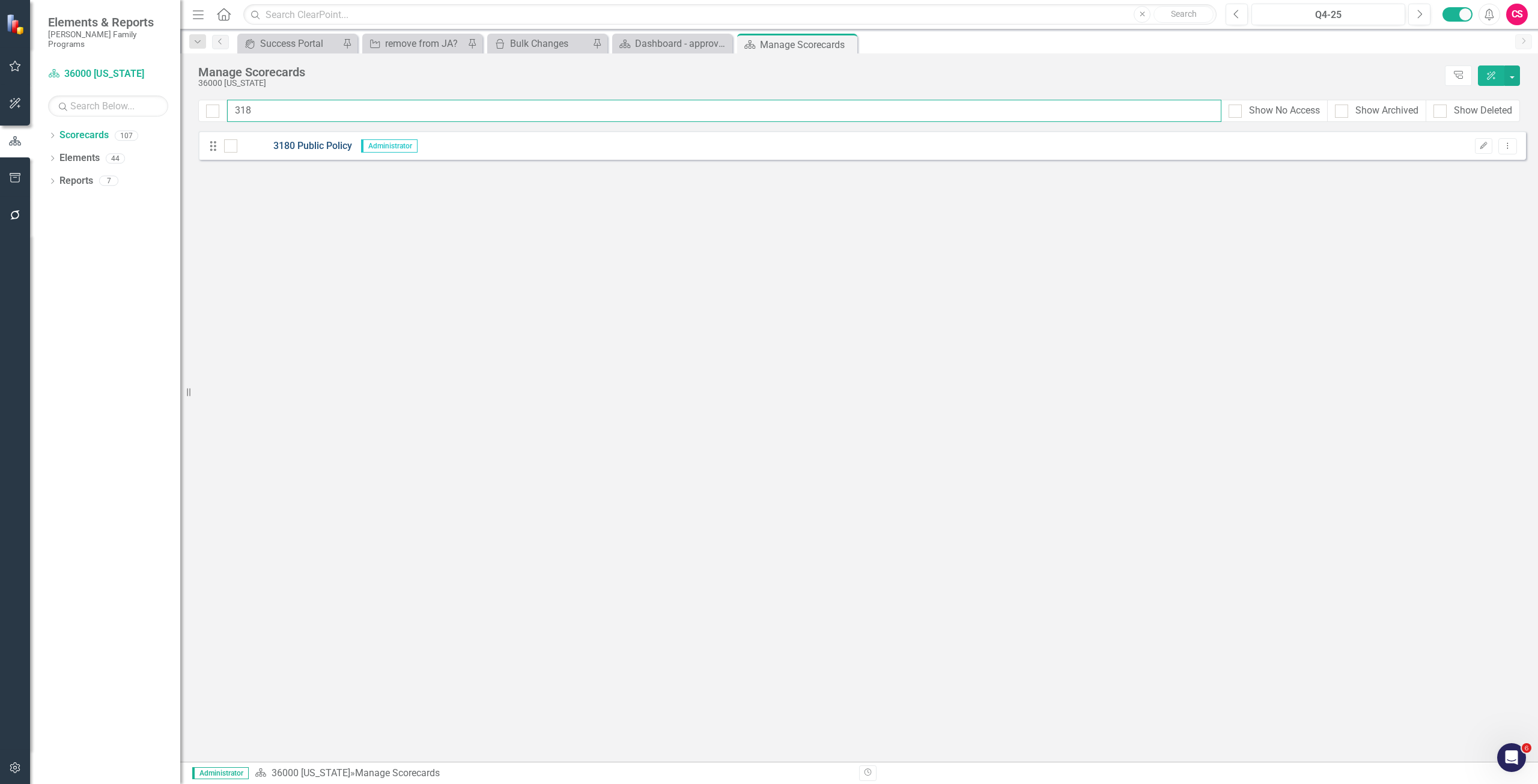 type on "318" 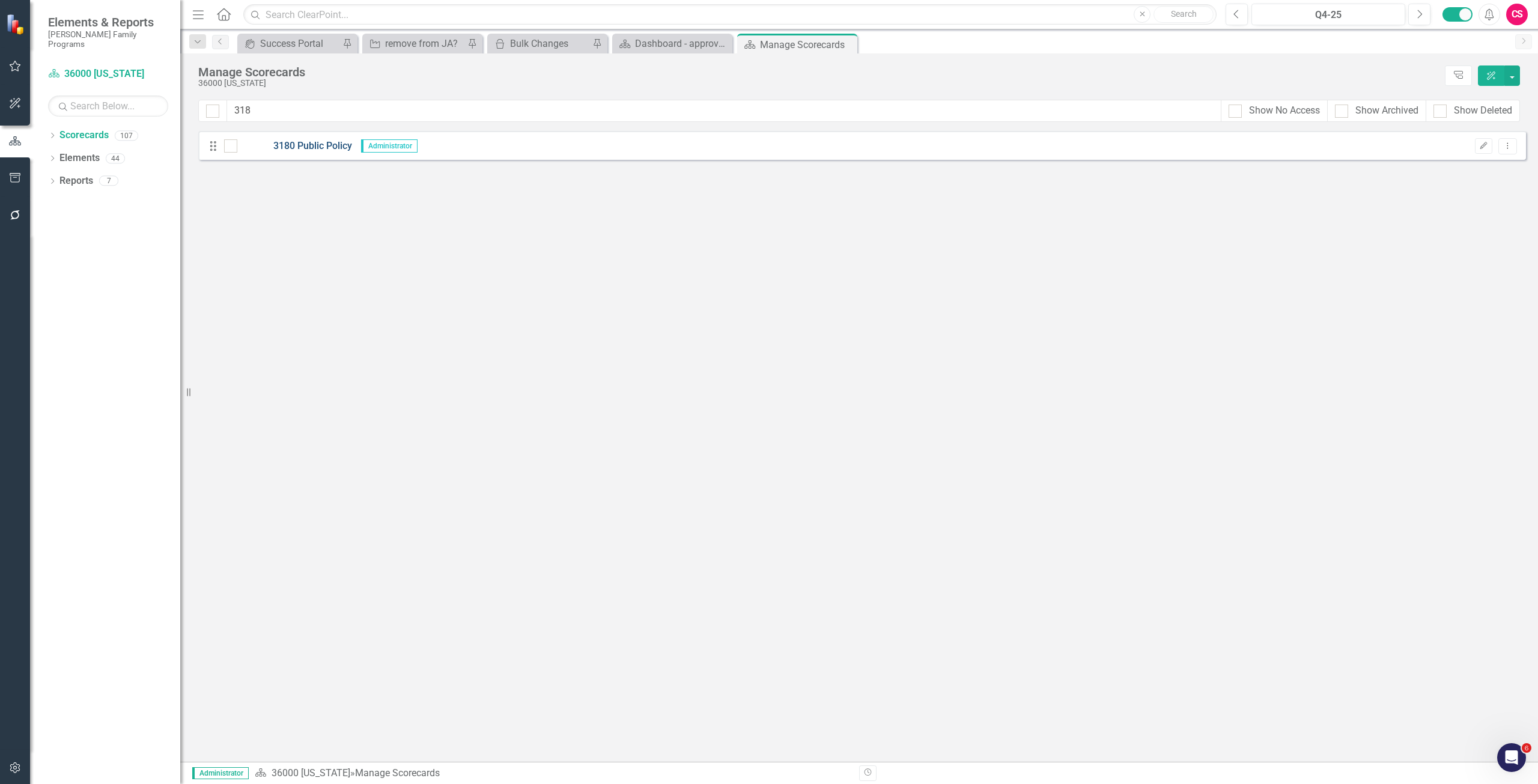 click on "3180 Public Policy" at bounding box center (294, 146) 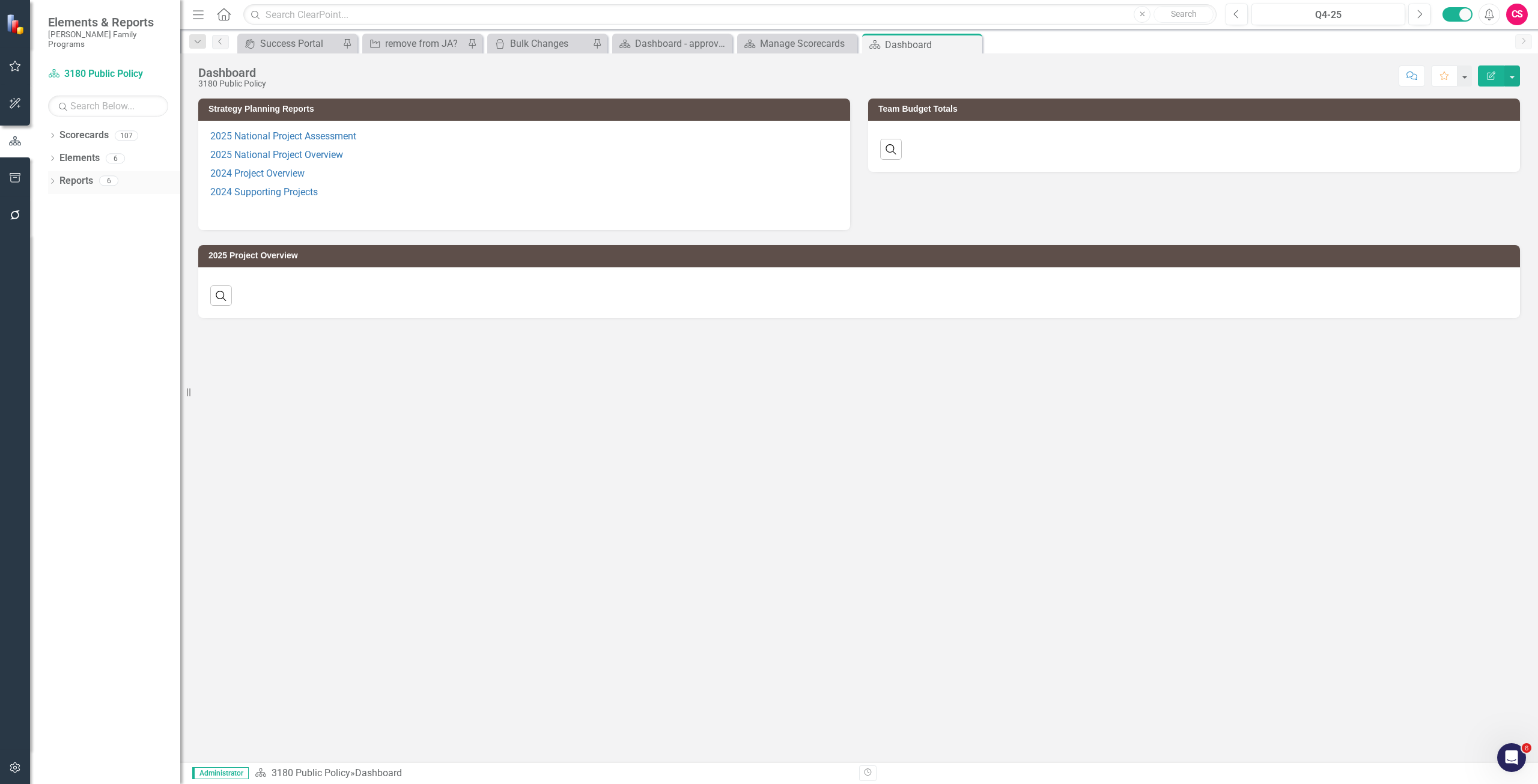 click on "Reports" at bounding box center [76, 181] 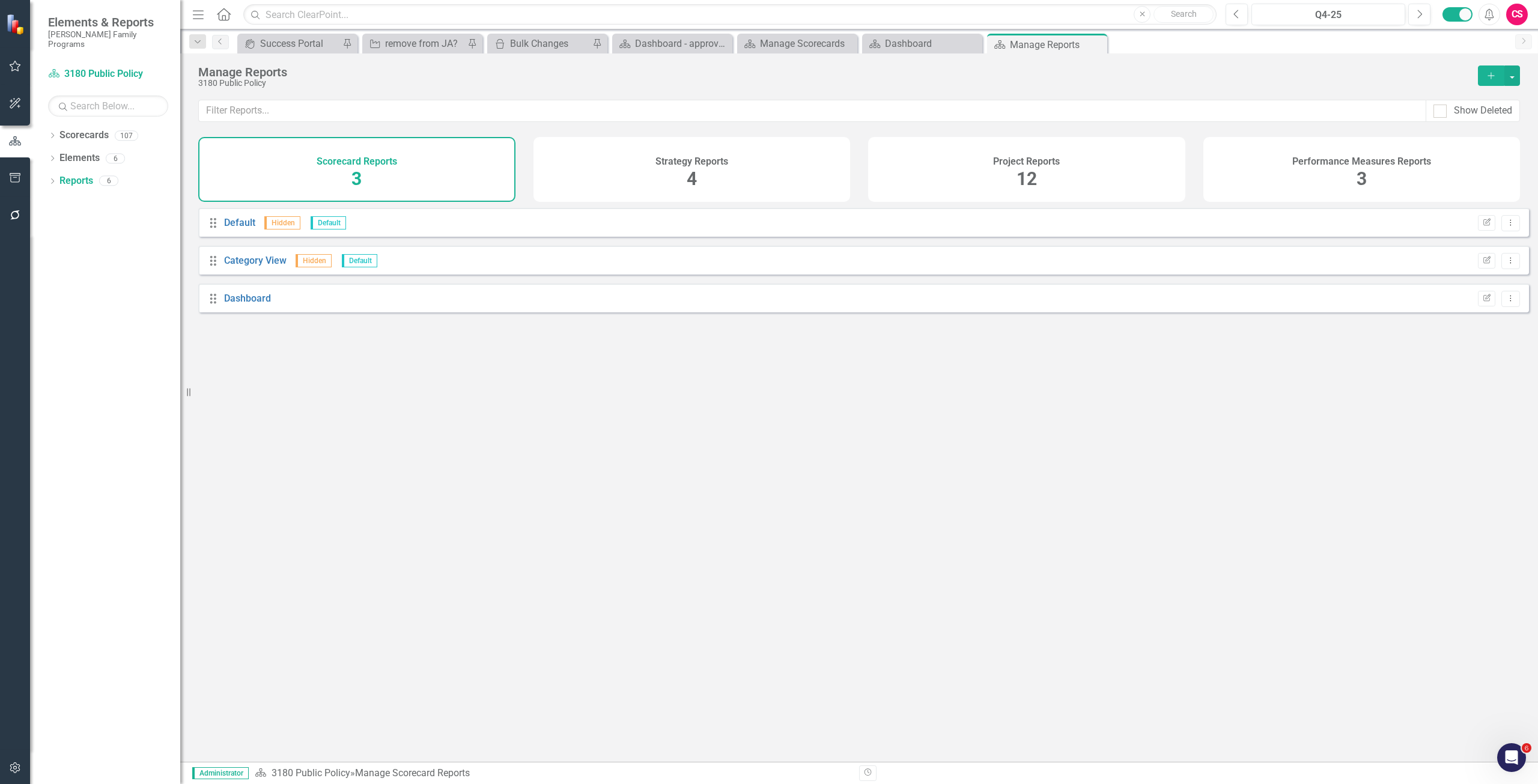 click on "Project Reports 12" at bounding box center (1027, 169) 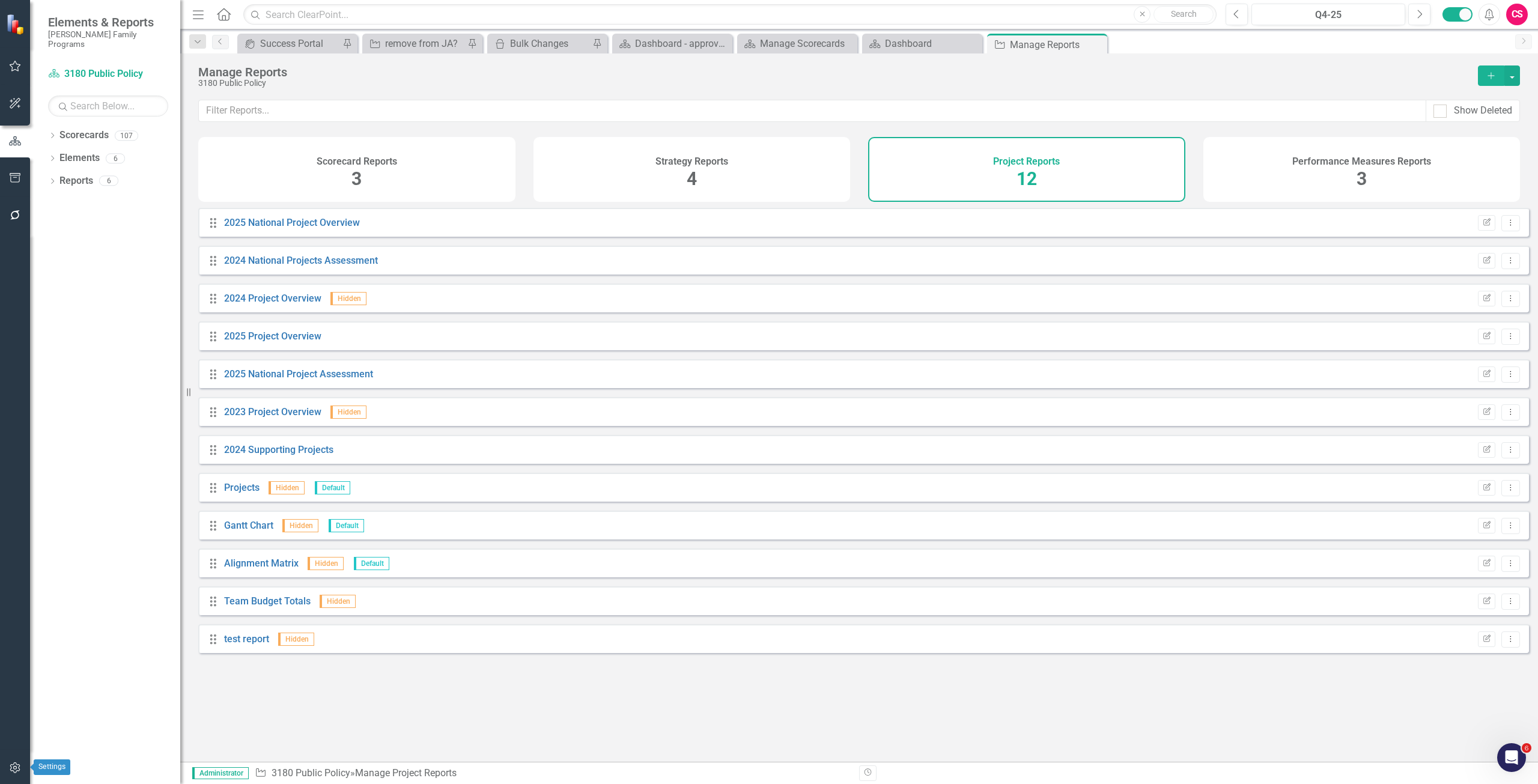 click at bounding box center (15, 768) 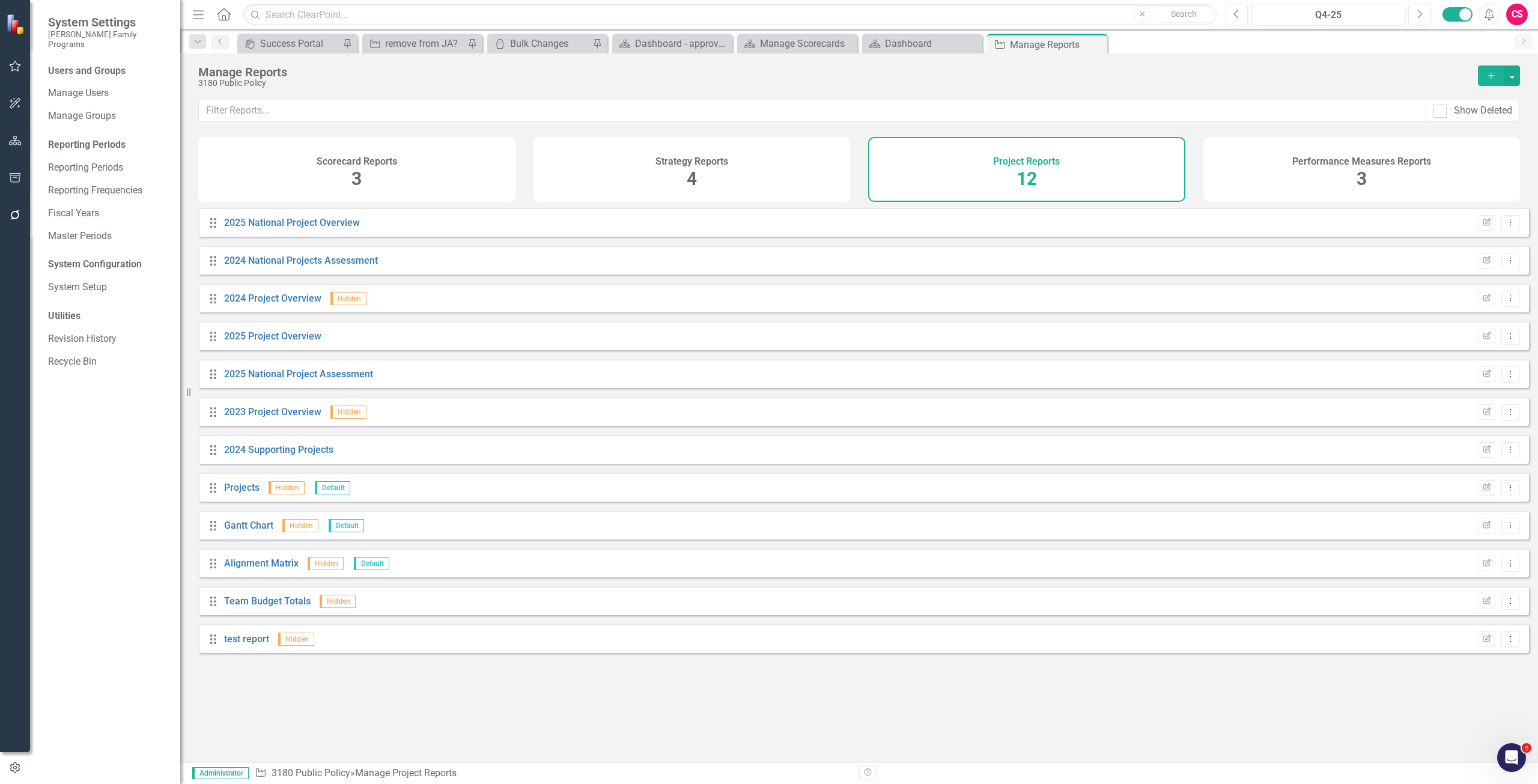 click 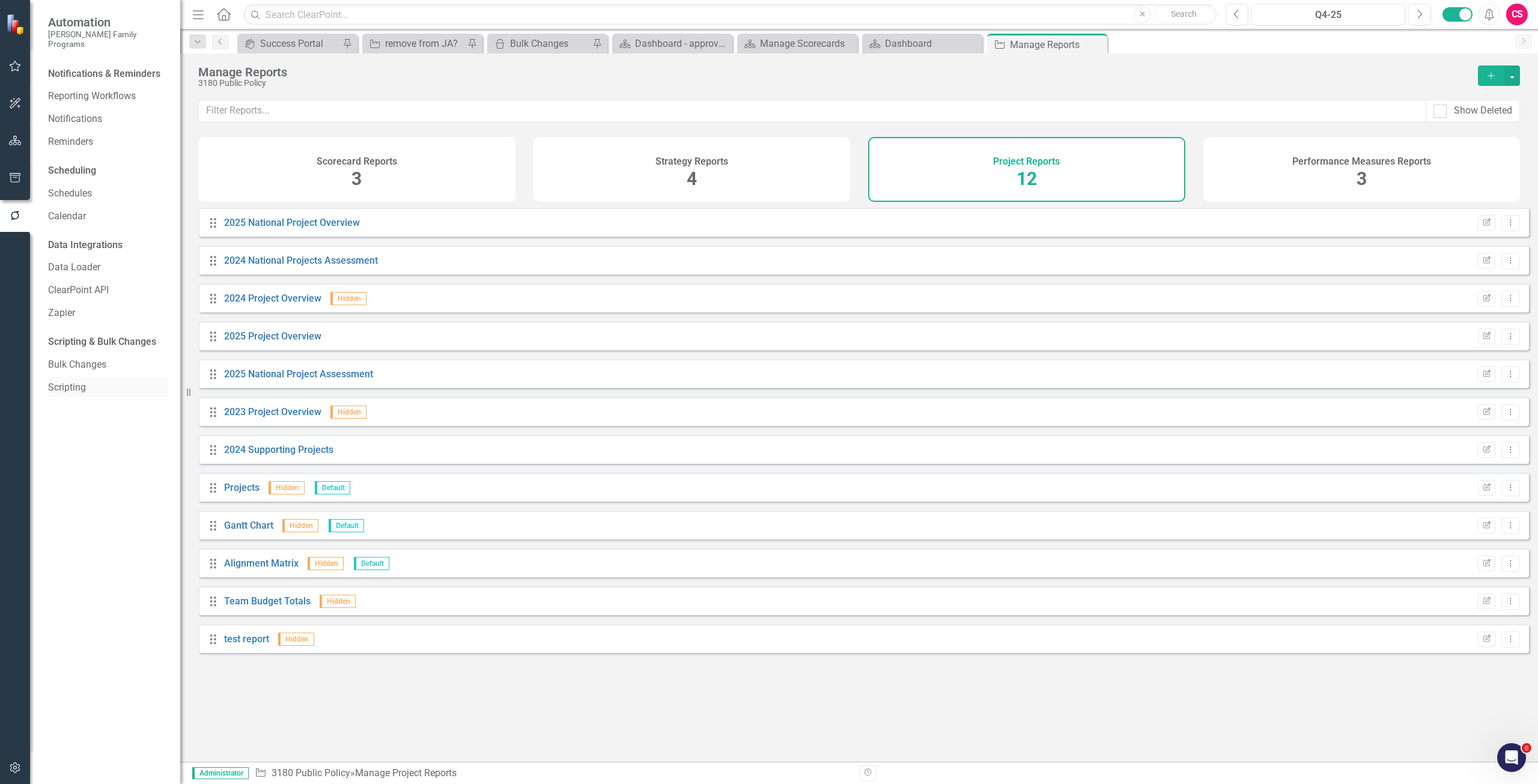 click on "Scripting" at bounding box center (108, 387) 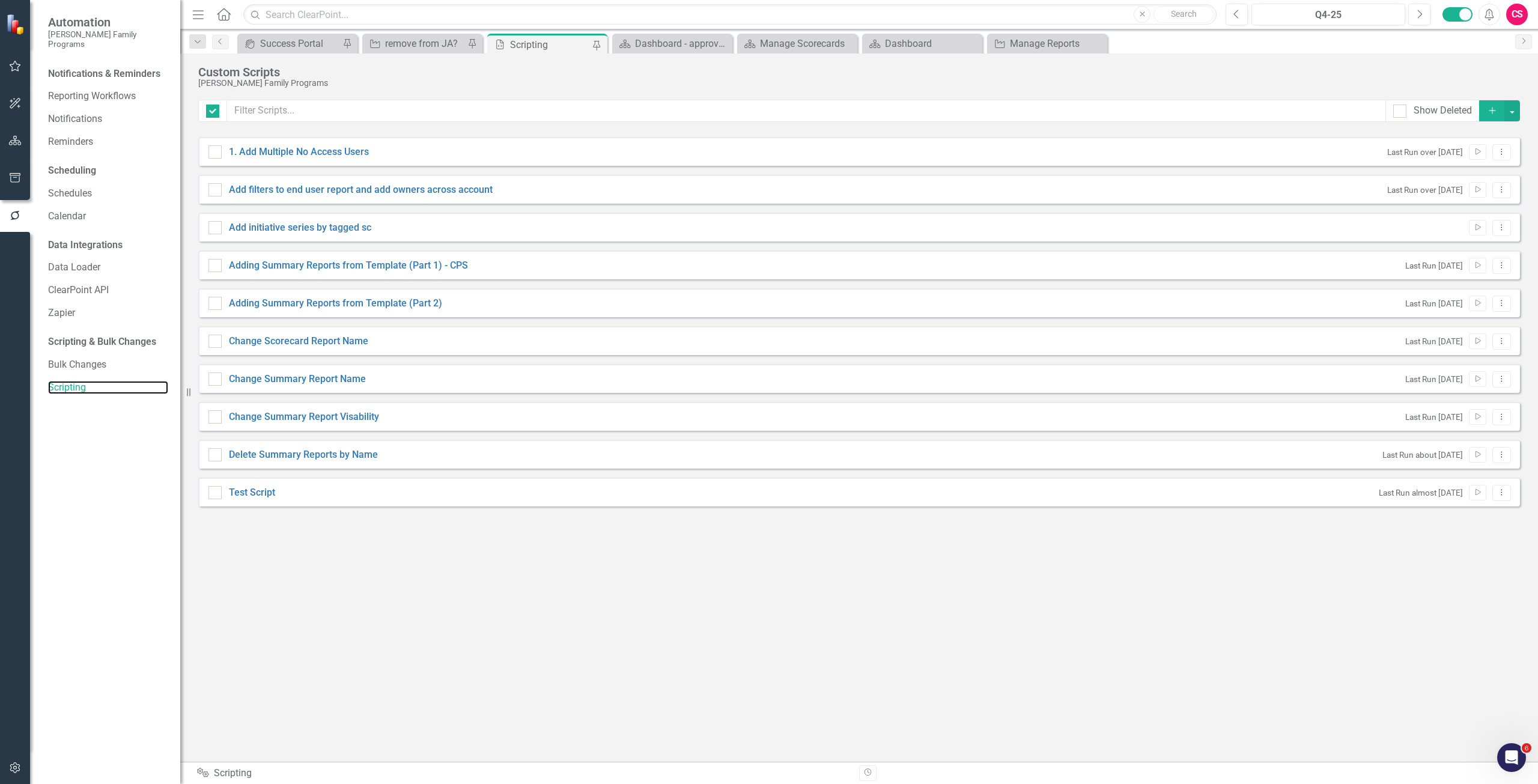 checkbox on "false" 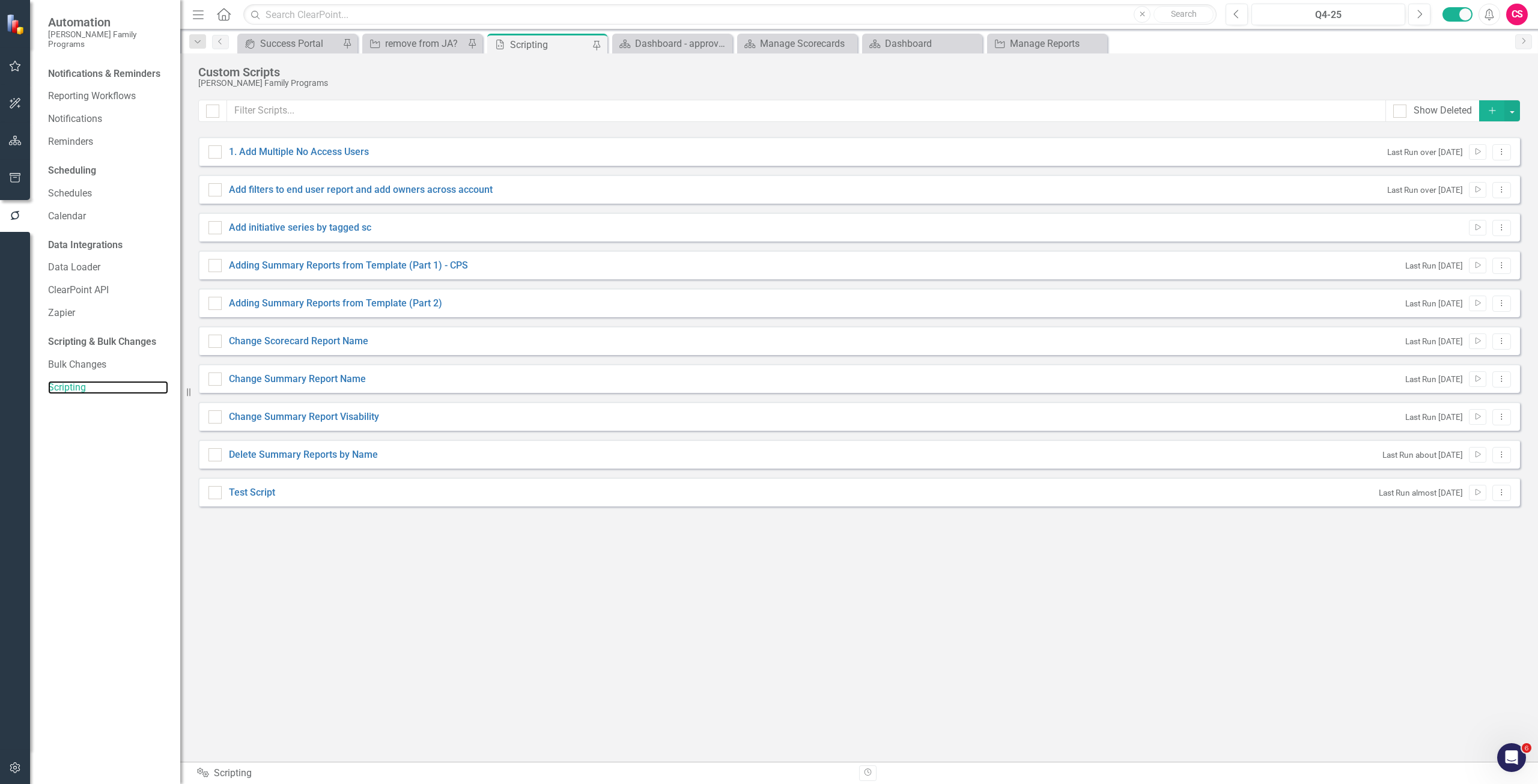 scroll, scrollTop: 0, scrollLeft: 0, axis: both 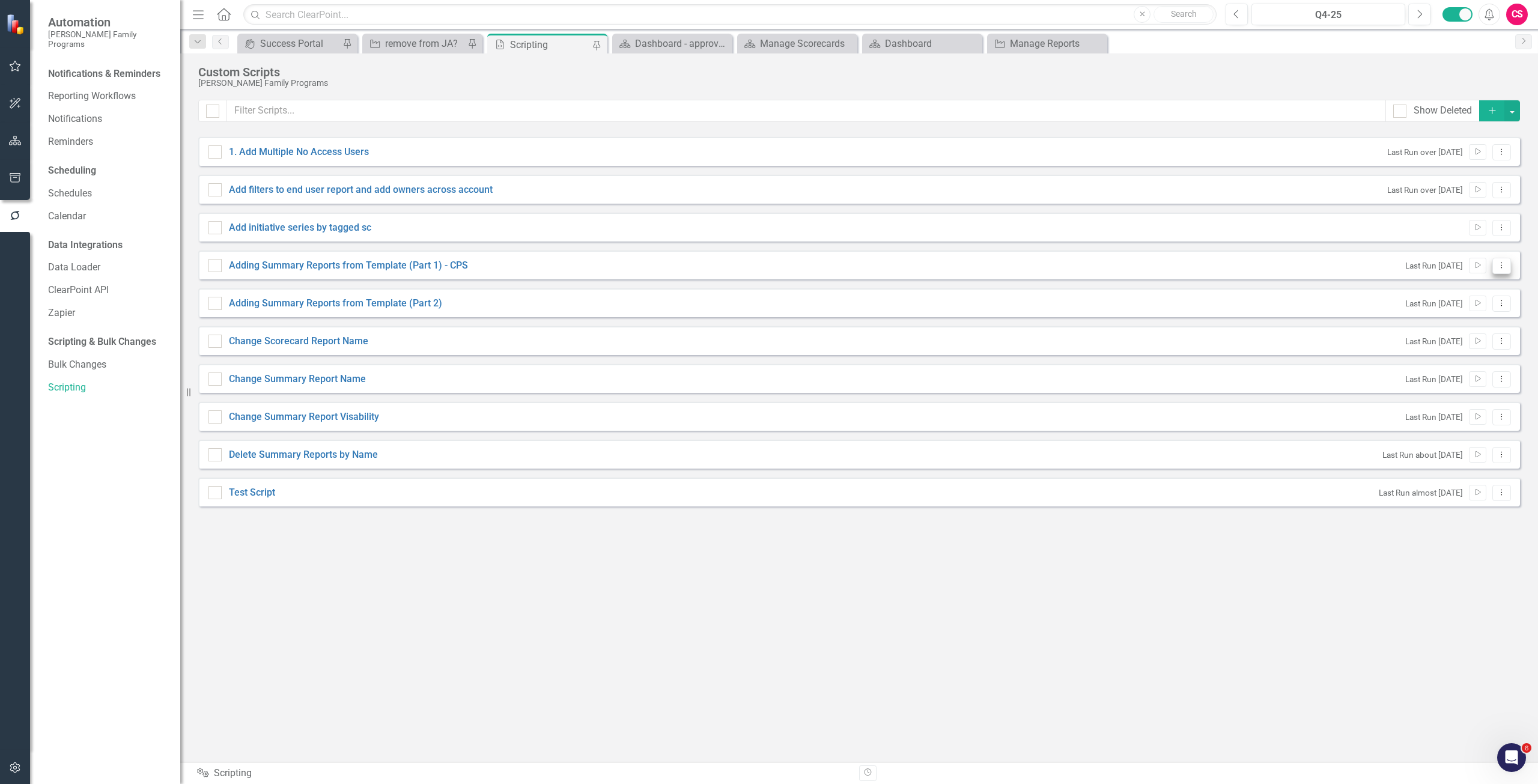 click on "Dropdown Menu" 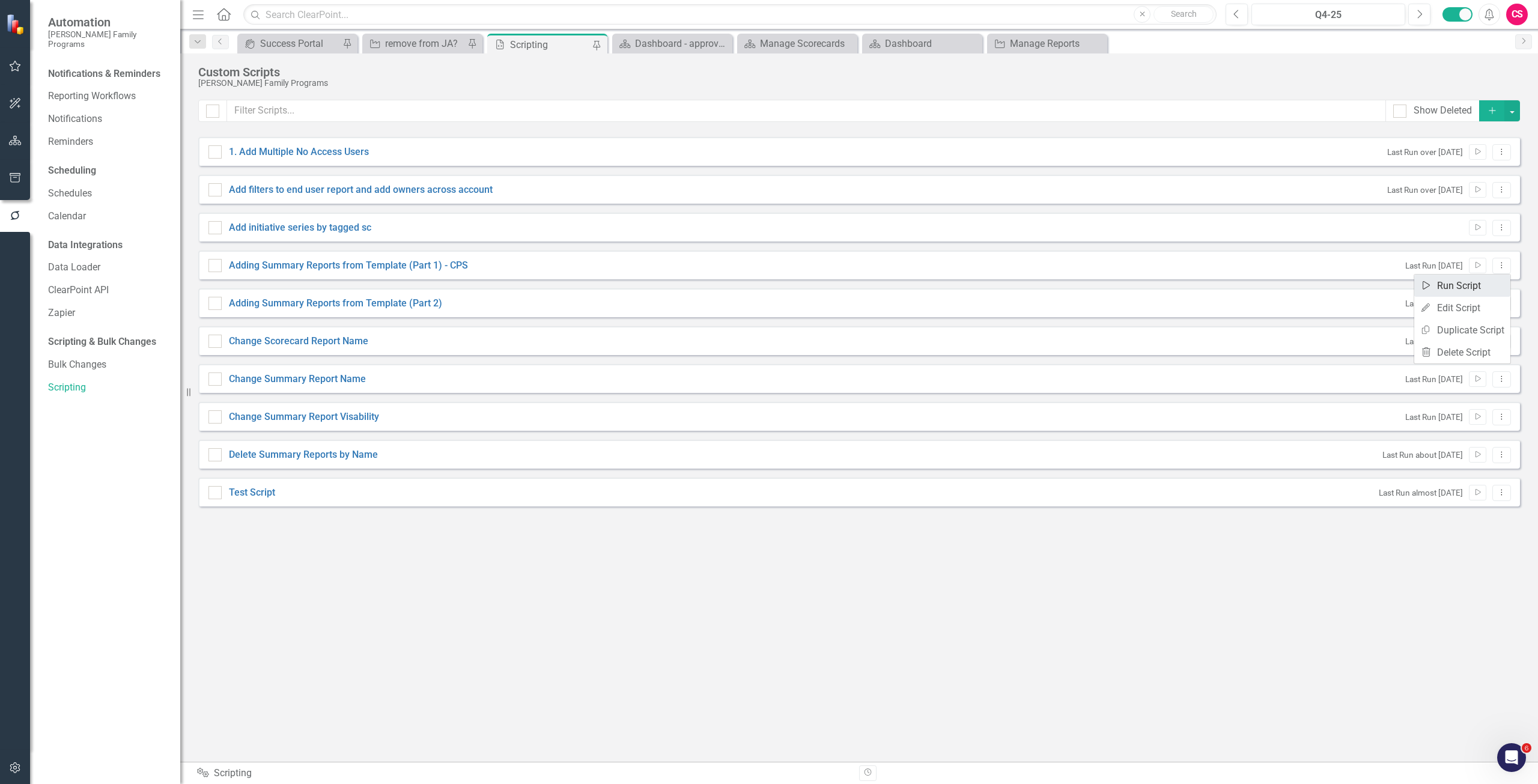 click on "Run Script Run Script" at bounding box center (1462, 285) 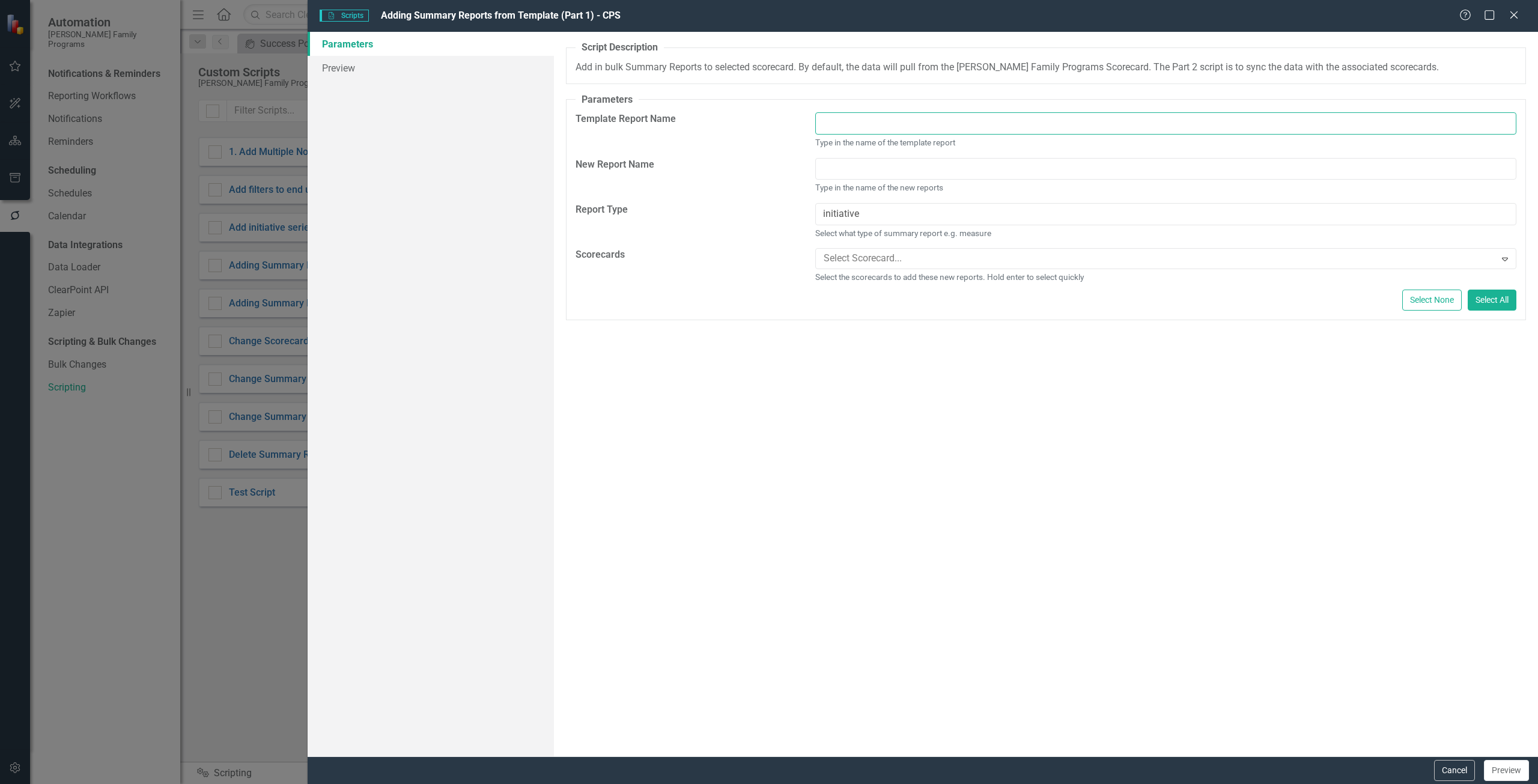 click at bounding box center [1166, 123] 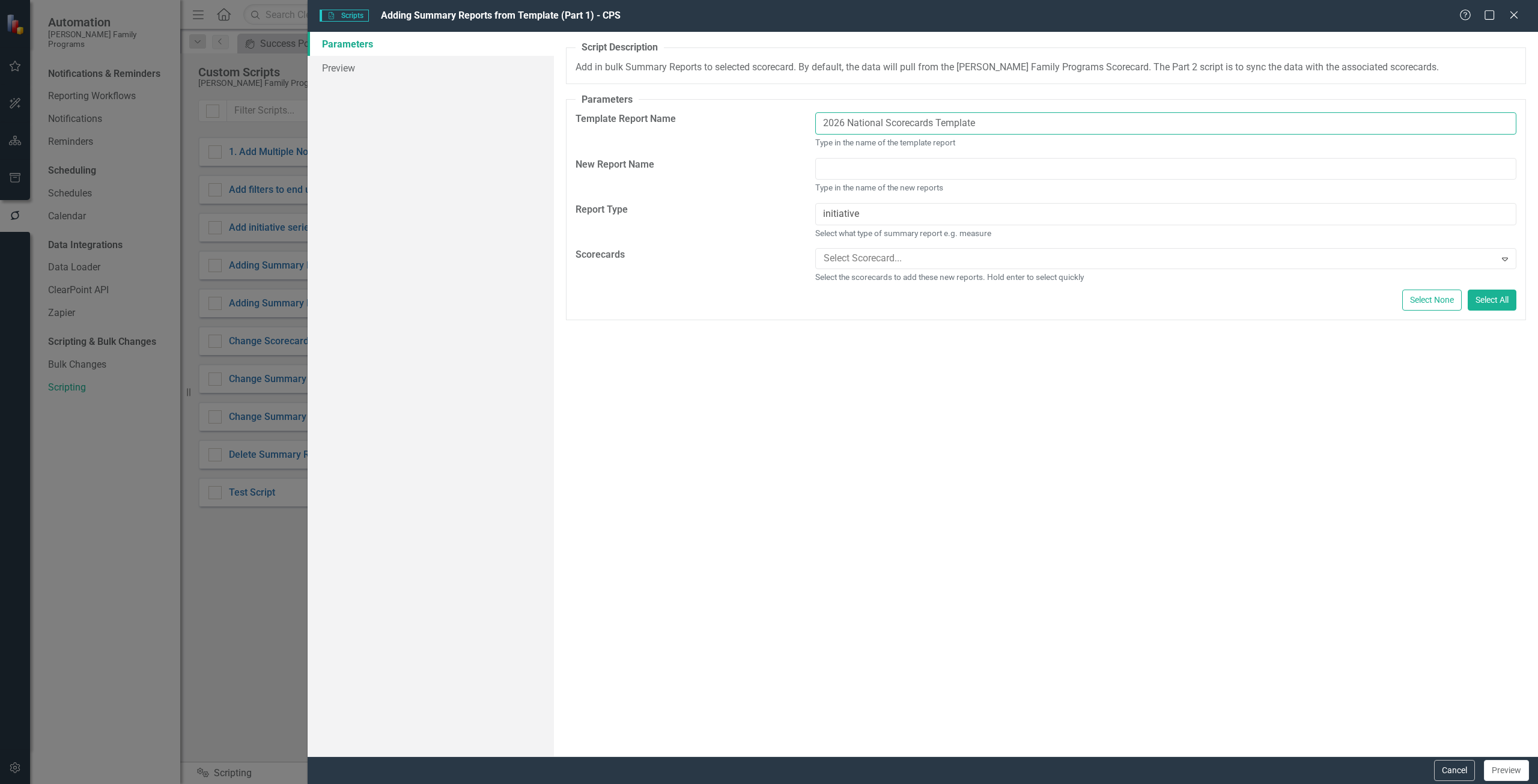 type on "2026 National Scorecards Template" 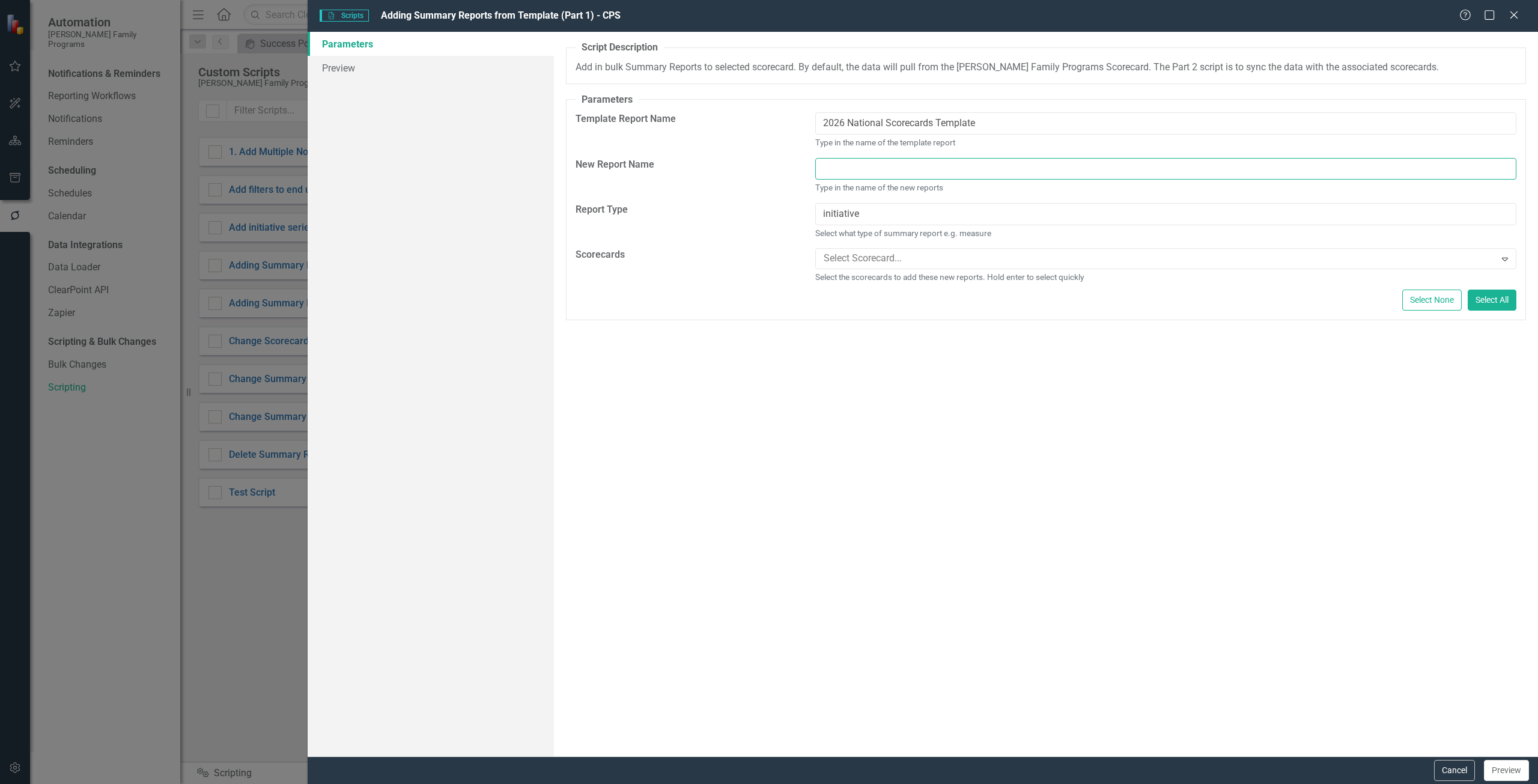 click at bounding box center (1166, 169) 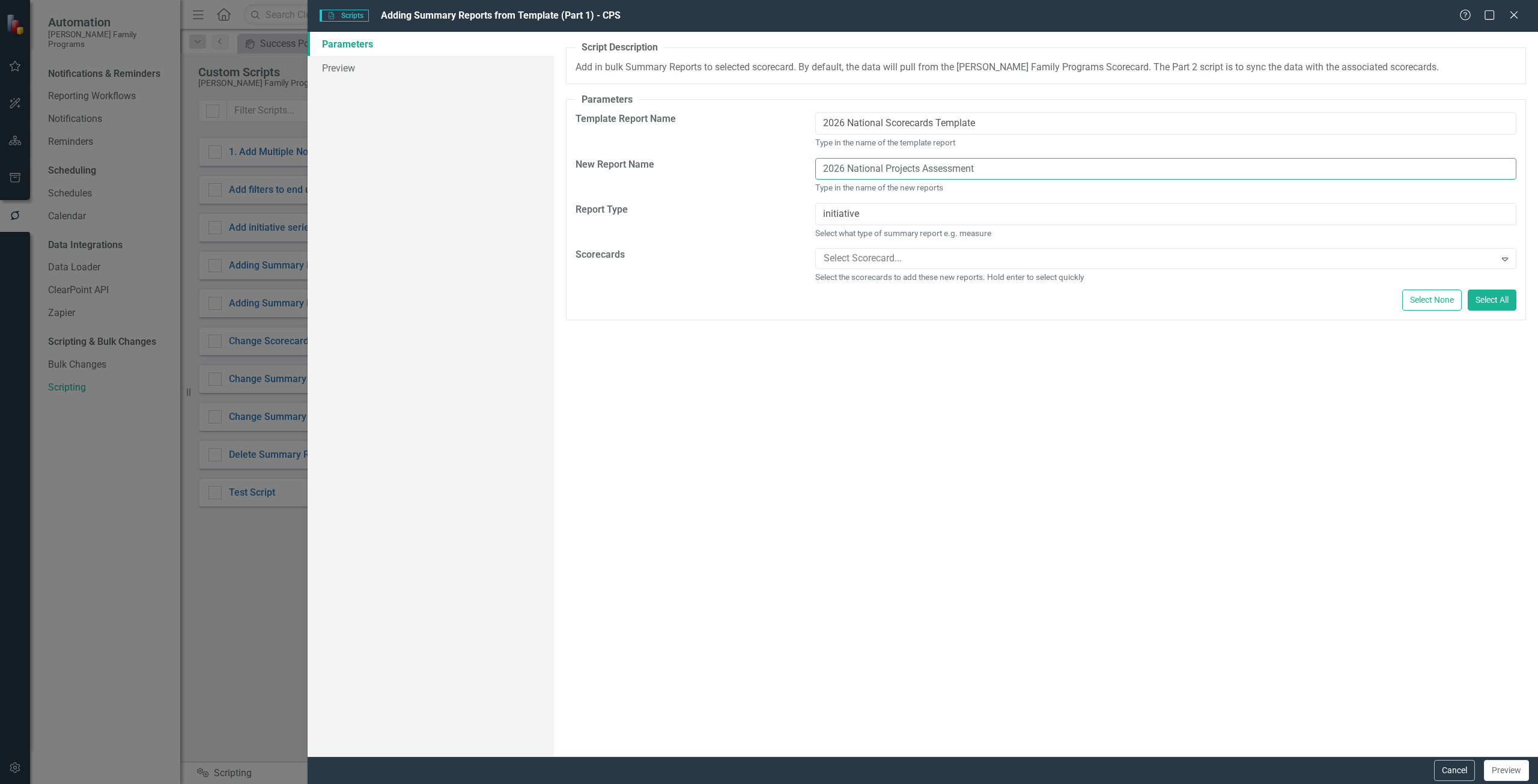 type on "2026 National Projects Assessment" 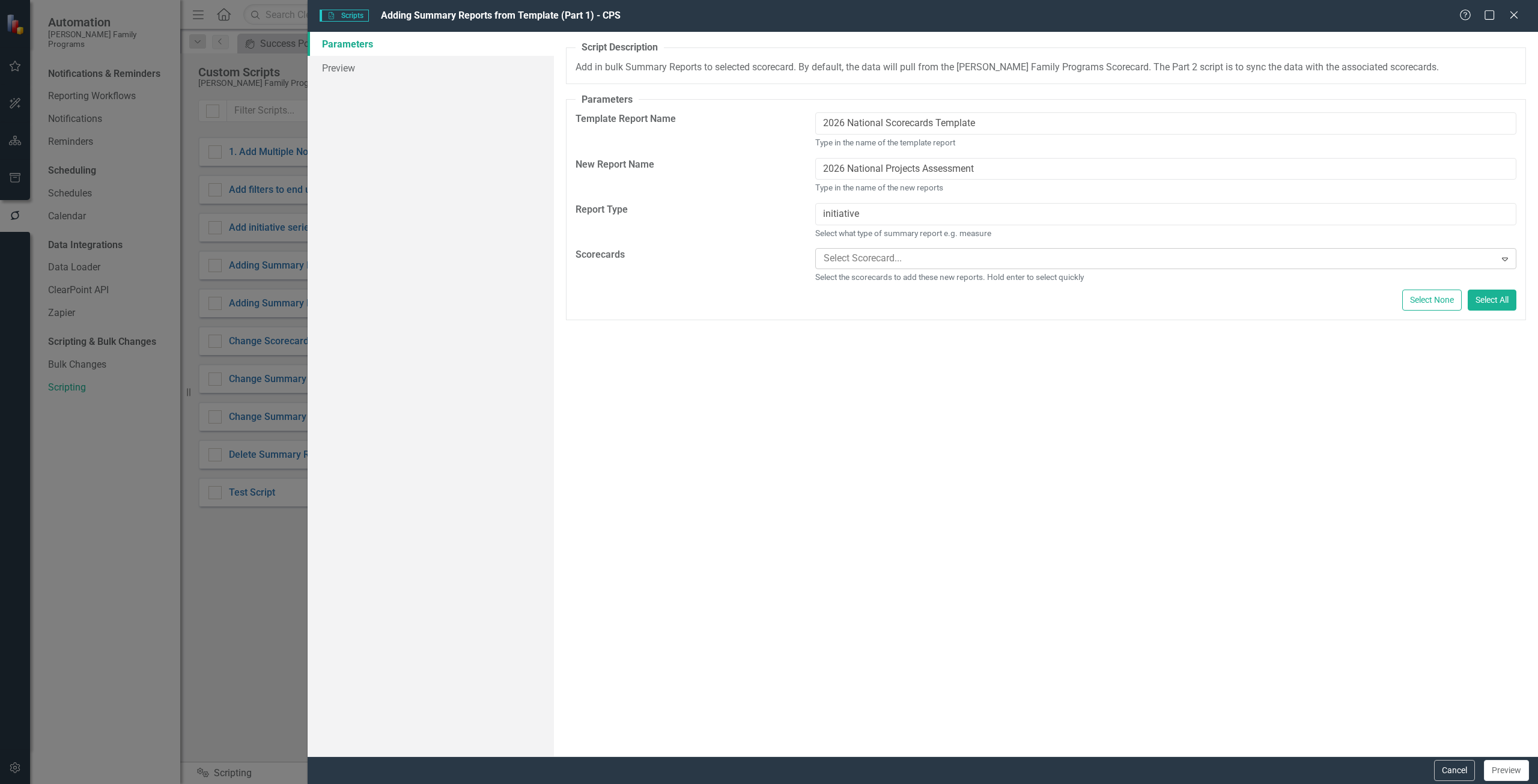 click at bounding box center [1157, 258] 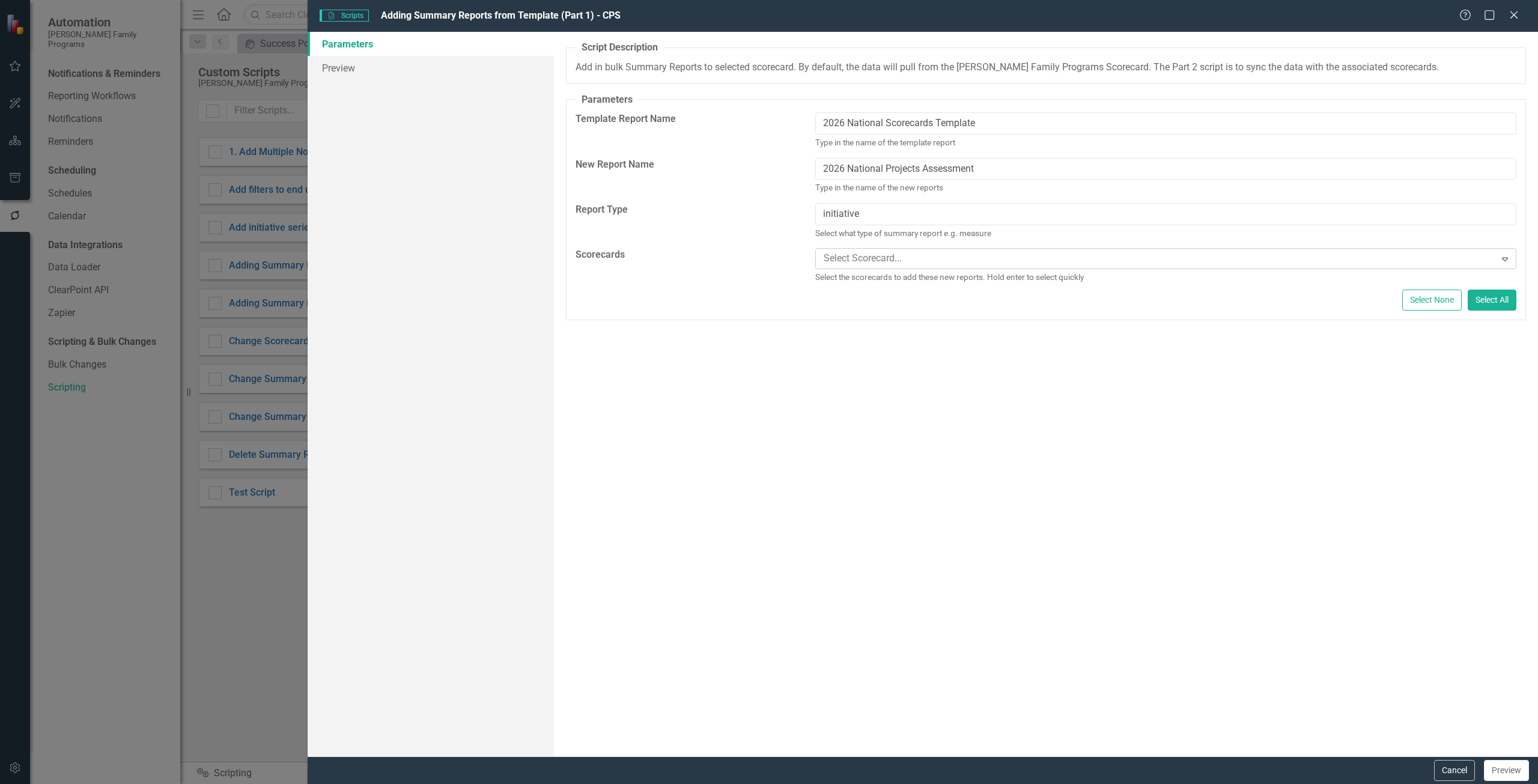 click at bounding box center (1157, 258) 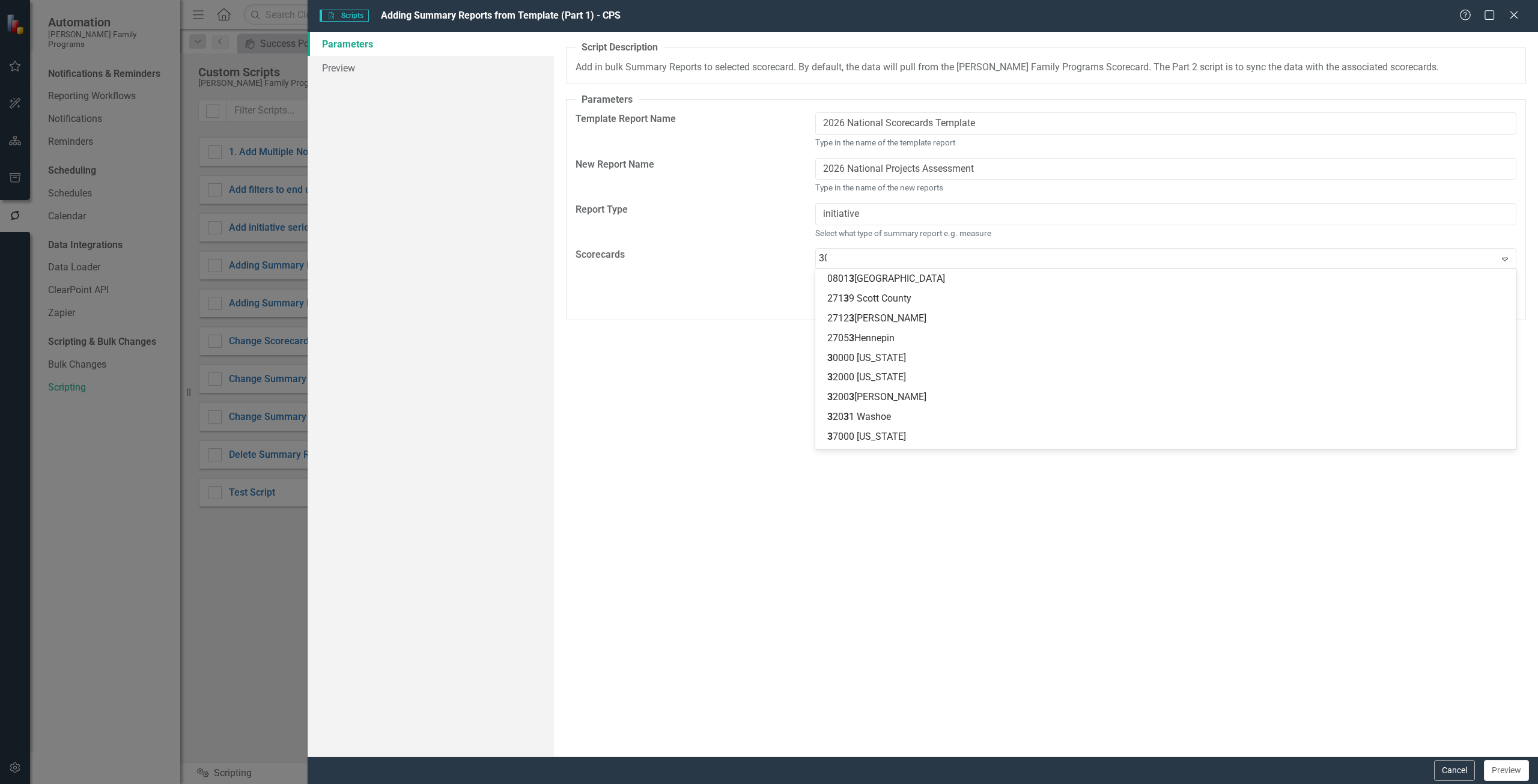 type on "303" 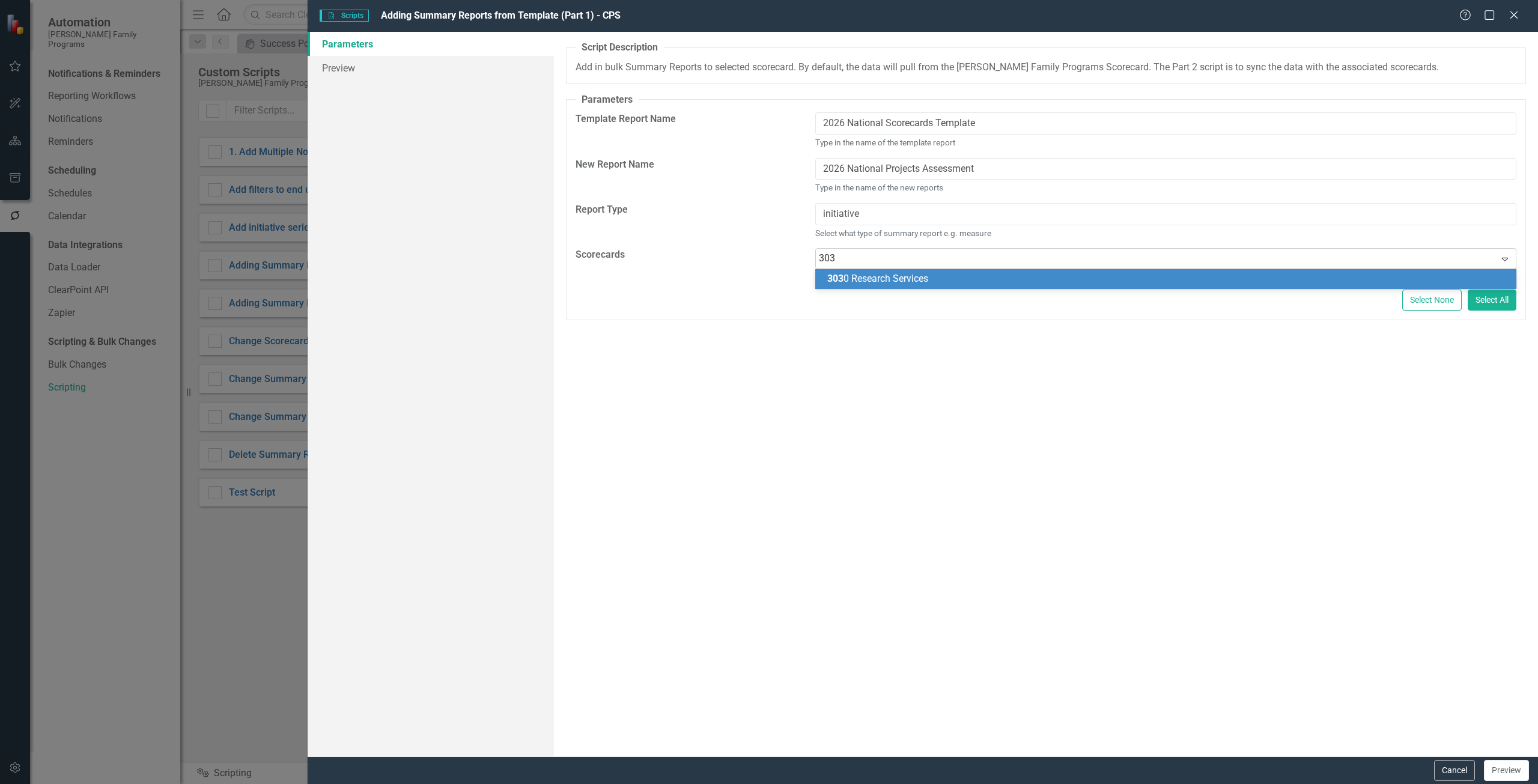 click on "303 0 Research Services" at bounding box center (878, 278) 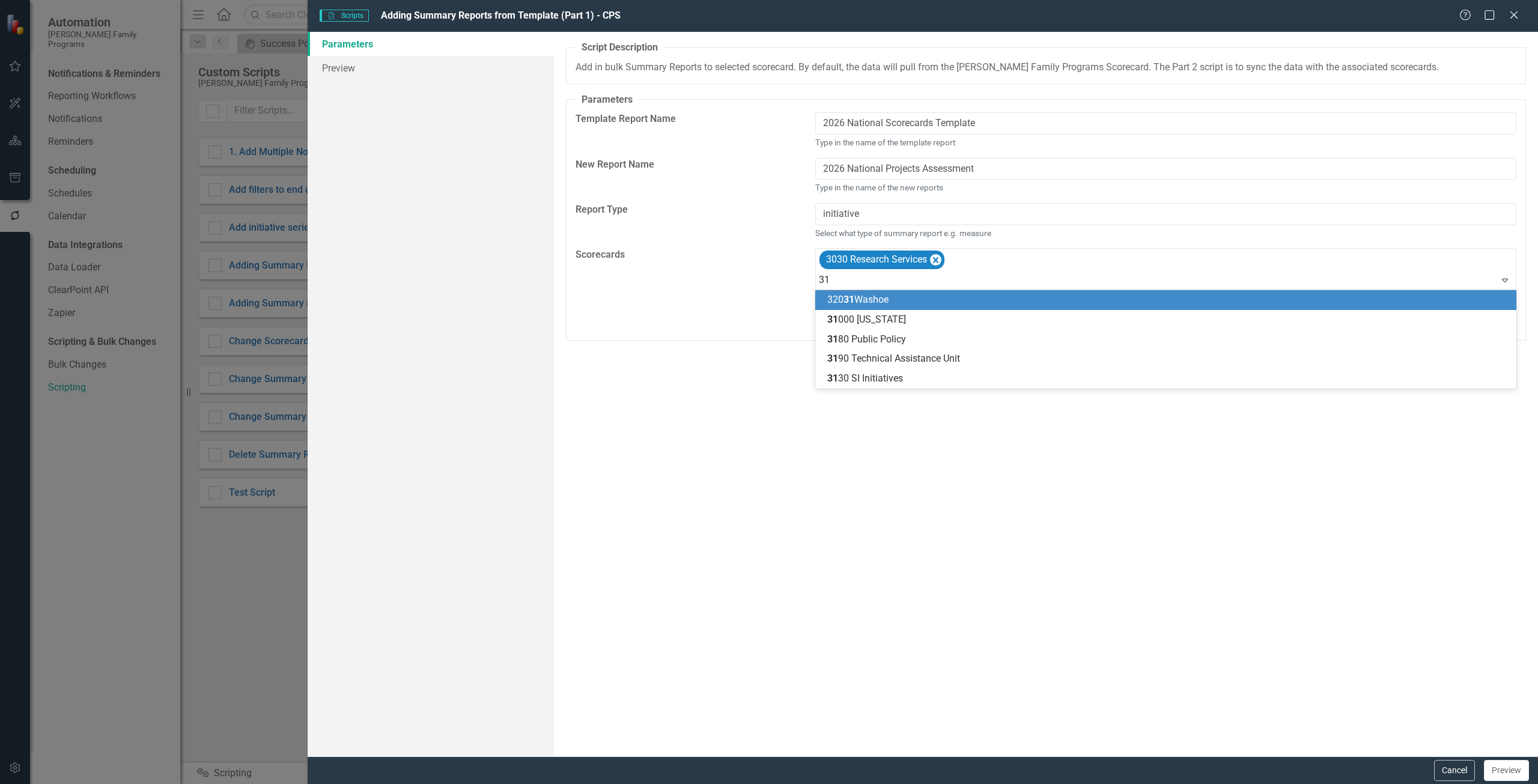 type on "318" 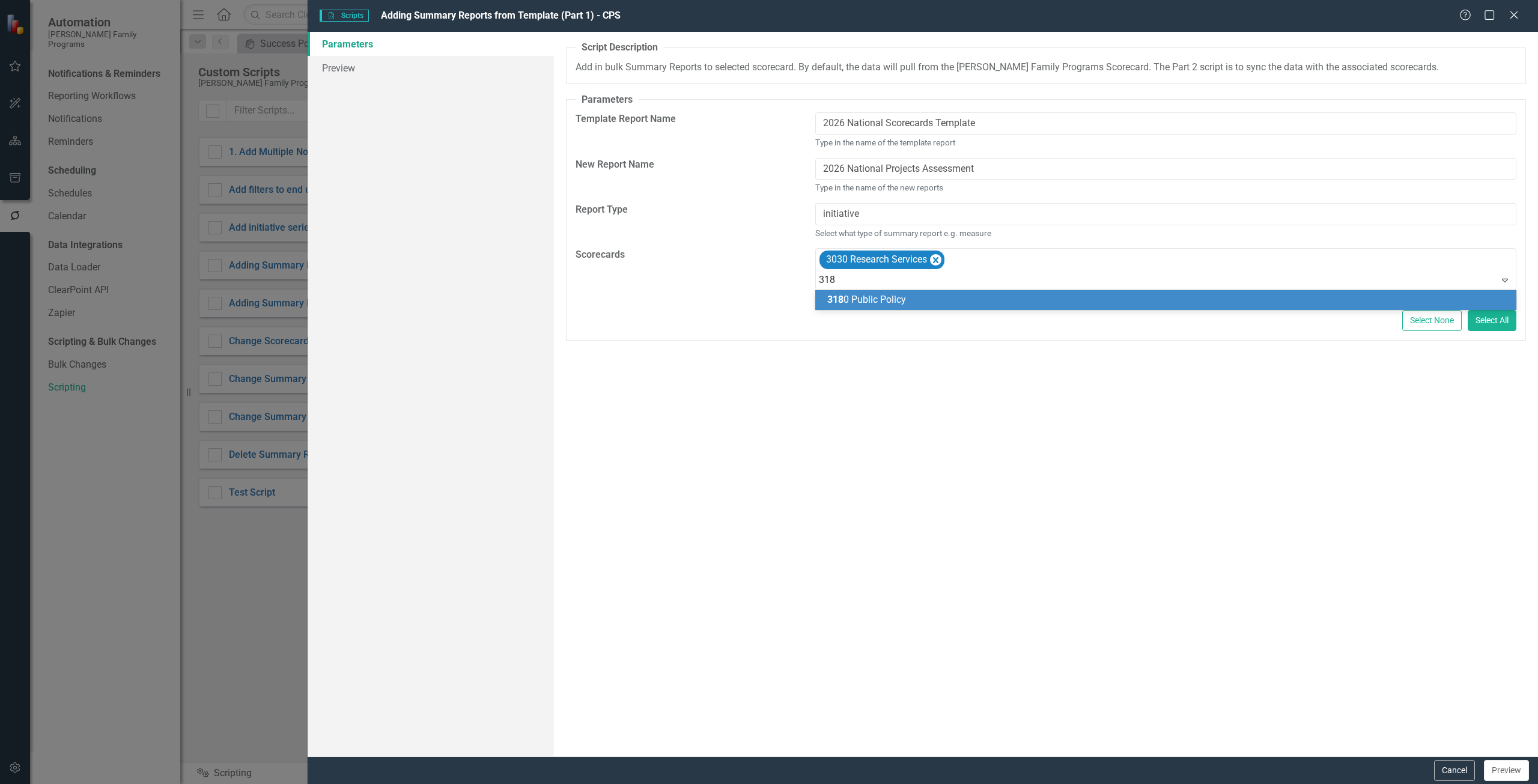 click on "318 0 Public Policy" at bounding box center (866, 299) 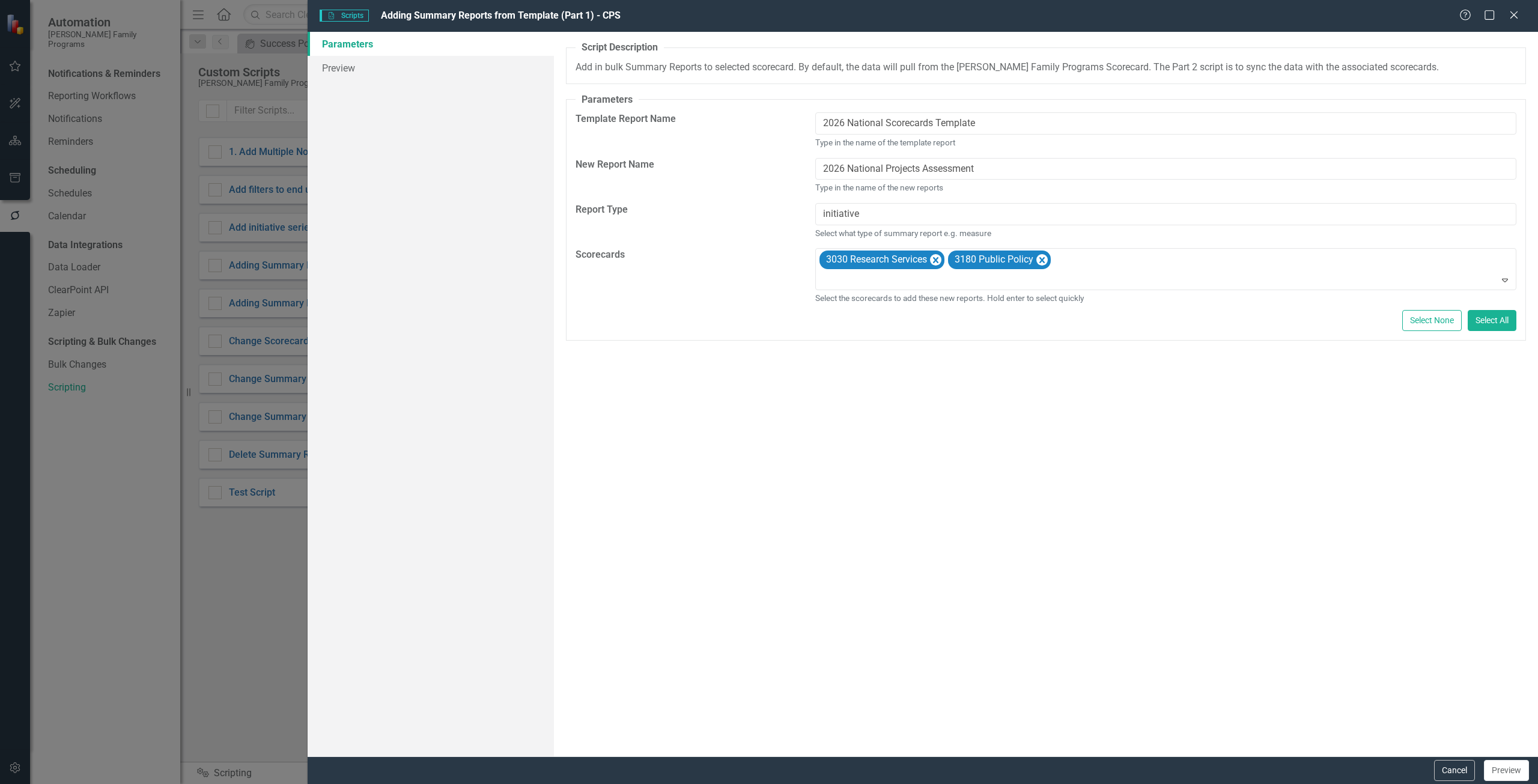 type on "2" 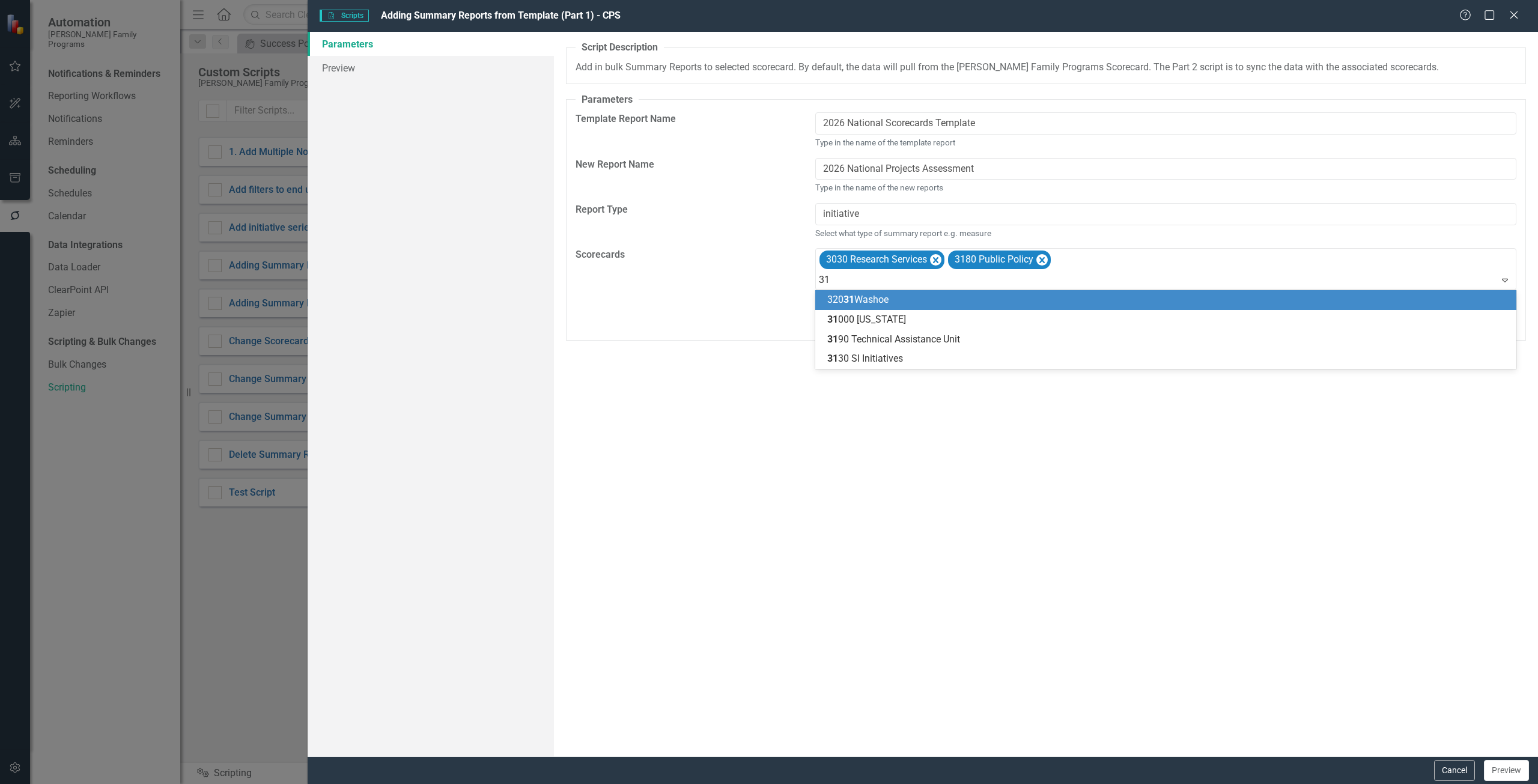 type on "319" 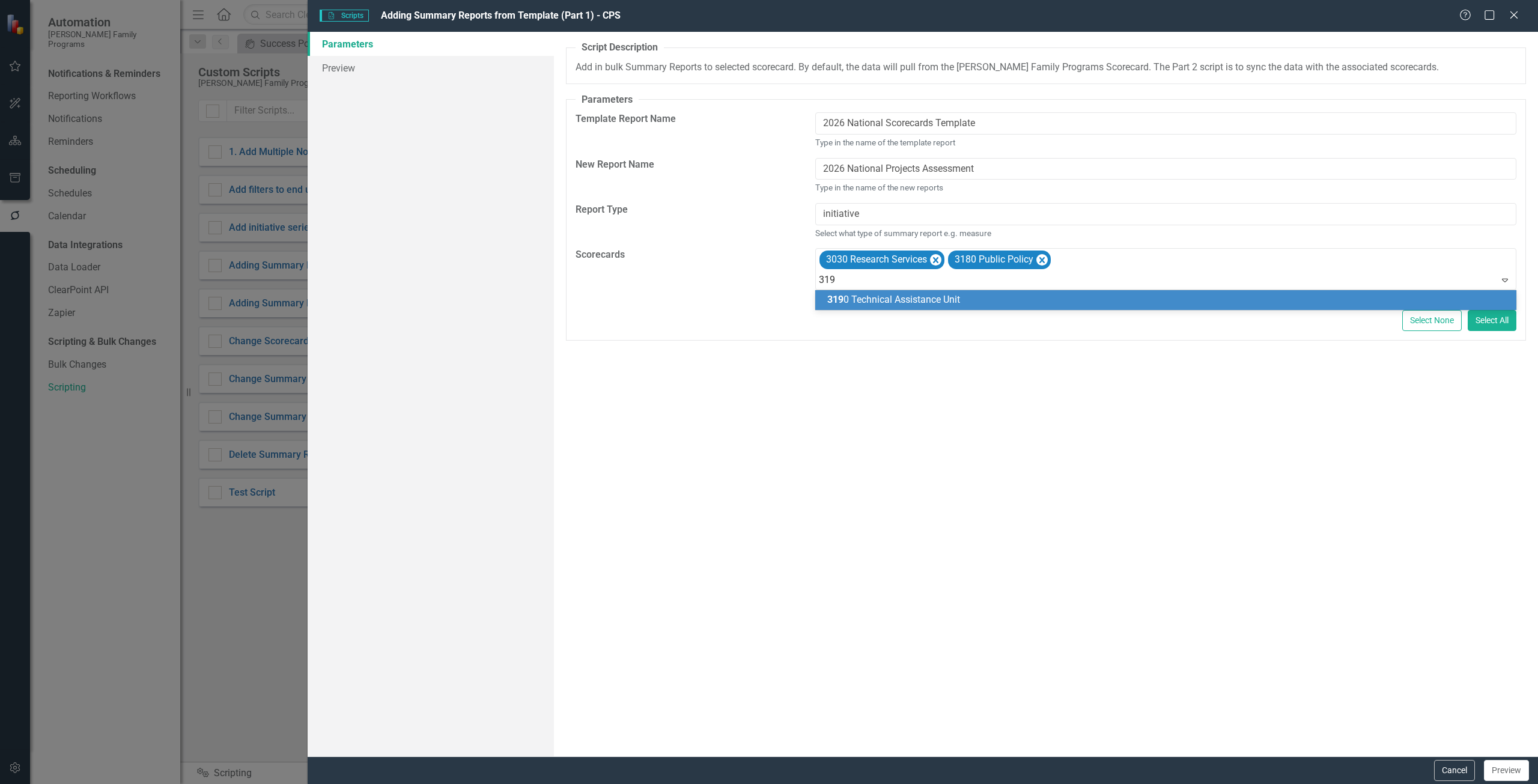 click on "319 0 Technical Assistance Unit" at bounding box center [1168, 300] 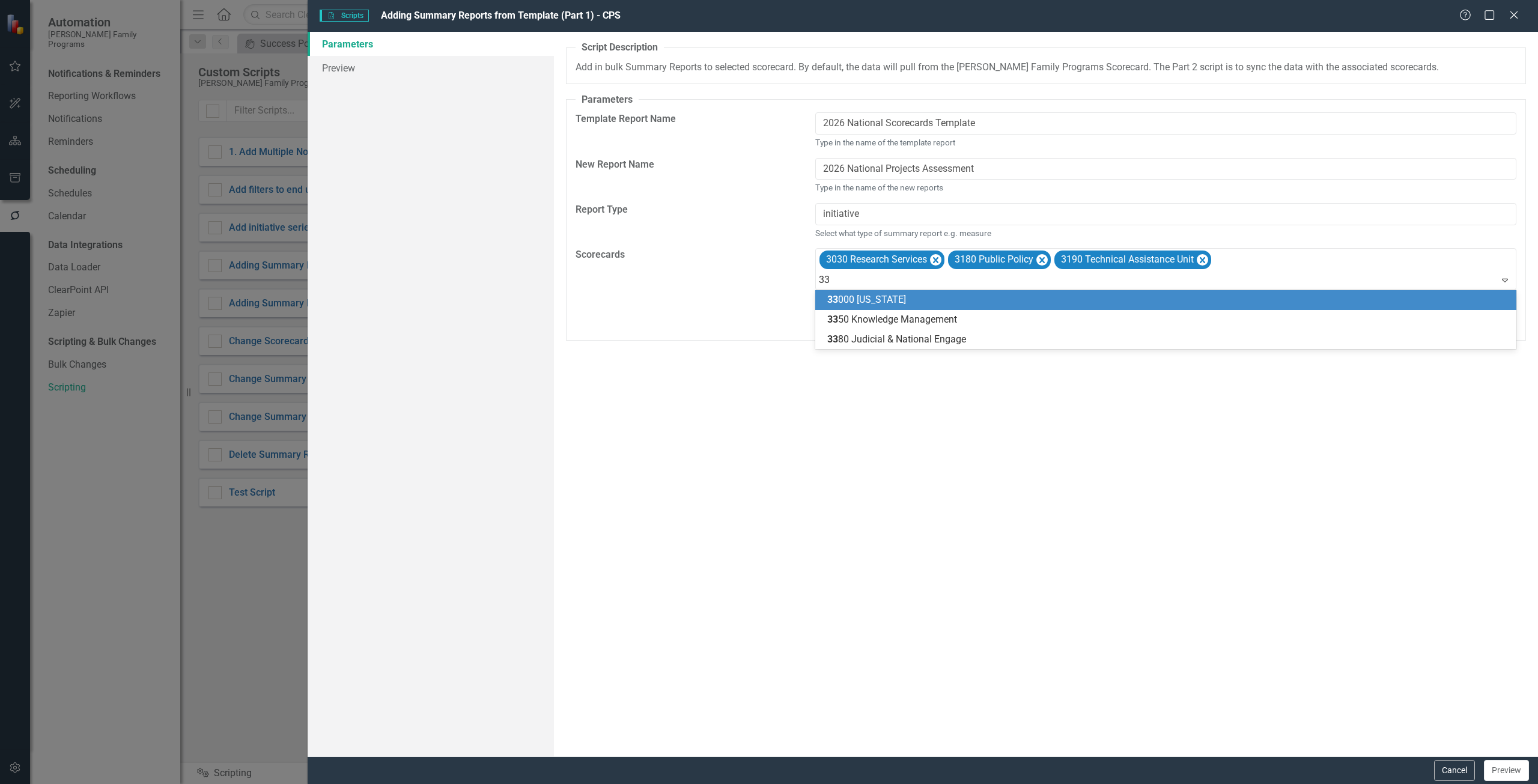 type on "335" 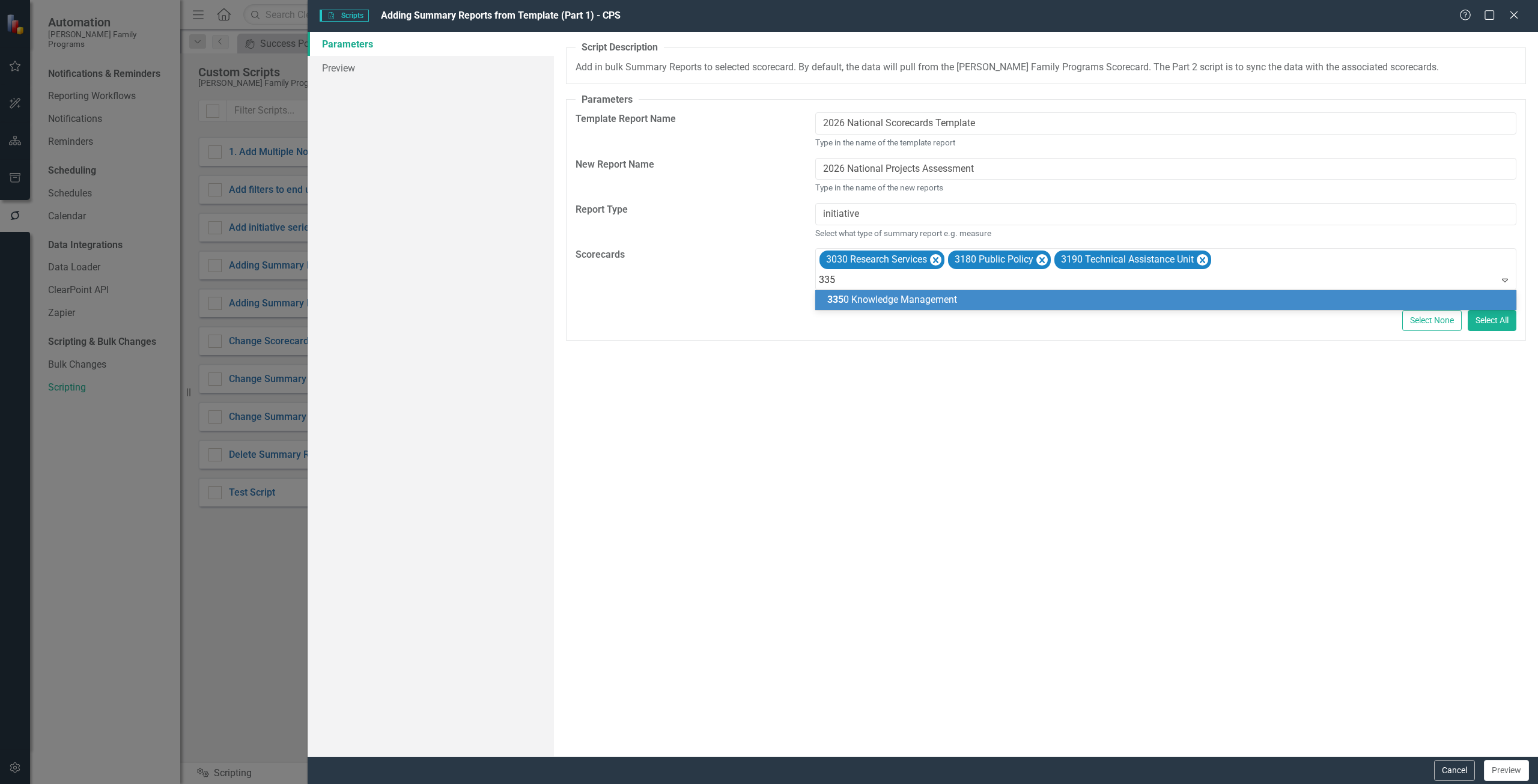click on "335 0 Knowledge Management" at bounding box center [1168, 300] 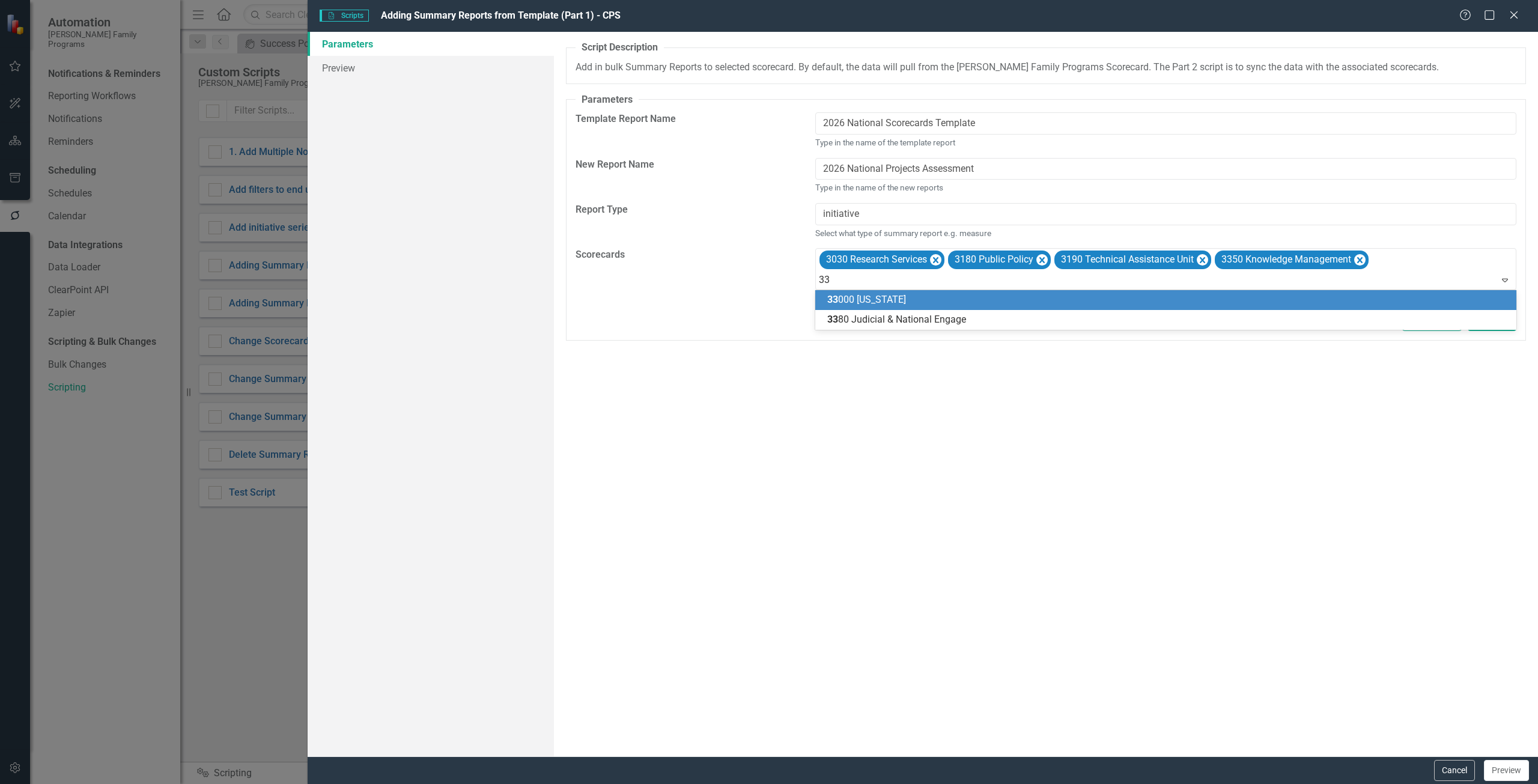 type on "338" 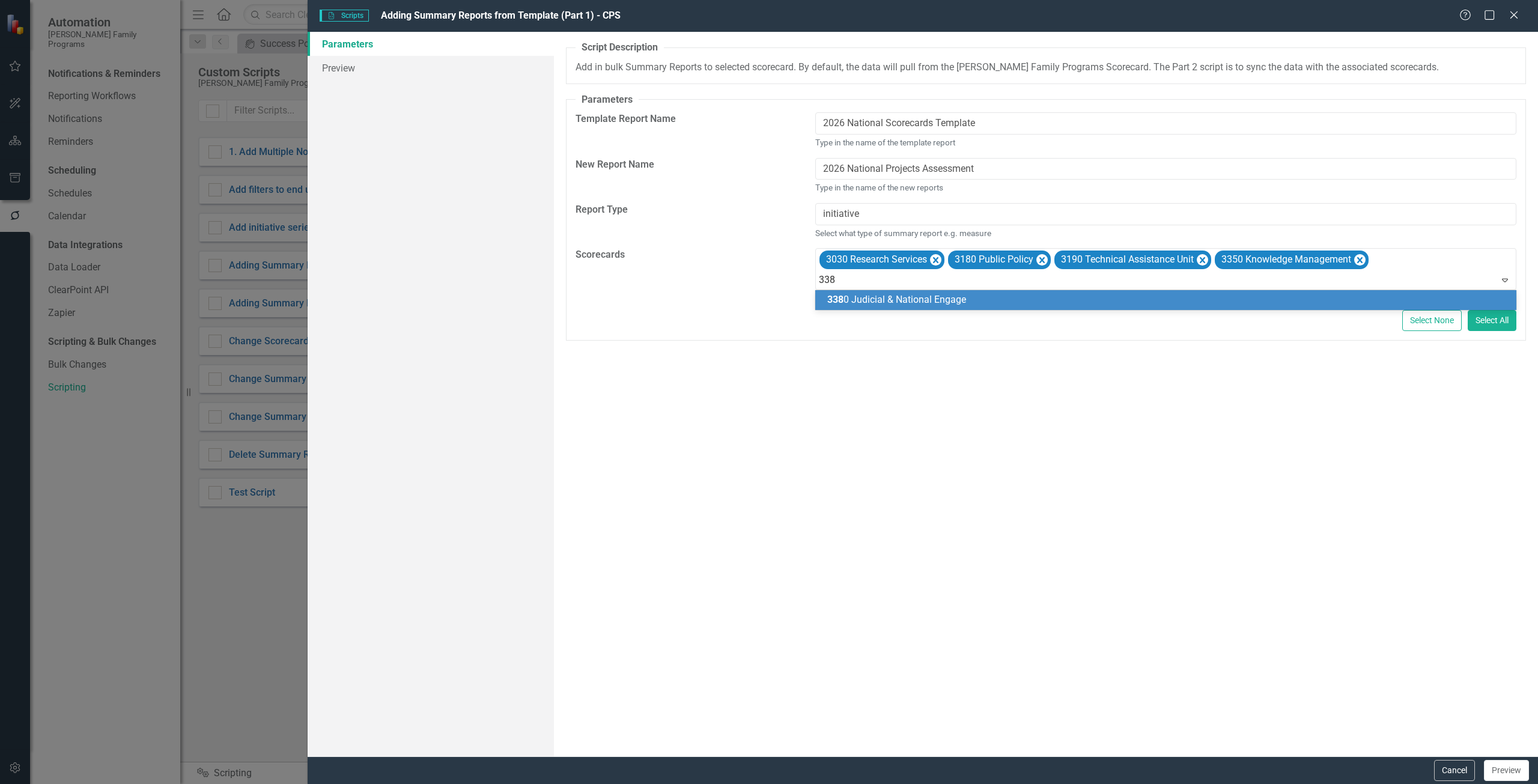 click on "338 0 Judicial & National Engage" at bounding box center (896, 299) 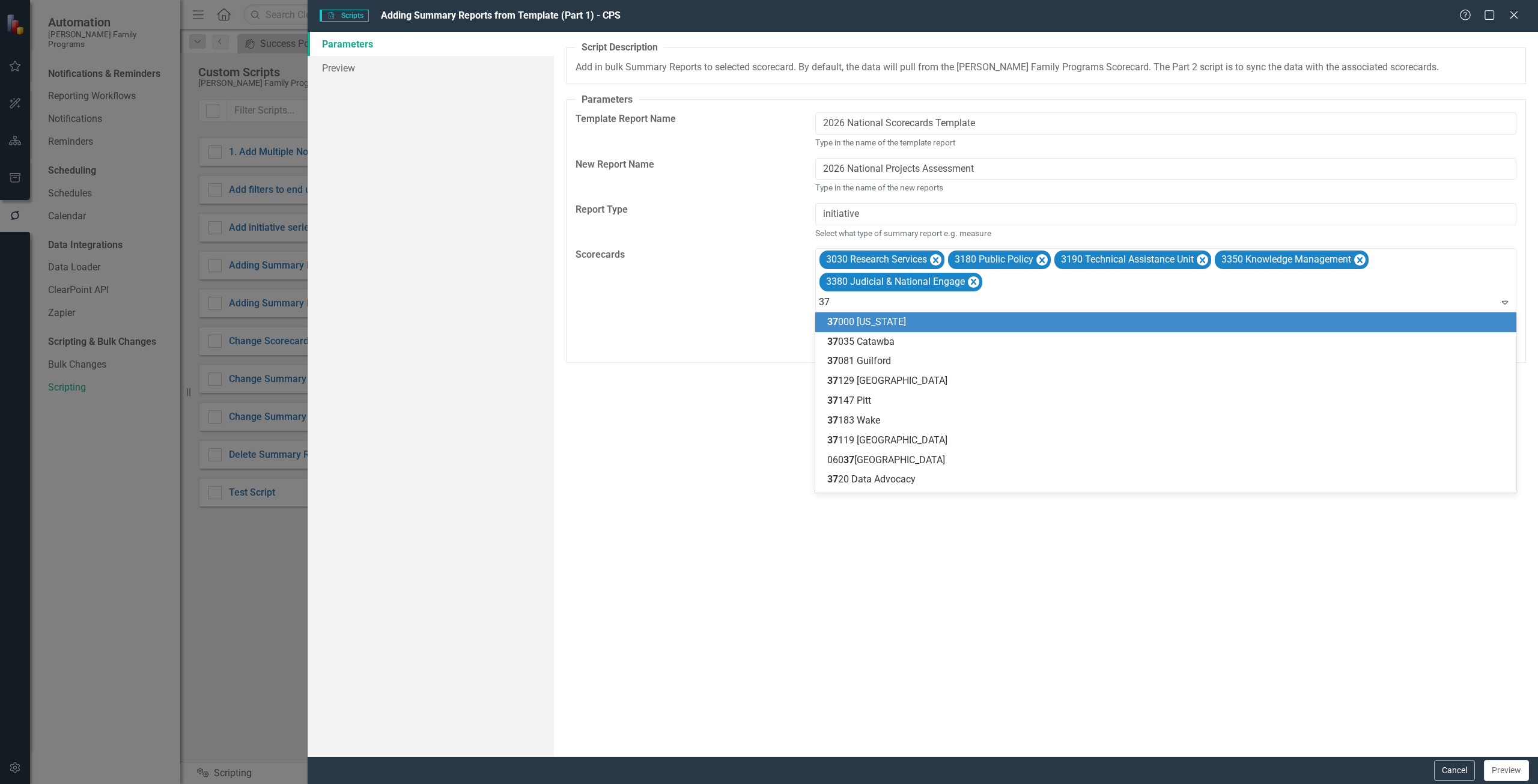 type on "372" 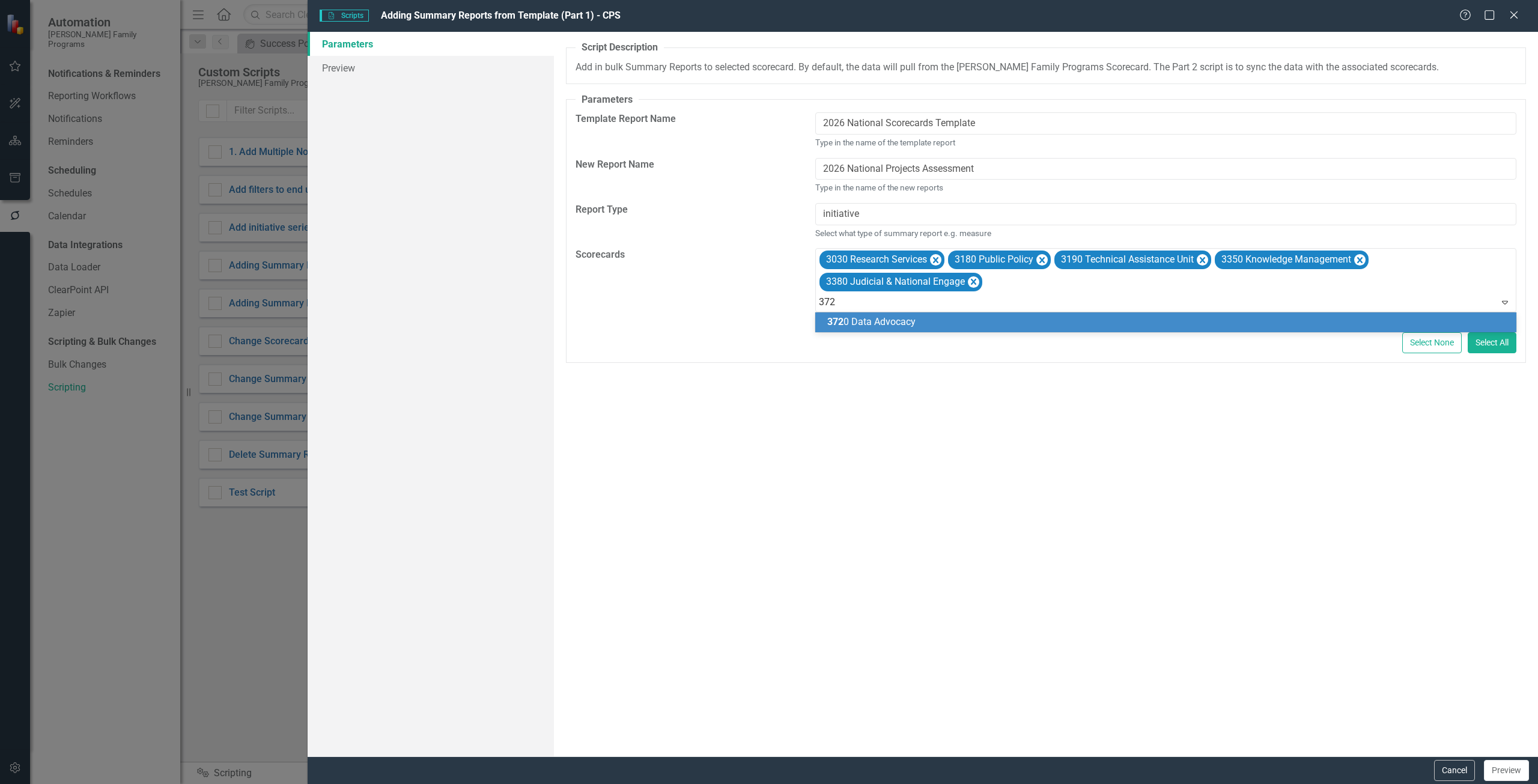 click on "372 0 Data Advocacy" at bounding box center (871, 321) 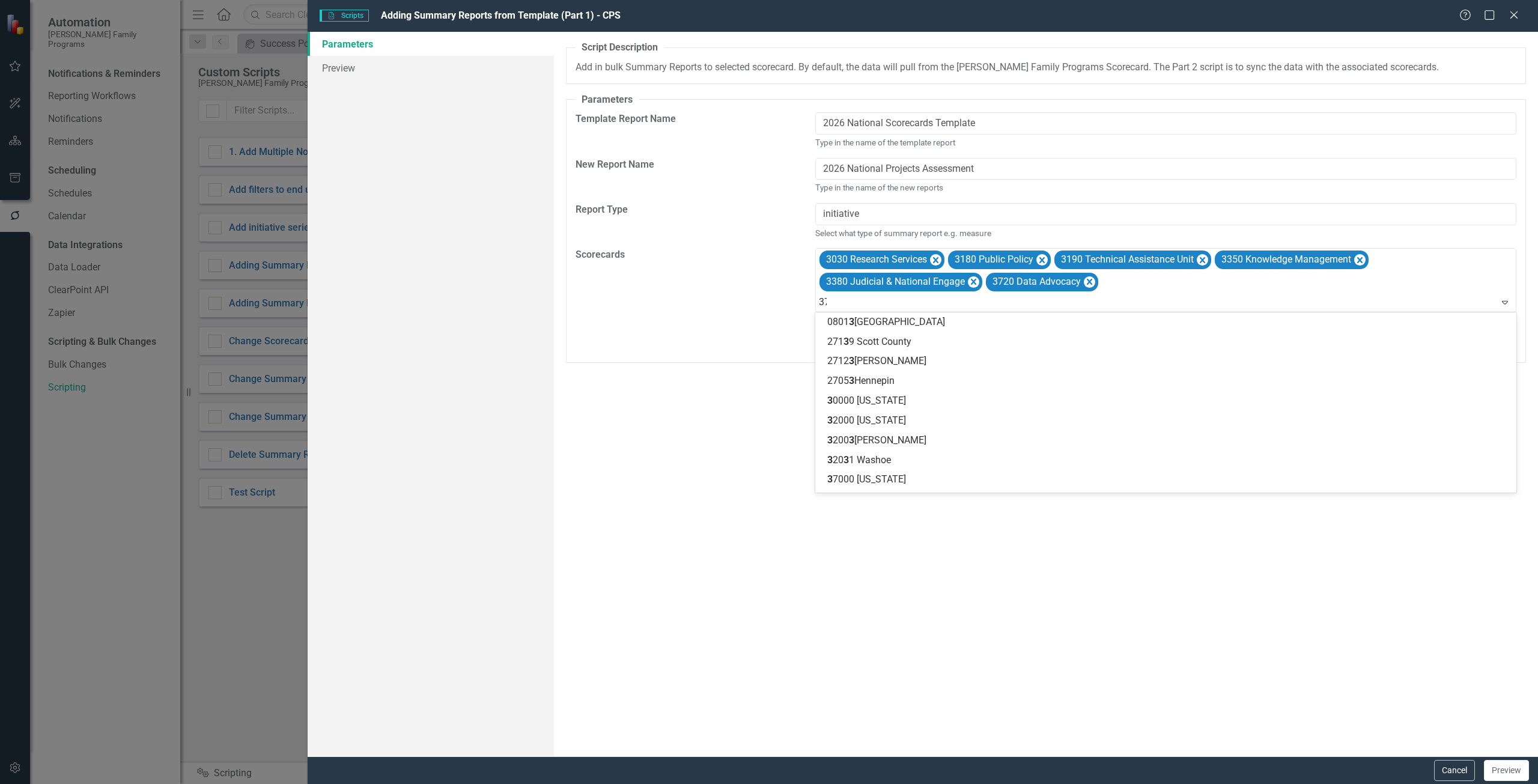 type on "378" 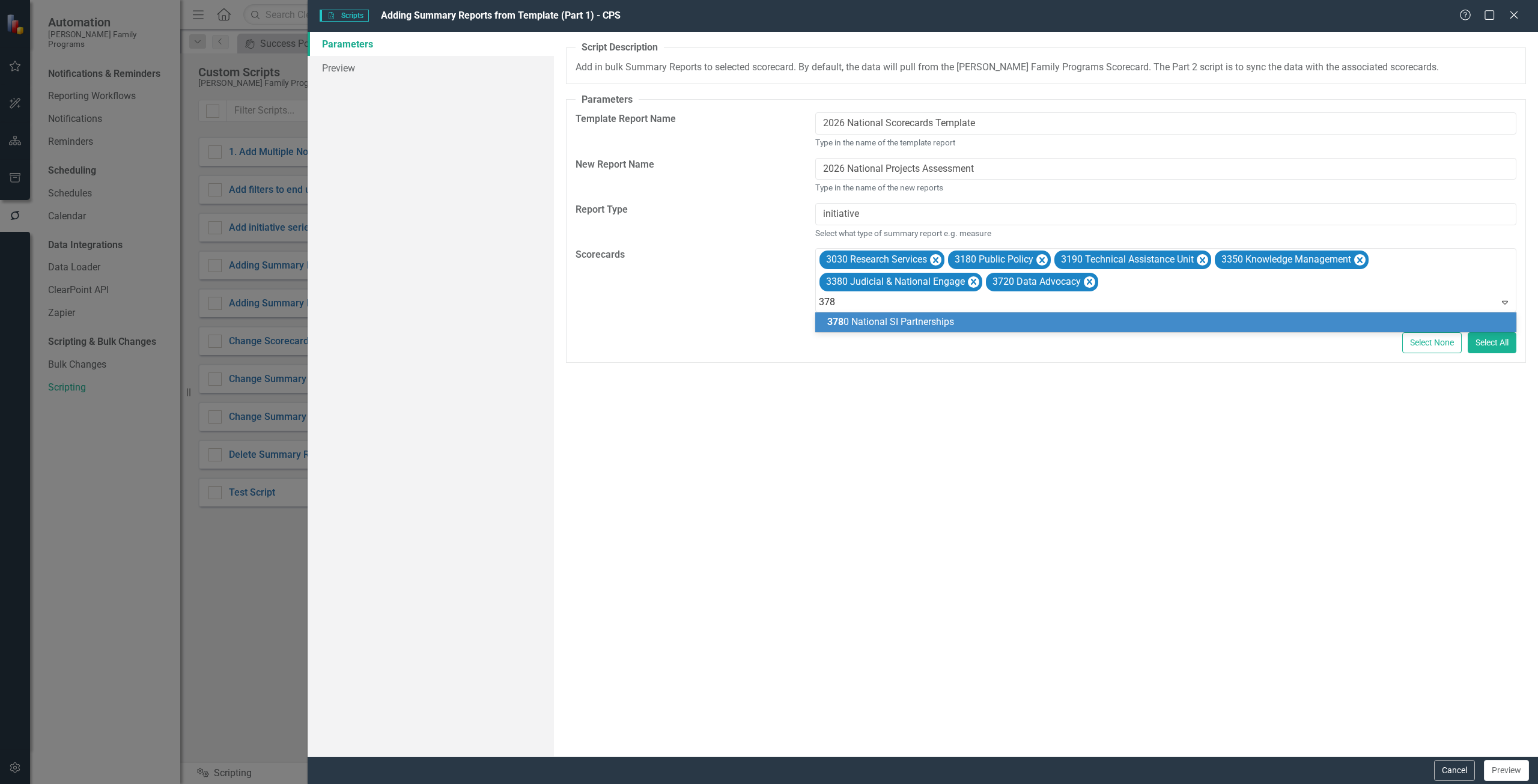 click on "378 0 National SI Partnerships" at bounding box center (890, 321) 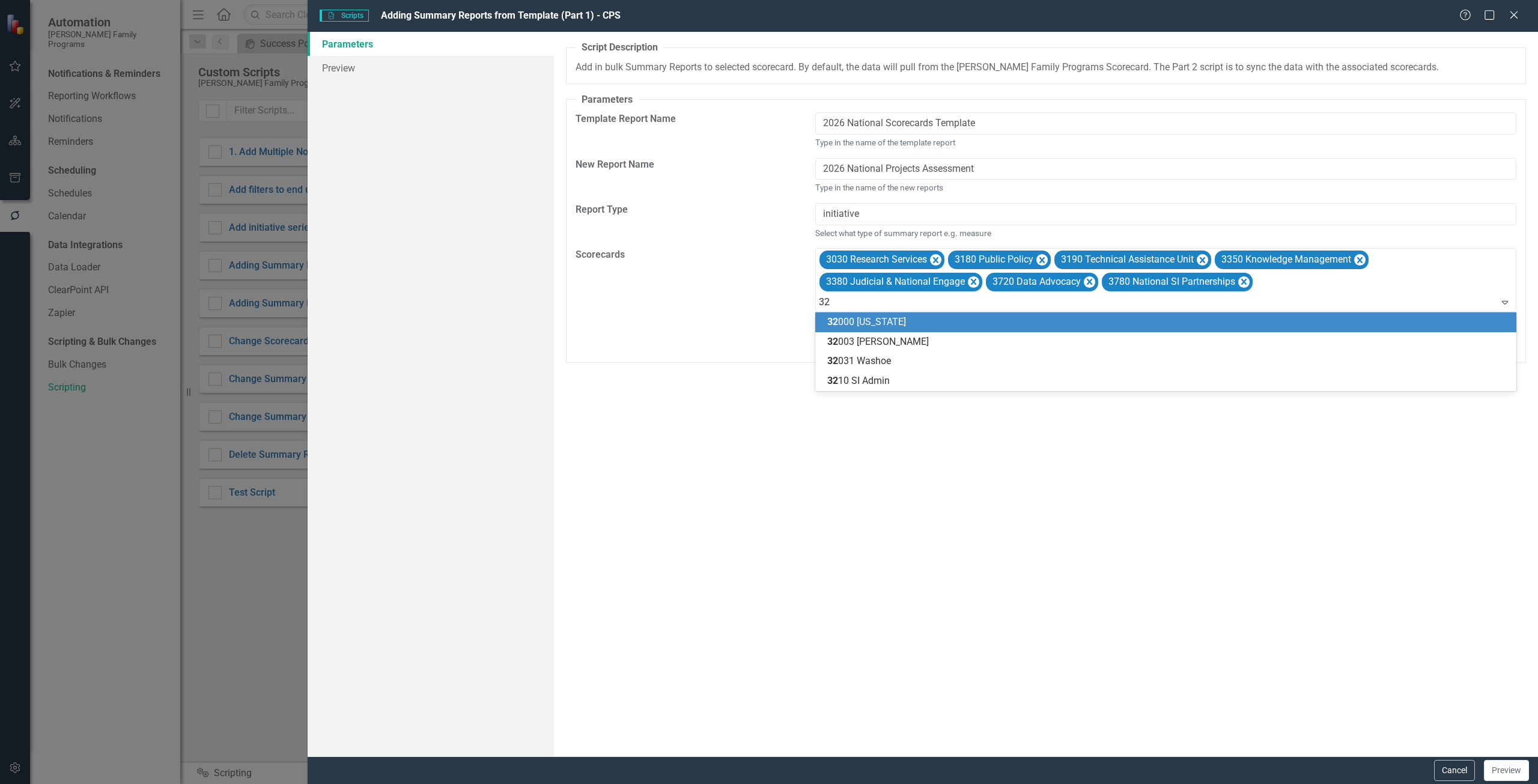type on "321" 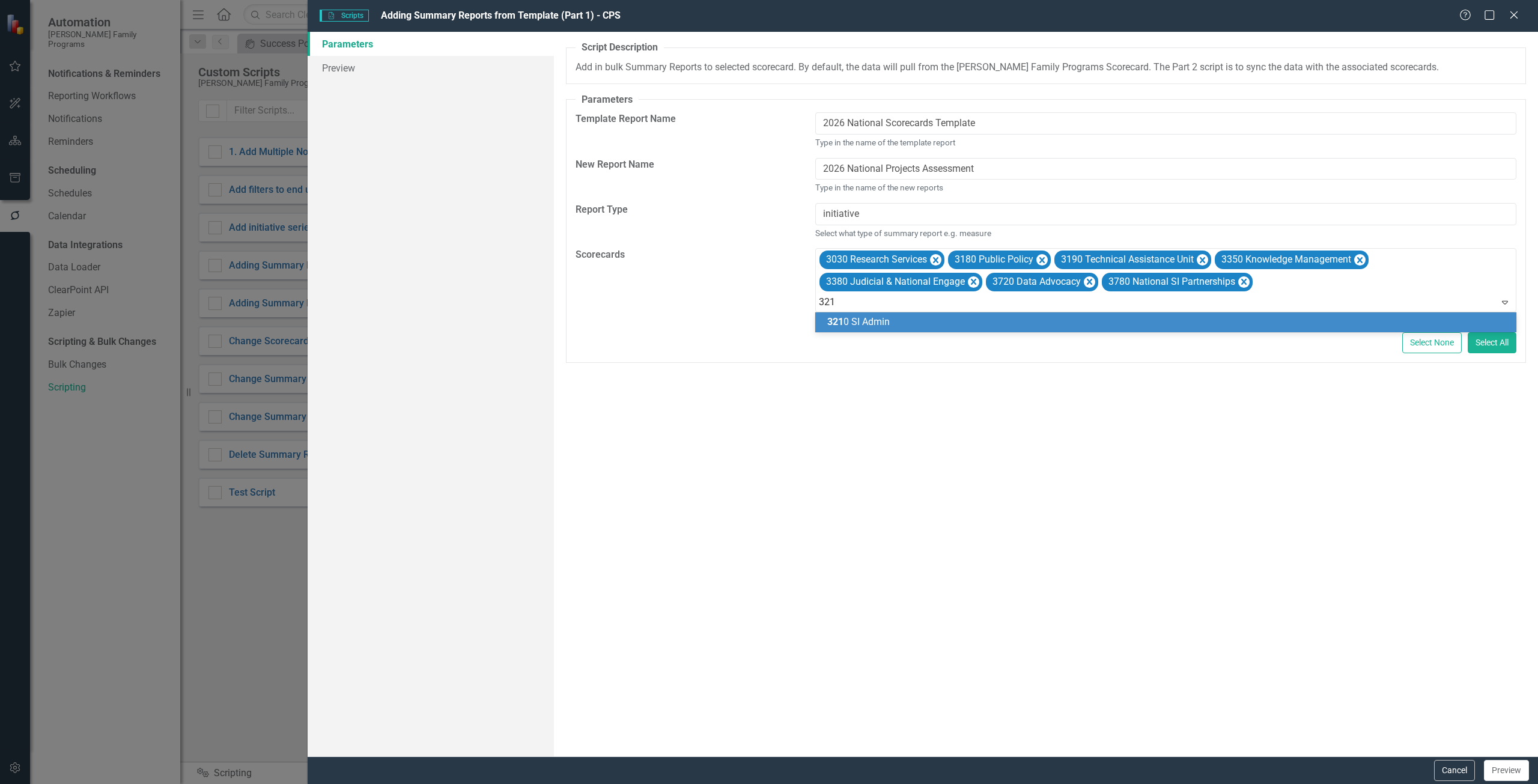 click on "321 0 SI Admin" at bounding box center (1166, 322) 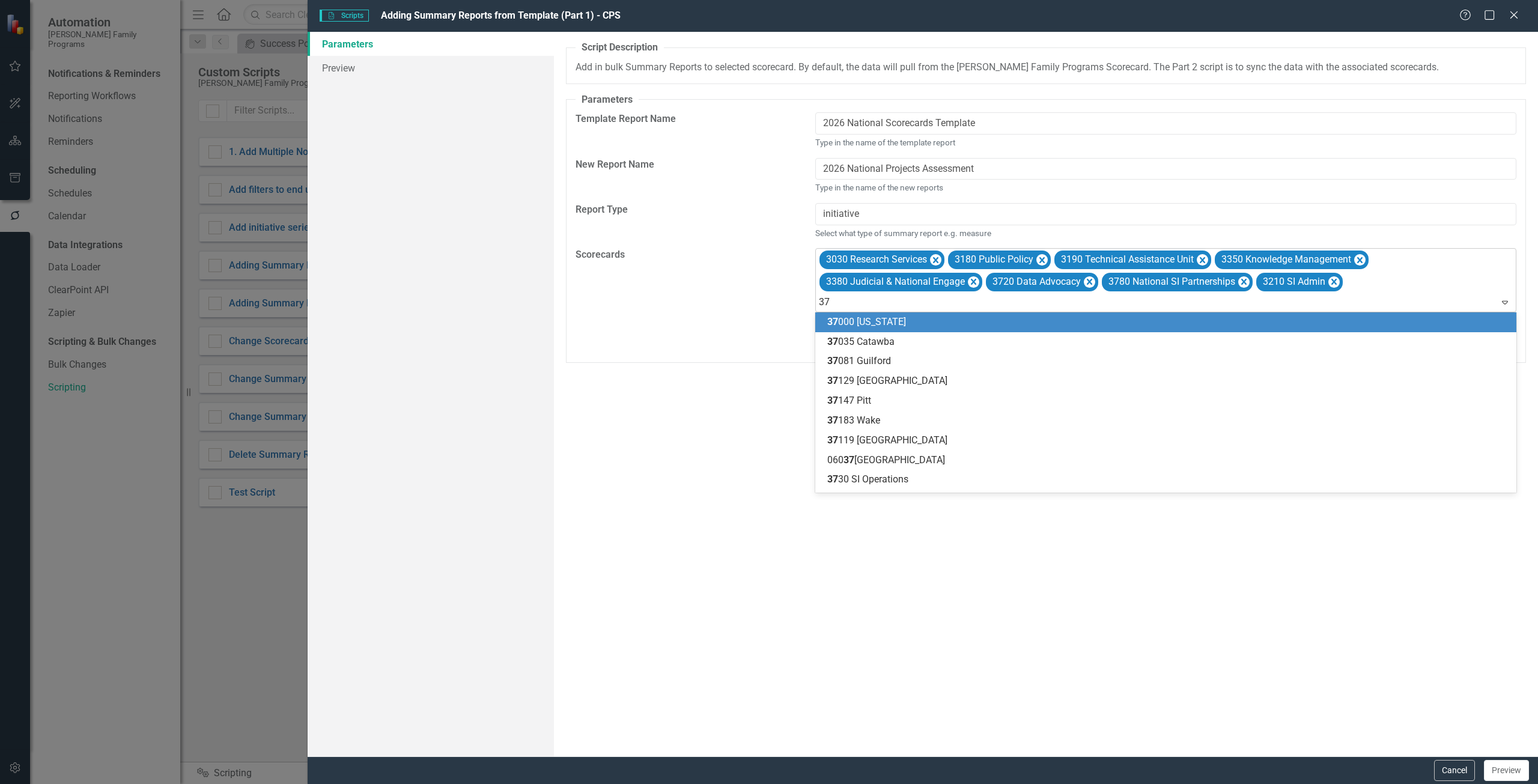 type on "373" 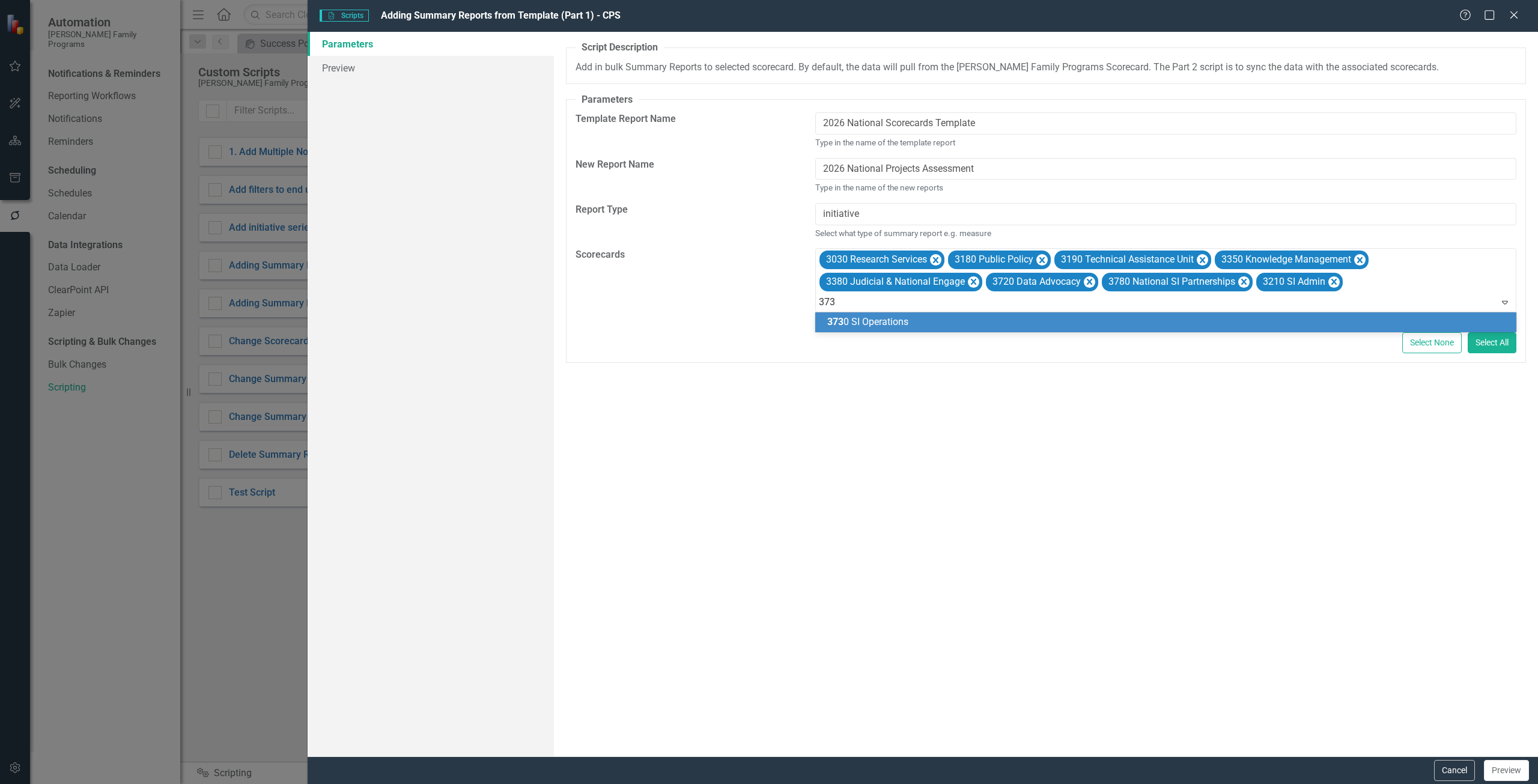 click on "373 0 SI Operations" at bounding box center (868, 321) 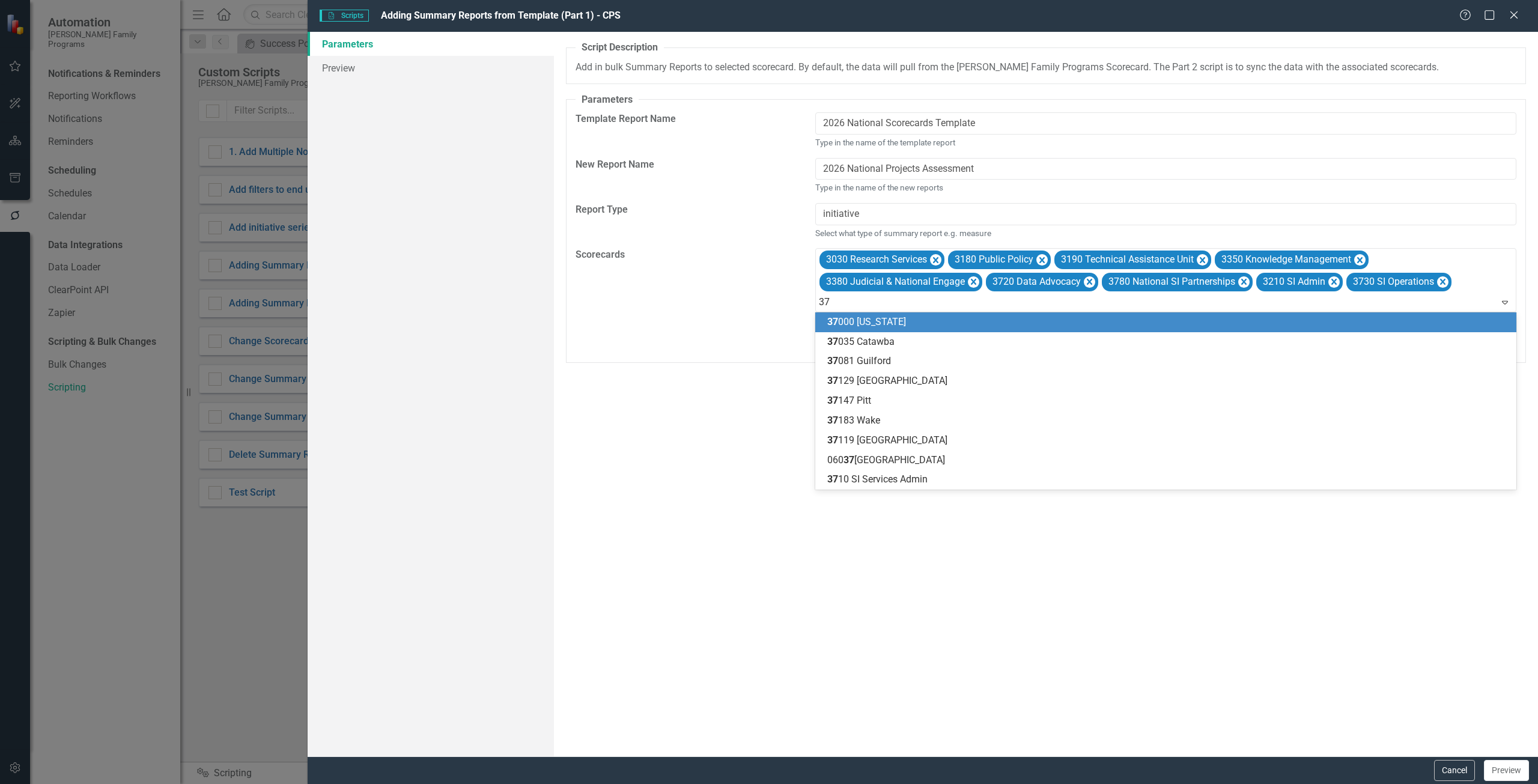 type on "371" 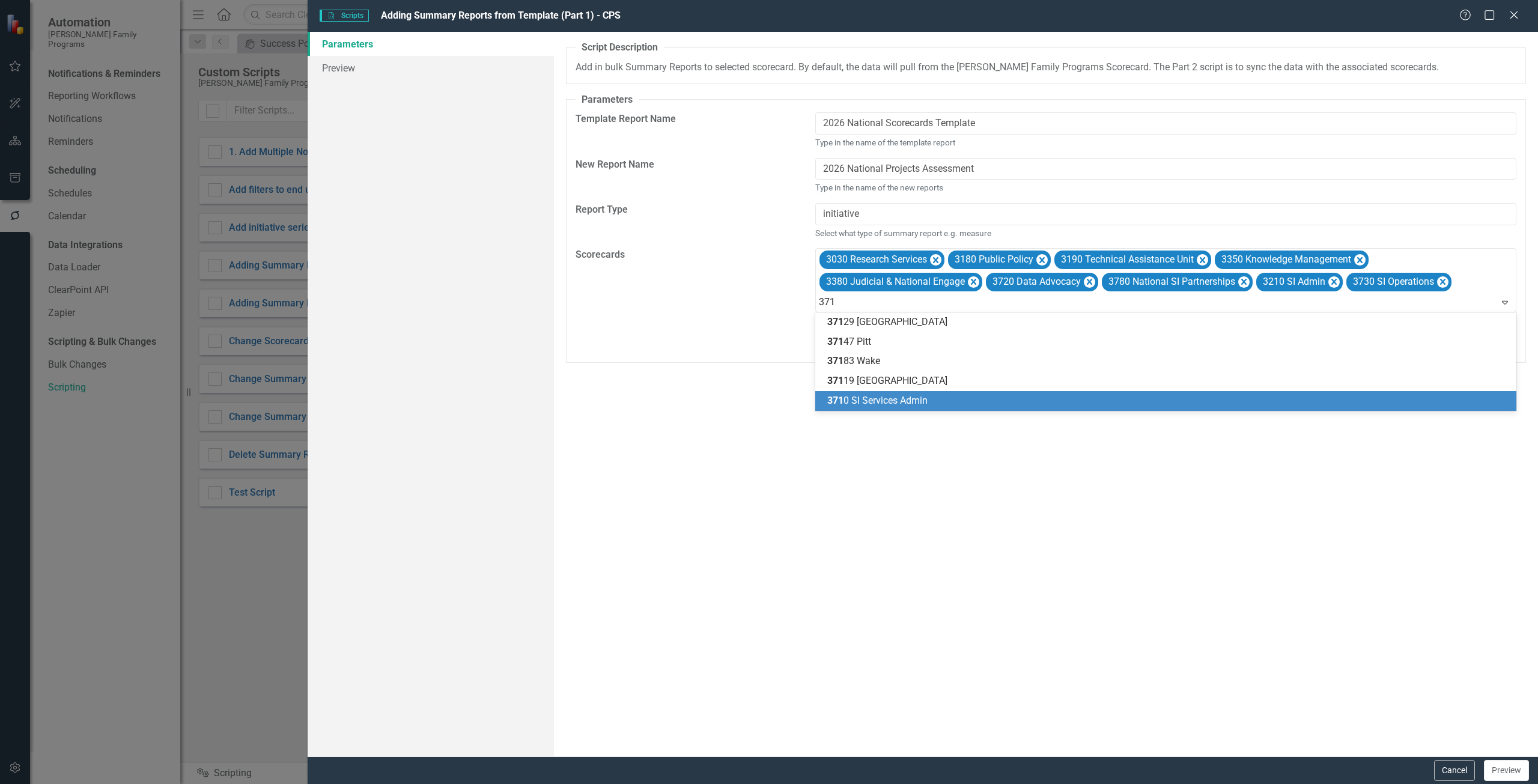 click on "371 0 SI Services Admin" at bounding box center [877, 400] 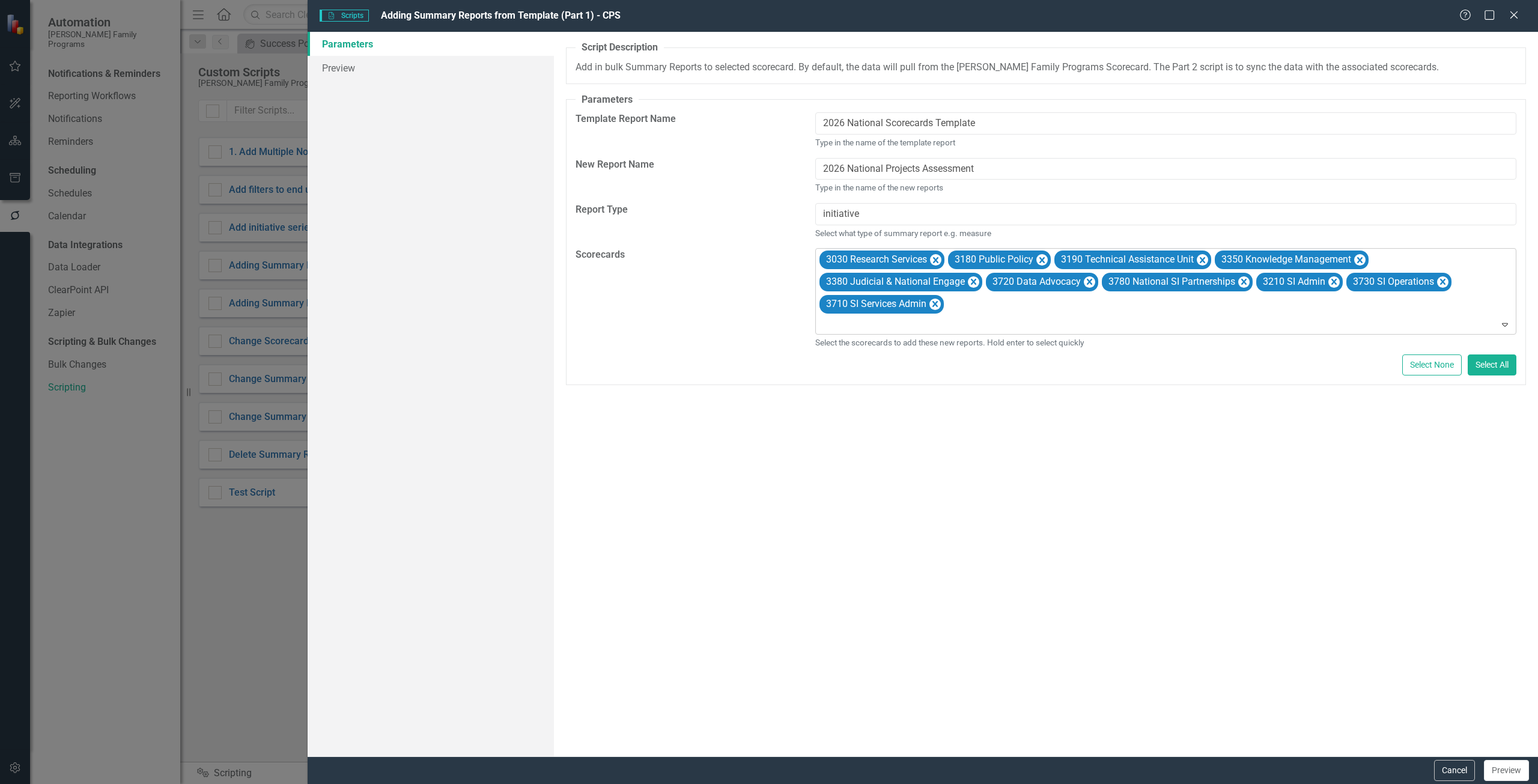 click on "3030 Research Services 3180 Public Policy 3190 Technical Assistance Unit 3350 Knowledge Management 3380 Judicial & National Engage 3720 Data Advocacy 3780 National SI Partnerships 3210 SI Admin 3730 SI Operations 3710 SI Services Admin" at bounding box center (1167, 291) 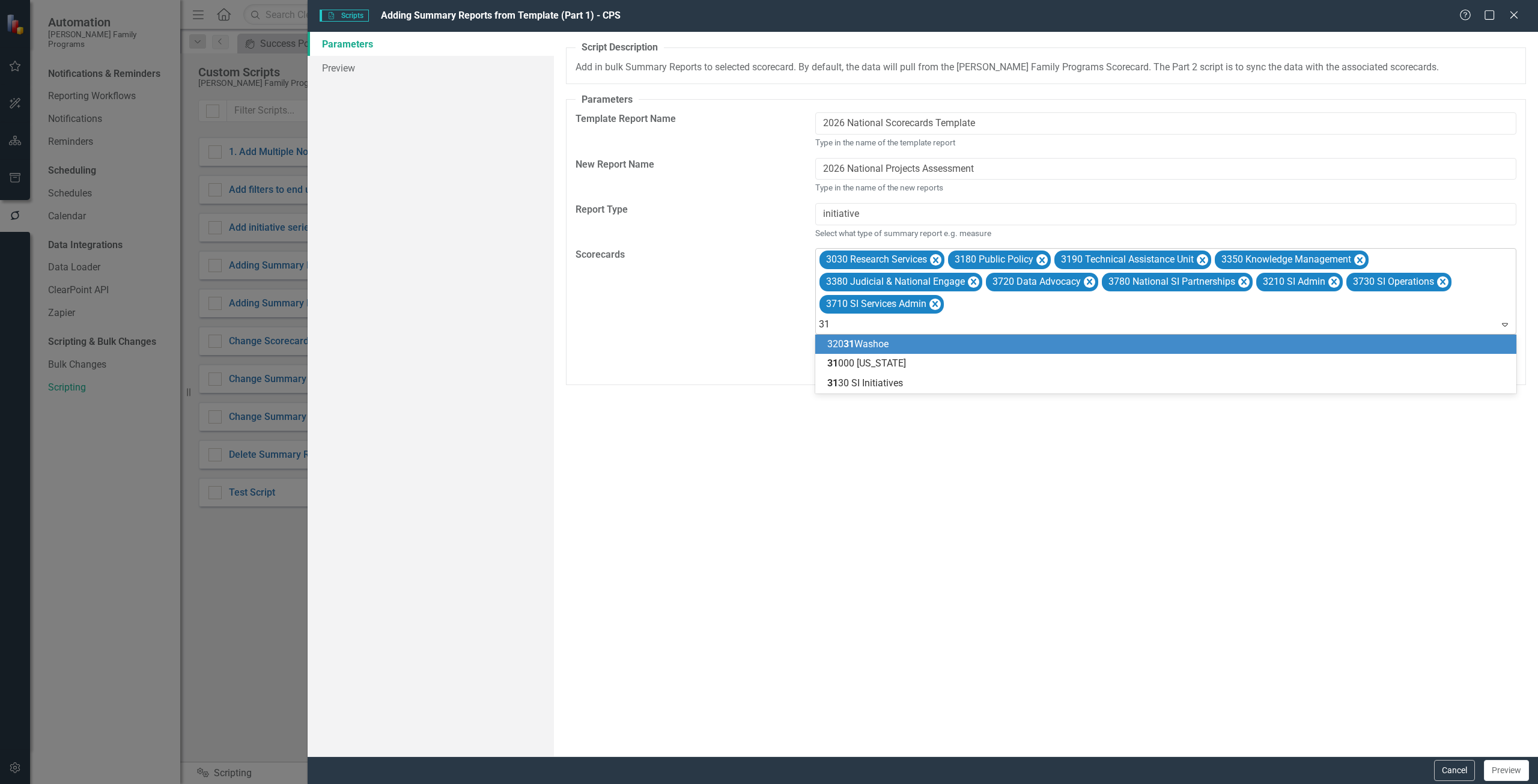 type on "313" 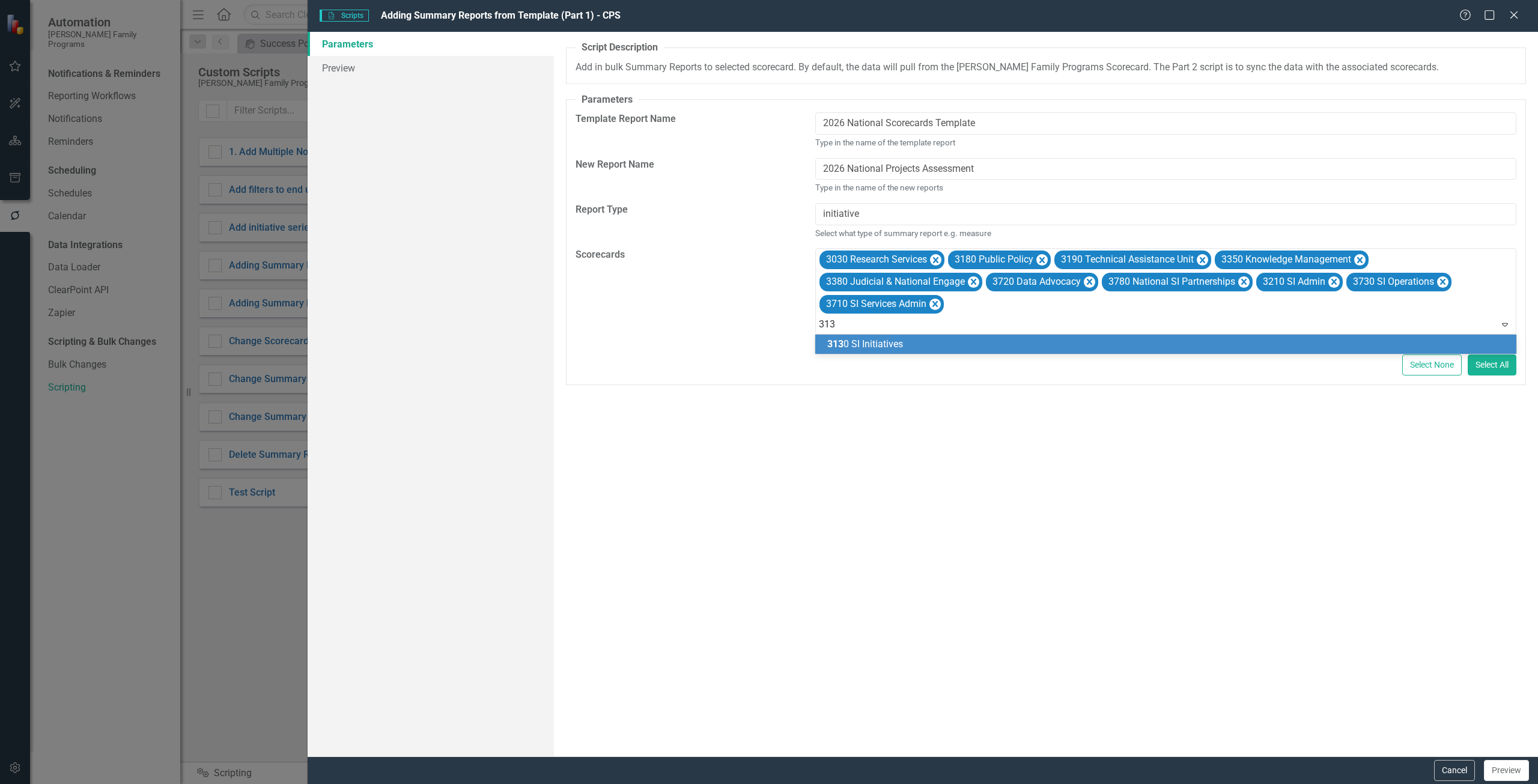 click on "313 0 SI Initiatives" at bounding box center (1168, 344) 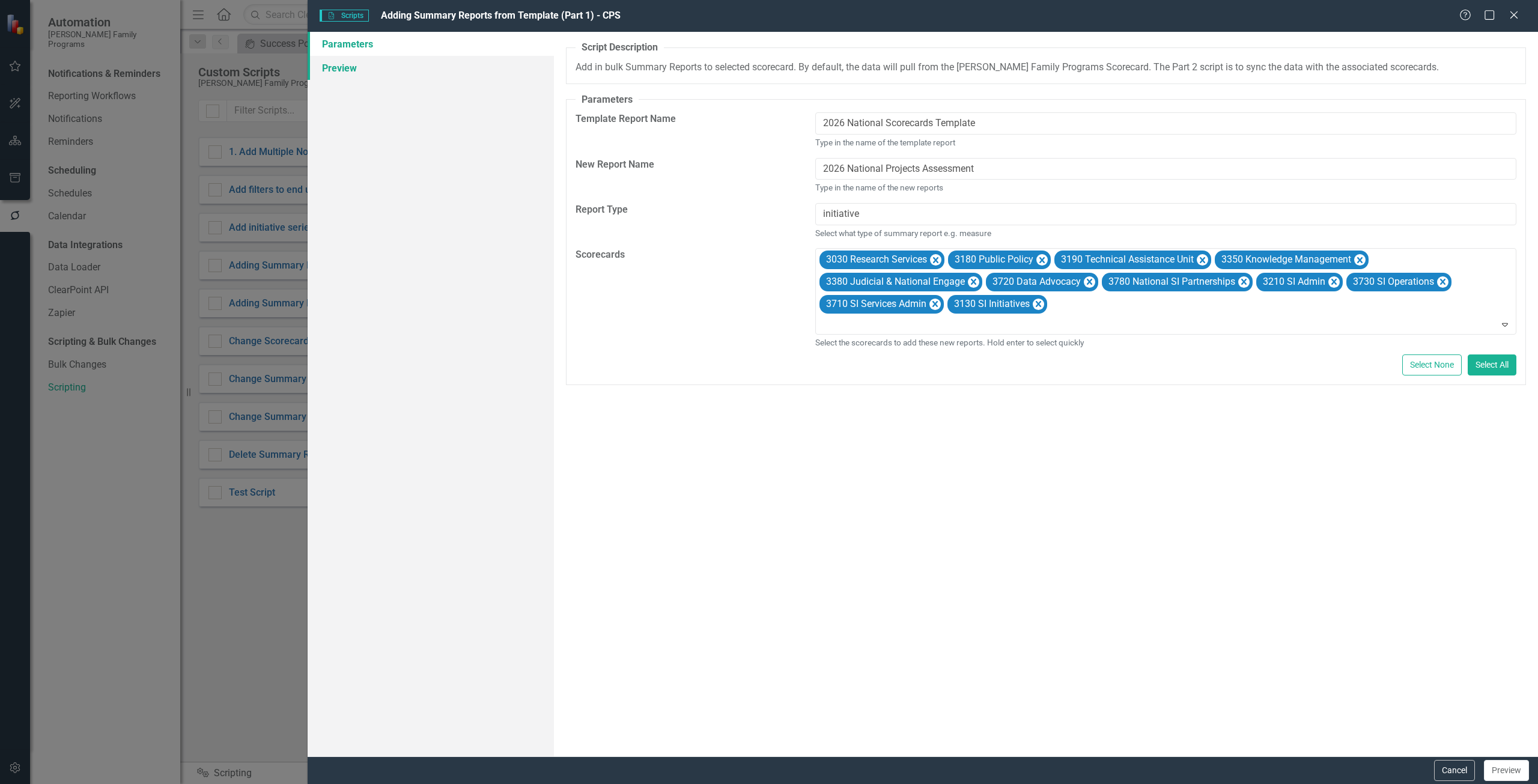 click on "Preview" at bounding box center (431, 68) 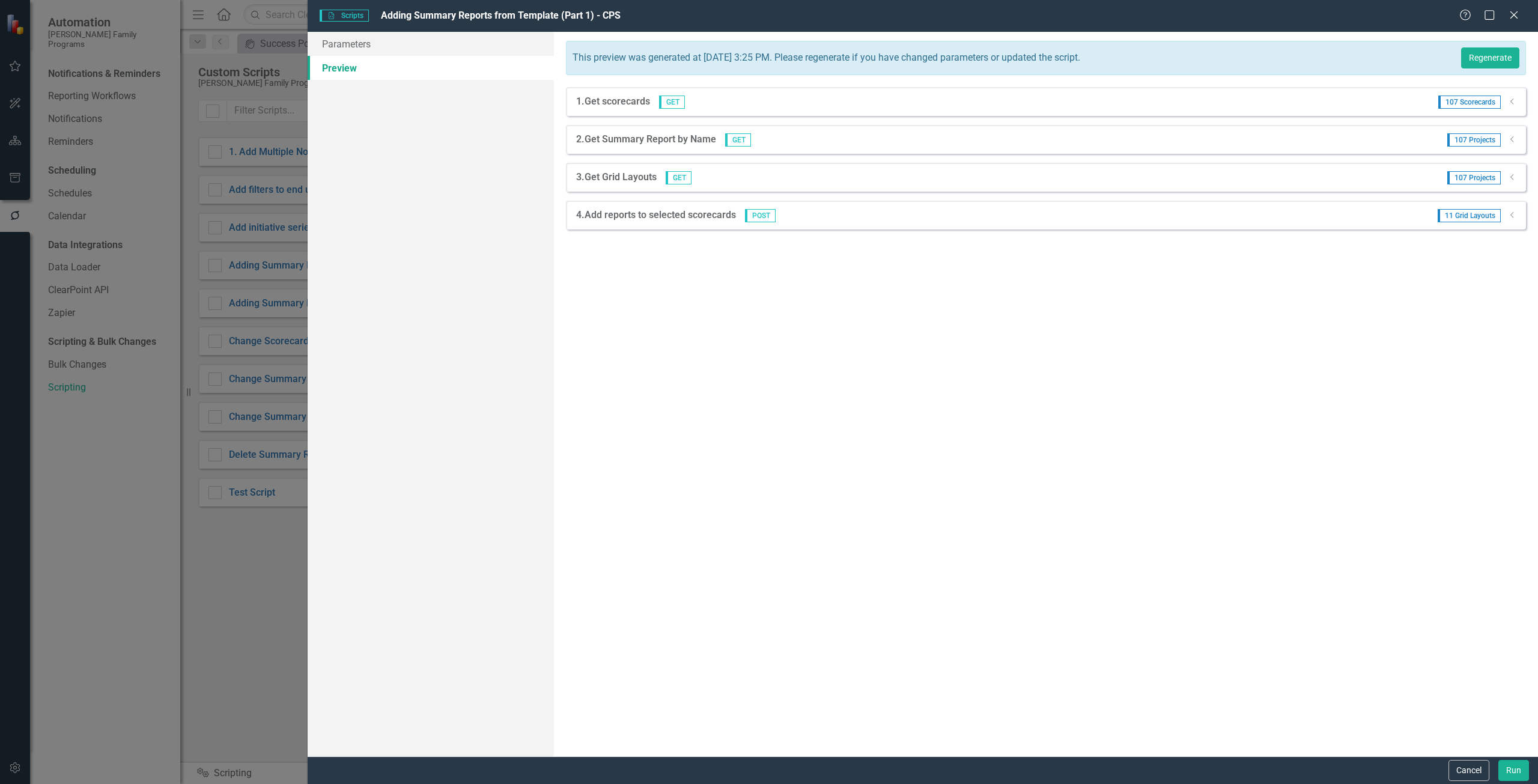 click on "Dropdown" 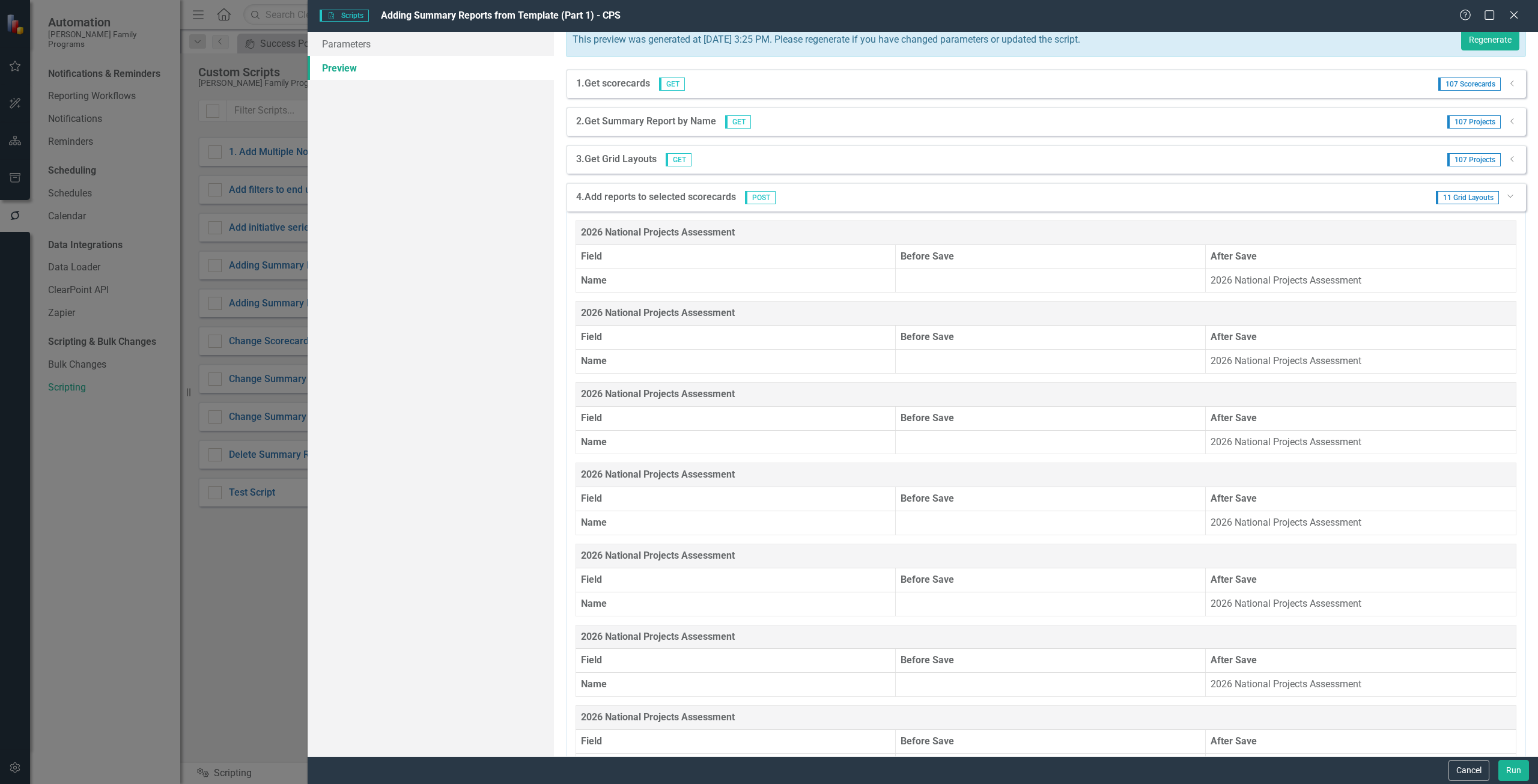 scroll, scrollTop: 0, scrollLeft: 0, axis: both 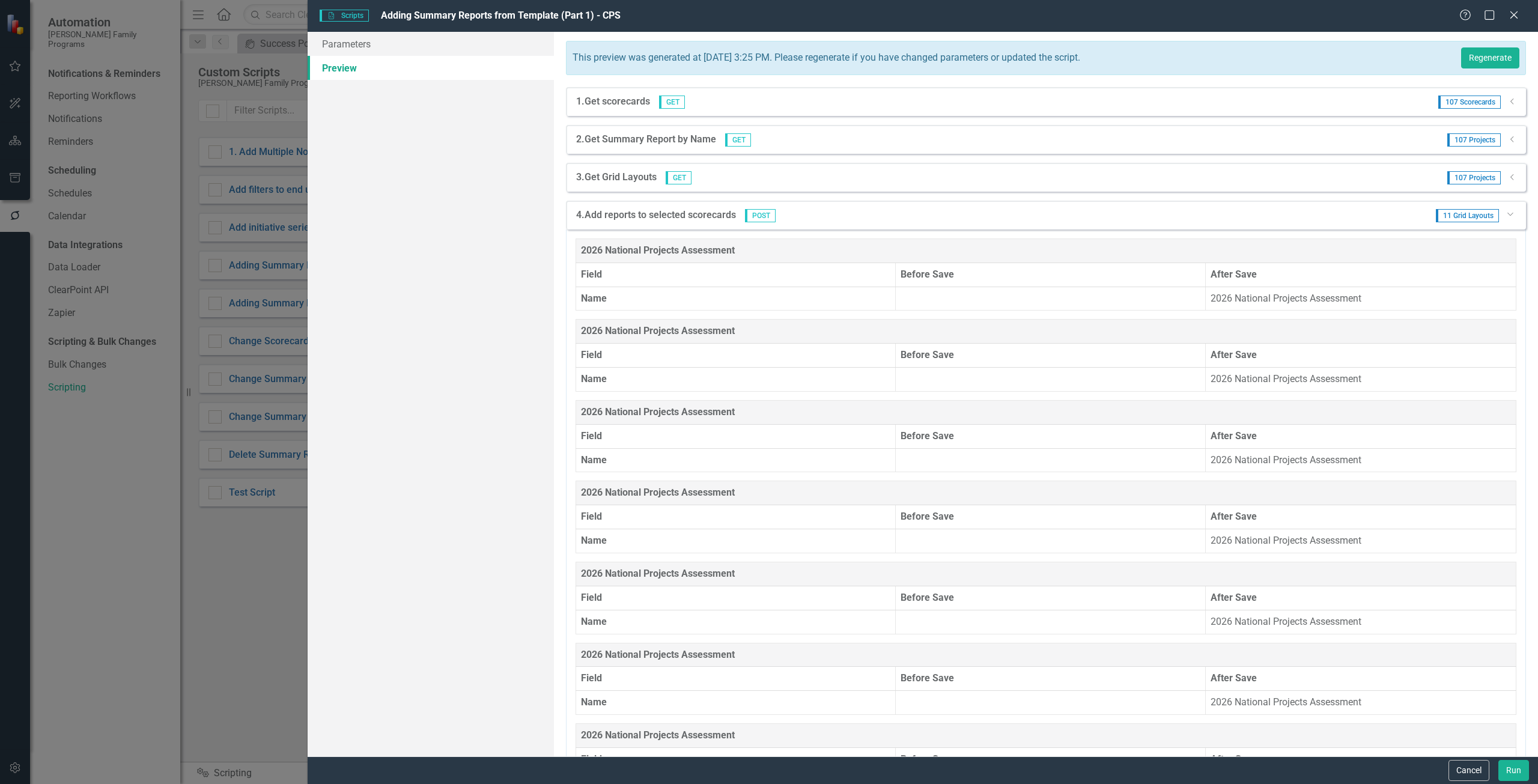 click on "Dropdown" 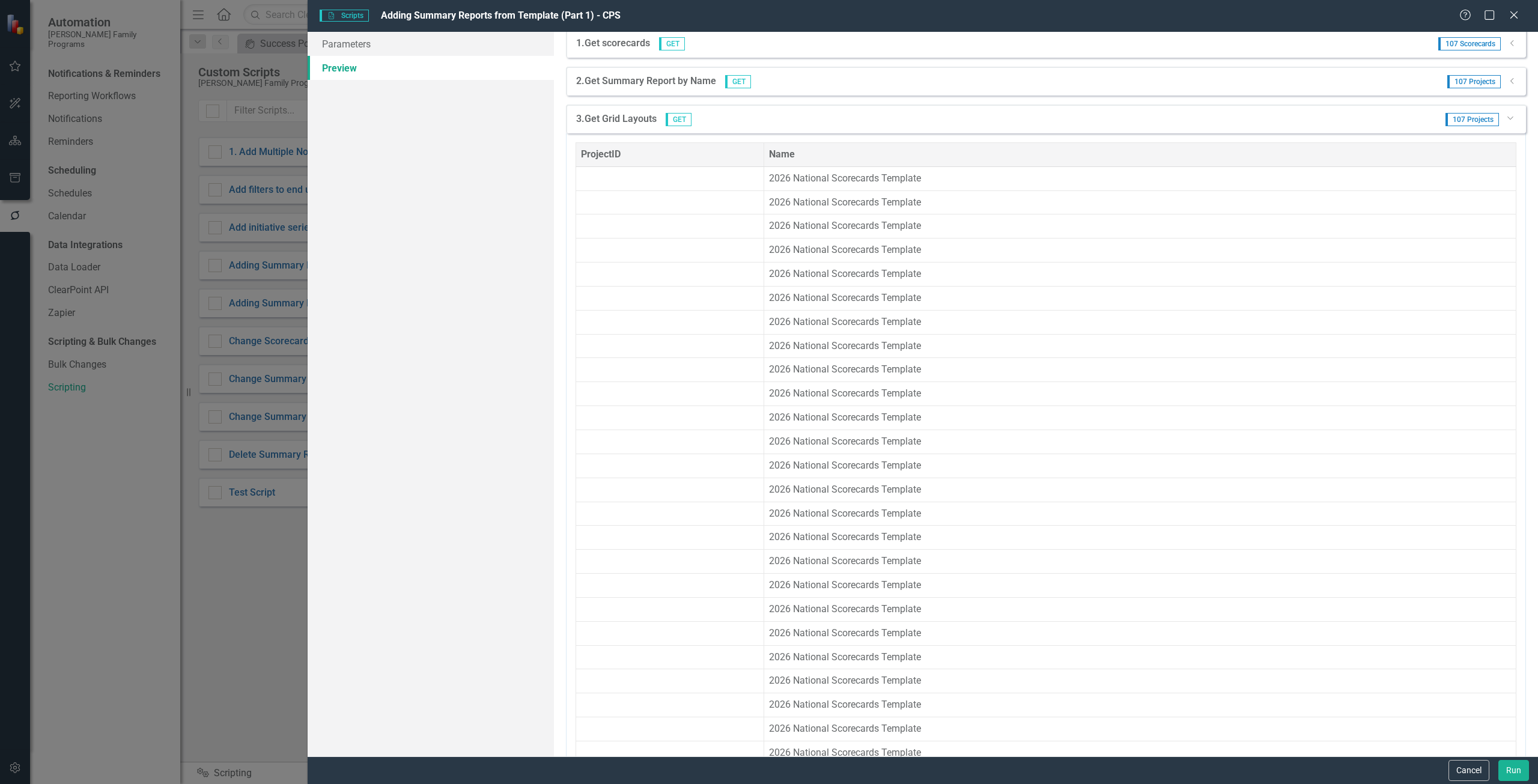 scroll, scrollTop: 0, scrollLeft: 0, axis: both 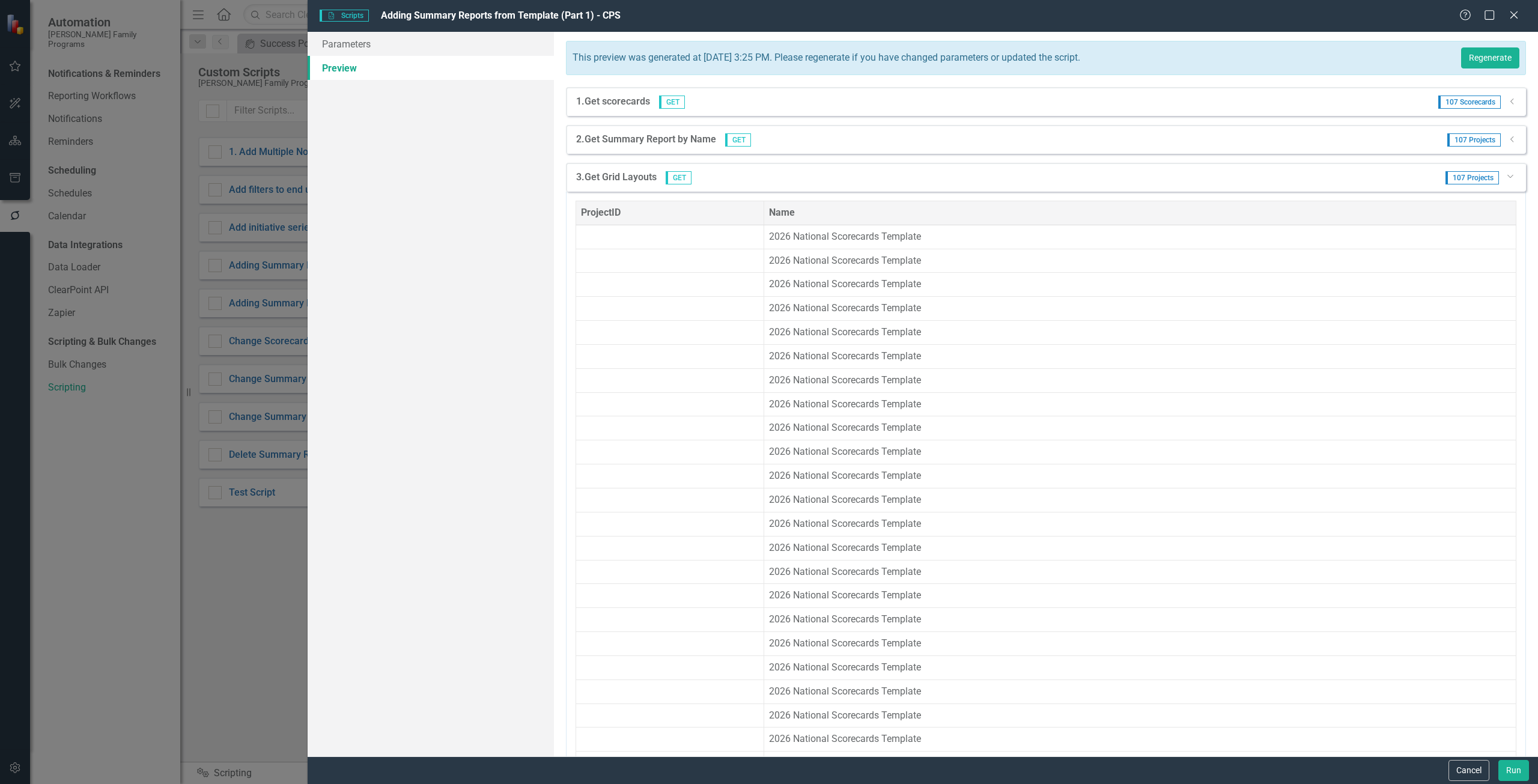 click on "Dropdown" 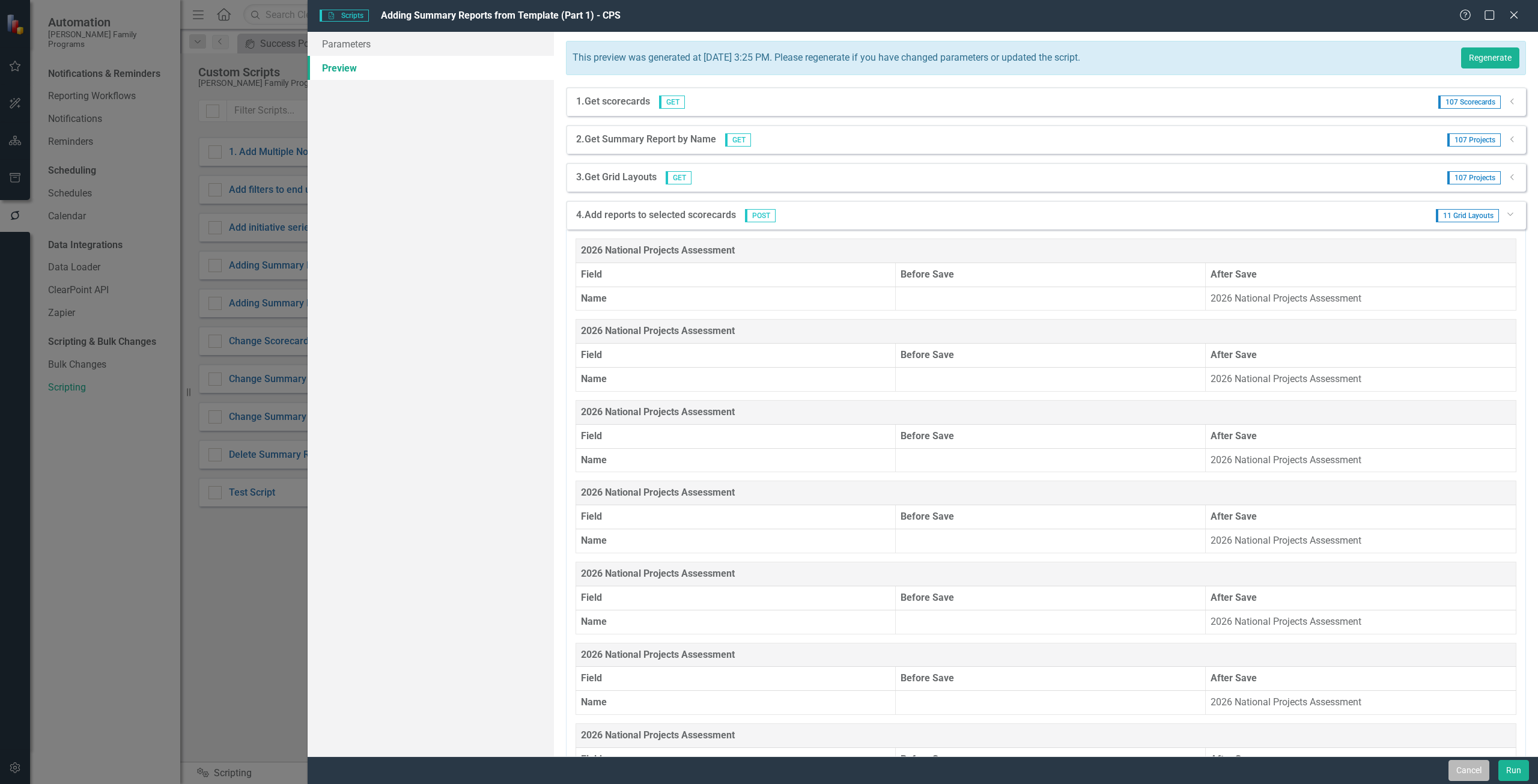 click on "Cancel" at bounding box center (1469, 770) 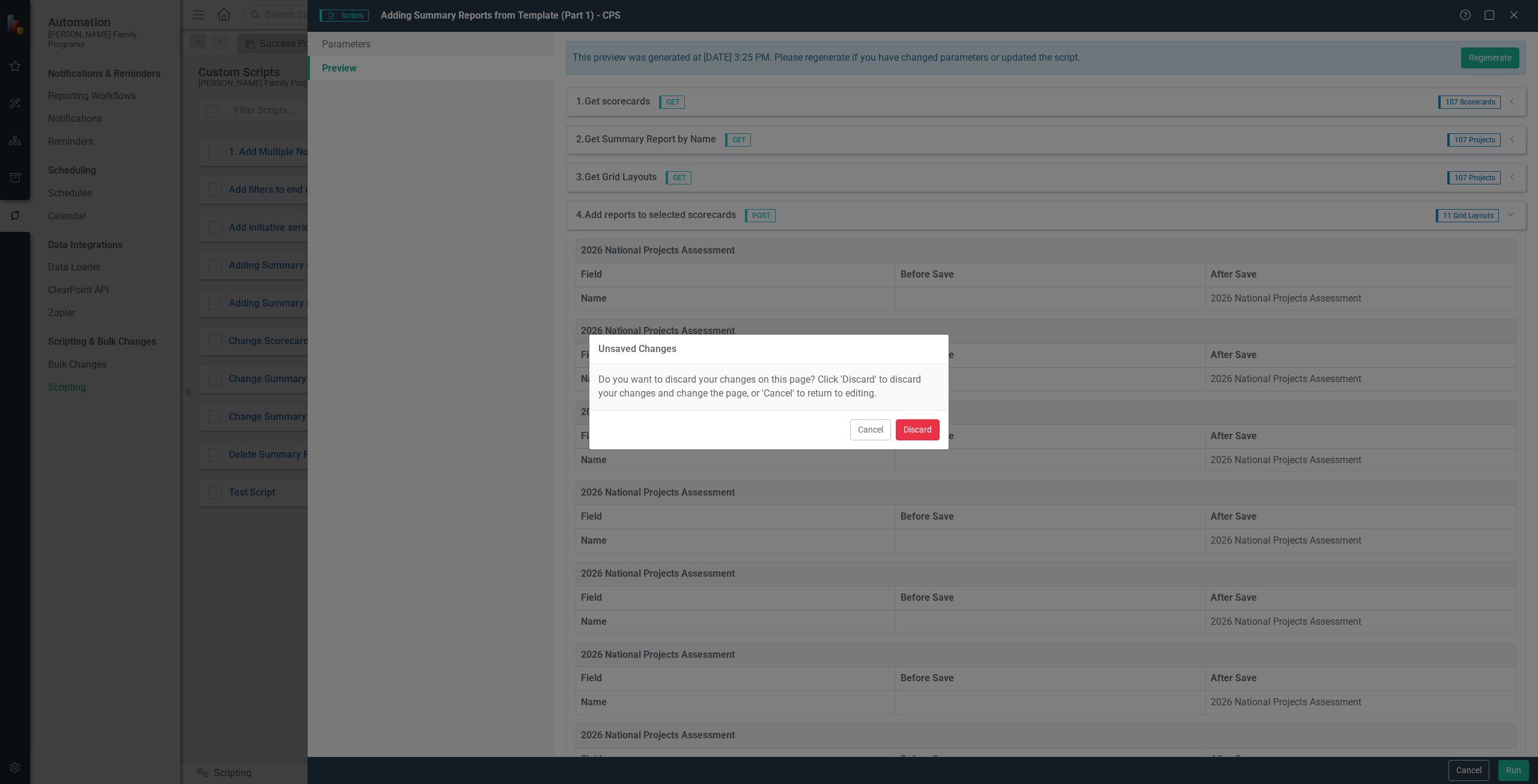 click on "Discard" at bounding box center (917, 430) 